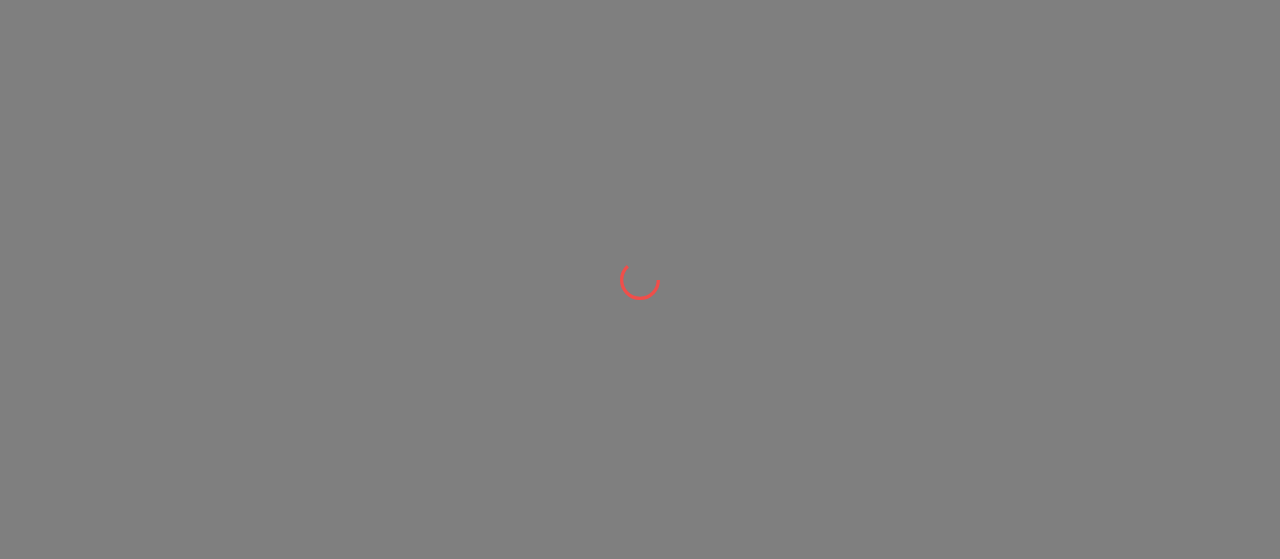 scroll, scrollTop: 0, scrollLeft: 0, axis: both 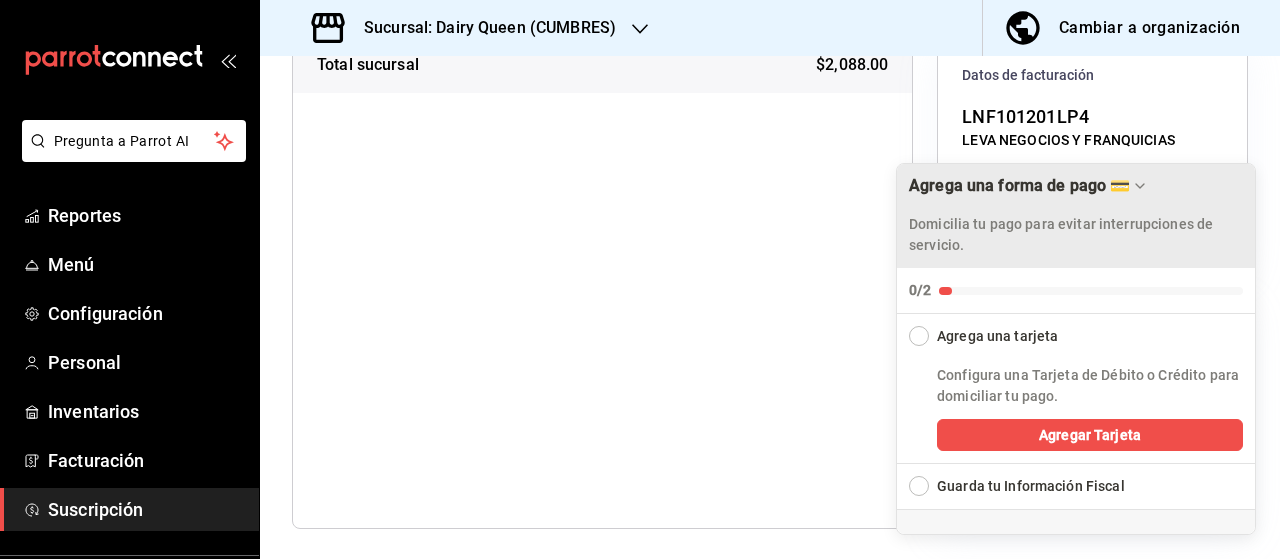 click on "Agrega una forma de pago 💳 Domicilia tu pago para evitar interrupciones de servicio." at bounding box center [1076, 216] 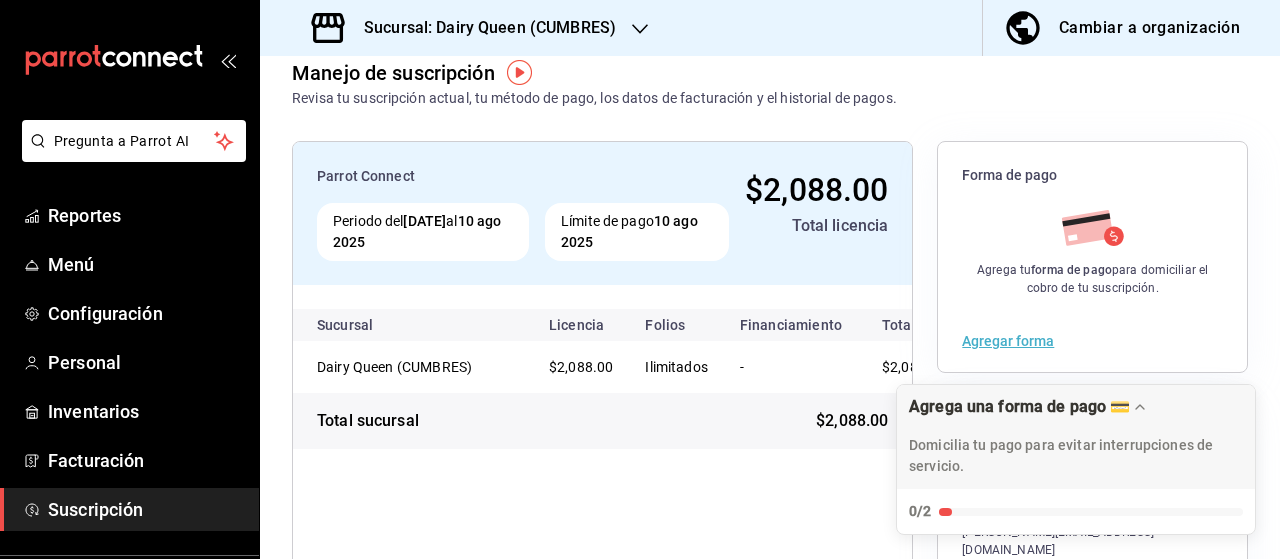 scroll, scrollTop: 29, scrollLeft: 0, axis: vertical 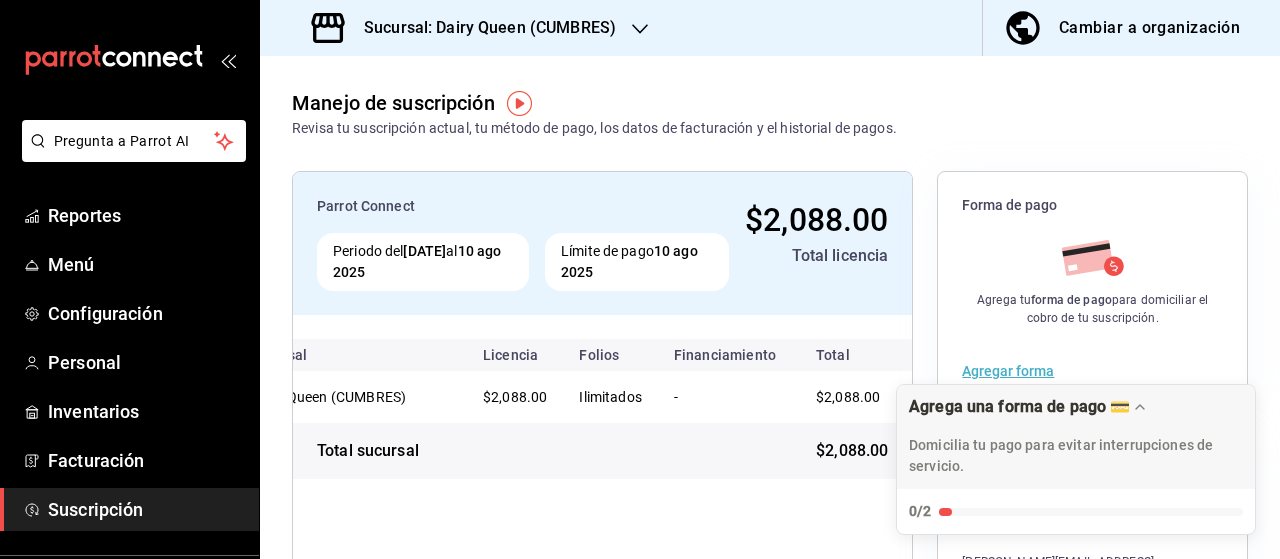 click at bounding box center [519, 103] 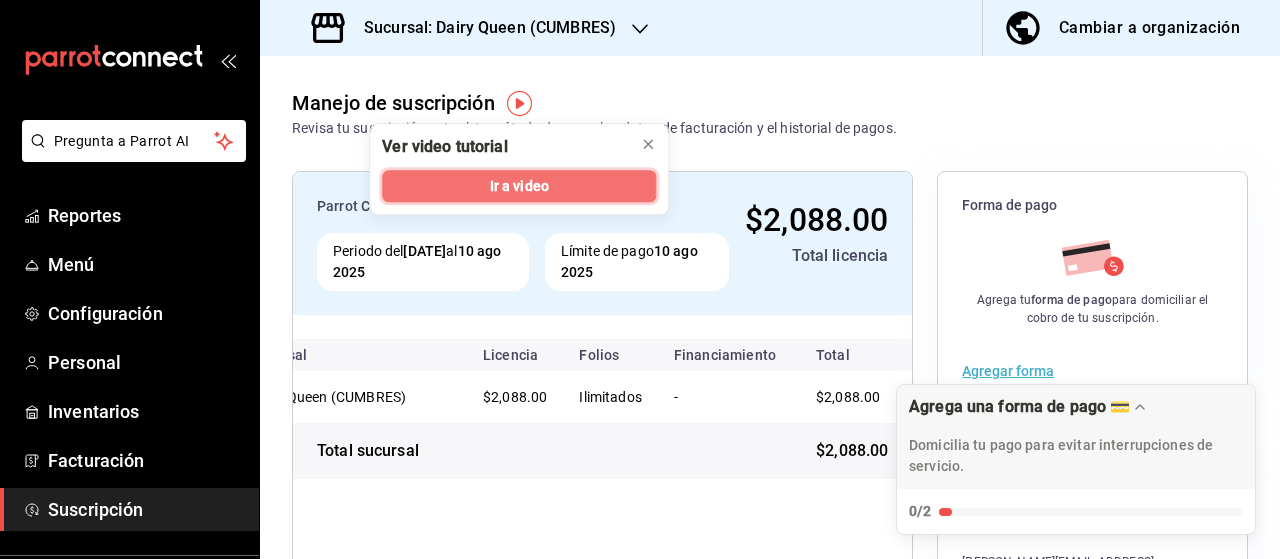 click on "Ir a video" at bounding box center [519, 186] 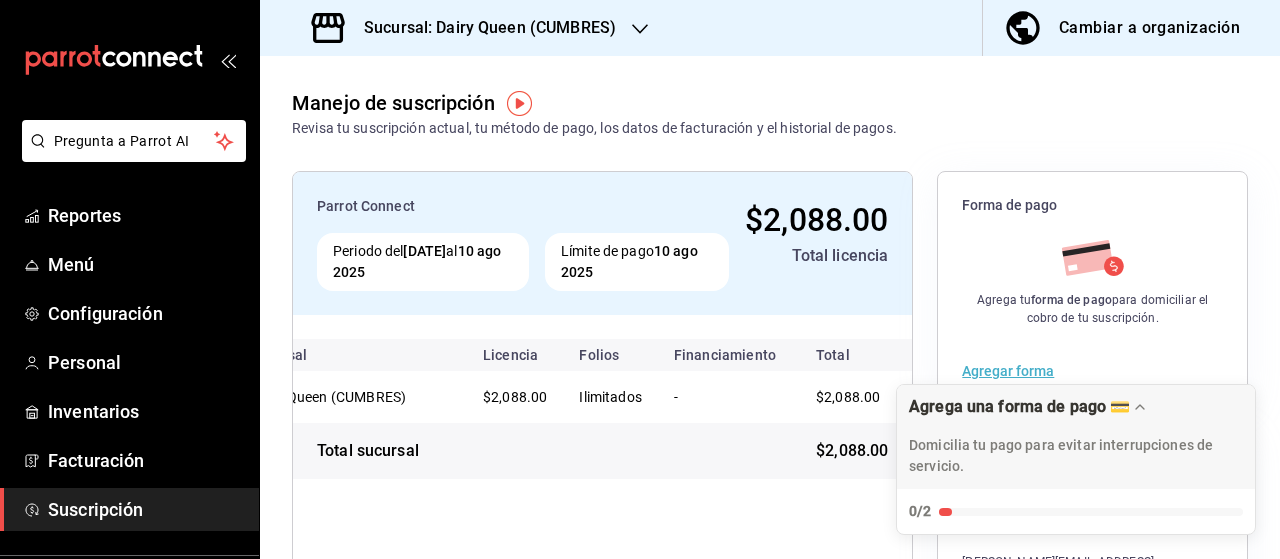 click on "Suscripción" at bounding box center (145, 509) 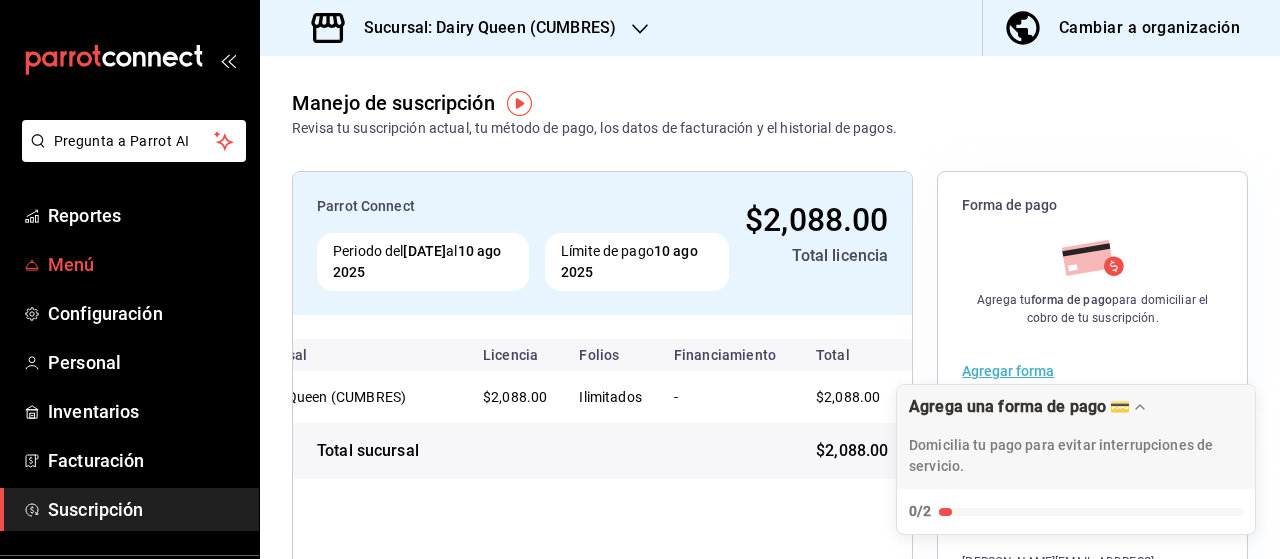 click on "Menú" at bounding box center (145, 264) 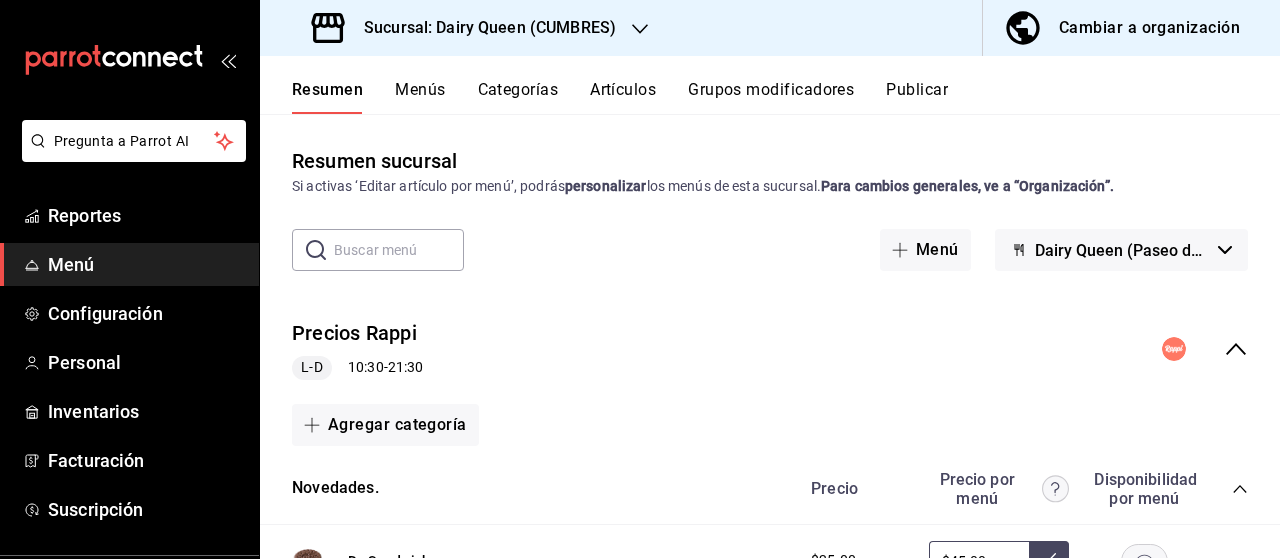 click on "Publicar" at bounding box center [917, 97] 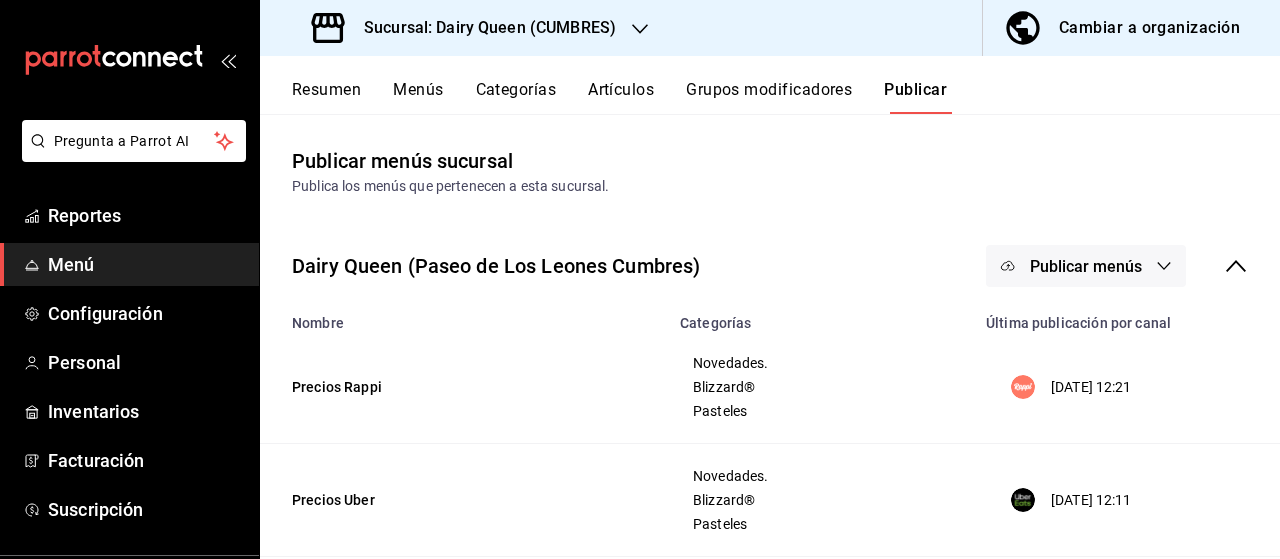 click on "Dairy Queen (Paseo de Los Leones Cumbres) Publicar menús" at bounding box center [770, 266] 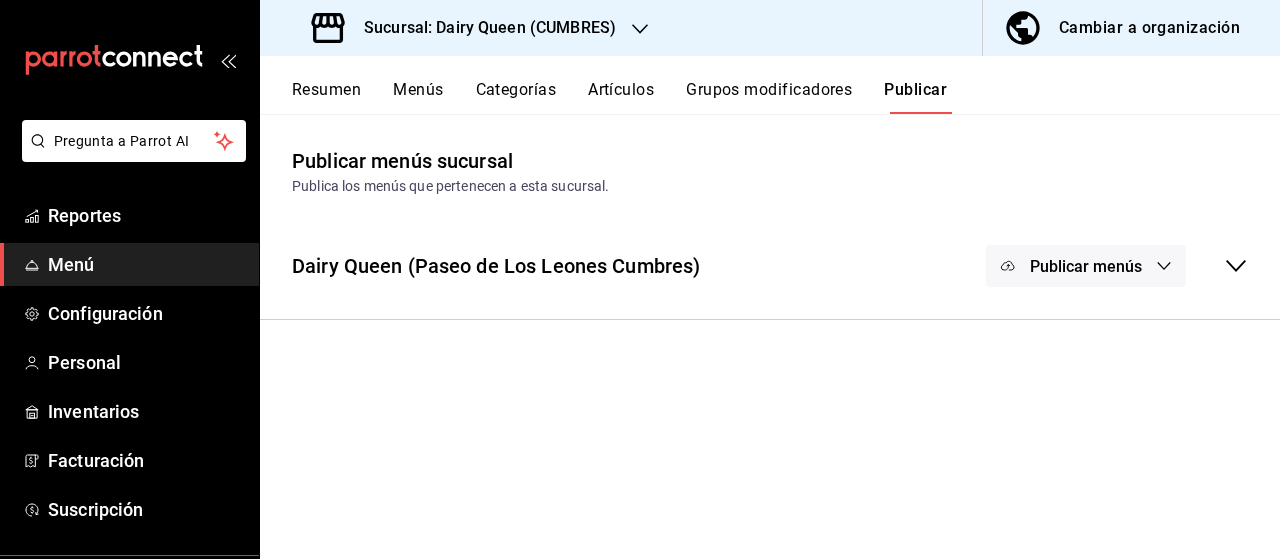 click on "Publicar menús" at bounding box center [1086, 266] 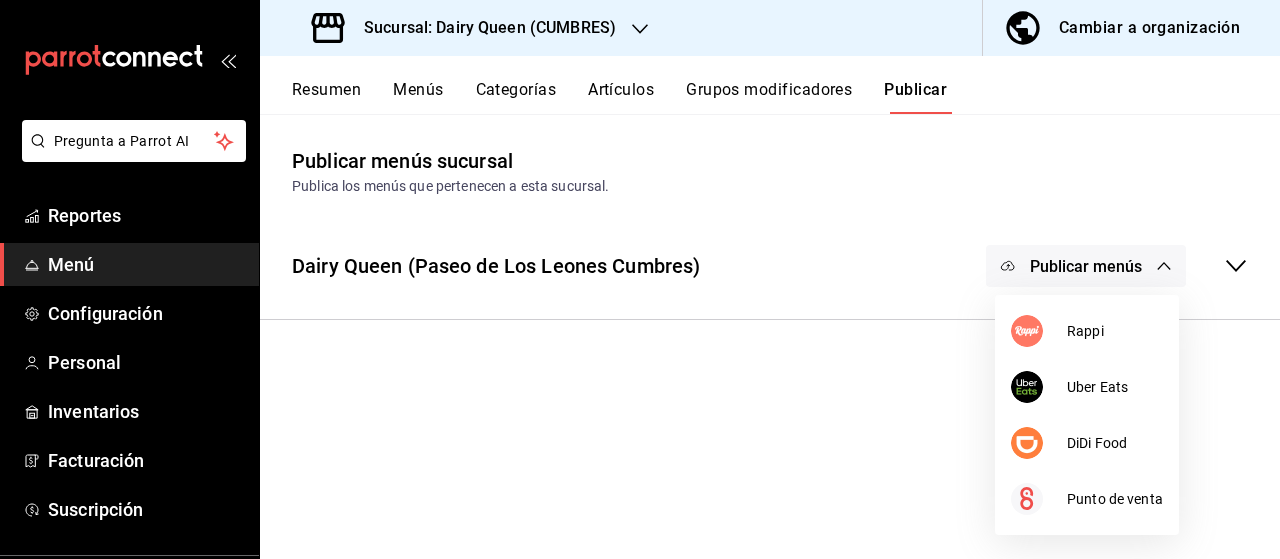 click at bounding box center [640, 279] 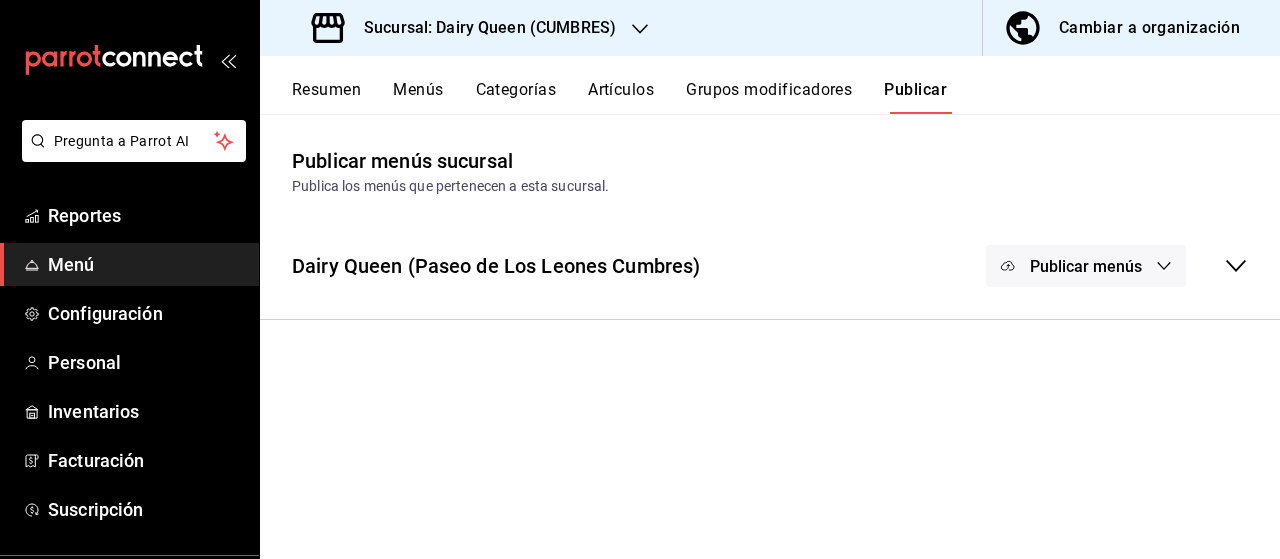 click 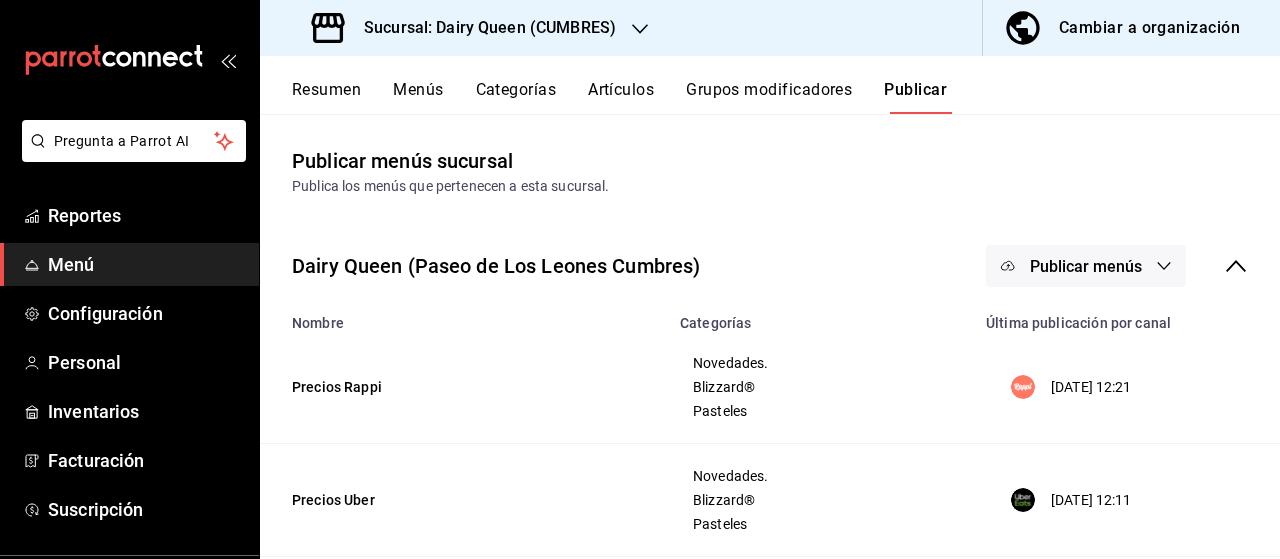 click on "Publicar menús" at bounding box center [1086, 266] 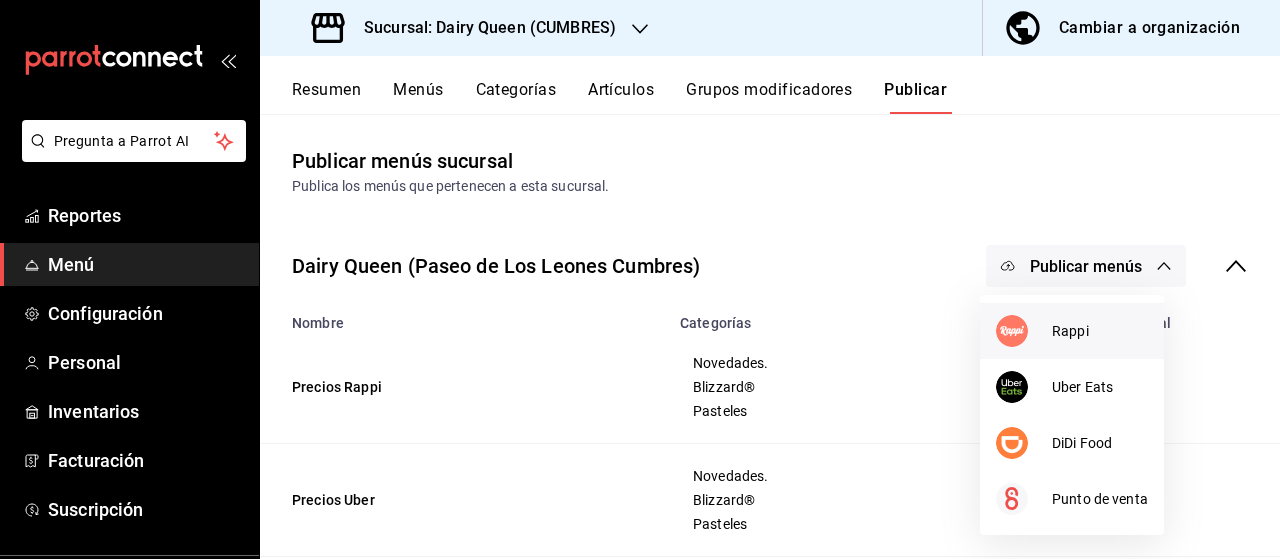 click on "Rappi" at bounding box center [1100, 331] 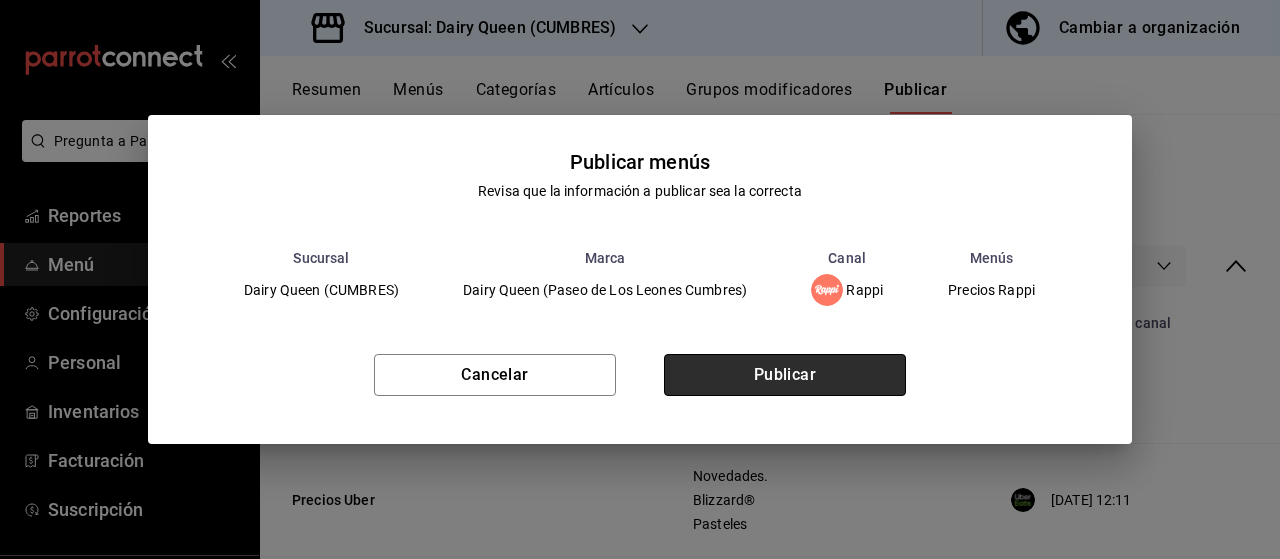 click on "Publicar" at bounding box center [785, 375] 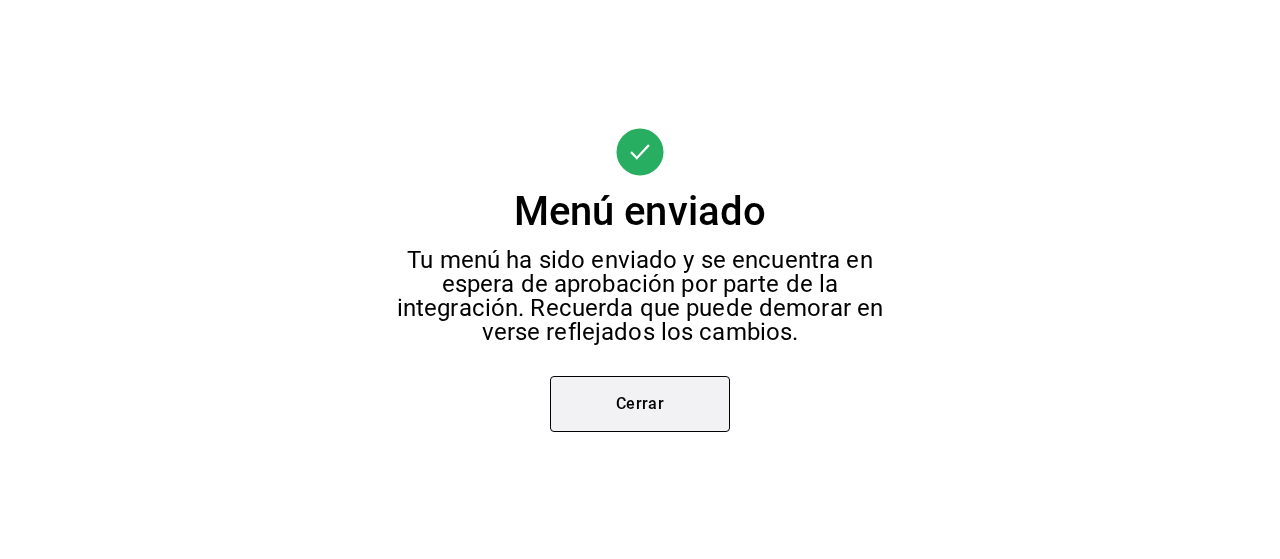 click on "Cerrar" at bounding box center (640, 404) 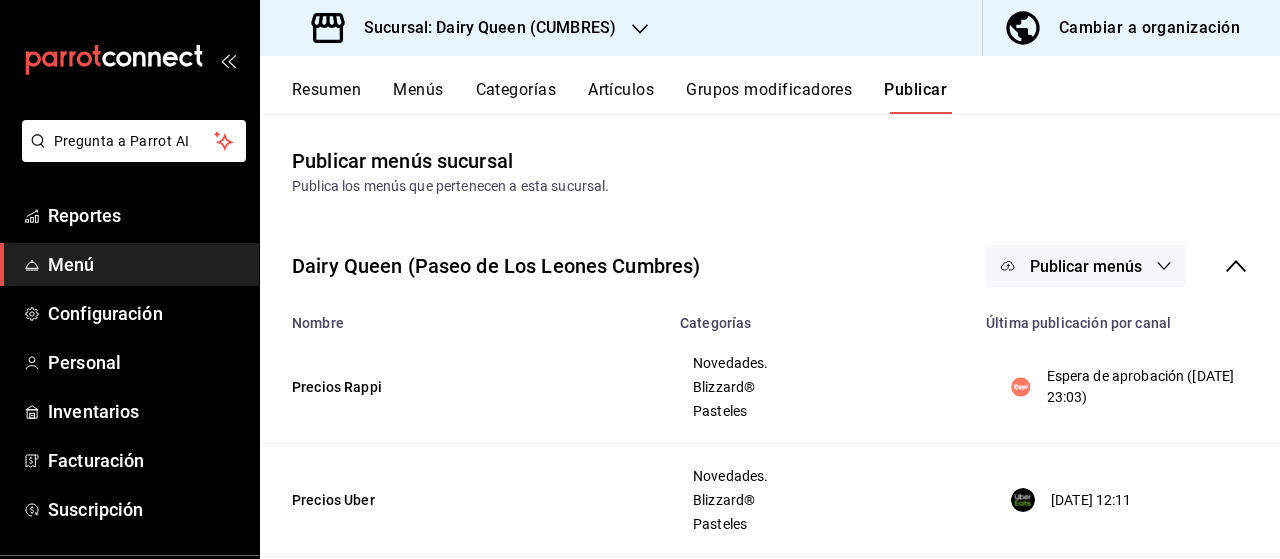click on "Publicar menús" at bounding box center (1086, 266) 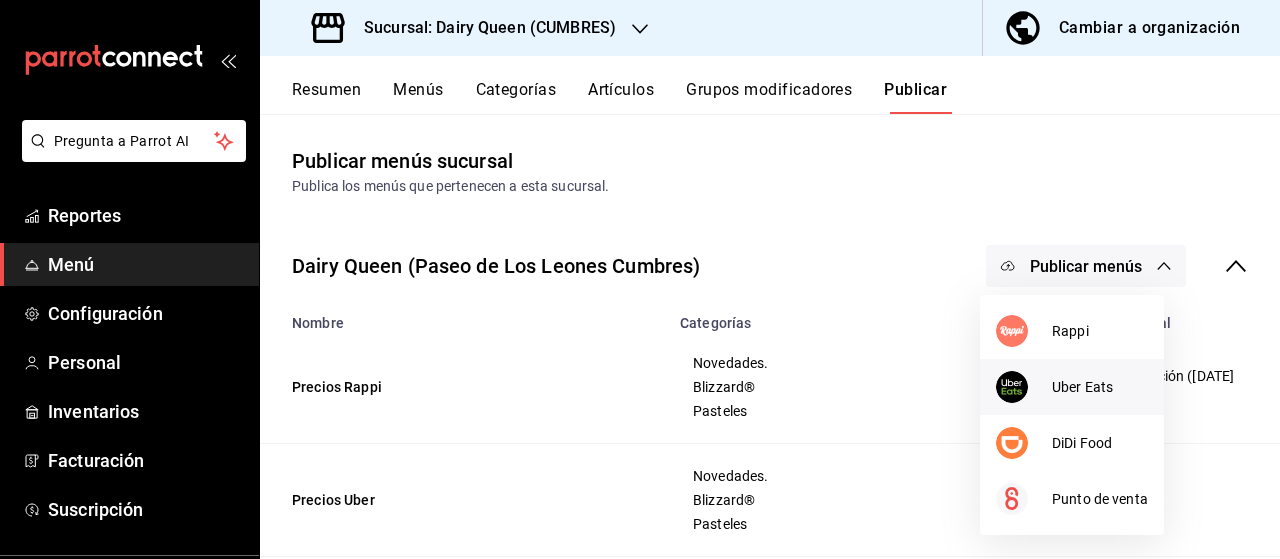 click on "Uber Eats" at bounding box center [1100, 387] 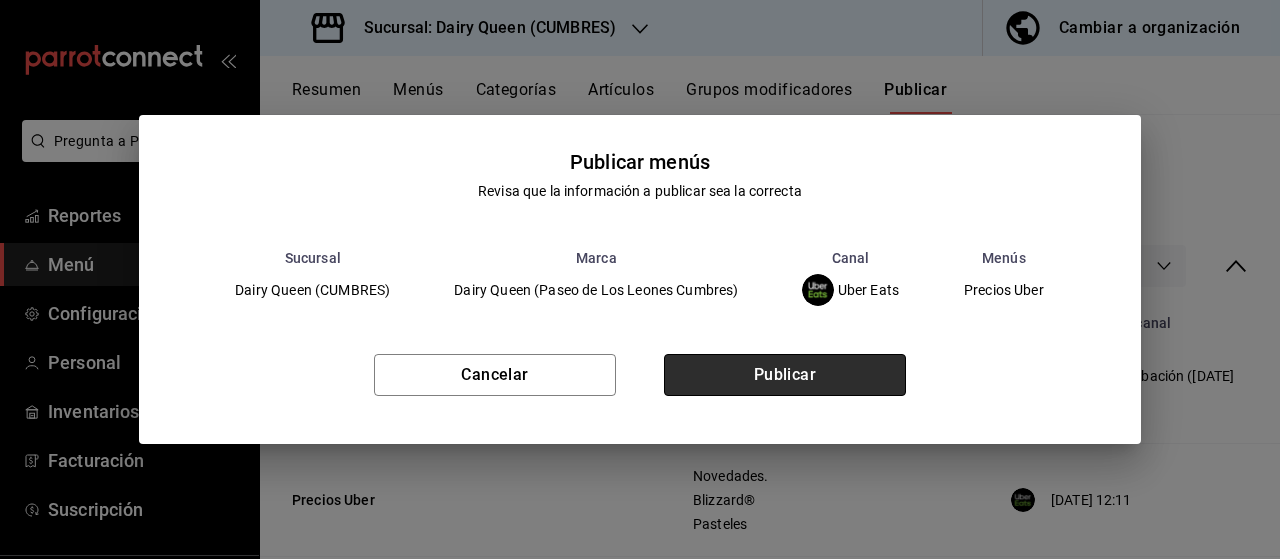 click on "Publicar" at bounding box center (785, 375) 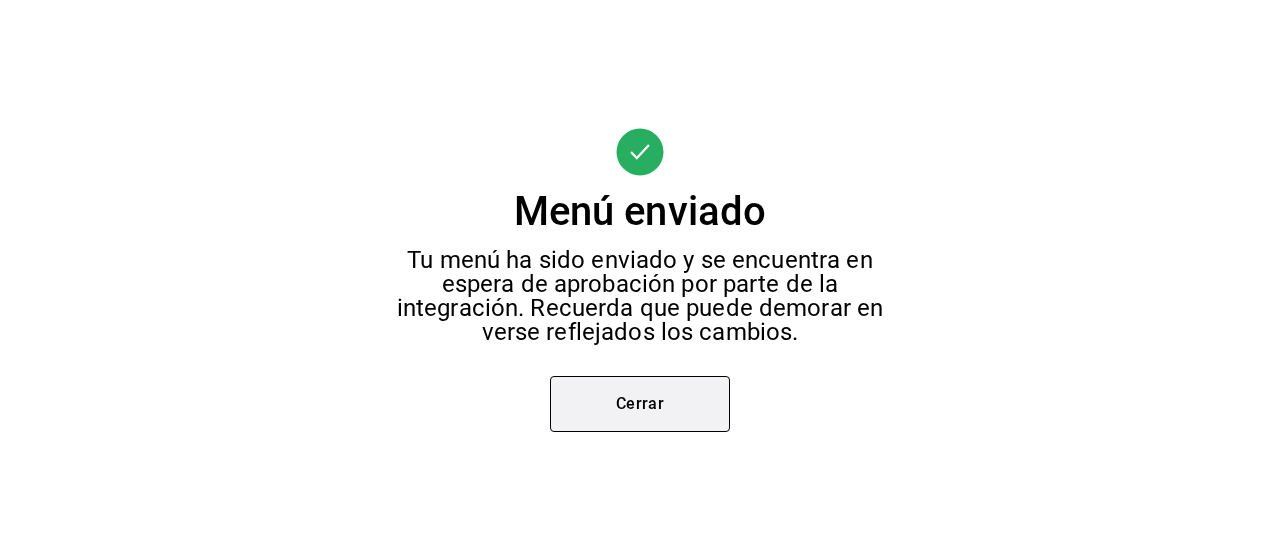 click on "Cerrar" at bounding box center (640, 404) 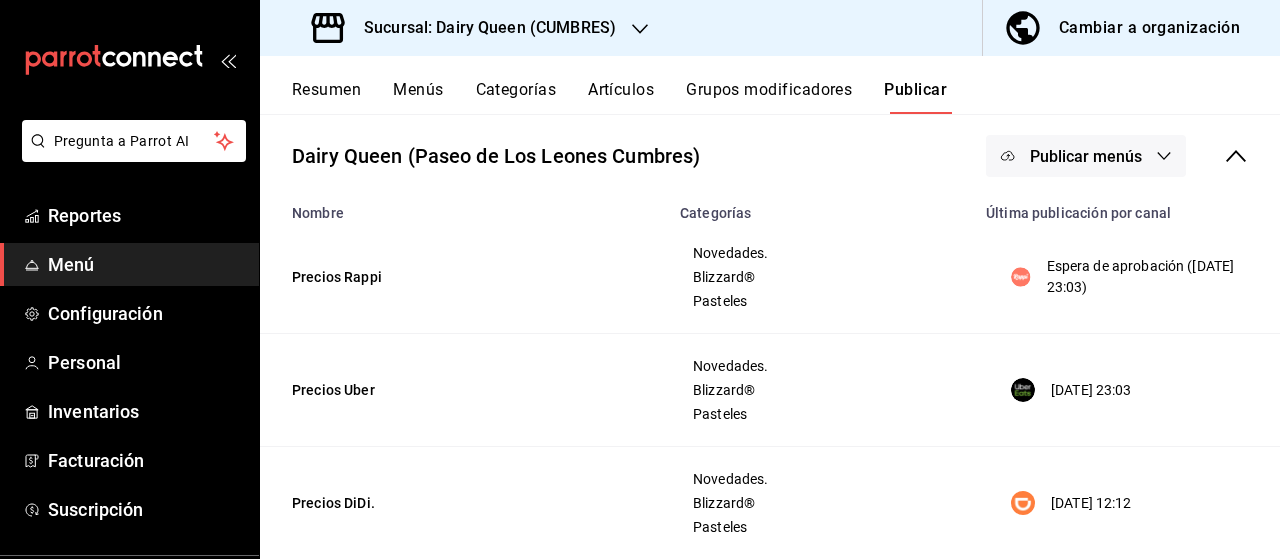 scroll, scrollTop: 93, scrollLeft: 0, axis: vertical 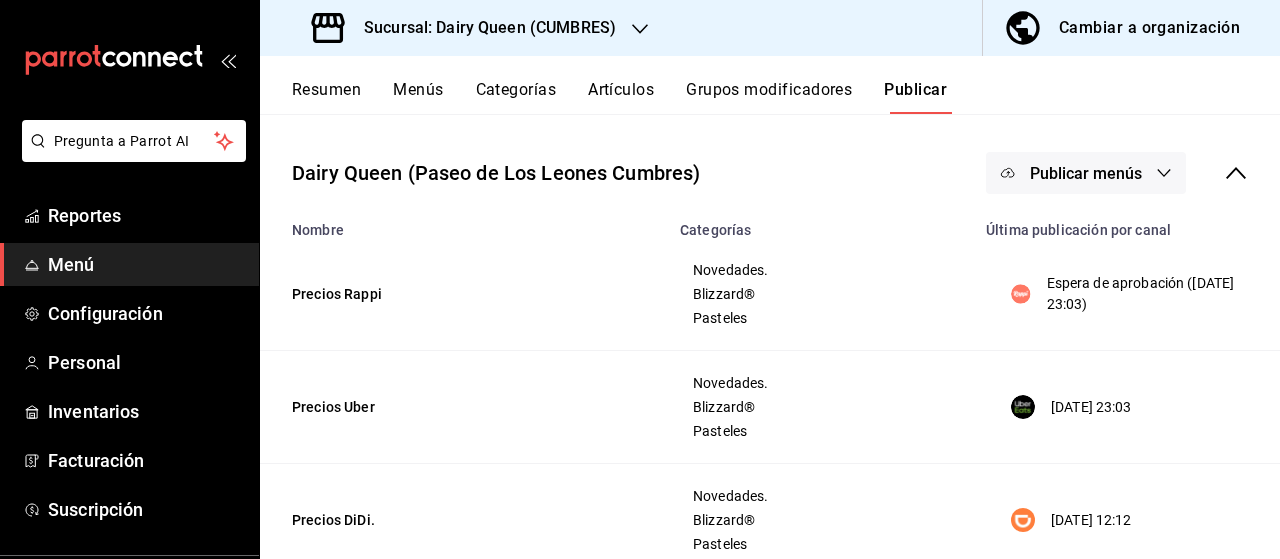 click on "Publicar menús" at bounding box center (1086, 173) 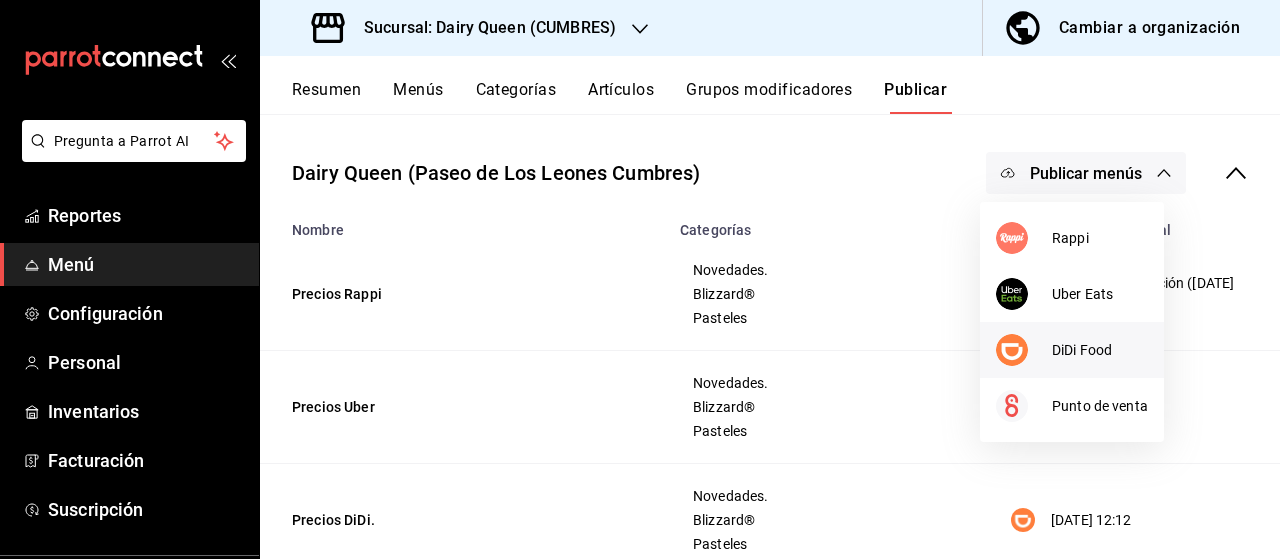 click on "DiDi Food" at bounding box center [1072, 350] 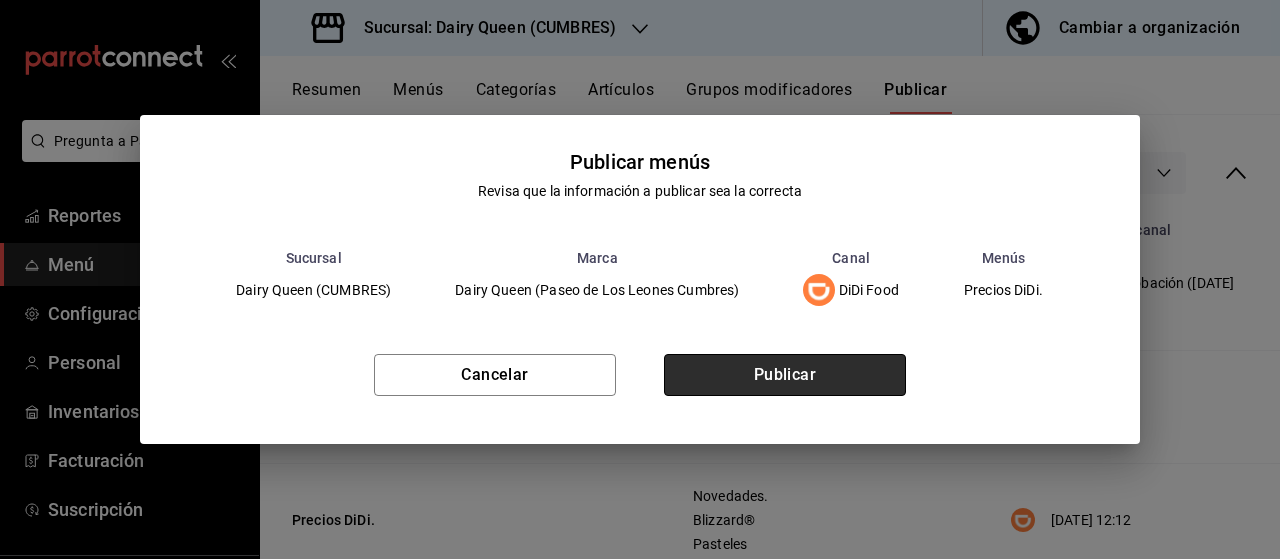 click on "Publicar" at bounding box center (785, 375) 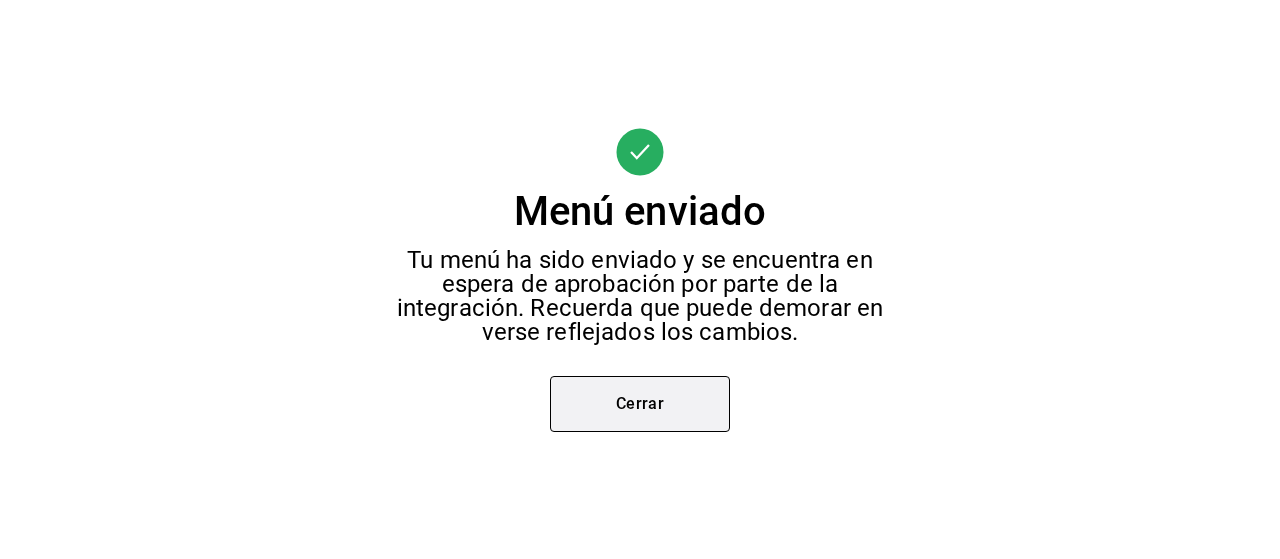 click on "Cerrar" at bounding box center (640, 404) 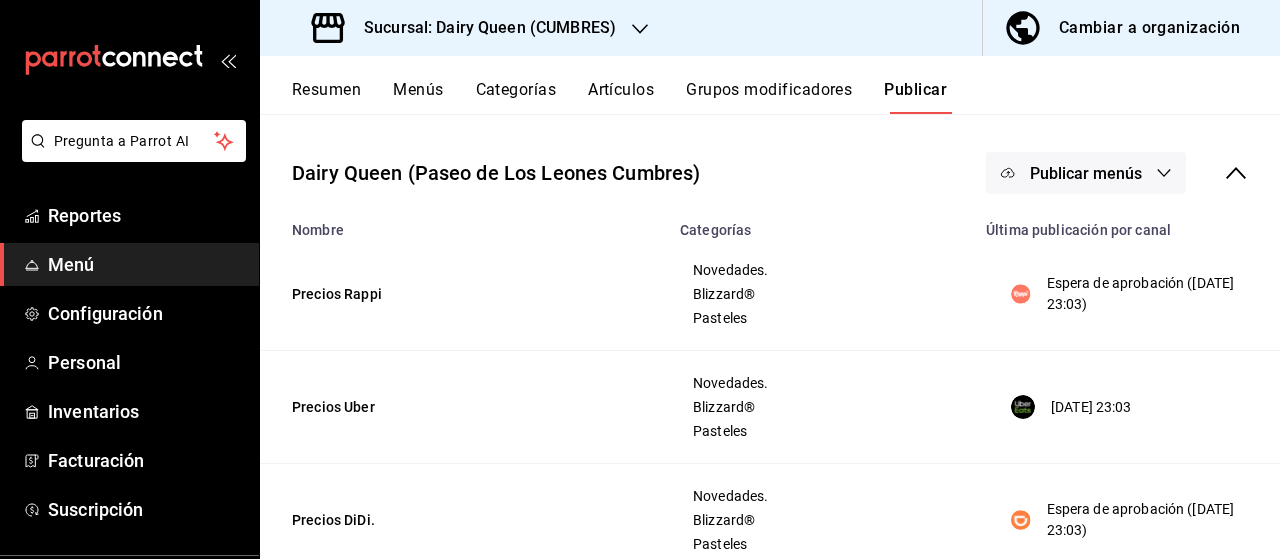 scroll, scrollTop: 0, scrollLeft: 0, axis: both 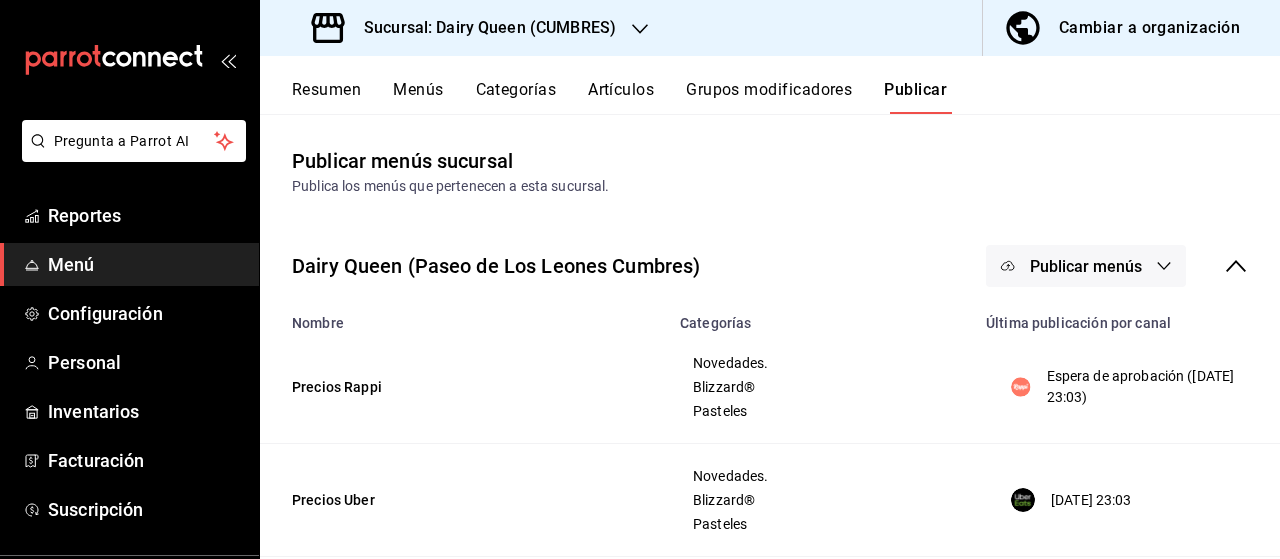 click on "Publicar menús" at bounding box center (1086, 266) 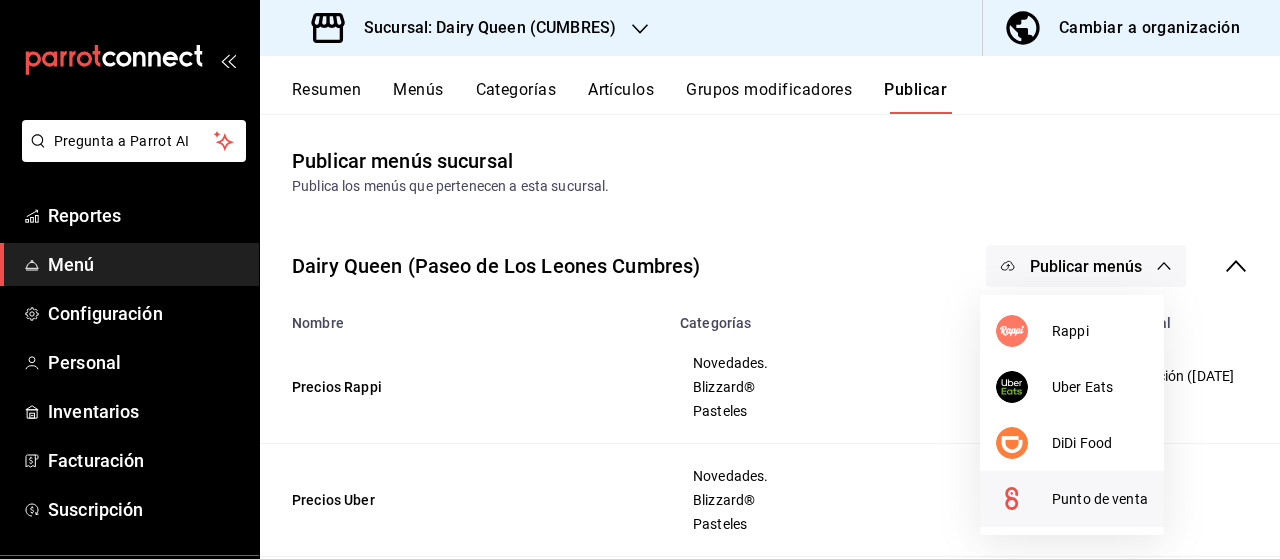 click at bounding box center (1024, 499) 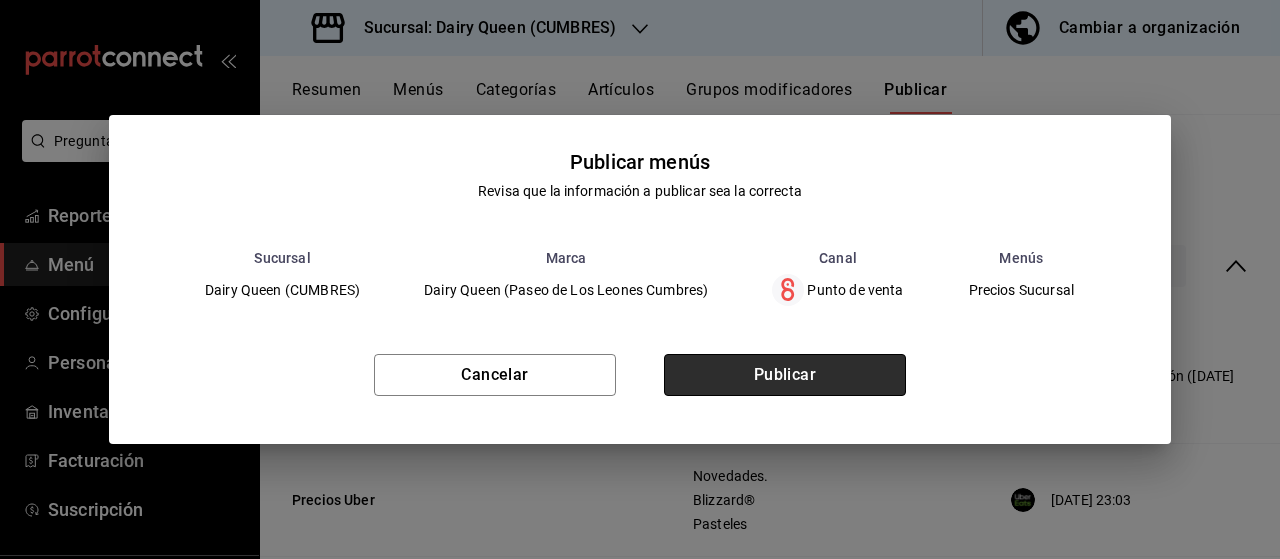 click on "Publicar" at bounding box center (785, 375) 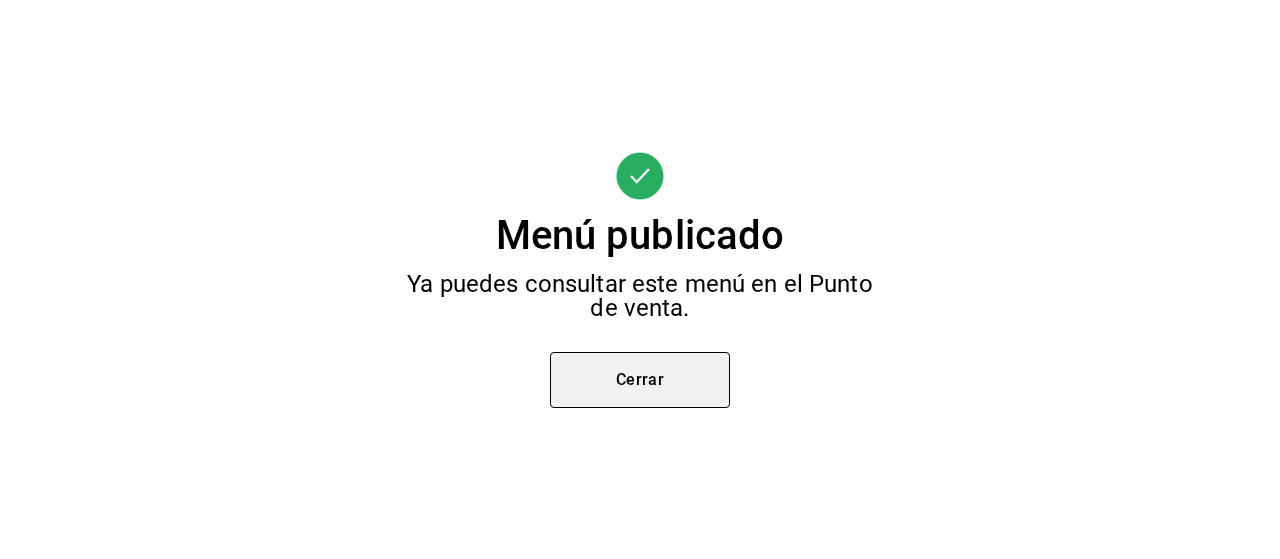 click on "Cerrar" at bounding box center (640, 380) 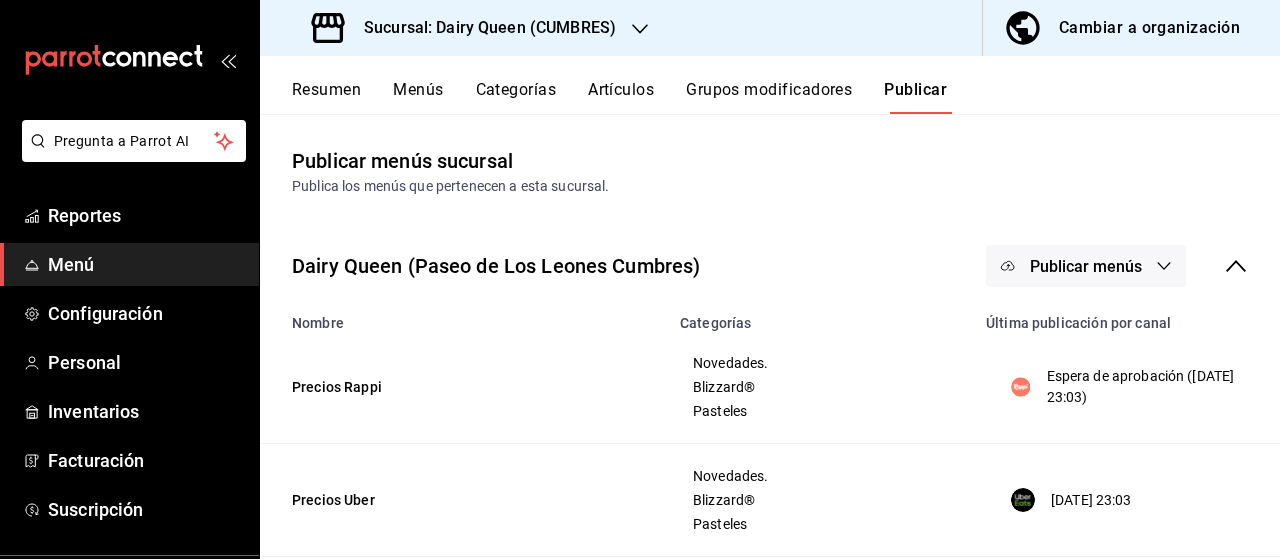 click on "Sucursal: Dairy Queen (CUMBRES)" at bounding box center (482, 28) 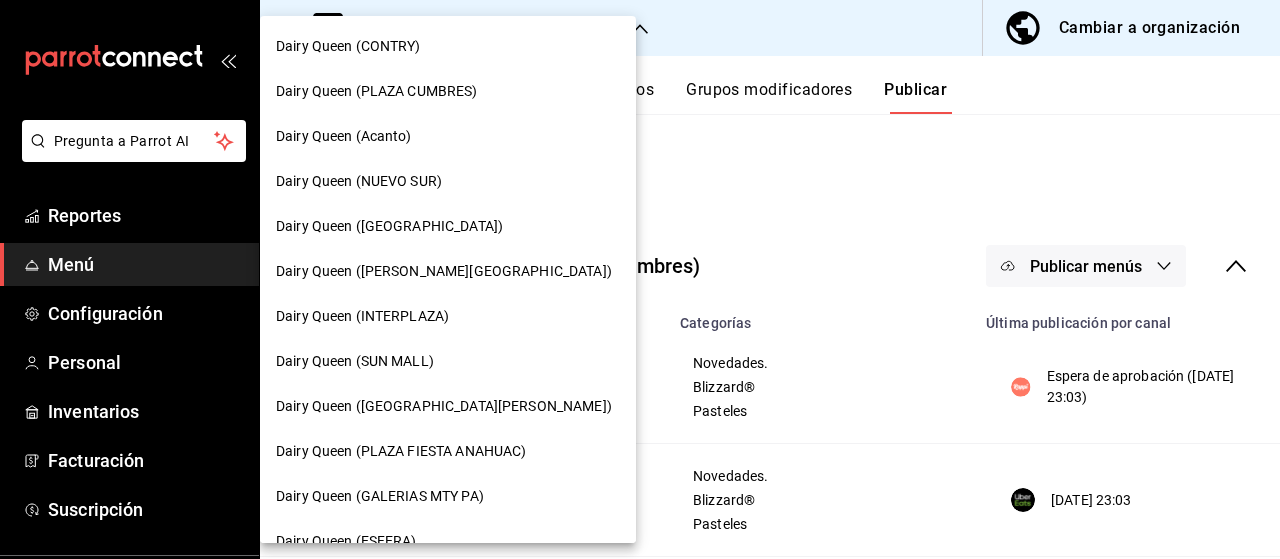 scroll, scrollTop: 884, scrollLeft: 0, axis: vertical 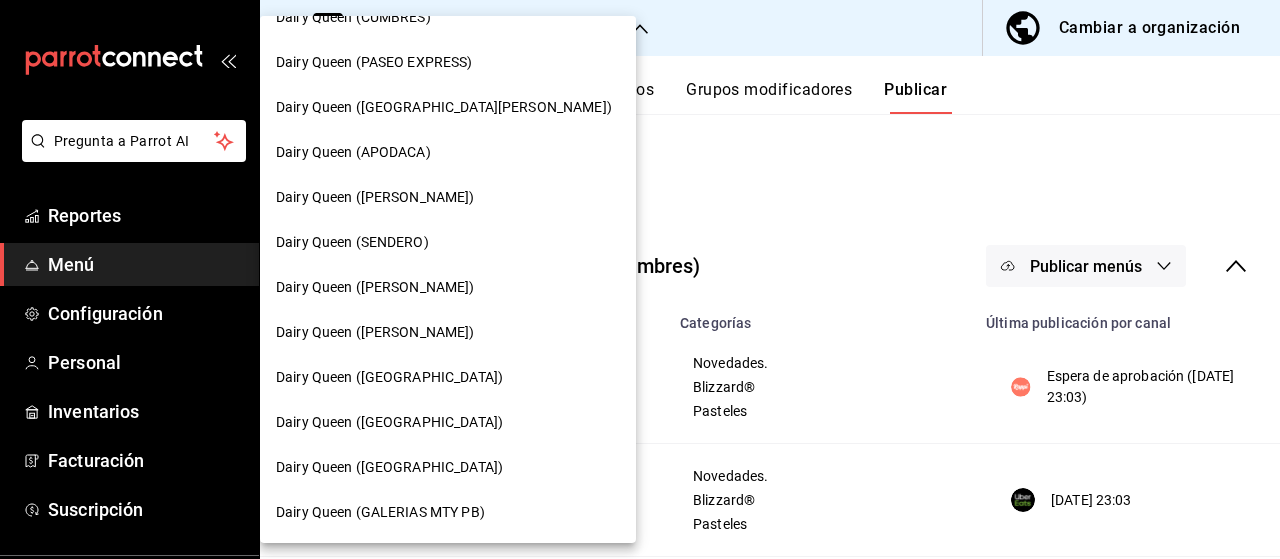 click on "Dairy Queen (CUMBRES)" at bounding box center [448, 17] 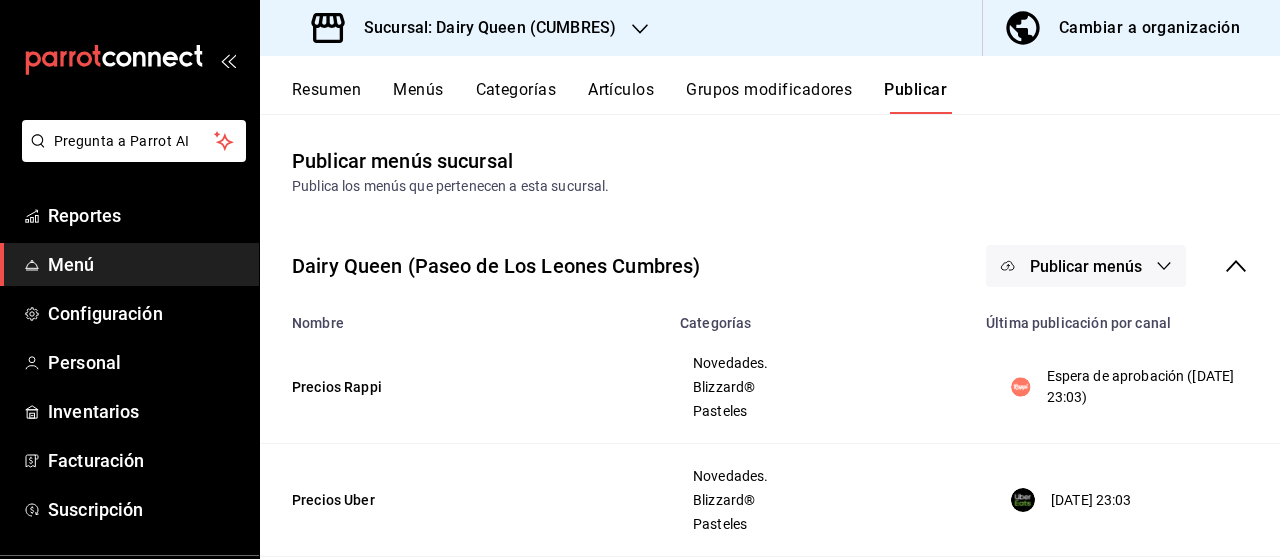 click on "Sucursal: Dairy Queen (CUMBRES)" at bounding box center (466, 28) 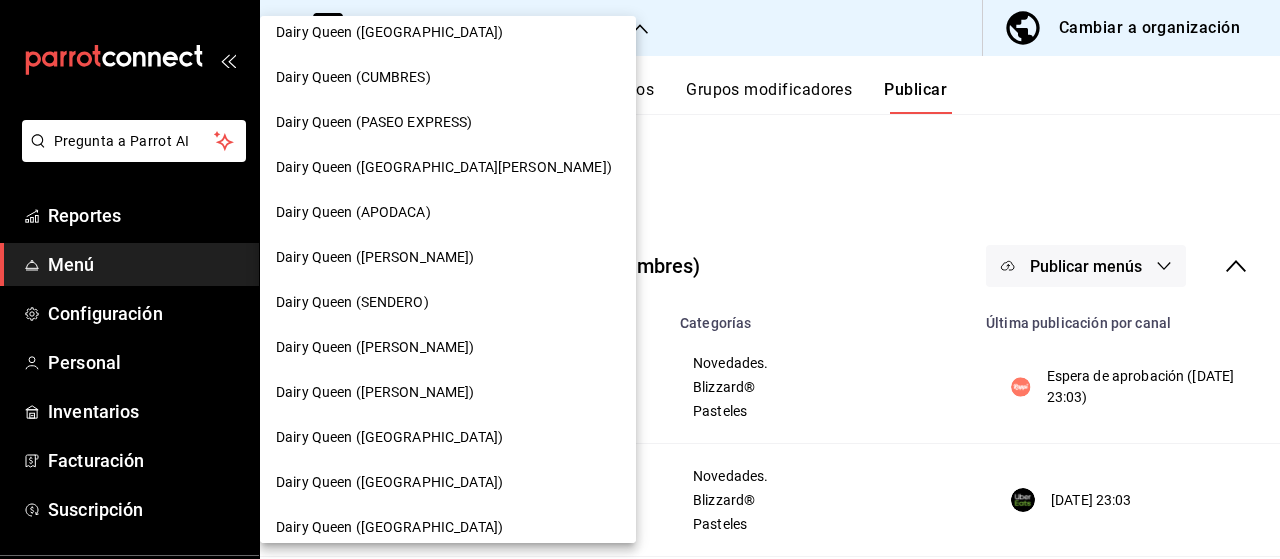 scroll, scrollTop: 884, scrollLeft: 0, axis: vertical 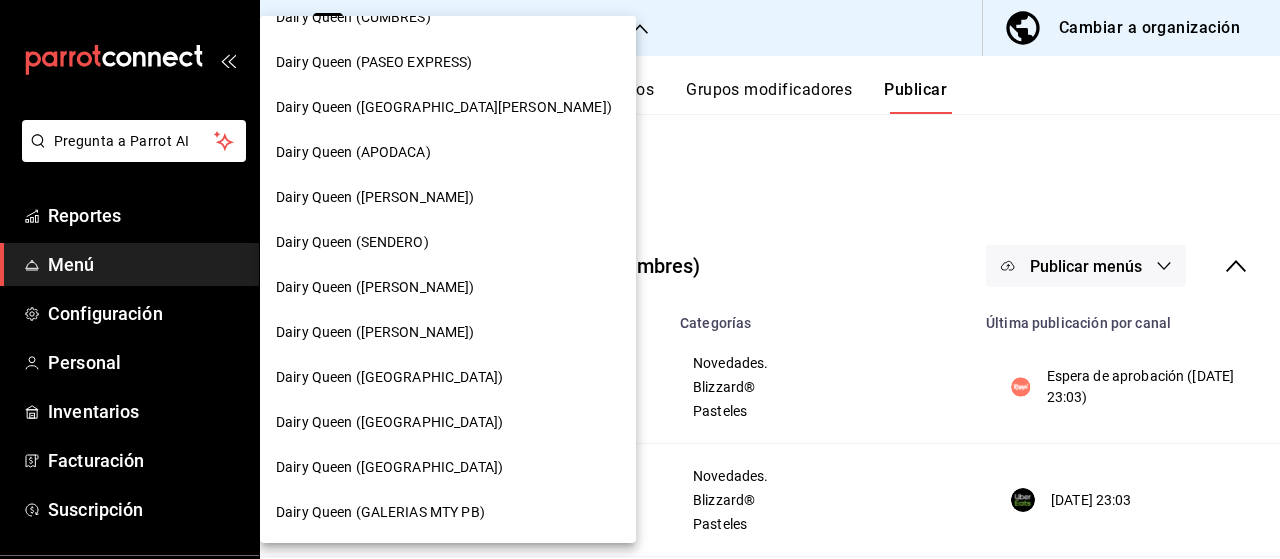 click on "Dairy Queen (PASEO EXPRESS)" at bounding box center (374, 62) 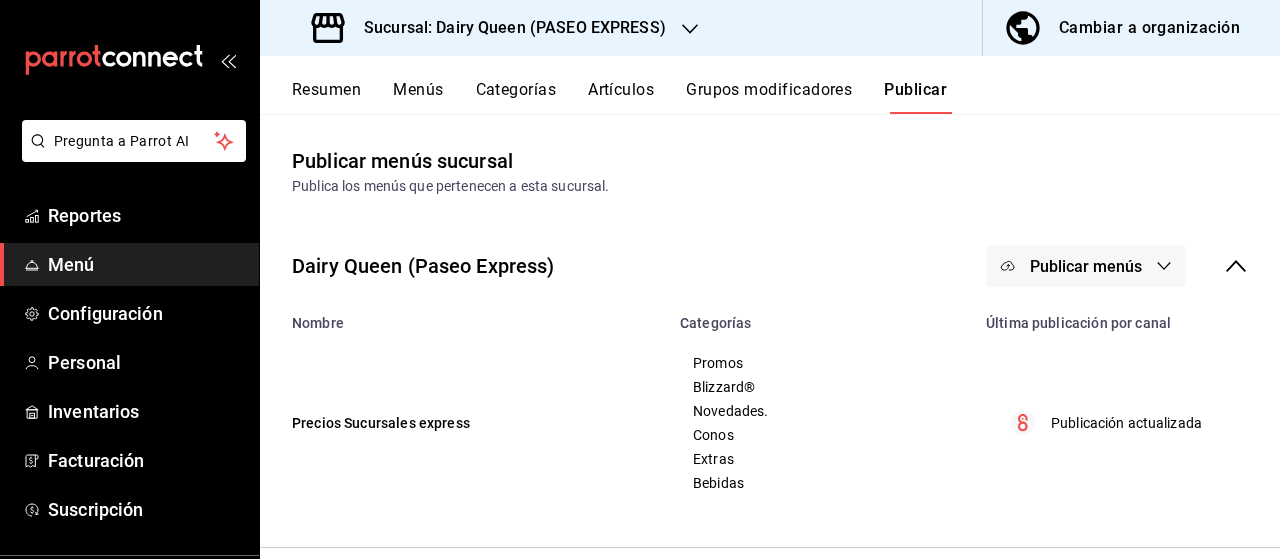 click on "Publicar menús" at bounding box center [1086, 266] 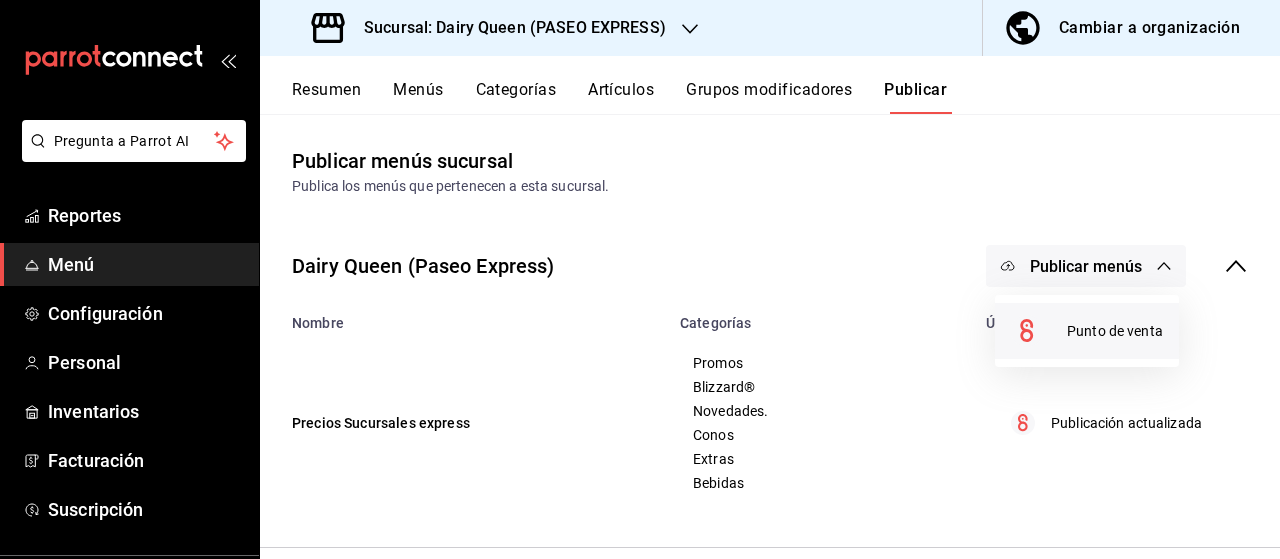 click on "Punto de venta" at bounding box center [1115, 331] 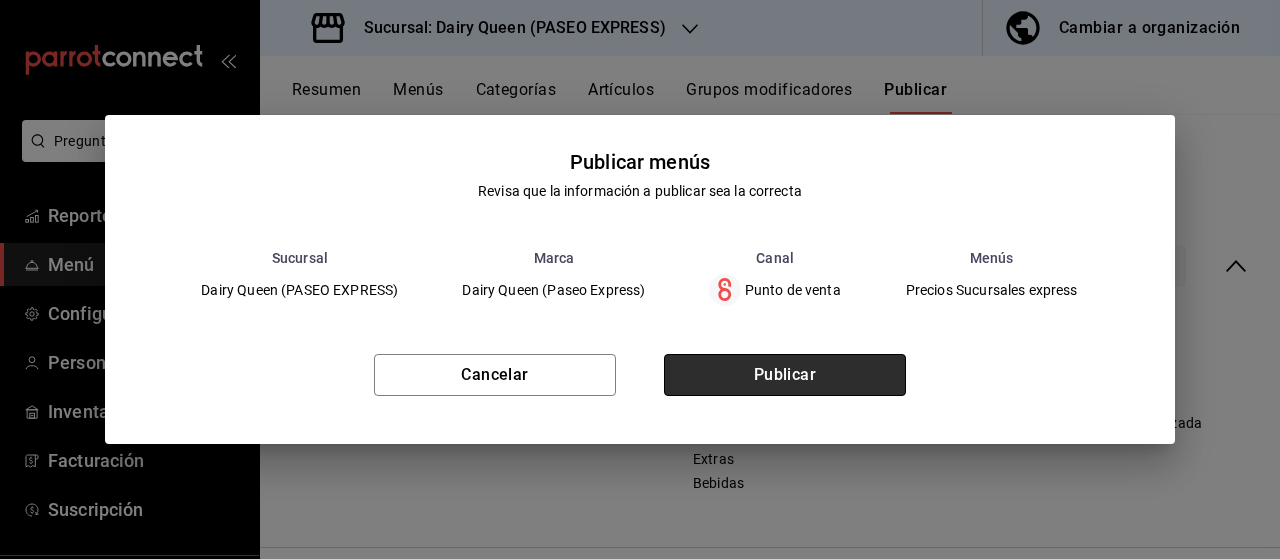 click on "Publicar" at bounding box center [785, 375] 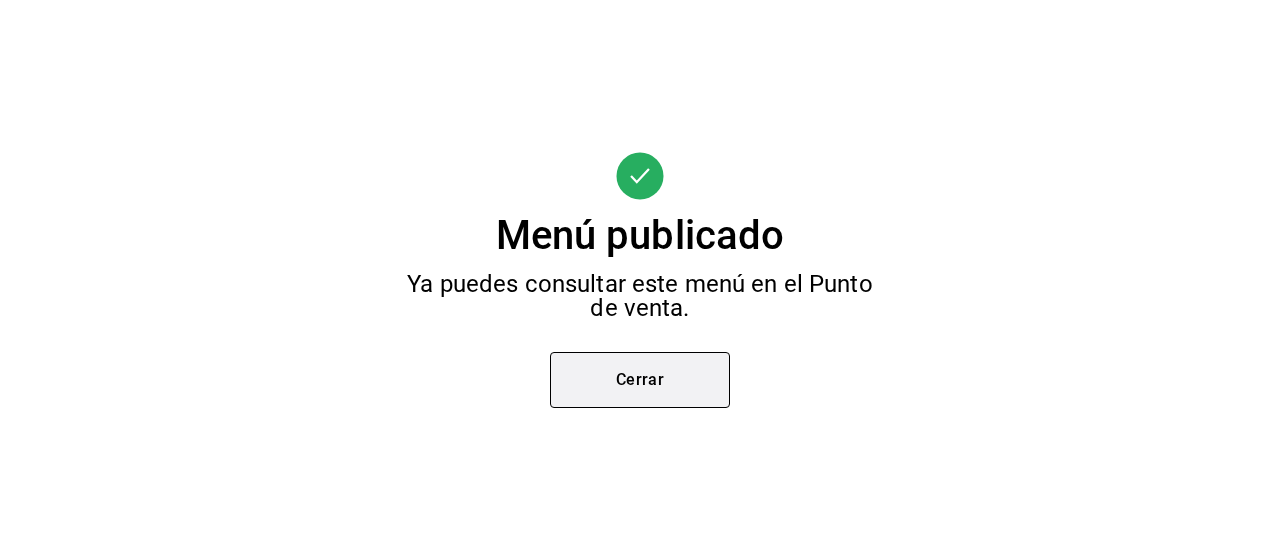 click on "Cerrar" at bounding box center [640, 380] 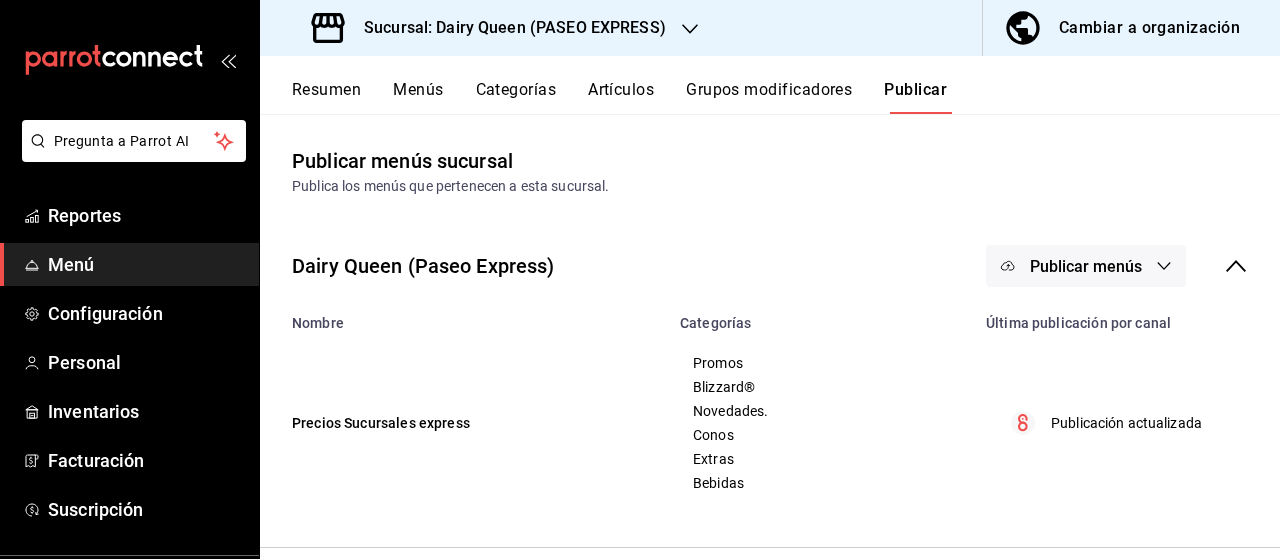 click on "Artículos" at bounding box center (621, 97) 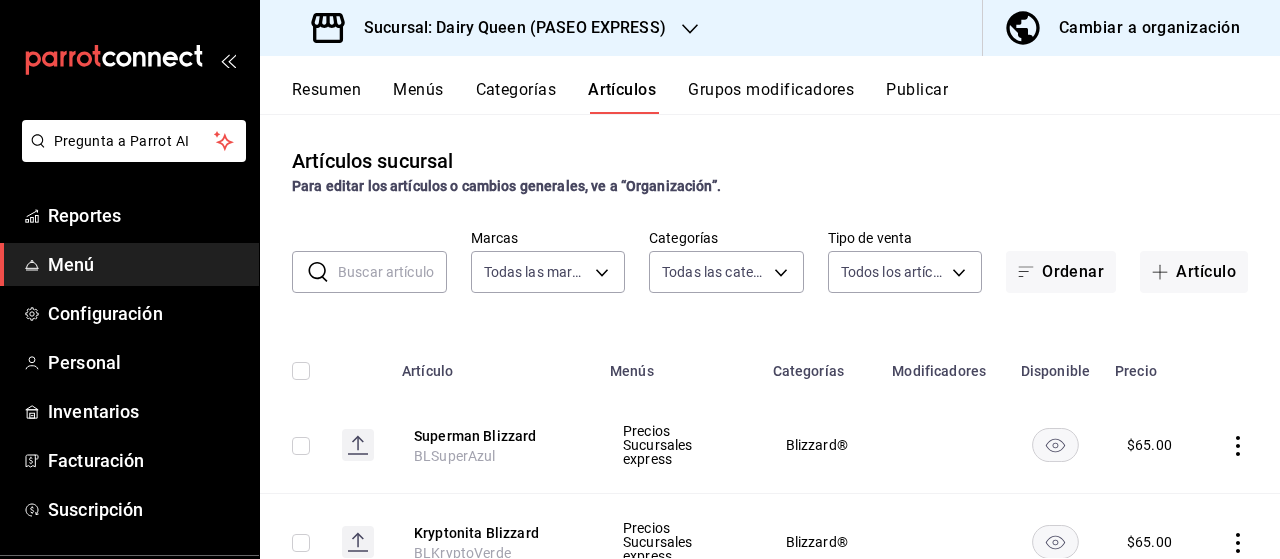 type on "71cc773a-0416-4c6f-b7b0-dc290635454f" 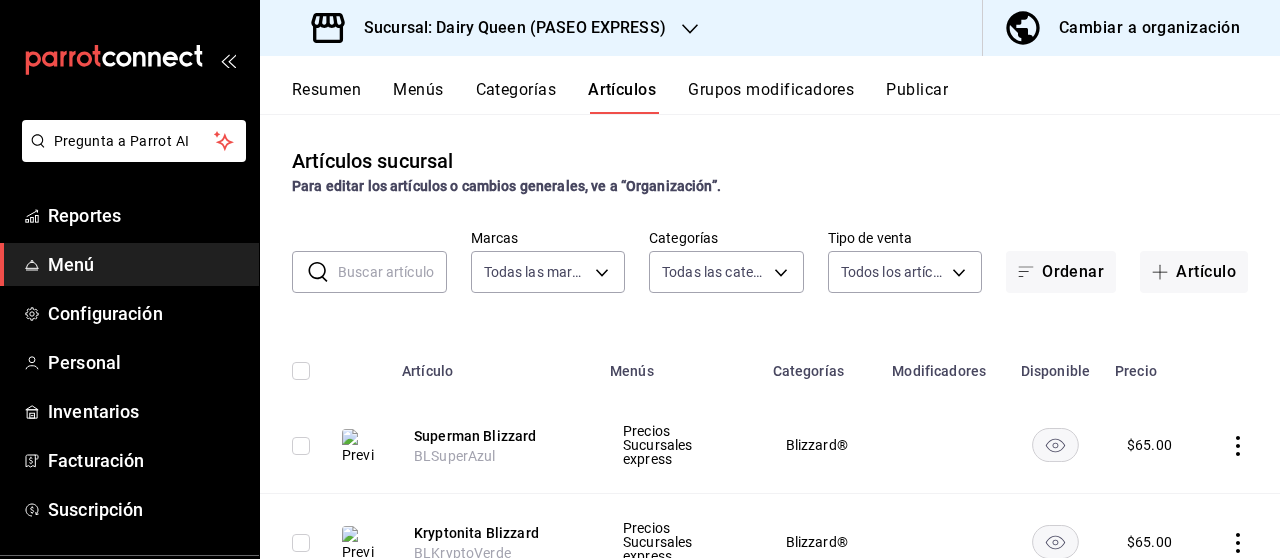 click at bounding box center (392, 272) 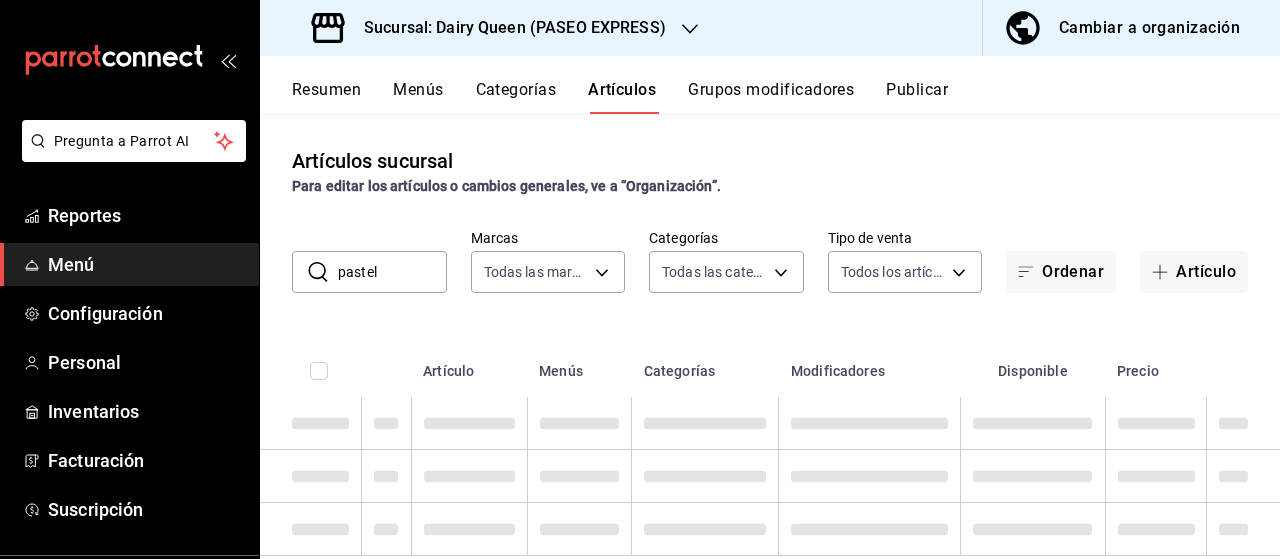 type on "pastel" 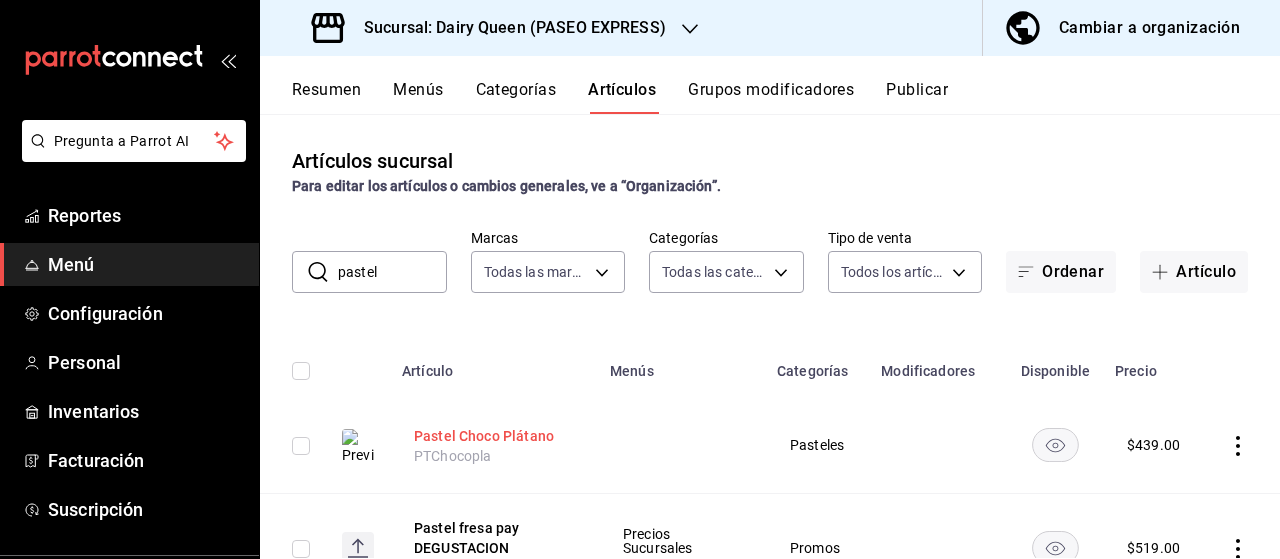 click on "Pastel Choco Plátano" at bounding box center [494, 436] 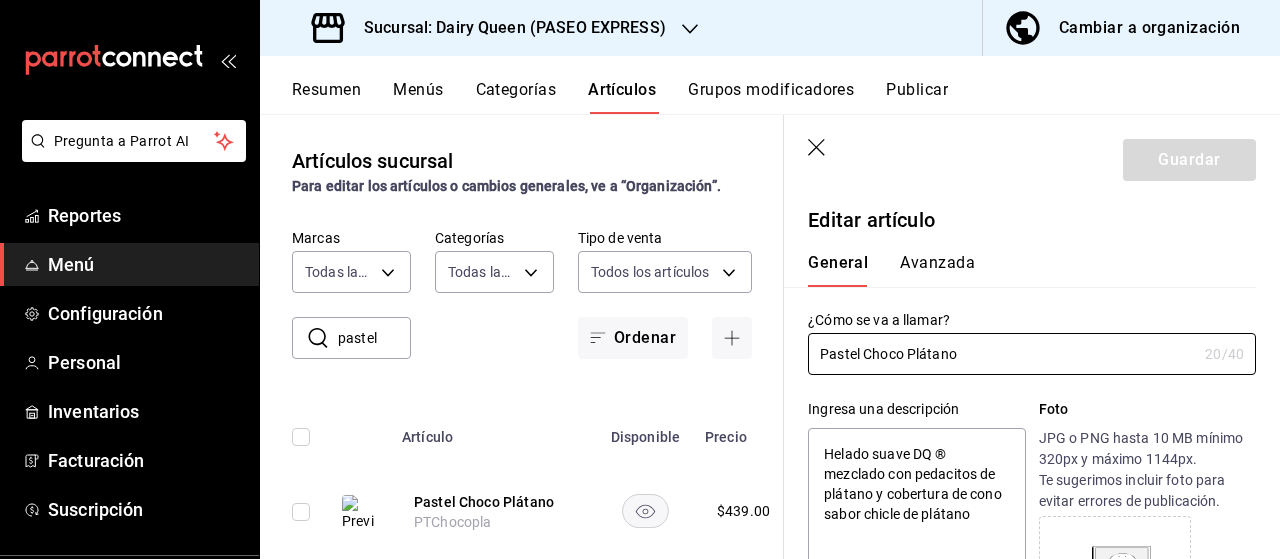 type on "x" 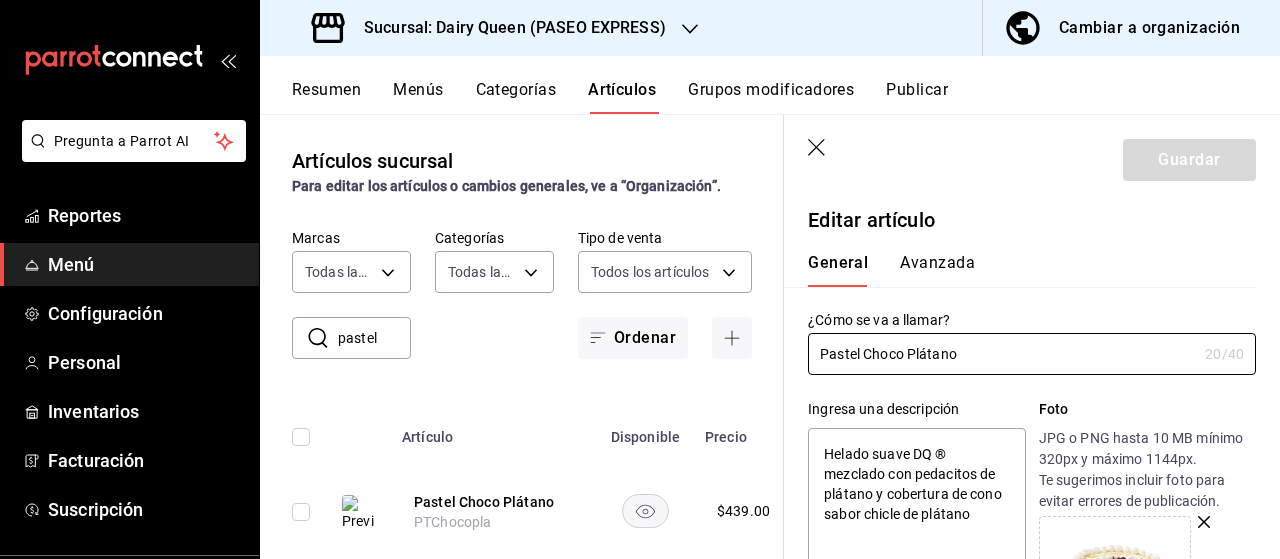 click on "Avanzada" at bounding box center [937, 270] 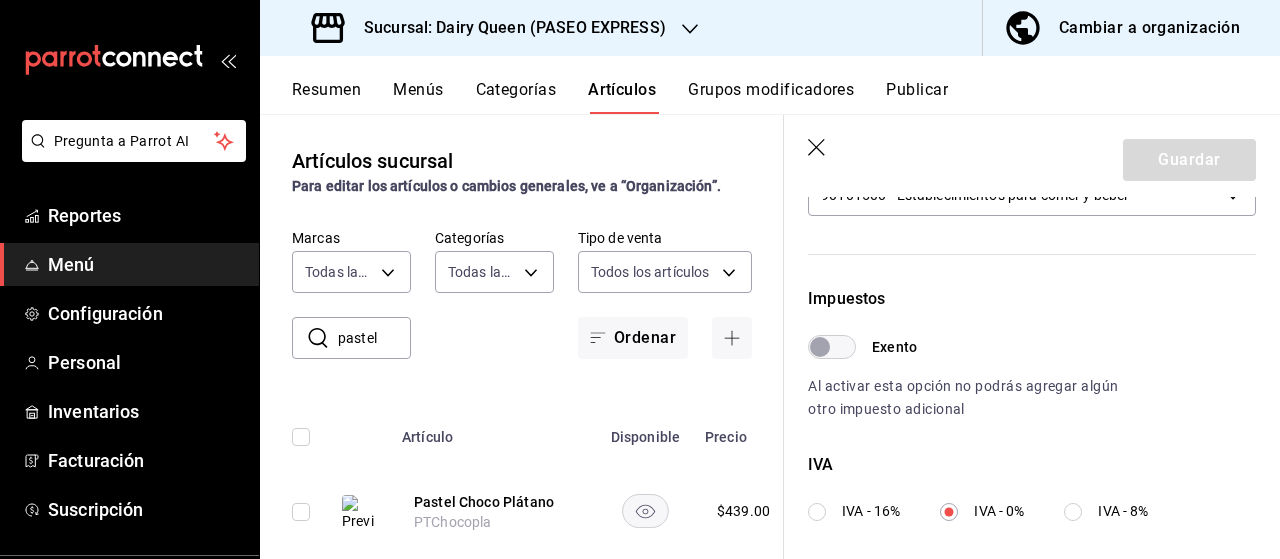 scroll, scrollTop: 0, scrollLeft: 0, axis: both 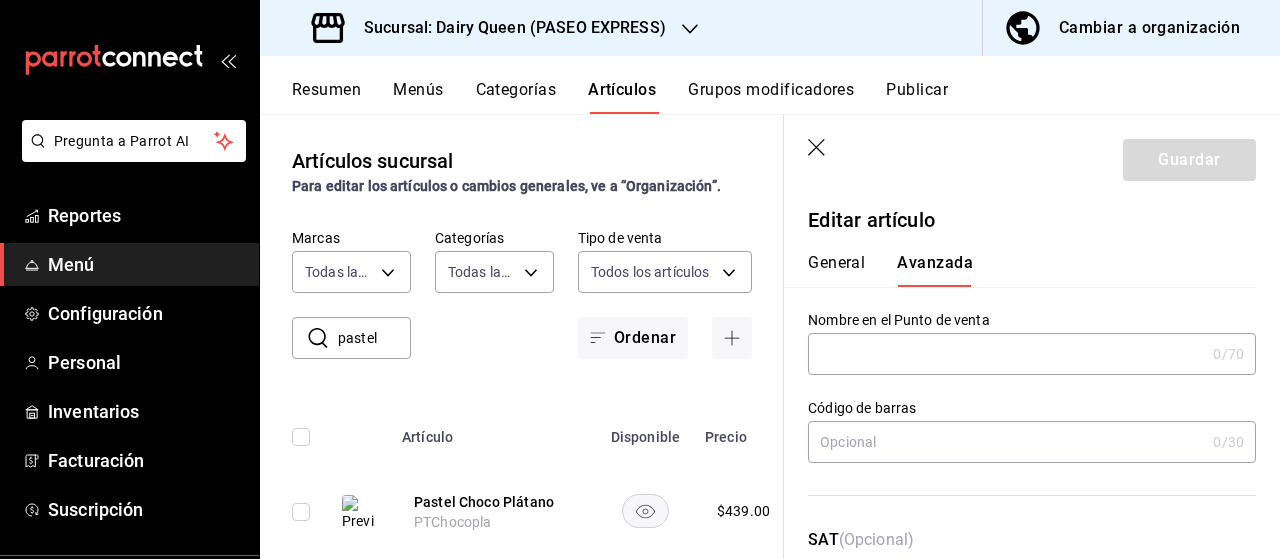 click on "Guardar" at bounding box center (1032, 156) 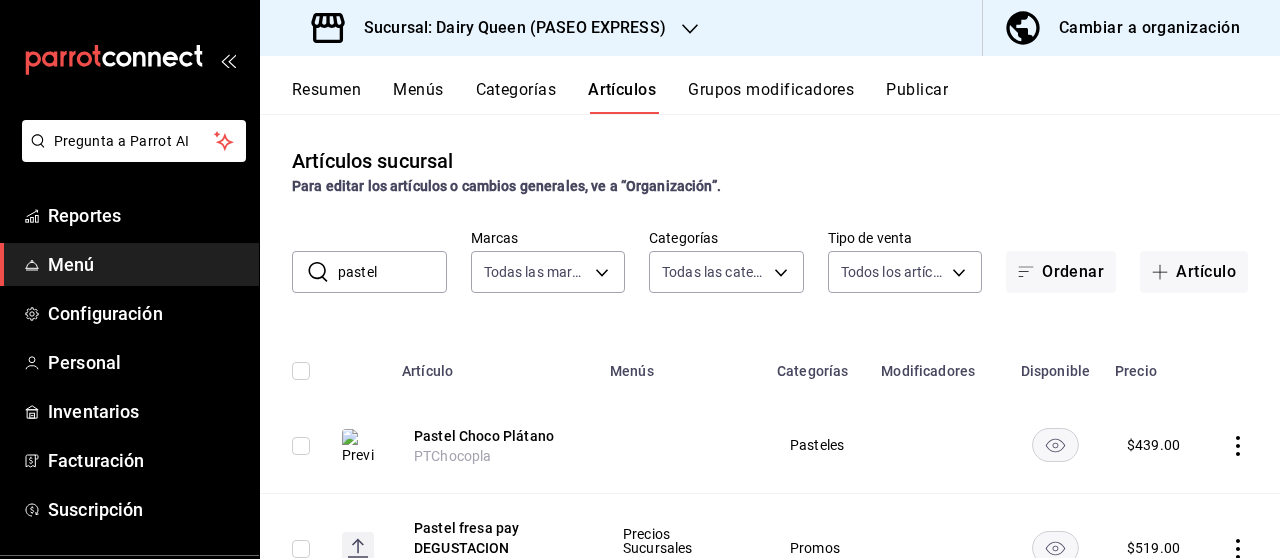 click on "Sucursal: Dairy Queen (PASEO EXPRESS)" at bounding box center (507, 28) 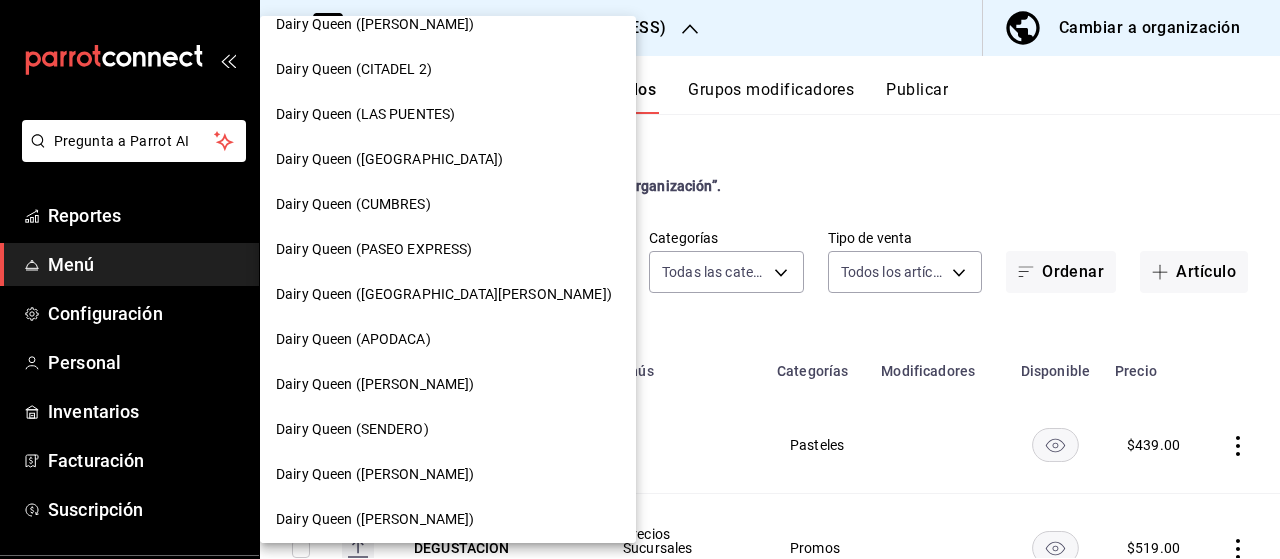 scroll, scrollTop: 703, scrollLeft: 0, axis: vertical 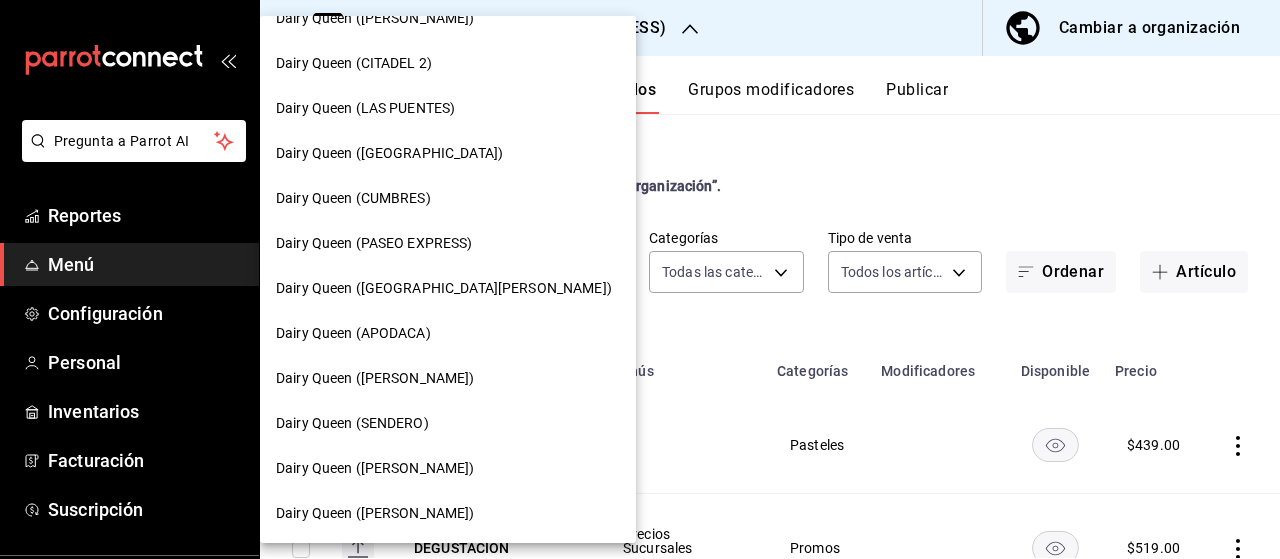 click on "Dairy Queen ([GEOGRAPHIC_DATA][PERSON_NAME])" at bounding box center [444, 288] 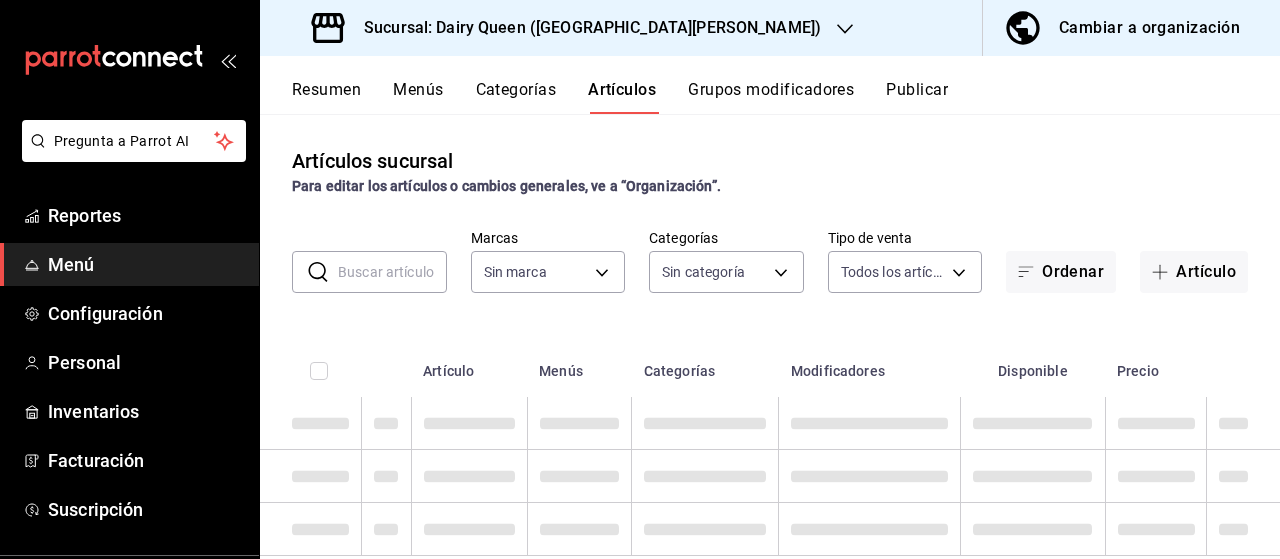 type on "61a8f822-8b2d-483e-b739-6c813cceb207,a18b8afe-1a8b-4f66-b10f-53da37e6459d,b8a259c0-50d3-41c9-804e-dce17f561372,df1571f8-60e1-408d-86e4-d936f53387f7,d12232a8-d37b-4410-8a9c-522961bcdc2a,6776f548-2932-4fb1-818d-4c90b665733c,5c7d2f6a-dd67-462d-968c-75795803413a,660e9d30-52b4-4c63-bd7b-4a8f54e13fe5,250c3131-59a0-4773-8fd3-5ac524e73117,e530784c-d4fb-42f4-a192-3534bc3074dd,3c0783e1-a2ef-42c1-8523-009cf4bdea54,698427b5-23b7-4079-9bbd-39eb023e0f3e,ea691652-fade-47aa-bf5e-fc7c4ffa3623,0c445fab-07ee-4d52-9e73-f32a5db2961d" 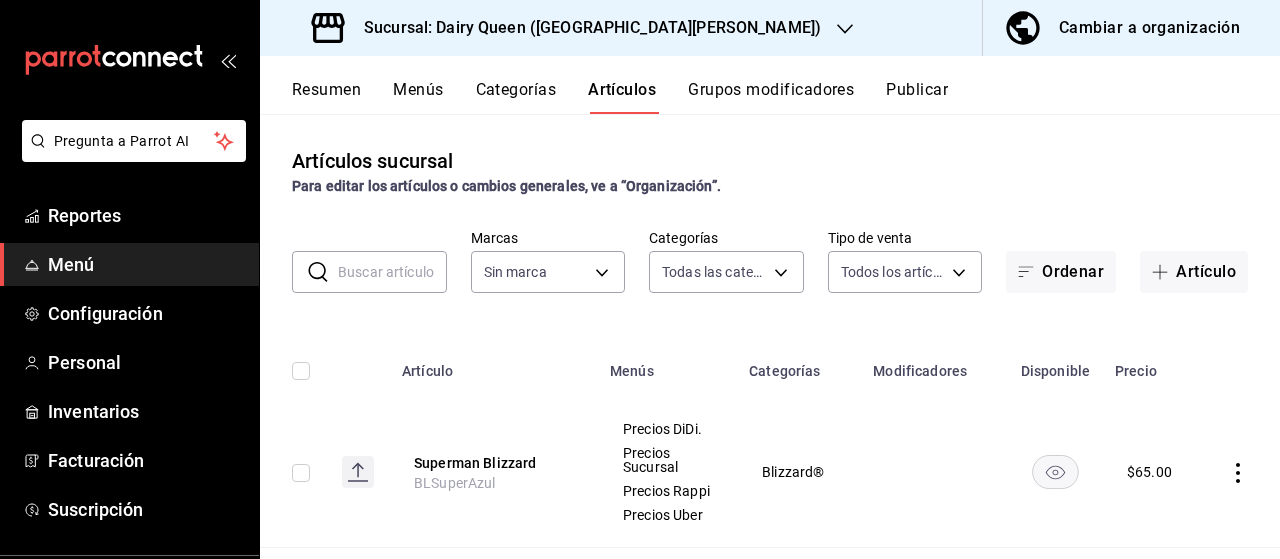 type on "d2163cea-2ef0-45cb-bd37-11a35bcd20b9" 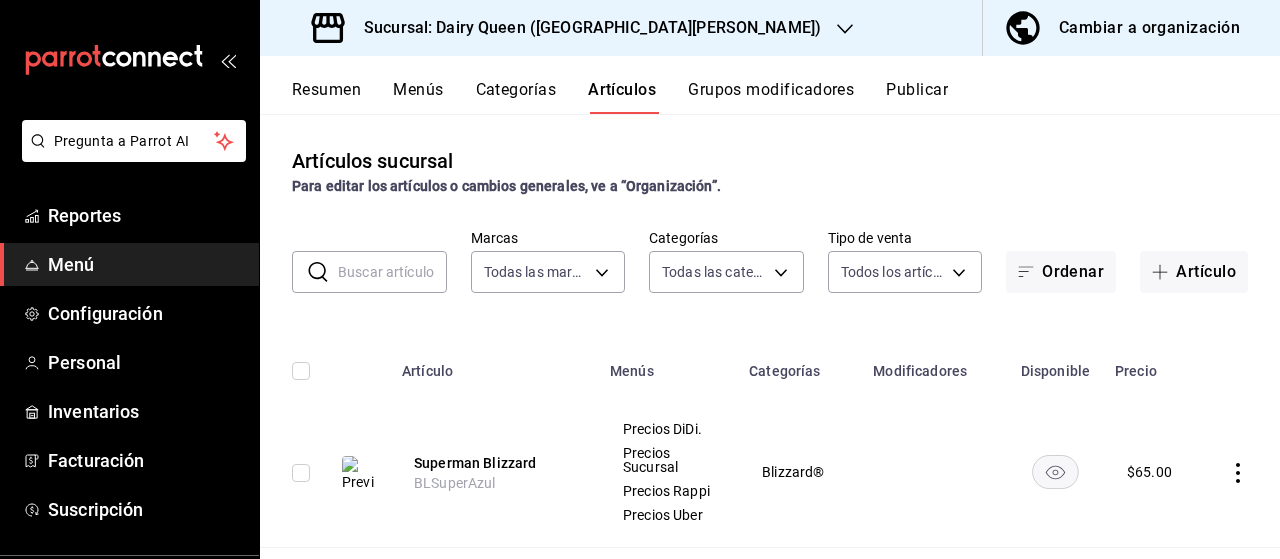 click on "Menús" at bounding box center (418, 97) 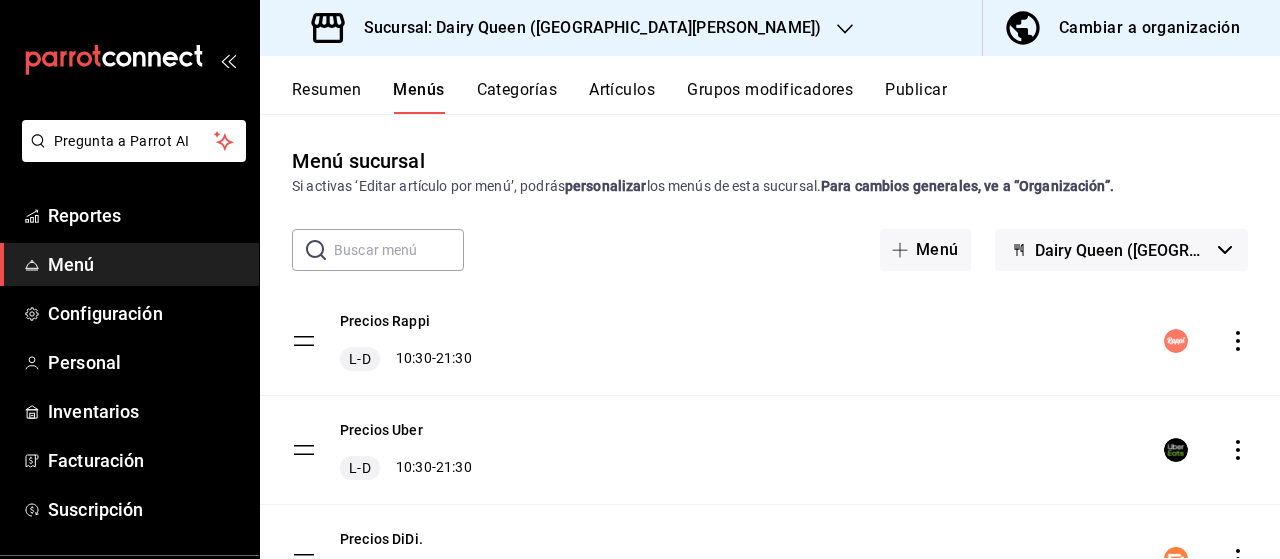 click 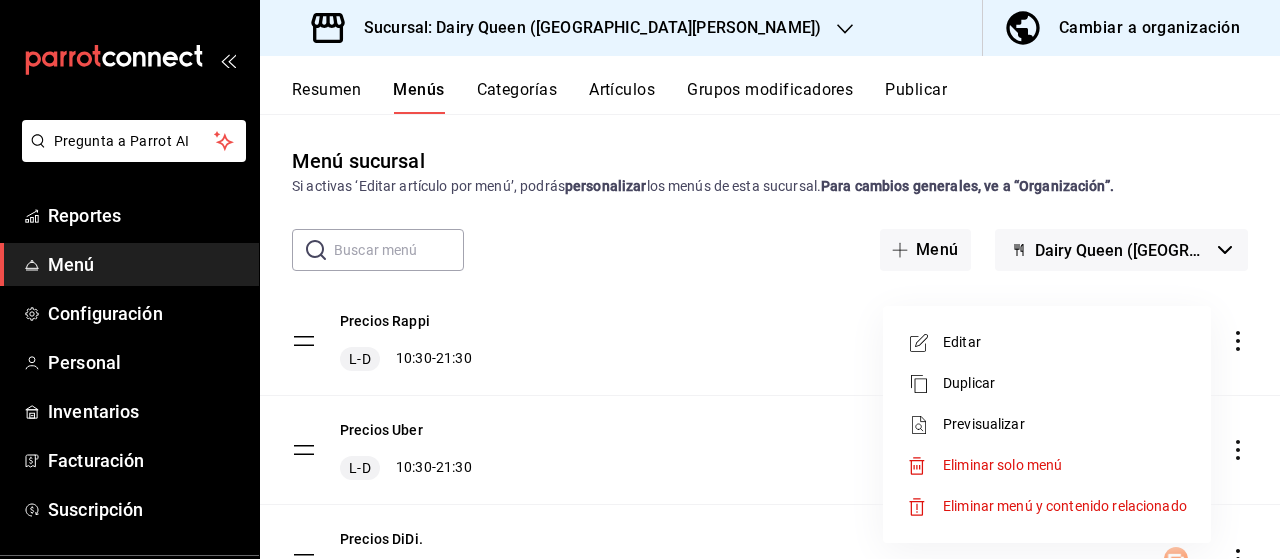 click on "Editar" at bounding box center [1065, 342] 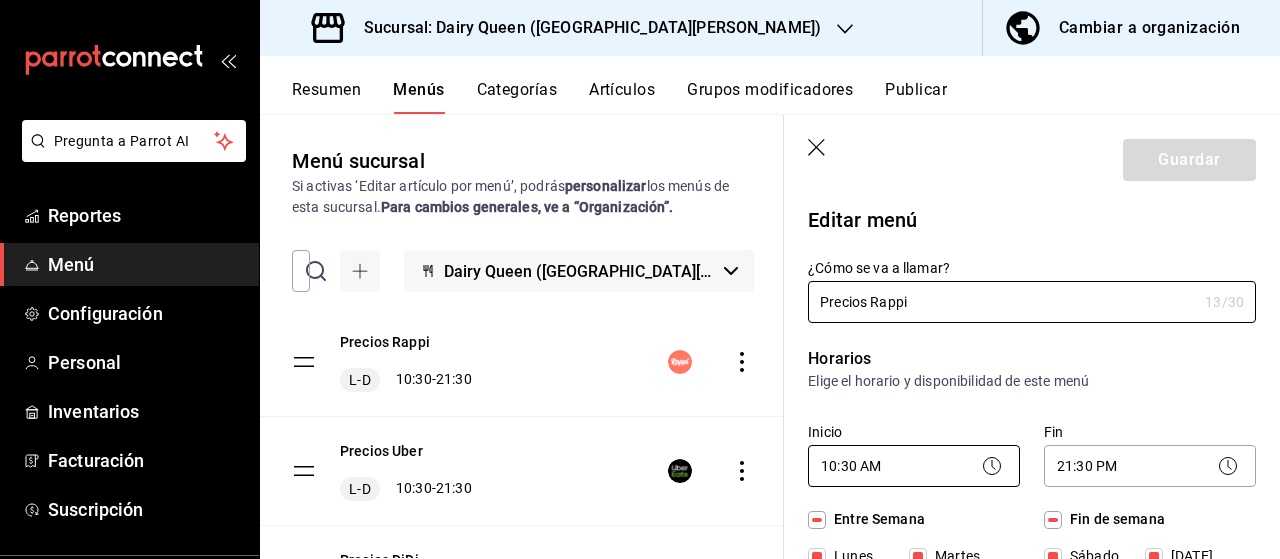 click on "Pregunta a Parrot AI Reportes   Menú   Configuración   Personal   Inventarios   Facturación   Suscripción   Ayuda Recomienda Parrot   [PERSON_NAME] nueva función   Sucursal: Dairy Queen (GALERIAS [PERSON_NAME][GEOGRAPHIC_DATA]) Cambiar a organización Resumen Menús Categorías Artículos Grupos modificadores Publicar Menú sucursal Si activas ‘Editar artículo por menú’, podrás  personalizar  los menús de esta sucursal.  Para cambios generales, ve a “Organización”. ​ ​ Dairy Queen ([GEOGRAPHIC_DATA][PERSON_NAME]) Precios Rappi L-D 10:30  -  21:30 Precios Uber L-D 10:30  -  21:30 Precios DiDi. L-D 10:30  -  21:30 Precios Sucursal L-D 00:00  -  23:59 Guardar Editar menú ¿Cómo se va a llamar? Precios Rappi 13 /30 ¿Cómo se va a llamar? Horarios Elige el horario y disponibilidad de este menú Inicio 10:30 AM 10:30 Fin 21:30 PM 21:30 Entre Semana [DATE] [DATE] [DATE] [DATE] [DATE] Fin de semana [DATE][PERSON_NAME][DATE] Agregar horario Categorías Selecciona una categoría existente Novedades. Blizzard® Rappi" at bounding box center (640, 279) 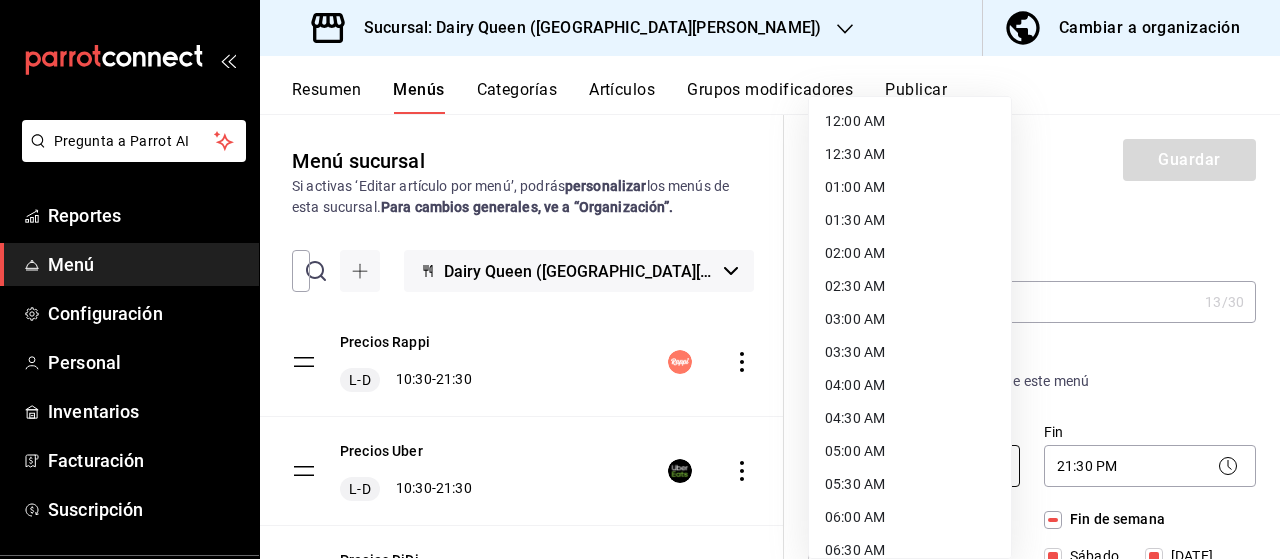 scroll, scrollTop: 486, scrollLeft: 0, axis: vertical 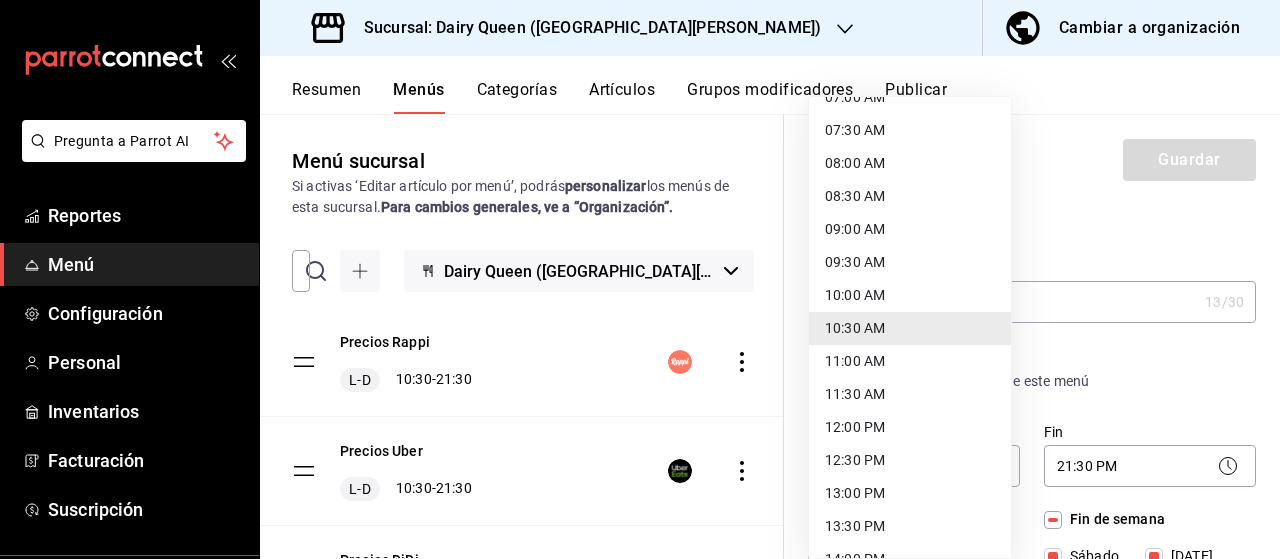 click on "11:30 AM" at bounding box center [910, 394] 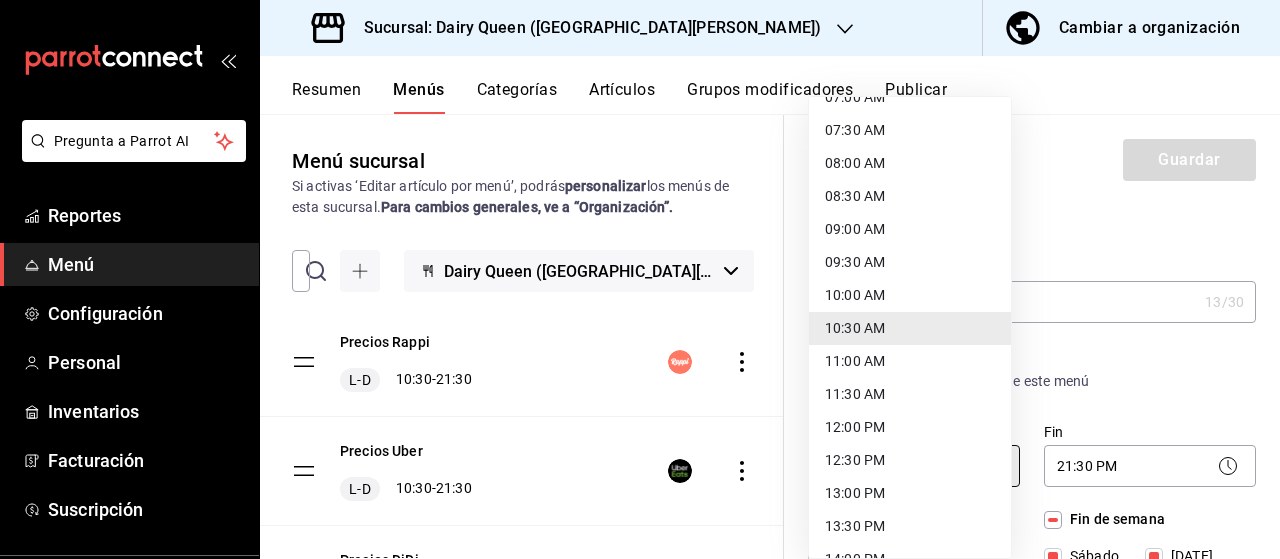 type on "11:30" 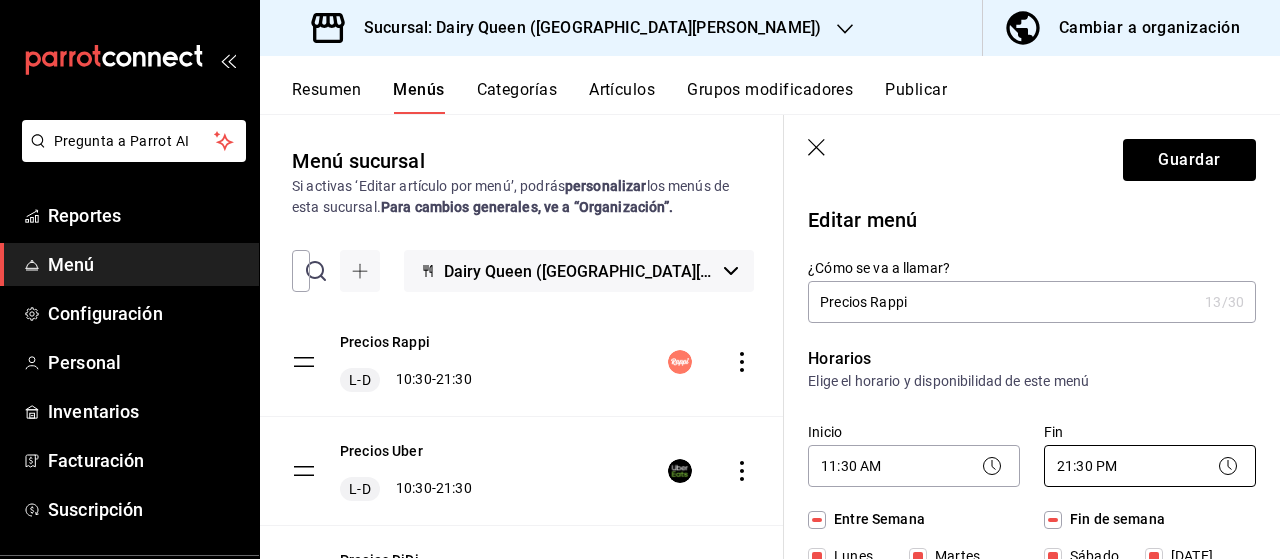 click on "Pregunta a Parrot AI Reportes   Menú   Configuración   Personal   Inventarios   Facturación   Suscripción   Ayuda Recomienda Parrot   [PERSON_NAME] nueva función   Sucursal: Dairy Queen (GALERIAS [PERSON_NAME][GEOGRAPHIC_DATA]) Cambiar a organización Resumen Menús Categorías Artículos Grupos modificadores Publicar Menú sucursal Si activas ‘Editar artículo por menú’, podrás  personalizar  los menús de esta sucursal.  Para cambios generales, ve a “Organización”. ​ ​ Dairy Queen ([GEOGRAPHIC_DATA][PERSON_NAME]) Precios Rappi L-D 10:30  -  21:30 Precios Uber L-D 10:30  -  21:30 Precios DiDi. L-D 10:30  -  21:30 Precios Sucursal L-D 00:00  -  23:59 Guardar Editar menú ¿Cómo se va a llamar? Precios Rappi 13 /30 ¿Cómo se va a llamar? Horarios Elige el horario y disponibilidad de este menú Inicio 11:30 AM 11:30 Fin 21:30 PM 21:30 Entre Semana [DATE] [DATE] [DATE] [DATE] [DATE] Fin de semana [DATE][PERSON_NAME][DATE] Agregar horario Categorías Selecciona una categoría existente Novedades. Blizzard® Rappi" at bounding box center (640, 279) 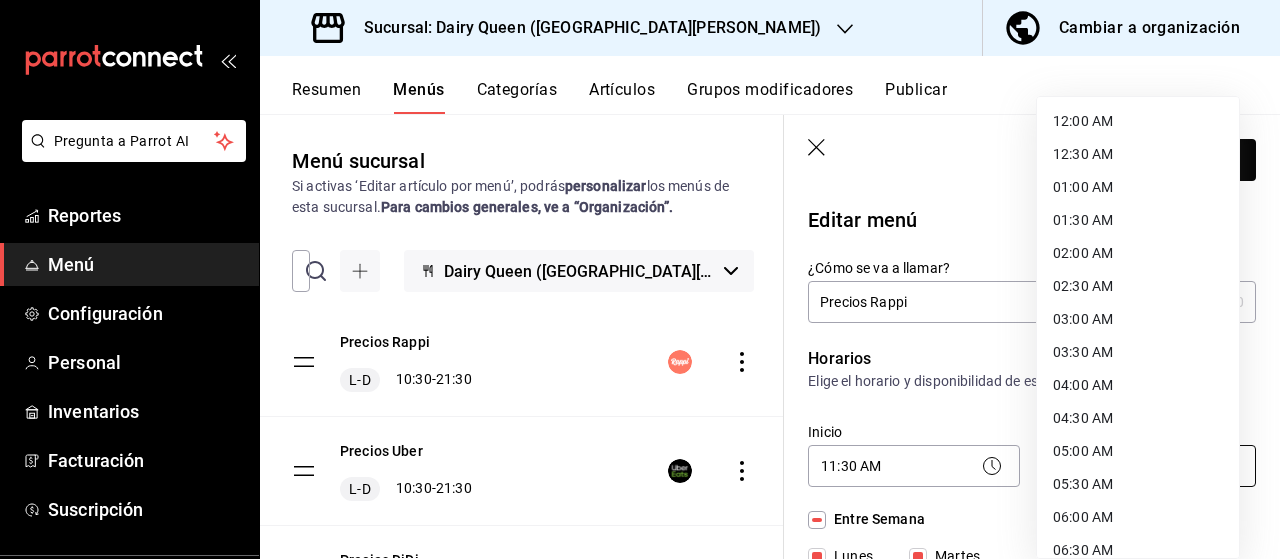 scroll, scrollTop: 1171, scrollLeft: 0, axis: vertical 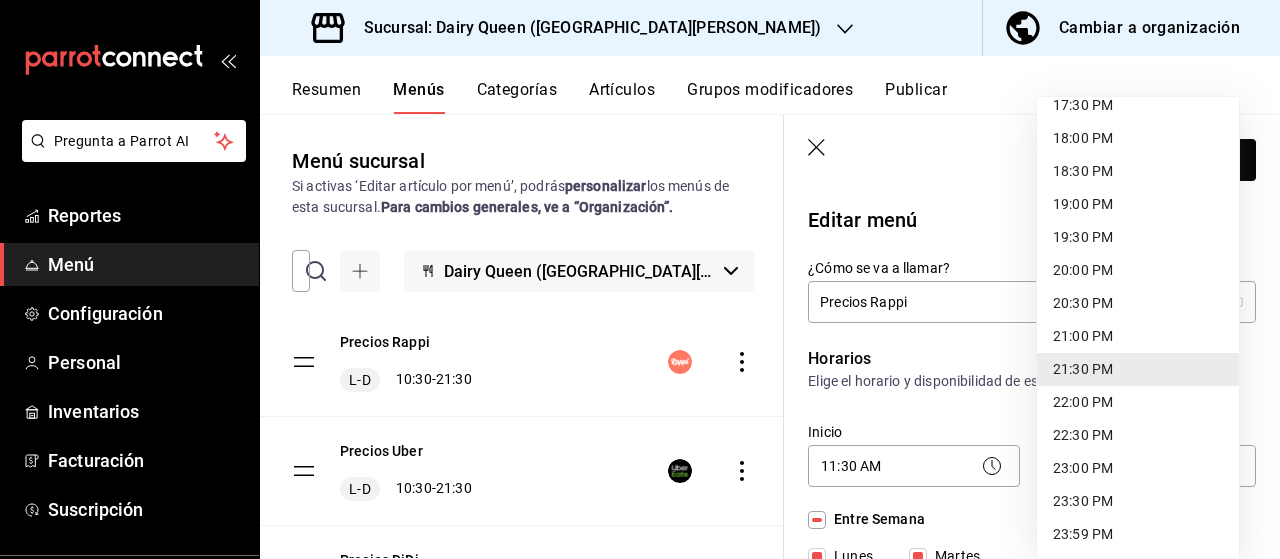 click on "20:30 PM" at bounding box center (1138, 303) 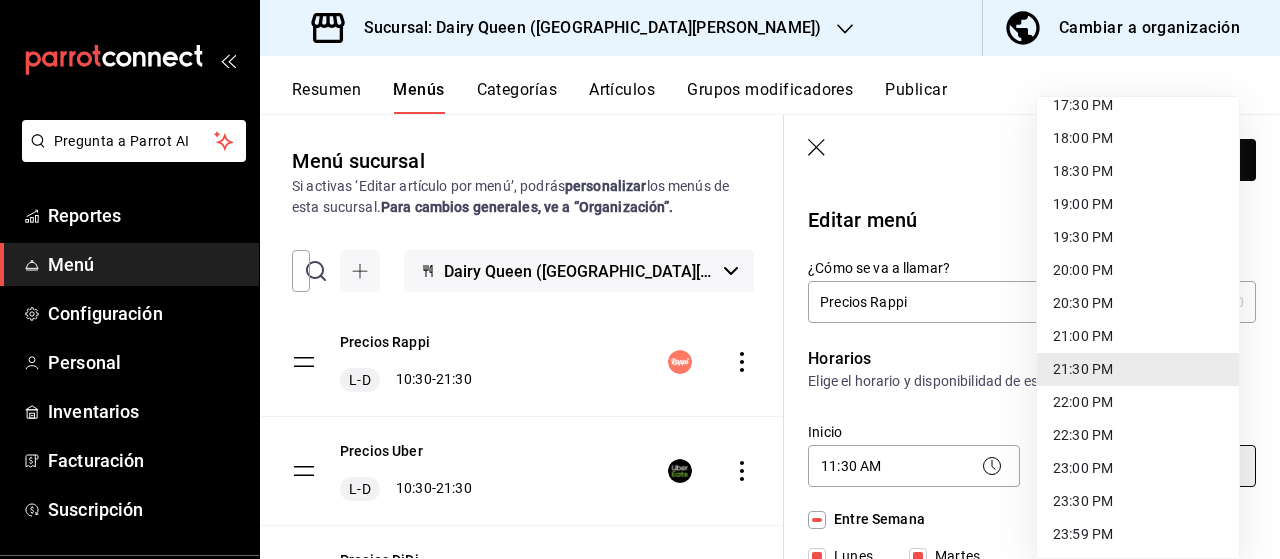 type on "20:30" 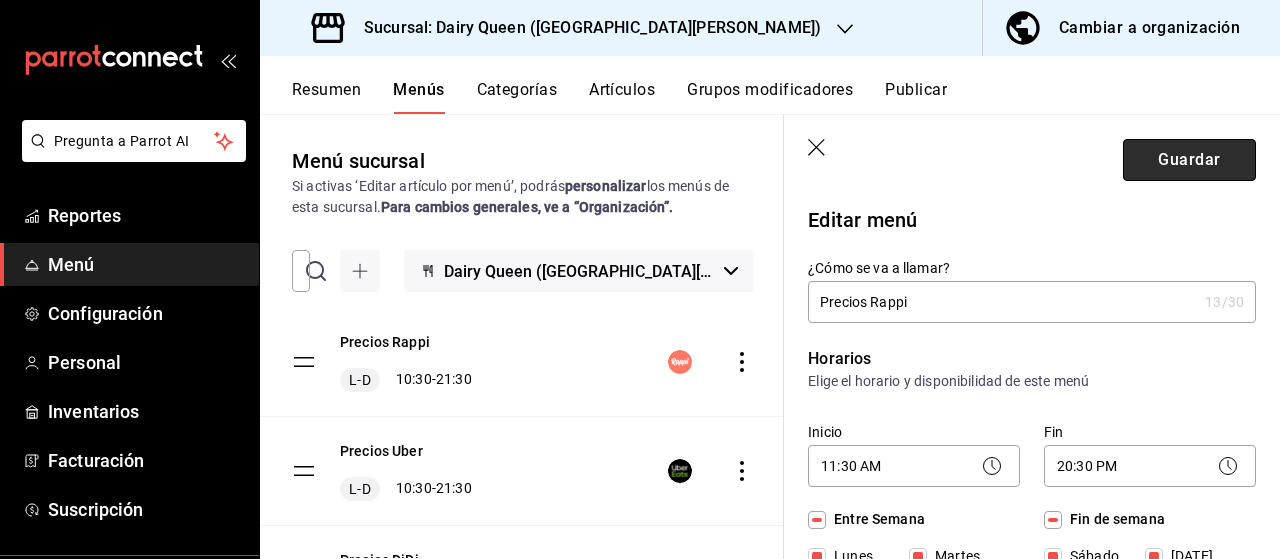 click on "Guardar" at bounding box center [1189, 160] 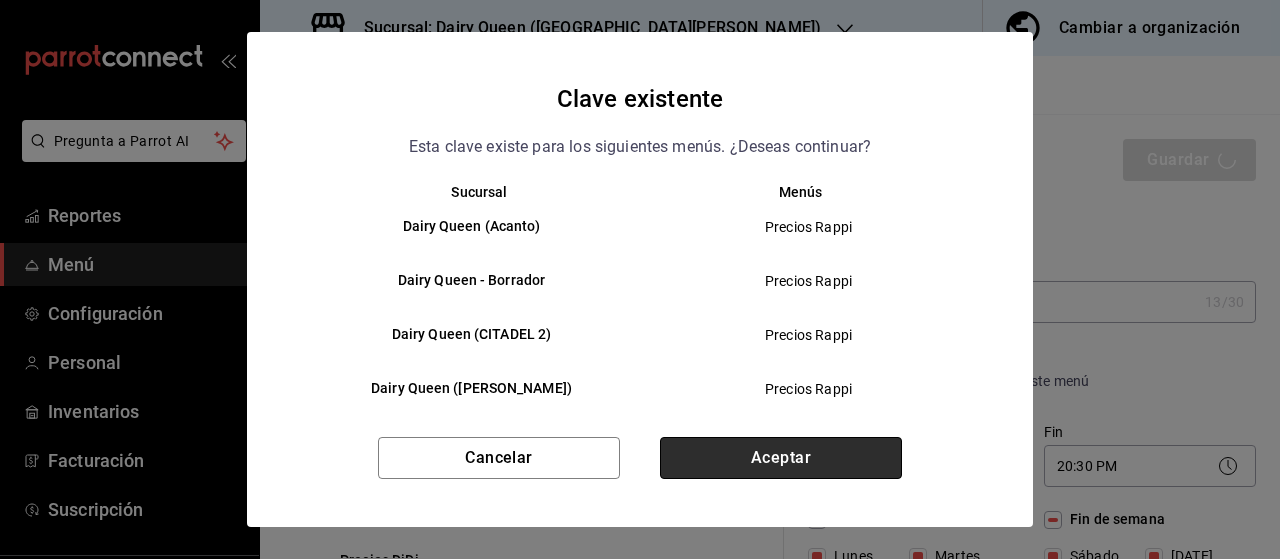 click on "Aceptar" at bounding box center (781, 458) 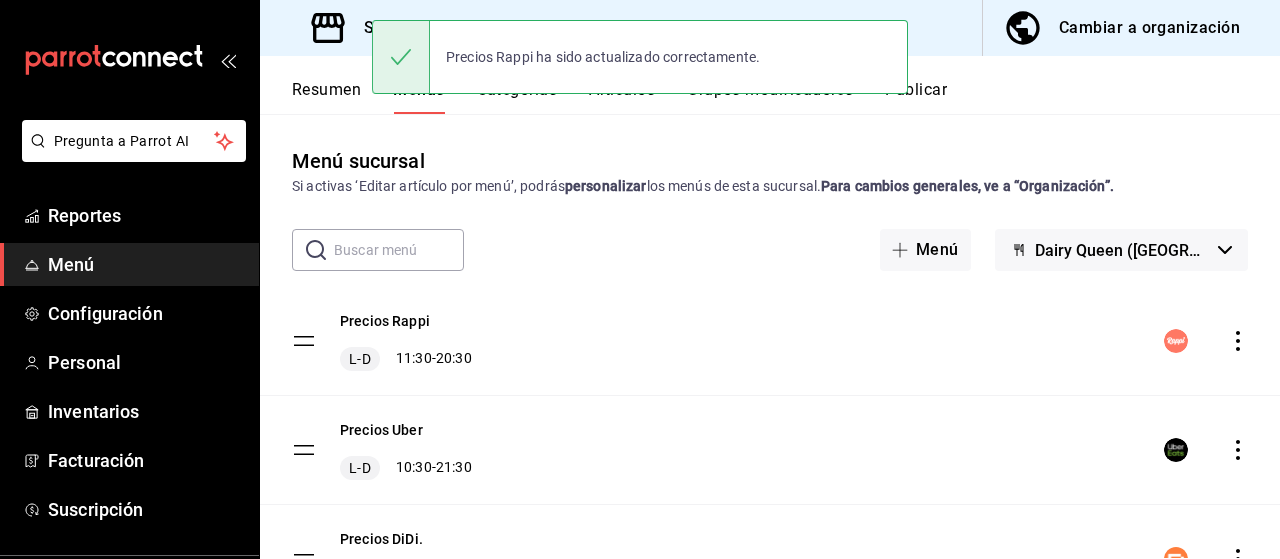 click 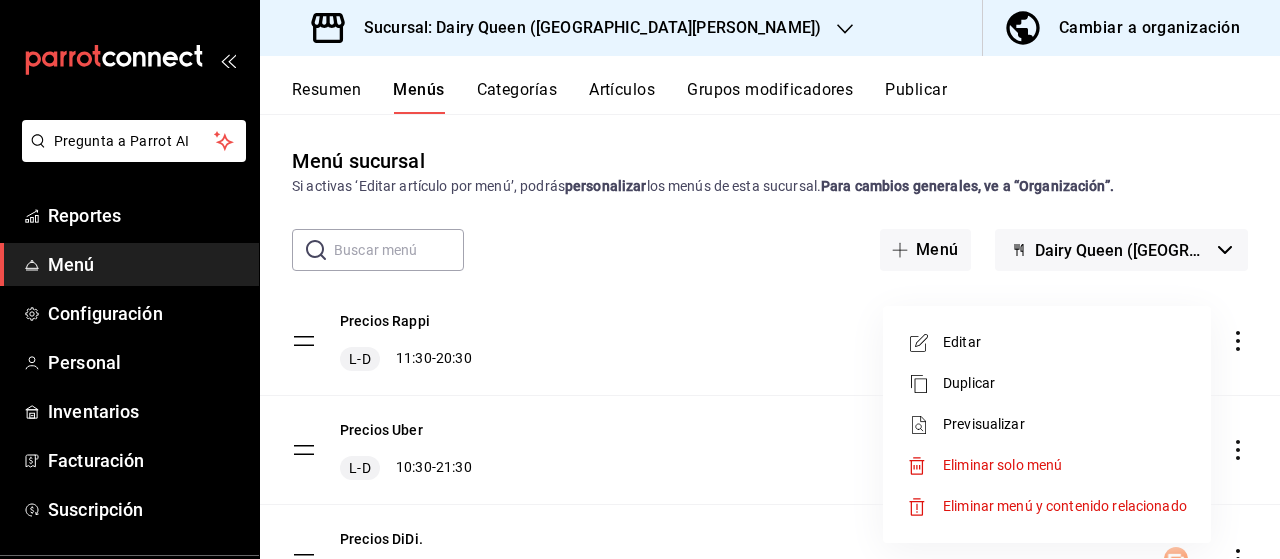 click on "Editar" at bounding box center [1065, 342] 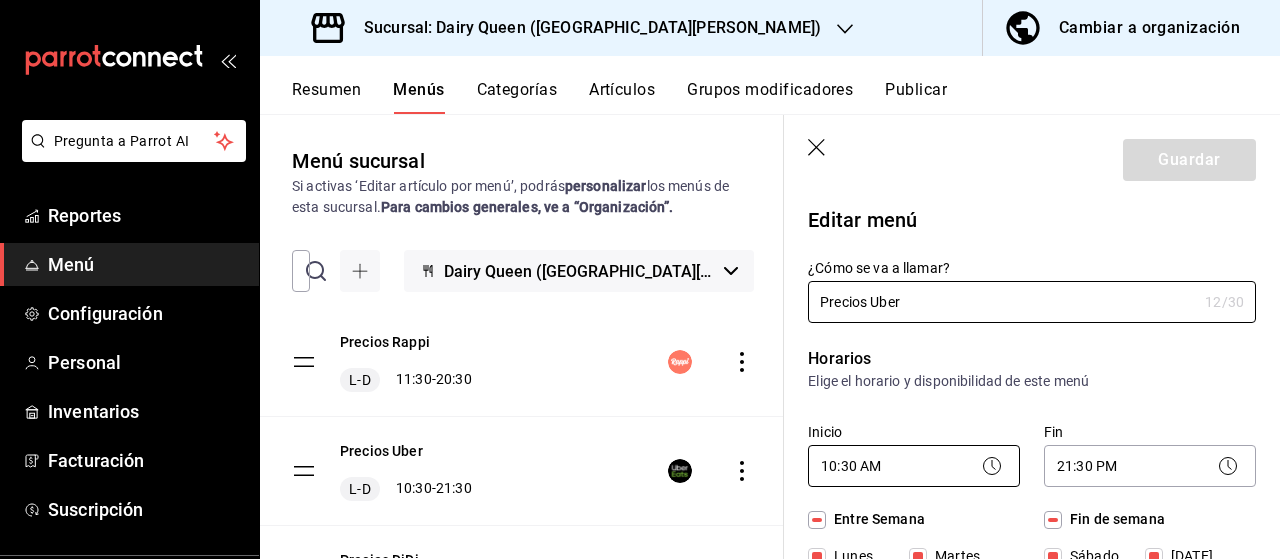 click on "Pregunta a Parrot AI Reportes   Menú   Configuración   Personal   Inventarios   Facturación   Suscripción   Ayuda Recomienda Parrot   [PERSON_NAME] nueva función   Sucursal: Dairy Queen (GALERIAS [PERSON_NAME][GEOGRAPHIC_DATA]) Cambiar a organización Resumen Menús Categorías Artículos Grupos modificadores Publicar Menú sucursal Si activas ‘Editar artículo por menú’, podrás  personalizar  los menús de esta sucursal.  Para cambios generales, ve a “Organización”. ​ ​ Dairy Queen (Galerias [PERSON_NAME][GEOGRAPHIC_DATA]) Precios Rappi L-D 11:30  -  20:30 Precios Uber L-D 10:30  -  21:30 Precios DiDi. L-D 10:30  -  21:30 Precios Sucursal L-D 00:00  -  23:59 Guardar Editar menú ¿Cómo se va a llamar? Precios Uber 12 /30 ¿Cómo se va a llamar? Horarios Elige el horario y disponibilidad de este menú Inicio 10:30 AM 10:30 Fin 21:30 PM 21:30 Entre Semana [DATE] [DATE] [DATE] [DATE] [DATE] Fin de semana [DATE][PERSON_NAME][DATE] Agregar horario Categorías Selecciona una categoría existente Novedades. Blizzard® Rappi" at bounding box center (640, 279) 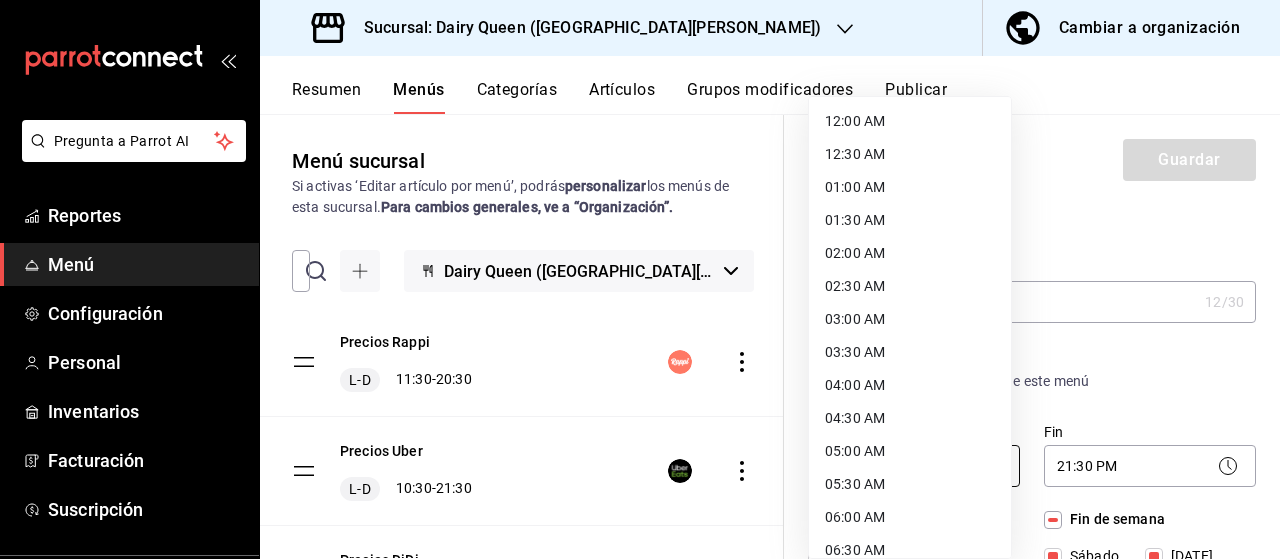 scroll, scrollTop: 486, scrollLeft: 0, axis: vertical 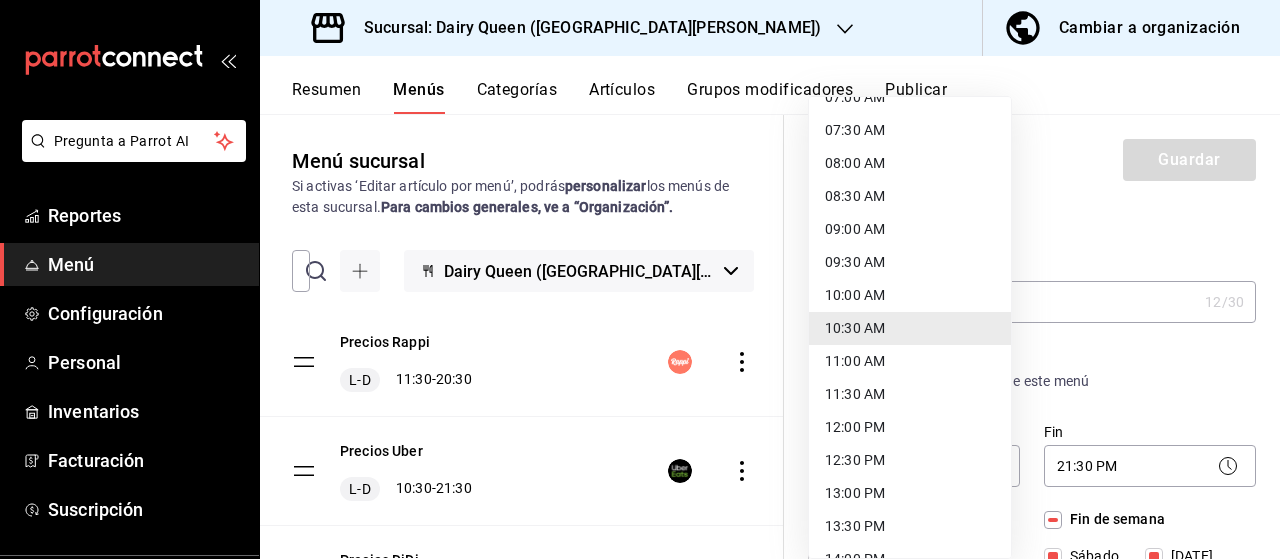 click on "11:30 AM" at bounding box center (910, 394) 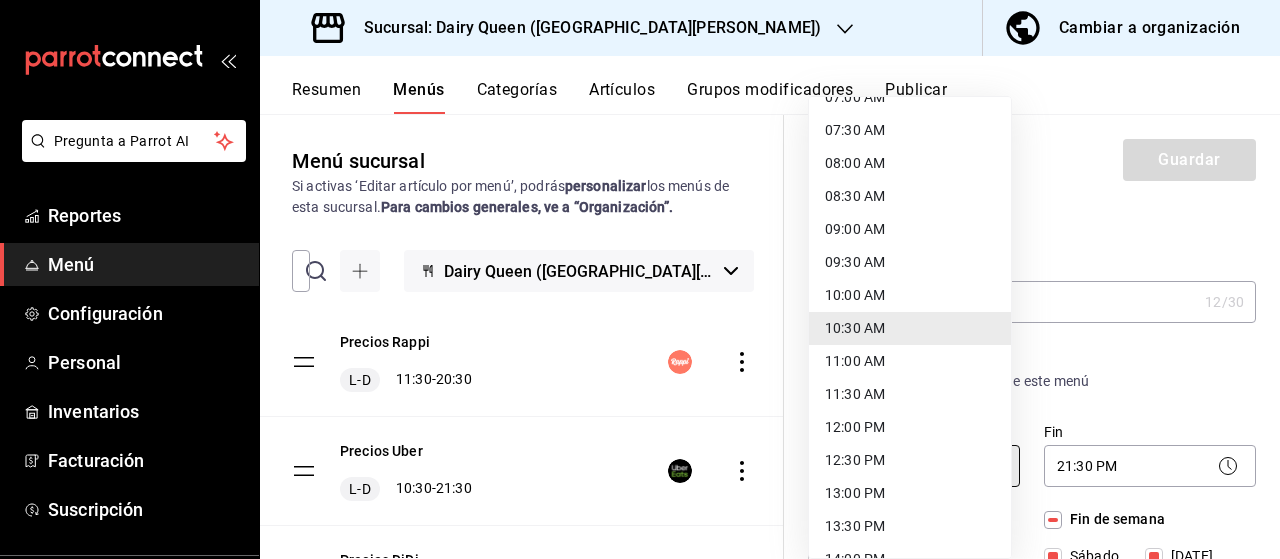 type on "11:30" 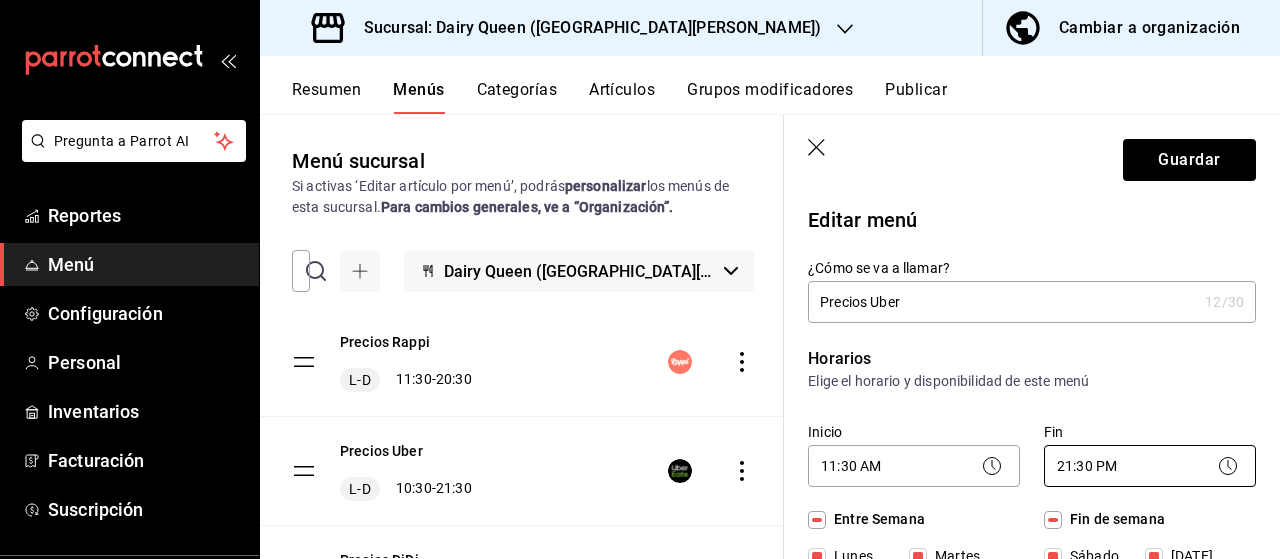 click on "Pregunta a Parrot AI Reportes   Menú   Configuración   Personal   Inventarios   Facturación   Suscripción   Ayuda Recomienda Parrot   [PERSON_NAME] nueva función   Sucursal: Dairy Queen (GALERIAS [PERSON_NAME][GEOGRAPHIC_DATA]) Cambiar a organización Resumen Menús Categorías Artículos Grupos modificadores Publicar Menú sucursal Si activas ‘Editar artículo por menú’, podrás  personalizar  los menús de esta sucursal.  Para cambios generales, ve a “Organización”. ​ ​ Dairy Queen (Galerias [PERSON_NAME][GEOGRAPHIC_DATA]) Precios Rappi L-D 11:30  -  20:30 Precios Uber L-D 10:30  -  21:30 Precios DiDi. L-D 10:30  -  21:30 Precios Sucursal L-D 00:00  -  23:59 Guardar Editar menú ¿Cómo se va a llamar? Precios Uber 12 /30 ¿Cómo se va a llamar? Horarios Elige el horario y disponibilidad de este menú Inicio 11:30 AM 11:30 Fin 21:30 PM 21:30 Entre Semana [DATE] [DATE] [DATE] [DATE] [DATE] Fin de semana [DATE][PERSON_NAME][DATE] Agregar horario Categorías Selecciona una categoría existente Novedades. Blizzard® Rappi" at bounding box center [640, 279] 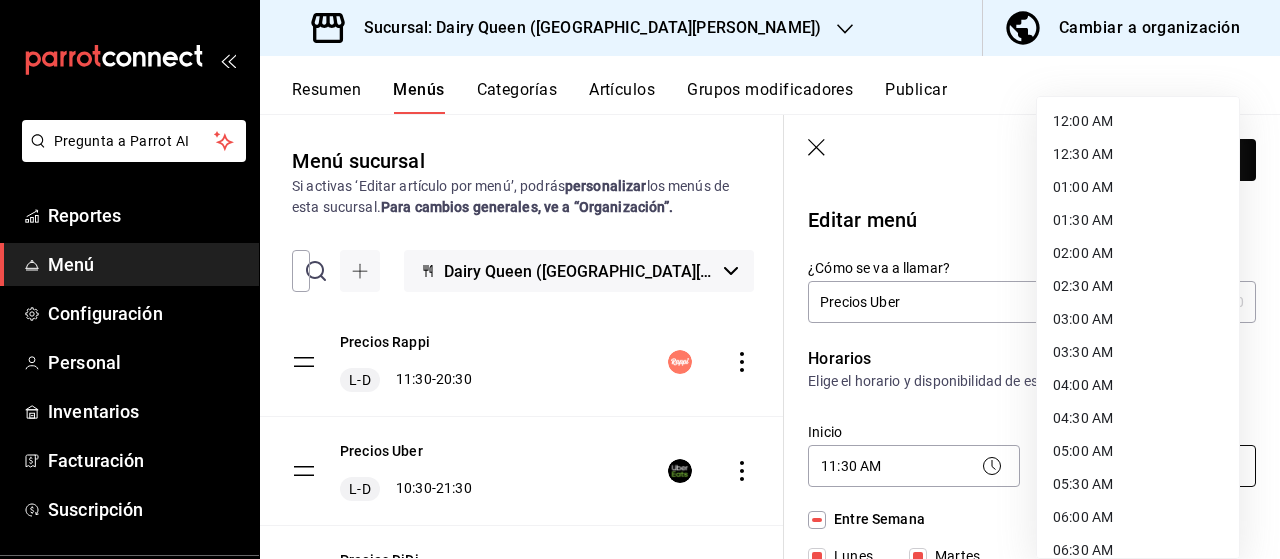scroll, scrollTop: 1171, scrollLeft: 0, axis: vertical 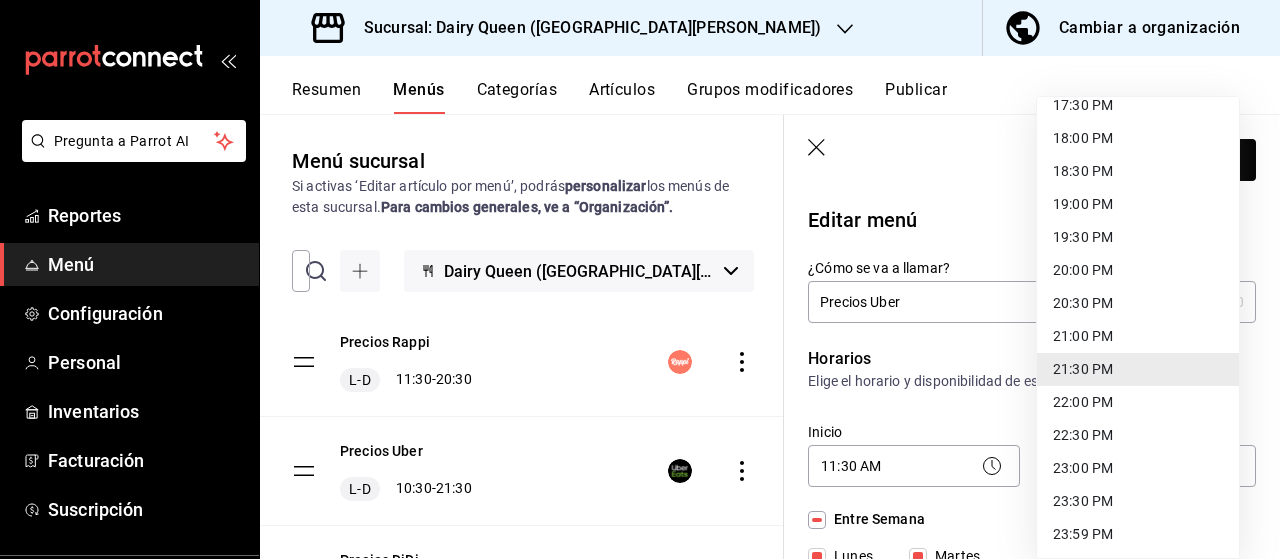 click on "20:30 PM" at bounding box center (1138, 303) 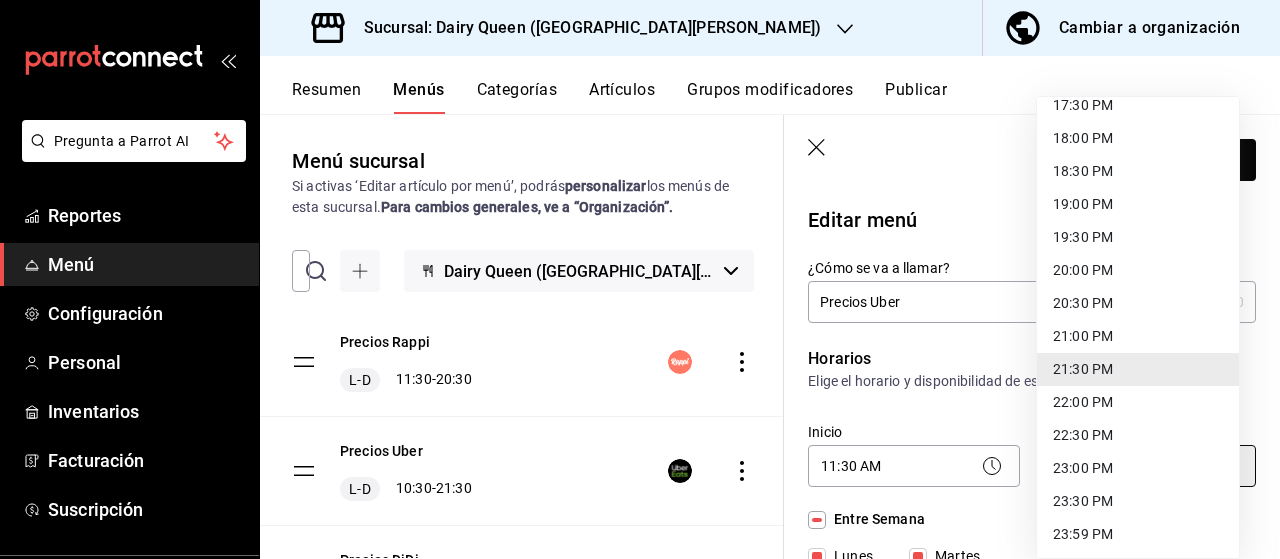 type on "20:30" 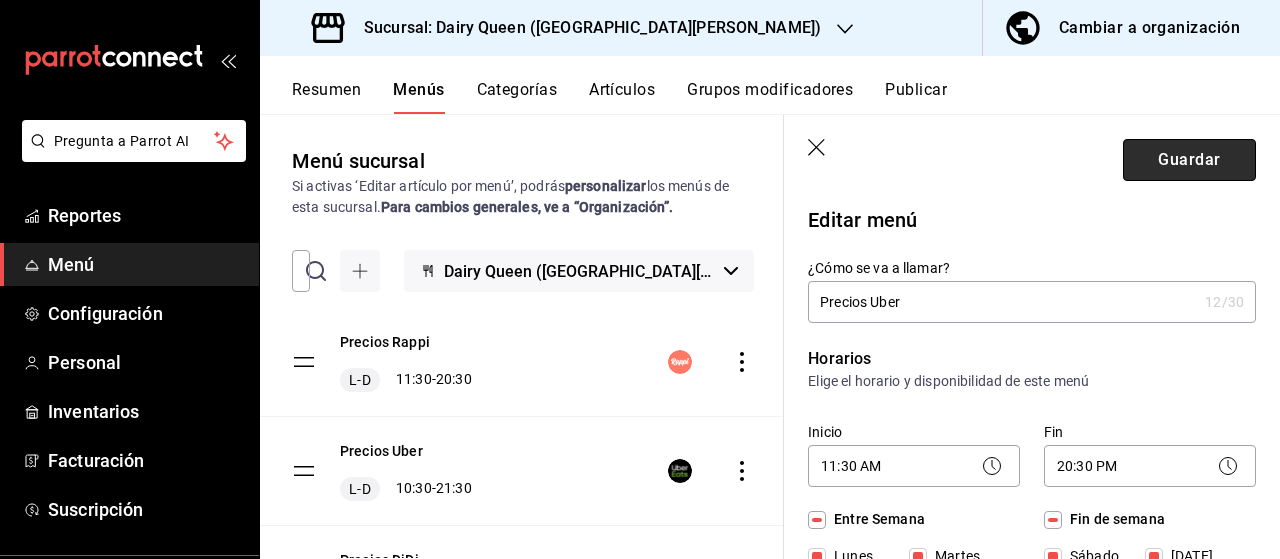click on "Guardar" at bounding box center (1189, 160) 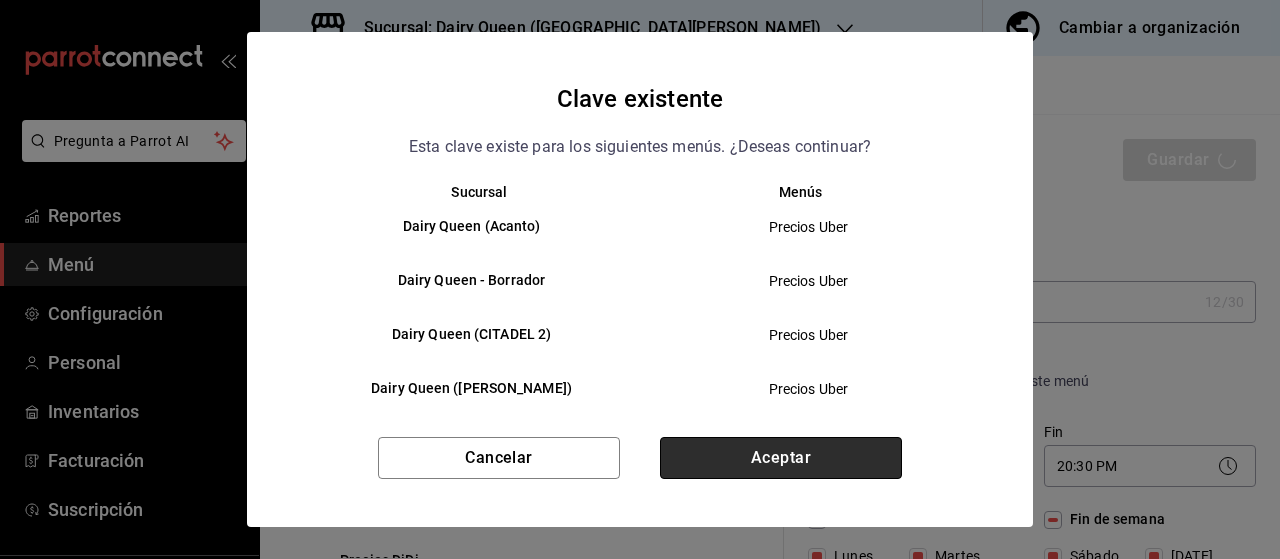 click on "Aceptar" at bounding box center [781, 458] 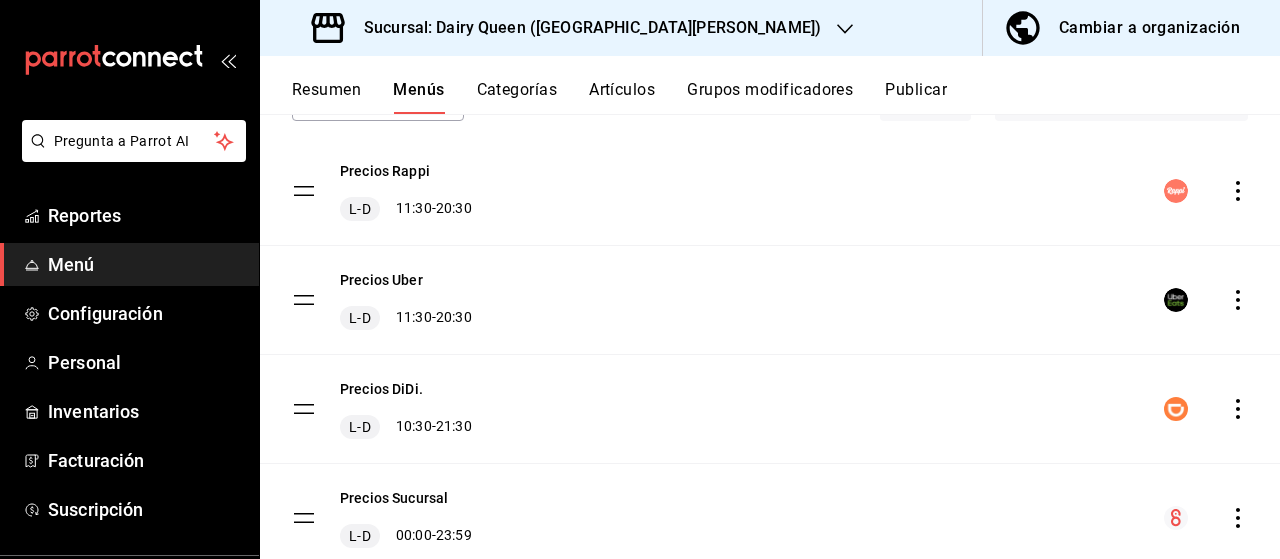 scroll, scrollTop: 156, scrollLeft: 0, axis: vertical 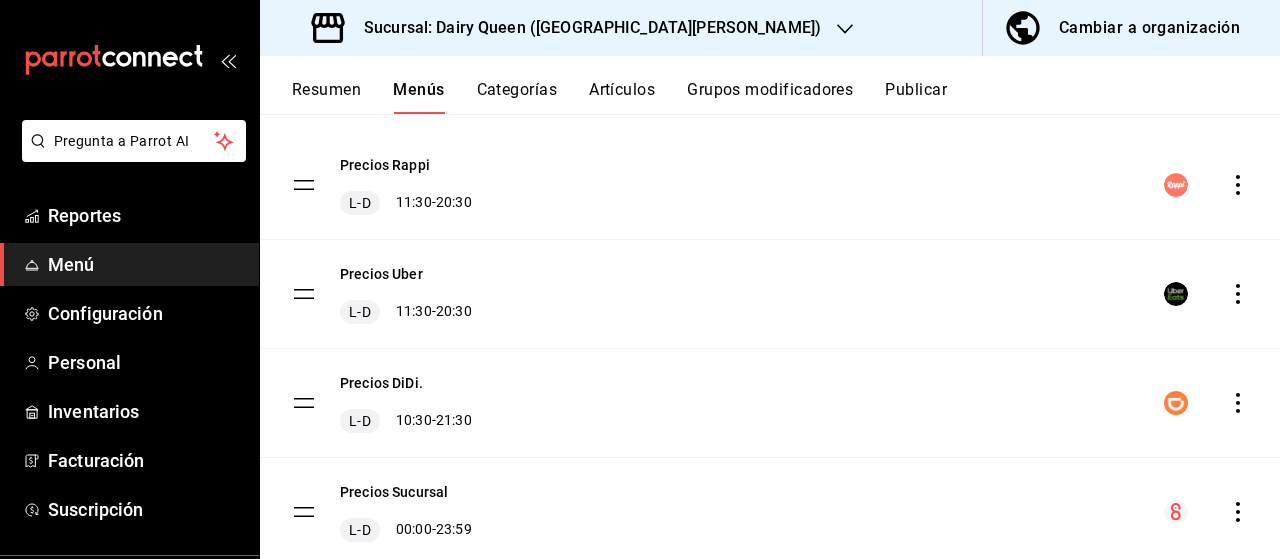 click 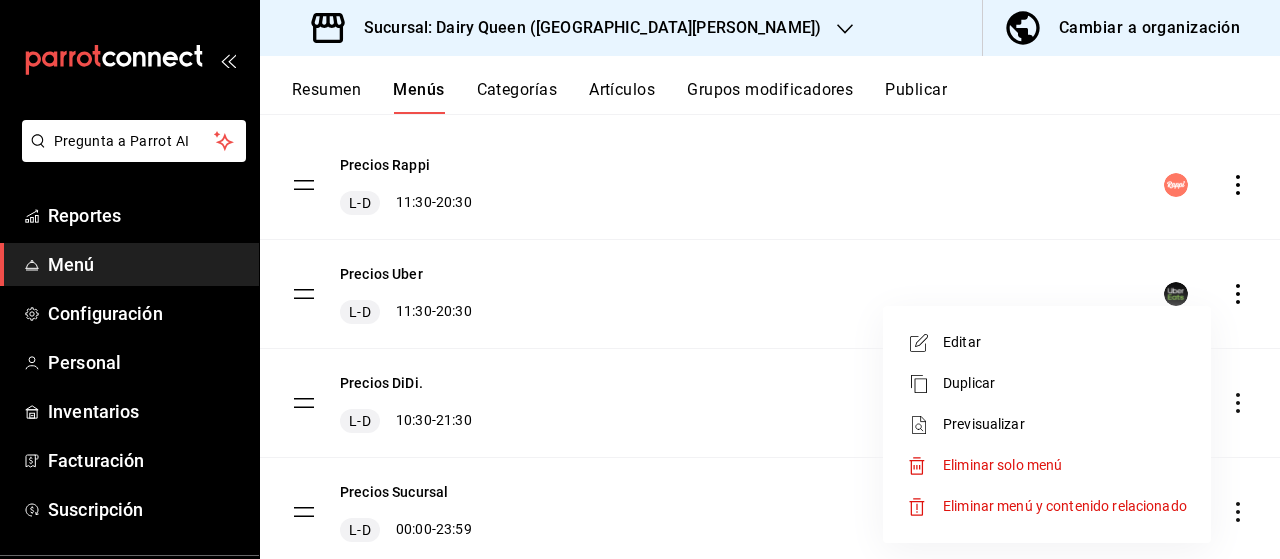 click on "Editar" at bounding box center [1065, 342] 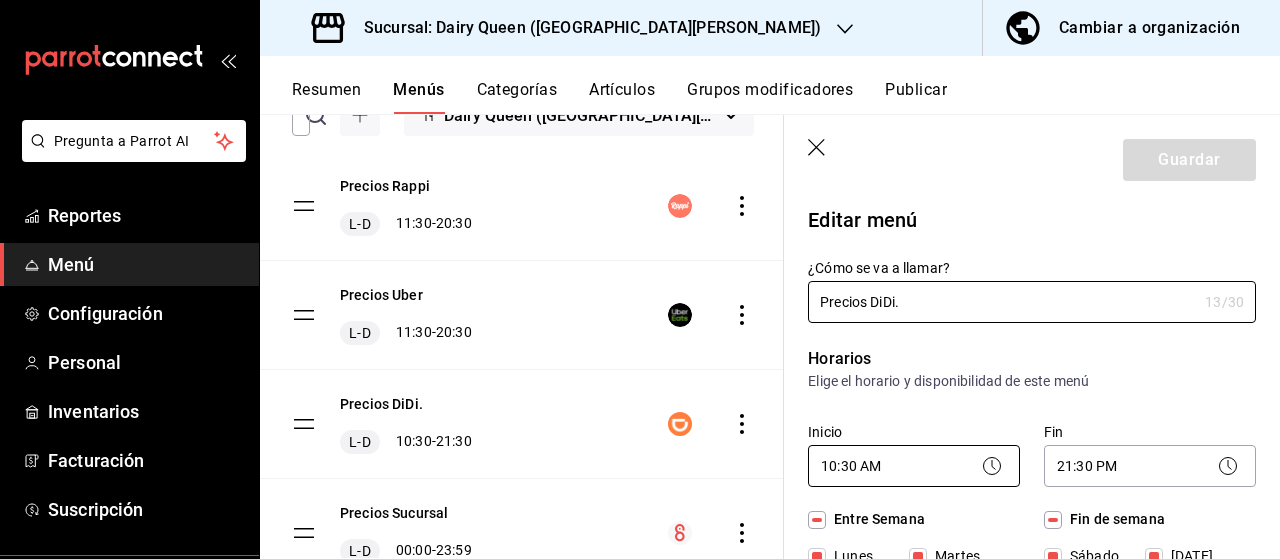 click on "Pregunta a Parrot AI Reportes   Menú   Configuración   Personal   Inventarios   Facturación   Suscripción   Ayuda Recomienda Parrot   [PERSON_NAME] nueva función   Sucursal: Dairy Queen (GALERIAS [PERSON_NAME][GEOGRAPHIC_DATA]) Cambiar a organización Resumen Menús Categorías Artículos Grupos modificadores Publicar Menú sucursal Si activas ‘Editar artículo por menú’, podrás  personalizar  los menús de esta sucursal.  Para cambios generales, ve a “Organización”. ​ ​ Dairy Queen ([GEOGRAPHIC_DATA][PERSON_NAME]) Precios Rappi L-D 11:30  -  20:30 Precios Uber L-D 11:30  -  20:30 Precios DiDi. L-D 10:30  -  21:30 Precios Sucursal L-D 00:00  -  23:59 Guardar Editar menú ¿Cómo se va a llamar? Precios DiDi. 13 /30 ¿Cómo se va a llamar? Horarios Elige el horario y disponibilidad de este menú Inicio 10:30 AM 10:30 Fin 21:30 PM 21:30 Entre Semana [DATE] [DATE] [DATE] [DATE] [DATE] Fin de semana [DATE][PERSON_NAME][DATE] Agregar horario Categorías Selecciona una categoría existente Novedades. Blizzard® Rappi" at bounding box center (640, 279) 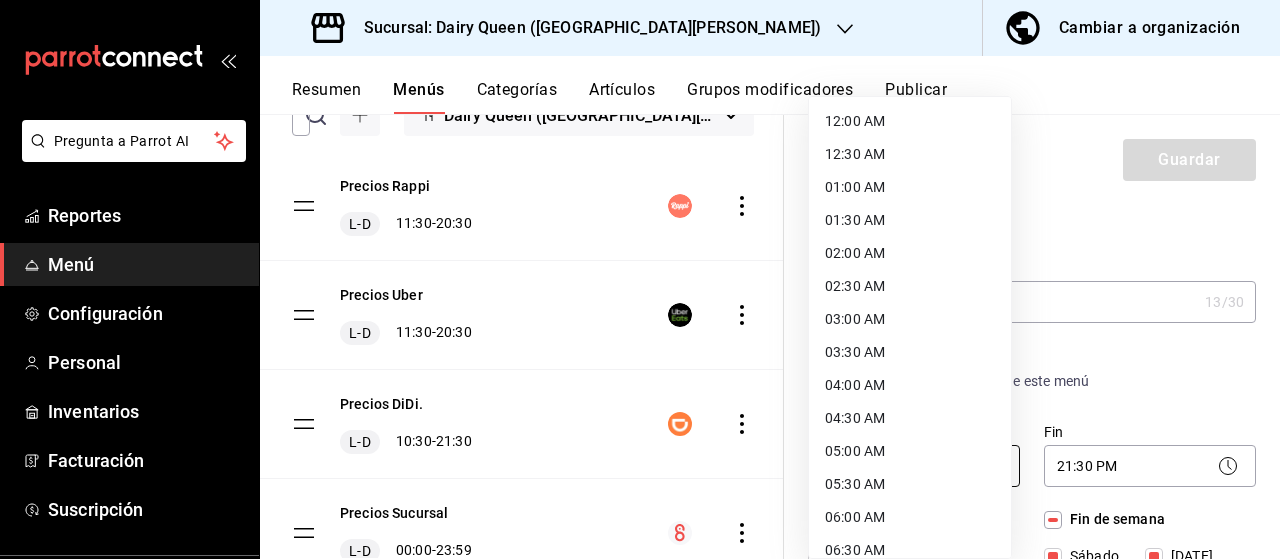 scroll, scrollTop: 486, scrollLeft: 0, axis: vertical 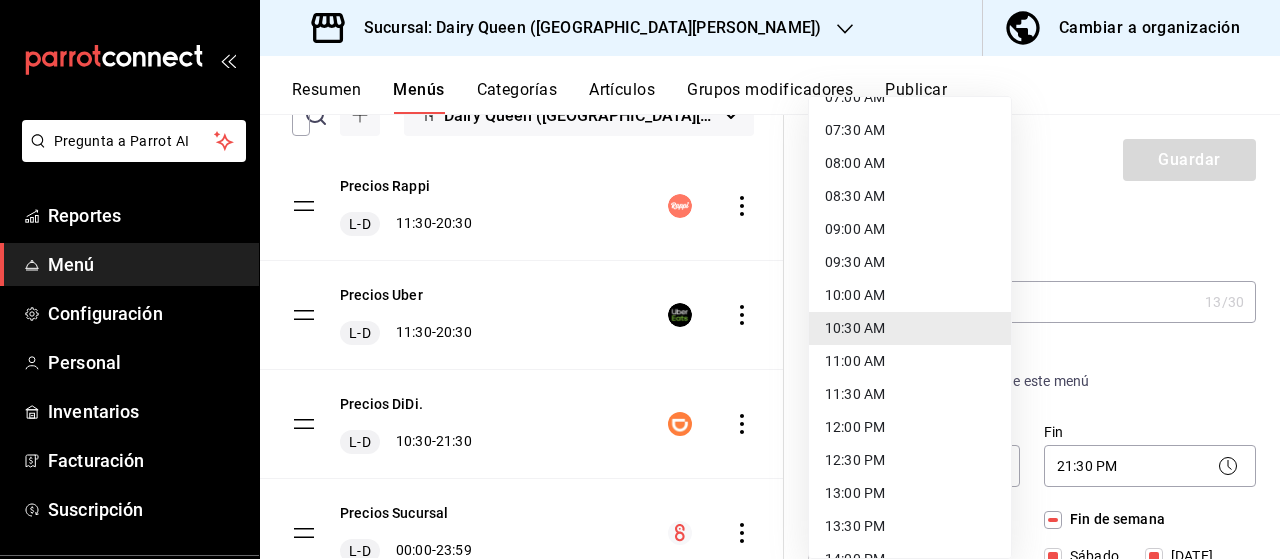 click on "11:30 AM" at bounding box center (910, 394) 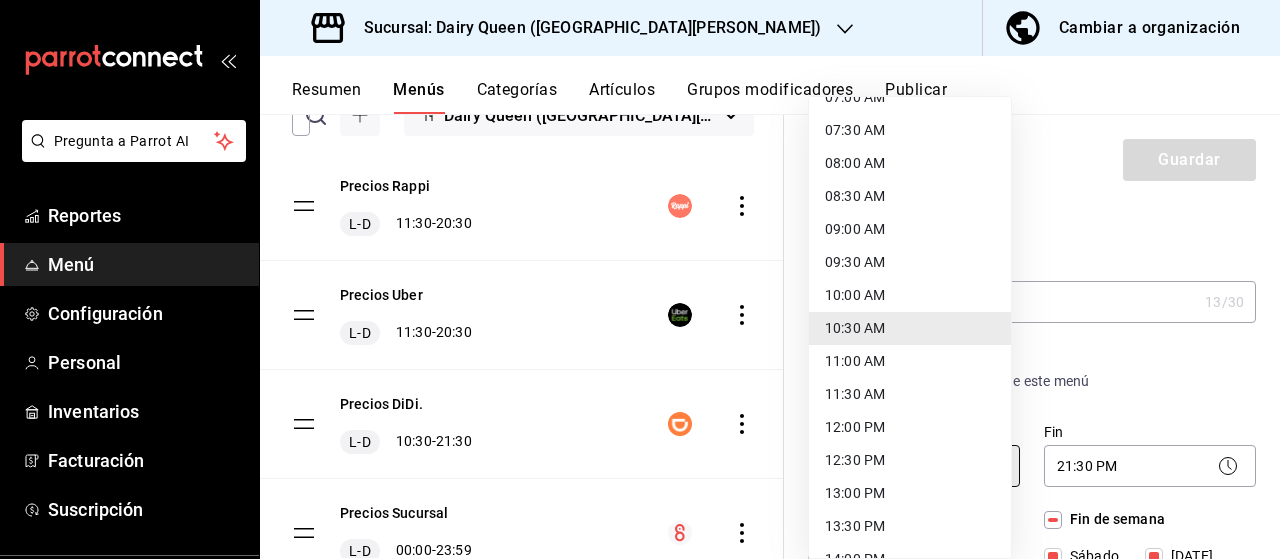 type on "11:30" 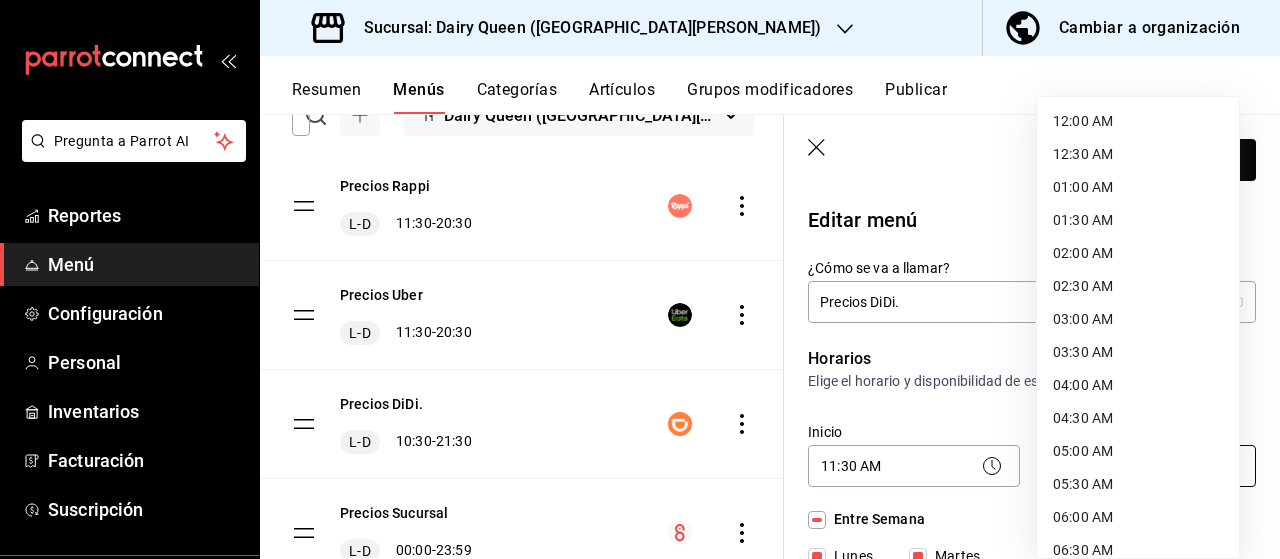 click on "Pregunta a Parrot AI Reportes   Menú   Configuración   Personal   Inventarios   Facturación   Suscripción   Ayuda Recomienda Parrot   [PERSON_NAME] nueva función   Sucursal: Dairy Queen (GALERIAS [PERSON_NAME][GEOGRAPHIC_DATA]) Cambiar a organización Resumen Menús Categorías Artículos Grupos modificadores Publicar Menú sucursal Si activas ‘Editar artículo por menú’, podrás  personalizar  los menús de esta sucursal.  Para cambios generales, ve a “Organización”. ​ ​ Dairy Queen ([GEOGRAPHIC_DATA][PERSON_NAME]) Precios Rappi L-D 11:30  -  20:30 Precios Uber L-D 11:30  -  20:30 Precios DiDi. L-D 10:30  -  21:30 Precios Sucursal L-D 00:00  -  23:59 Guardar Editar menú ¿Cómo se va a llamar? Precios DiDi. 13 /30 ¿Cómo se va a llamar? Horarios Elige el horario y disponibilidad de este menú Inicio 11:30 AM 11:30 Fin 21:30 PM 21:30 Entre Semana [DATE] [DATE] [DATE] [DATE] [DATE] Fin de semana [DATE][PERSON_NAME][DATE] Agregar horario Categorías Selecciona una categoría existente Novedades. Blizzard® Rappi" at bounding box center [640, 279] 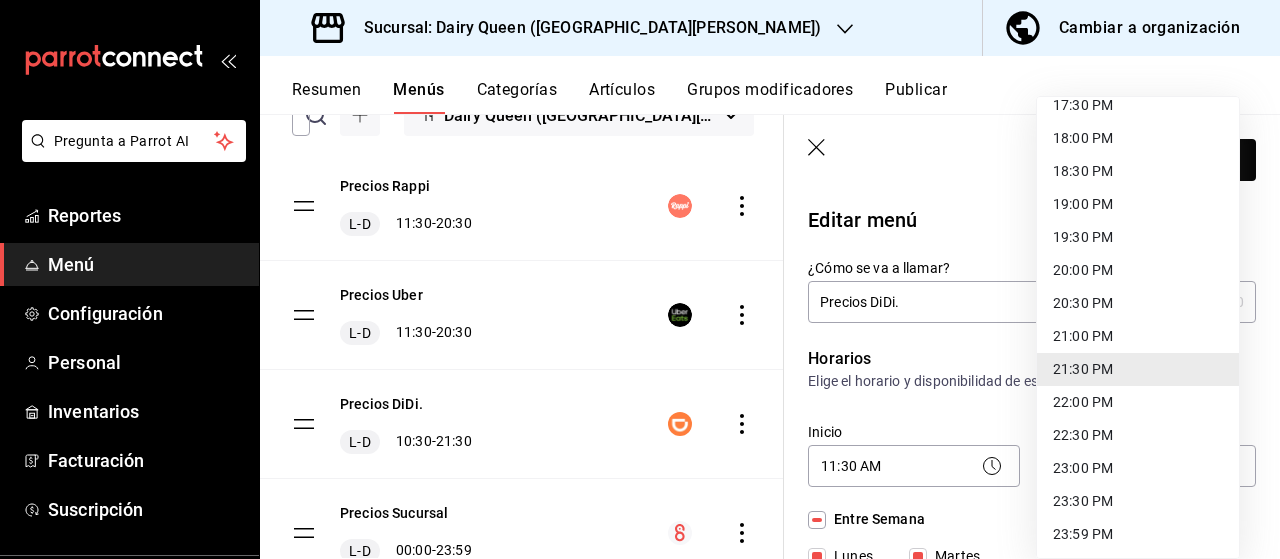 click on "20:30 PM" at bounding box center (1138, 303) 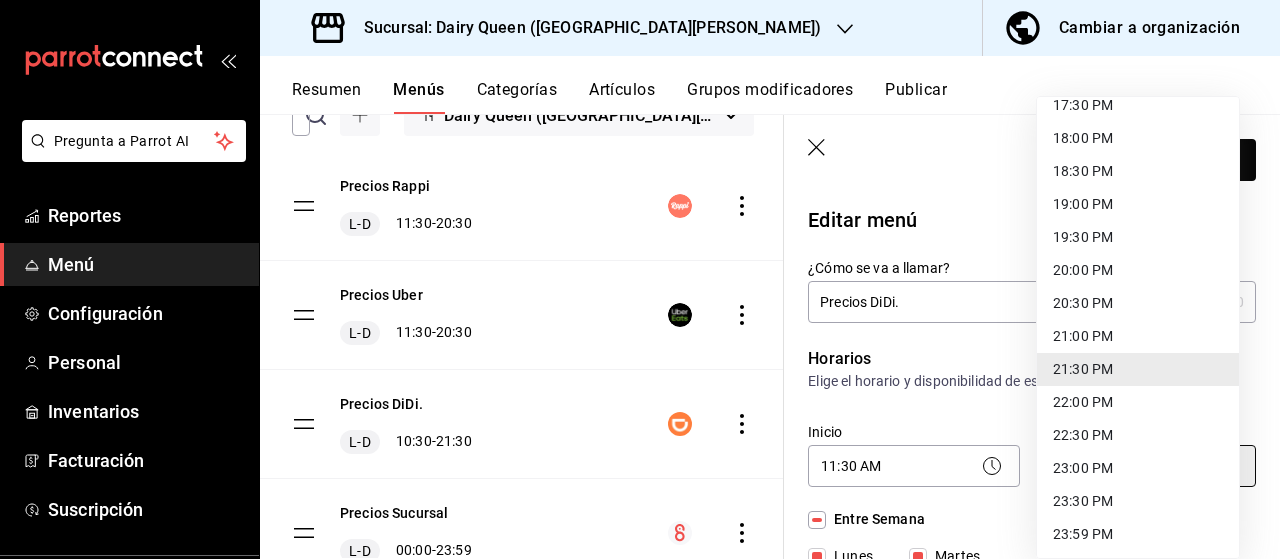 type on "20:30" 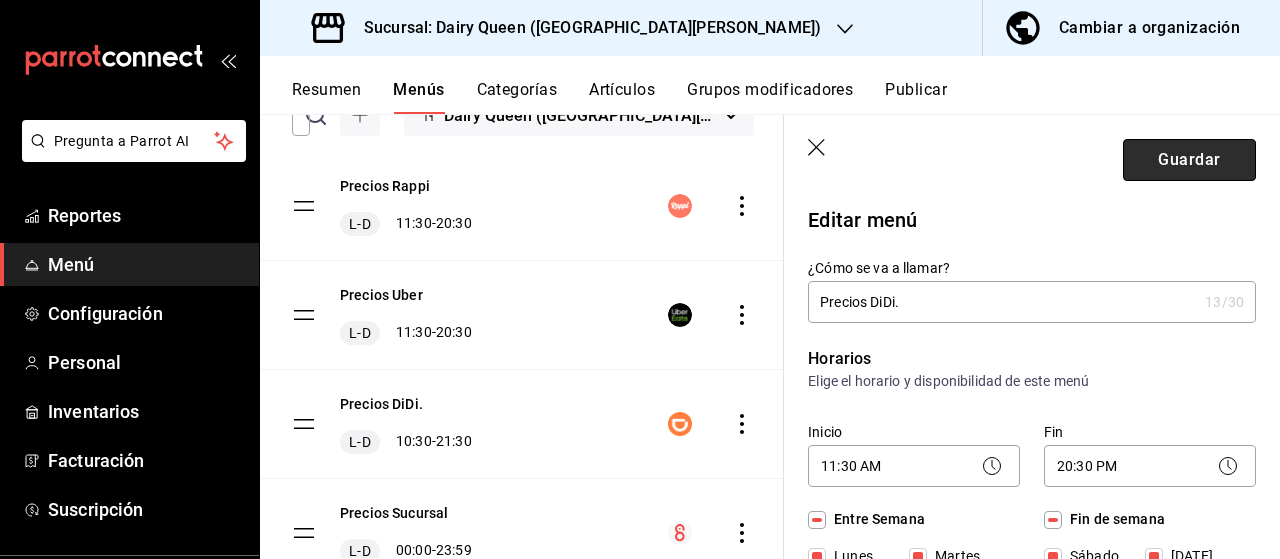 click on "Guardar" at bounding box center (1189, 160) 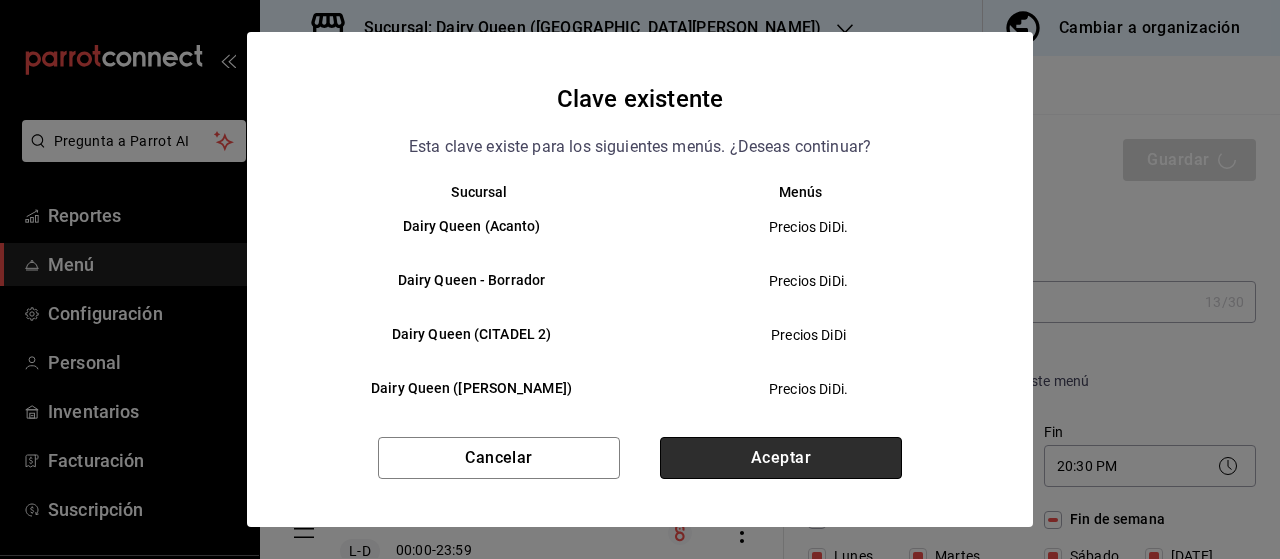 click on "Aceptar" at bounding box center (781, 458) 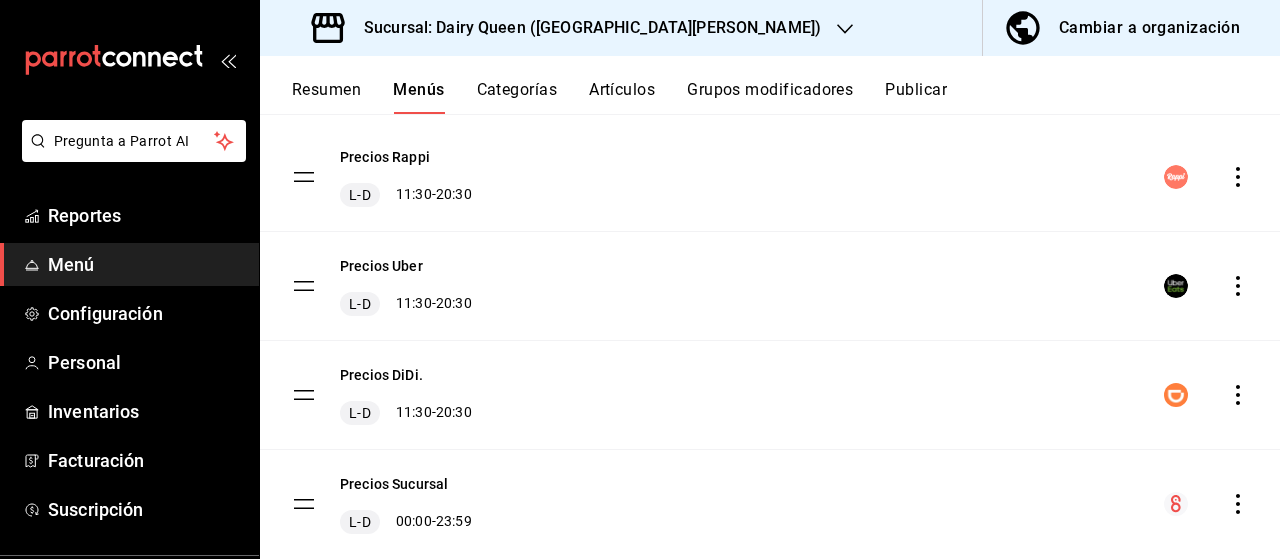 scroll, scrollTop: 0, scrollLeft: 0, axis: both 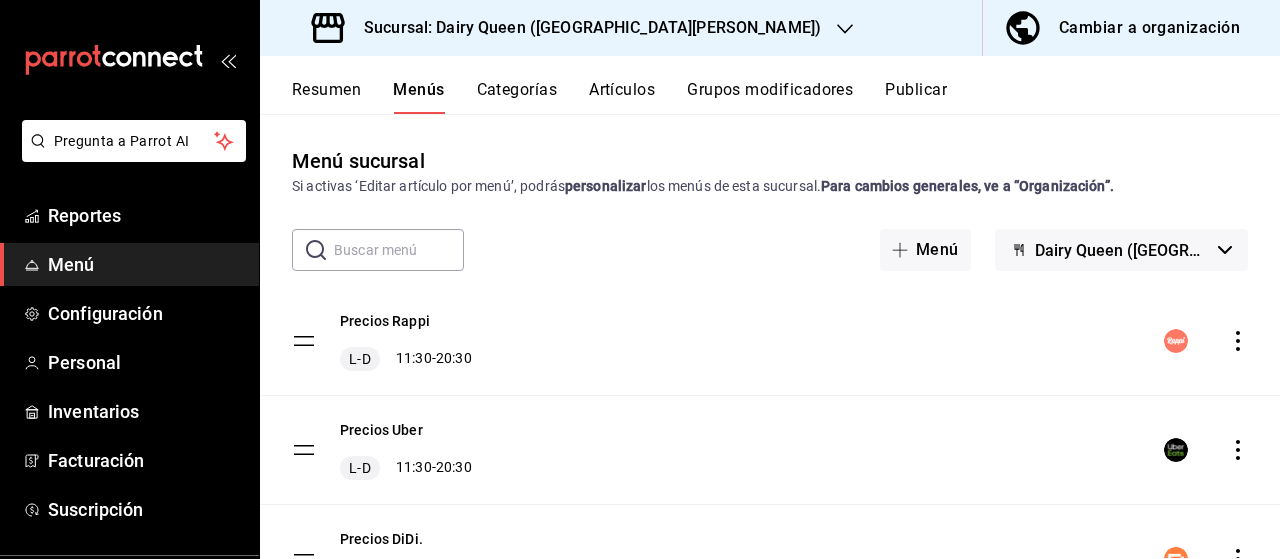 click on "Publicar" at bounding box center (916, 97) 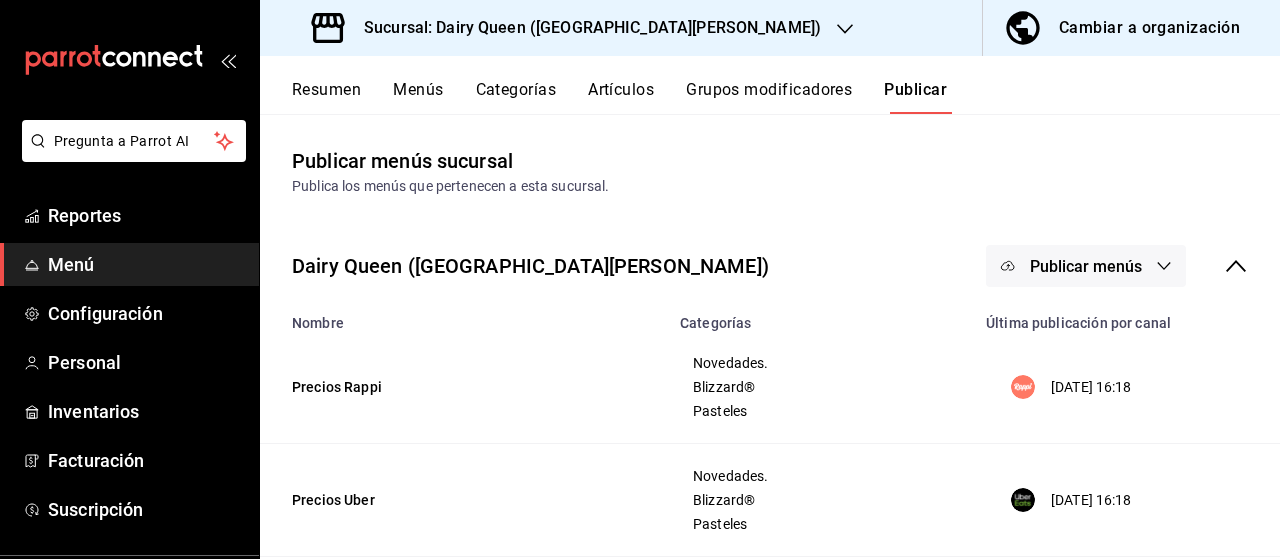 click on "Publicar menús" at bounding box center (1086, 266) 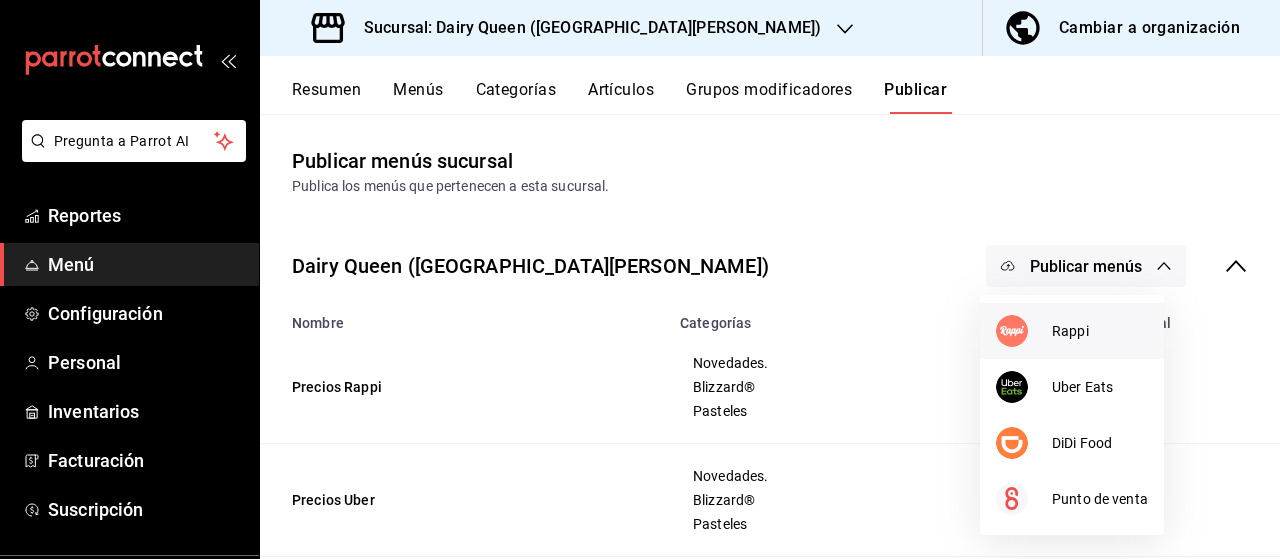 click at bounding box center (1024, 331) 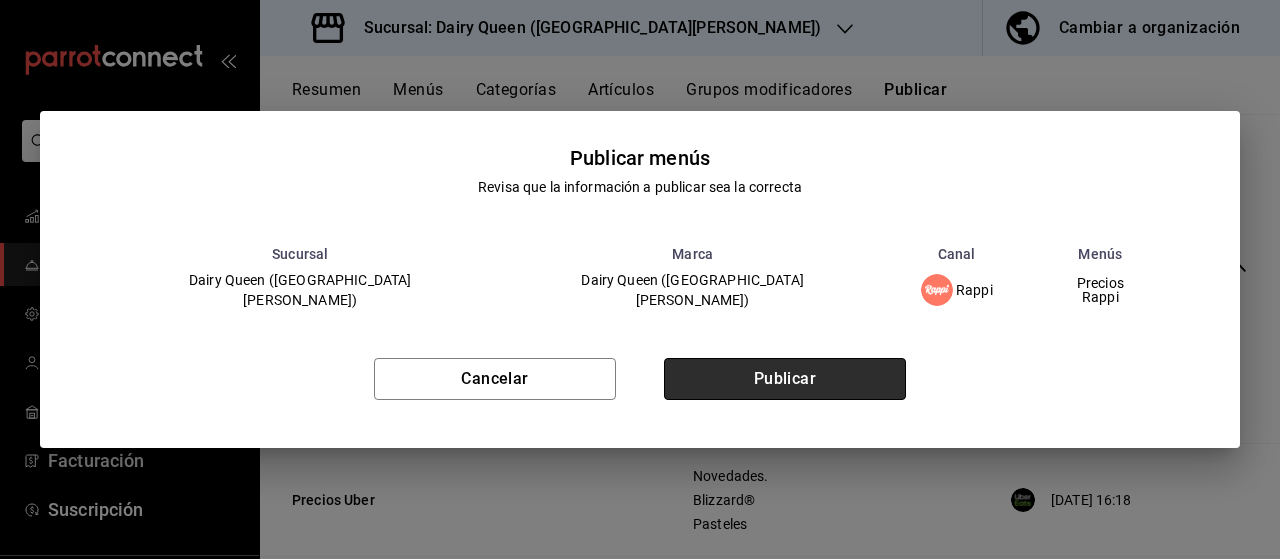 click on "Publicar" at bounding box center [785, 379] 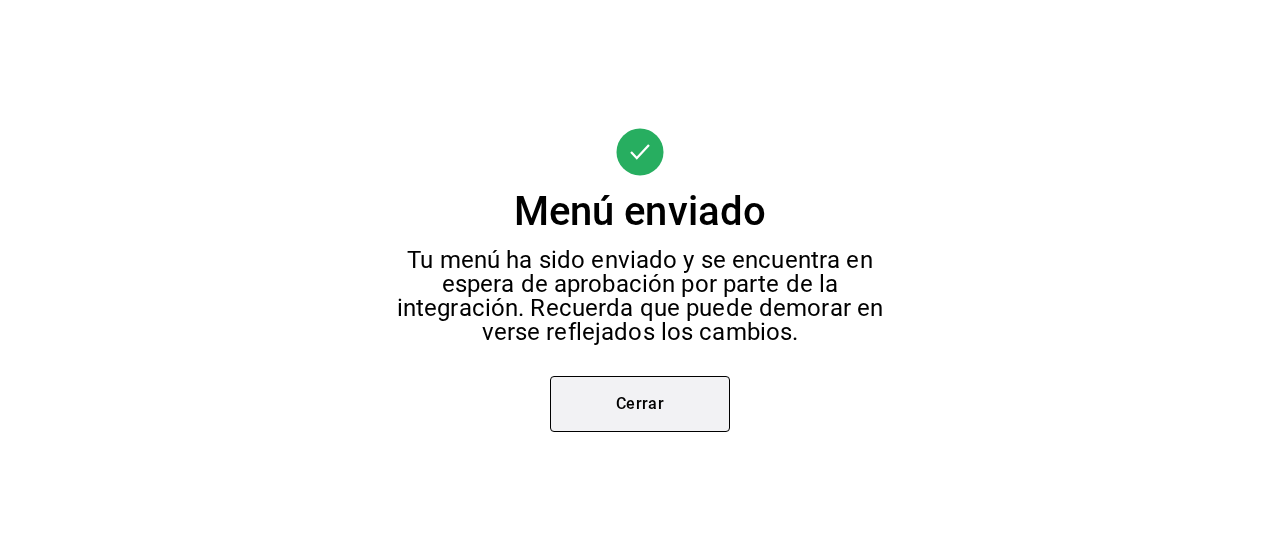 click on "Cerrar" at bounding box center (640, 404) 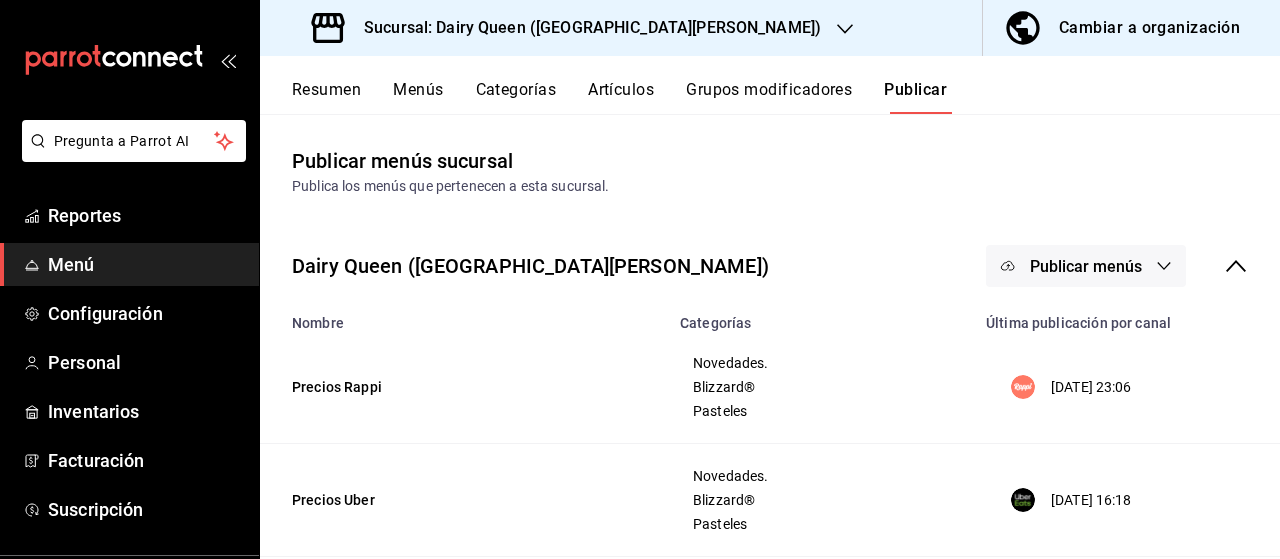 click on "Publicar menús" at bounding box center (1086, 266) 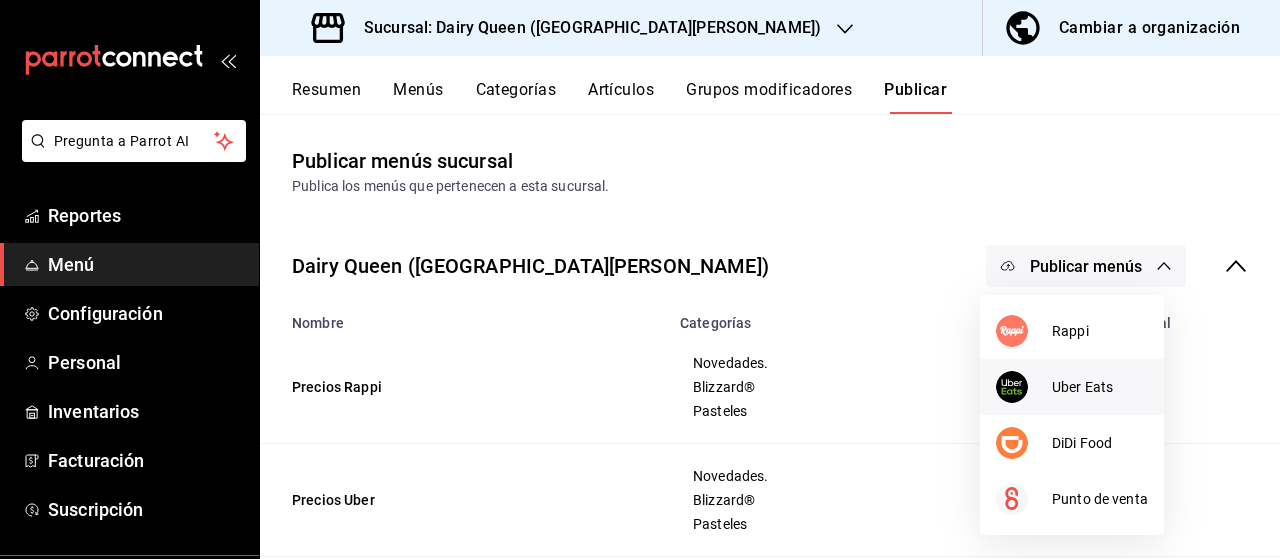 click on "Uber Eats" at bounding box center [1072, 387] 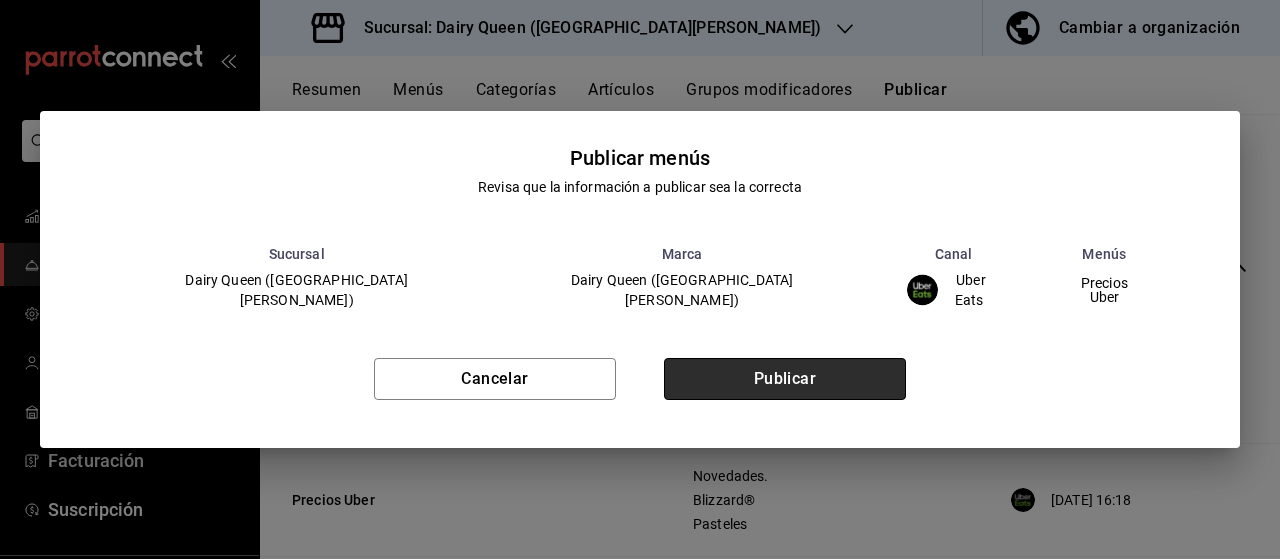 click on "Publicar" at bounding box center [785, 379] 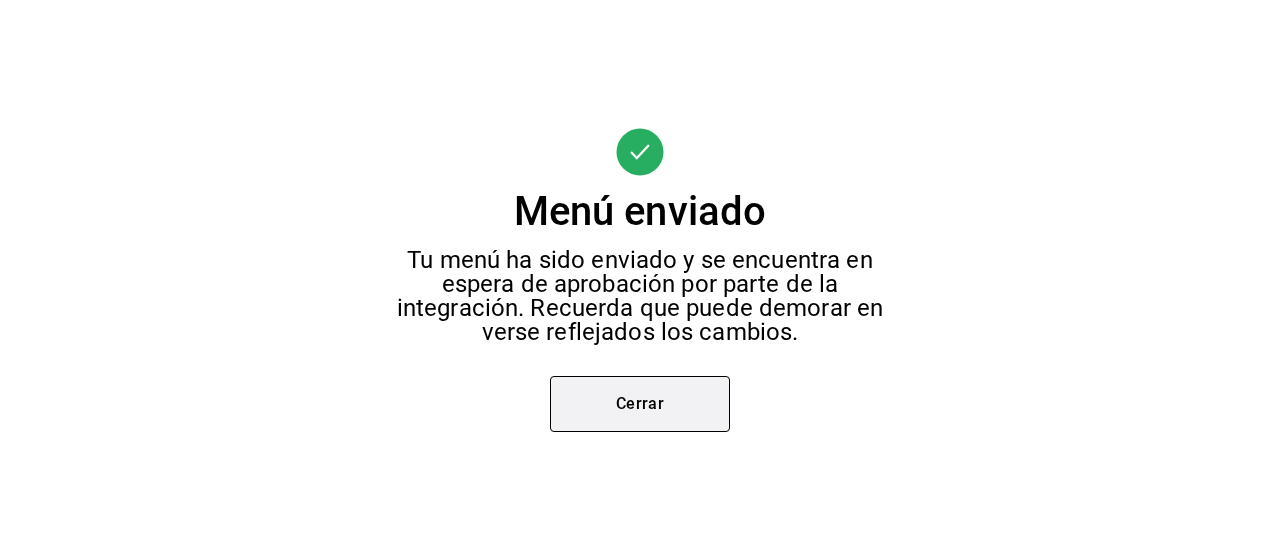click on "Cerrar" at bounding box center (640, 404) 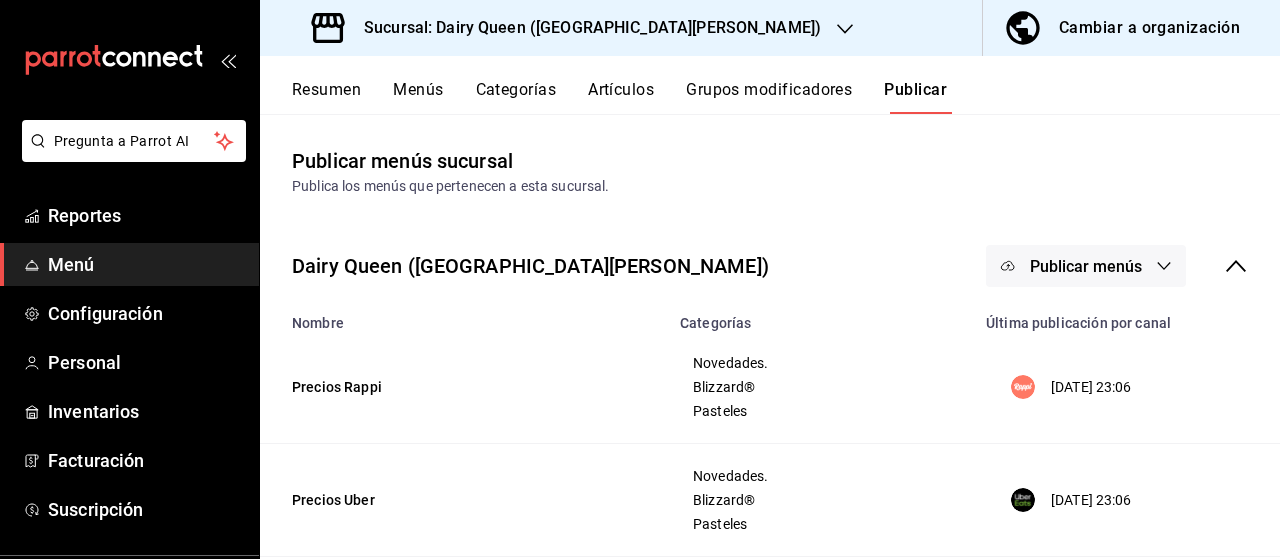 click on "Publicar menús" at bounding box center [1086, 266] 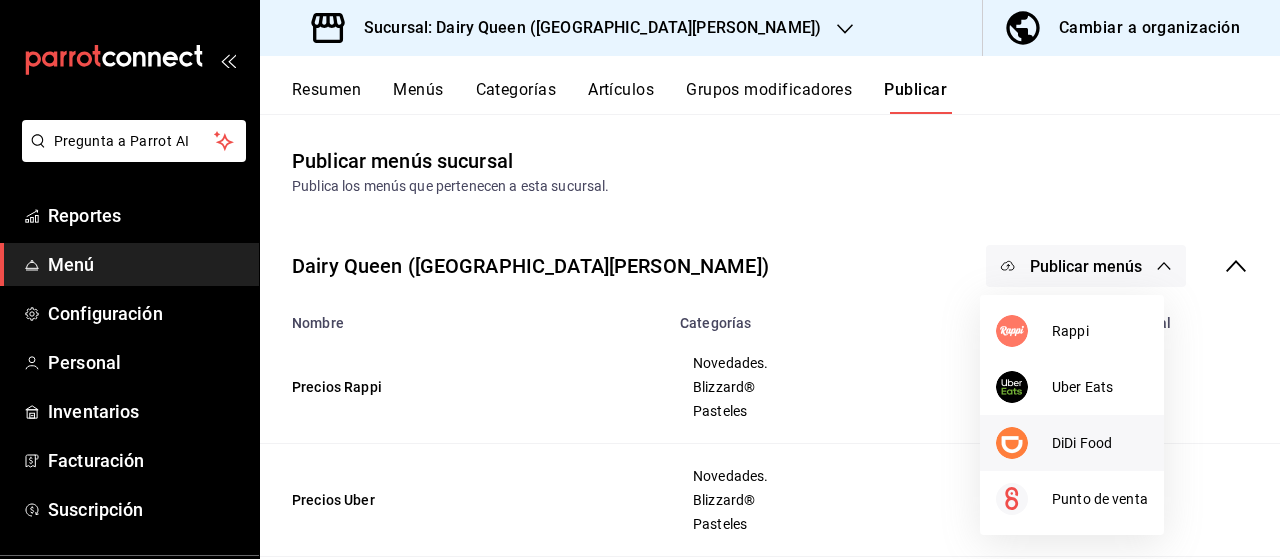 click on "DiDi Food" at bounding box center [1100, 443] 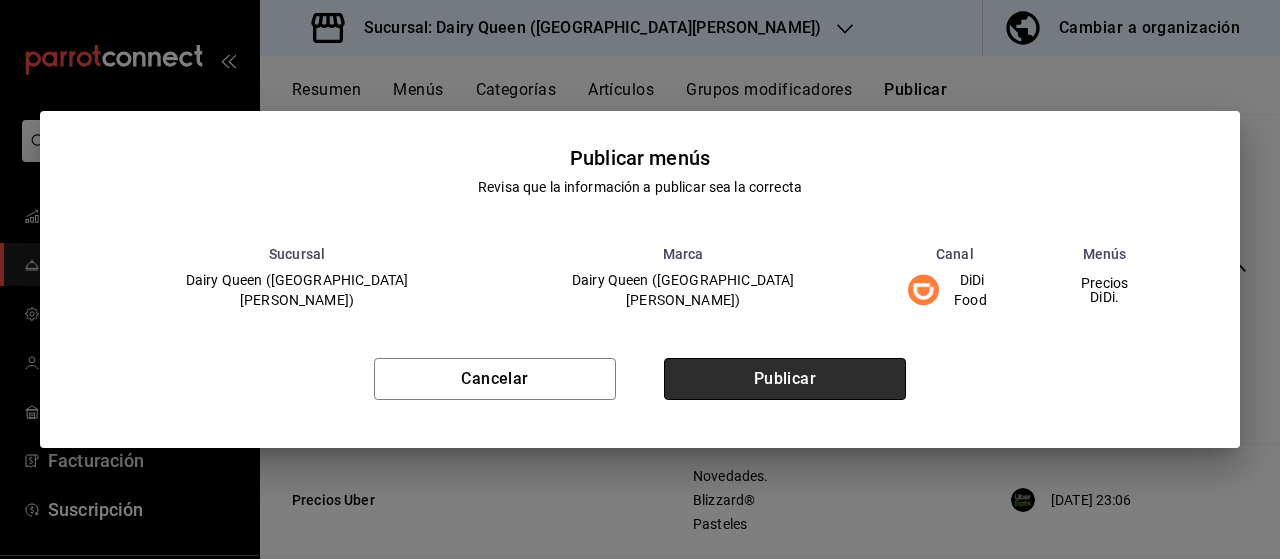 click on "Publicar" at bounding box center (785, 379) 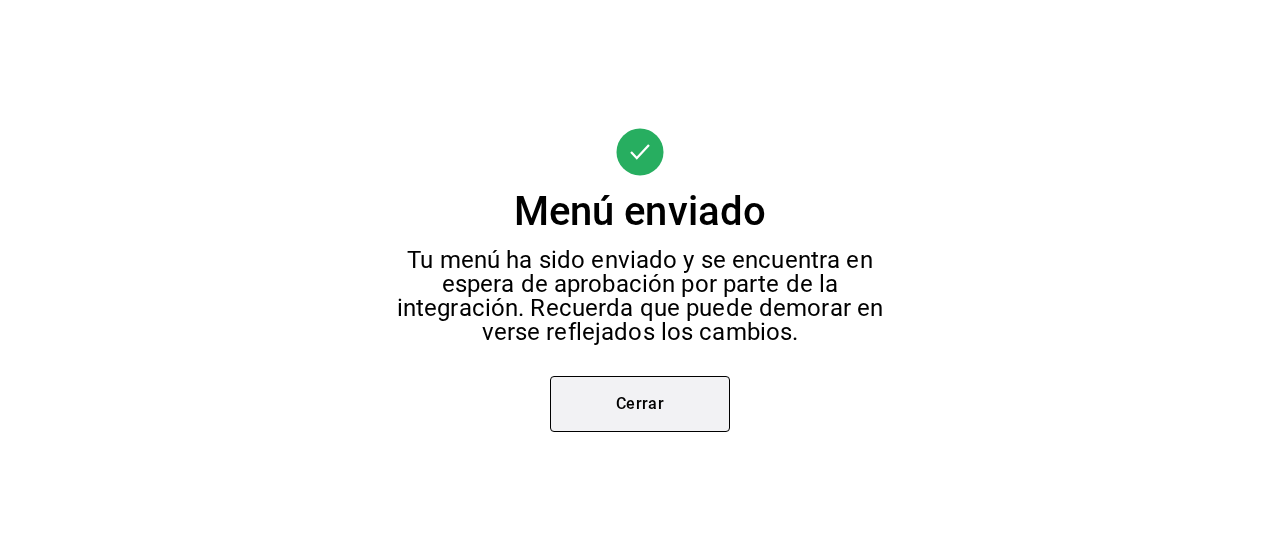 click on "Cerrar" at bounding box center [640, 404] 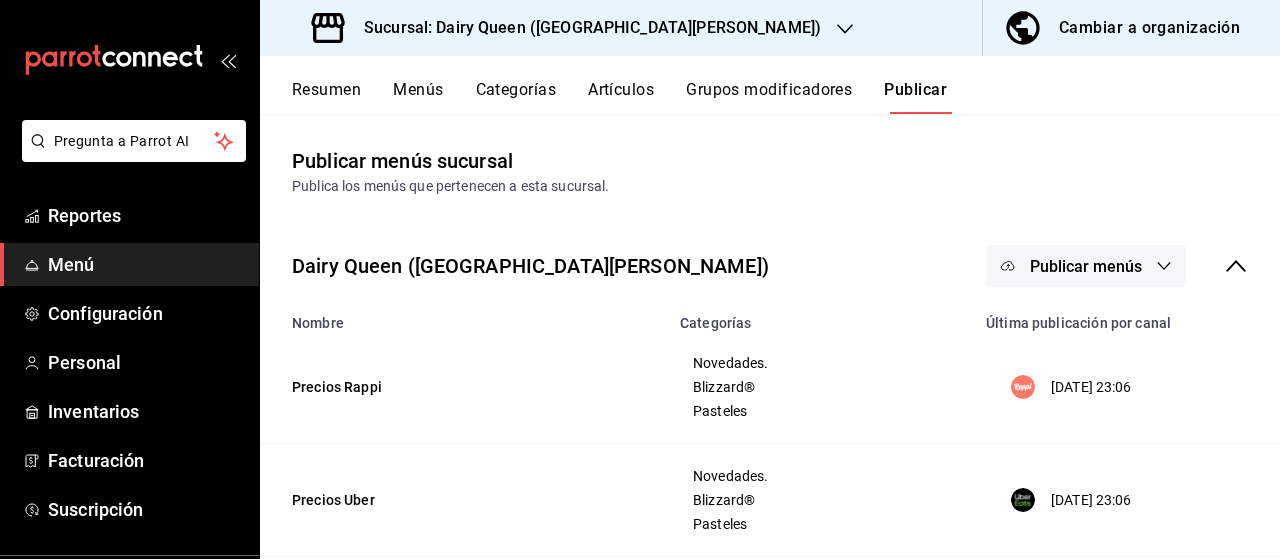click on "Publicar menús" at bounding box center (1086, 266) 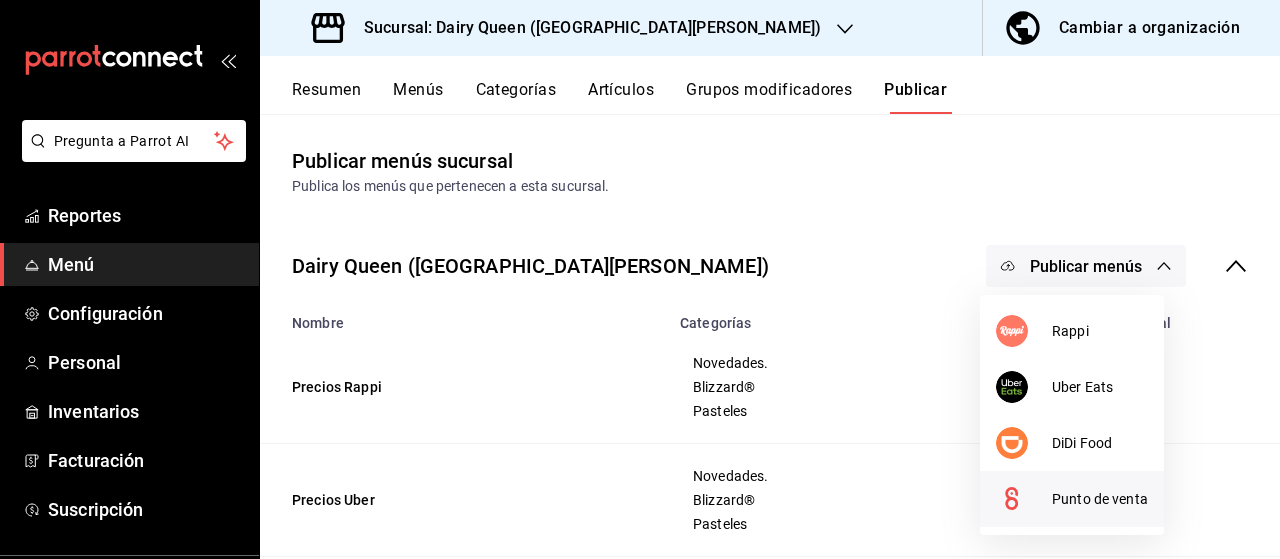 click on "Punto de venta" at bounding box center (1072, 499) 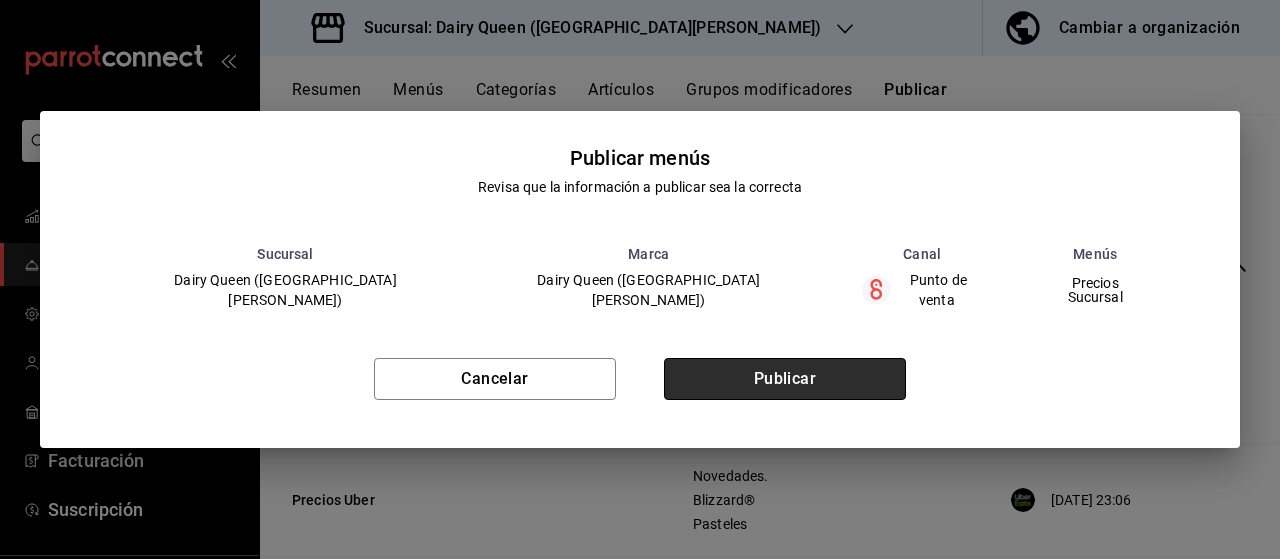 click on "Publicar" at bounding box center [785, 379] 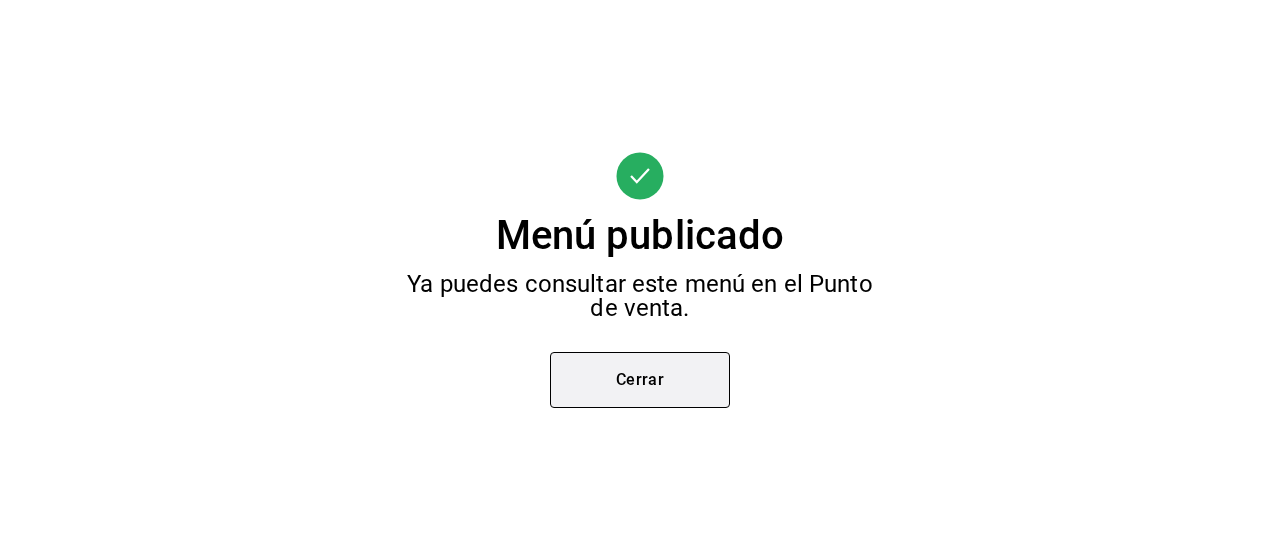 click on "Cerrar" at bounding box center (640, 380) 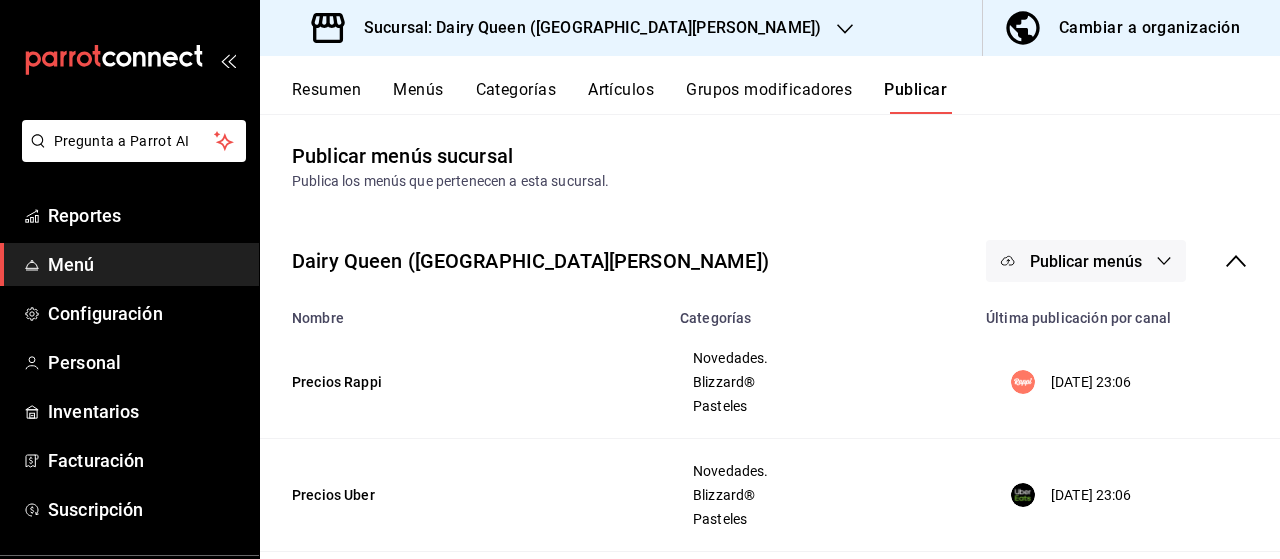 scroll, scrollTop: 0, scrollLeft: 0, axis: both 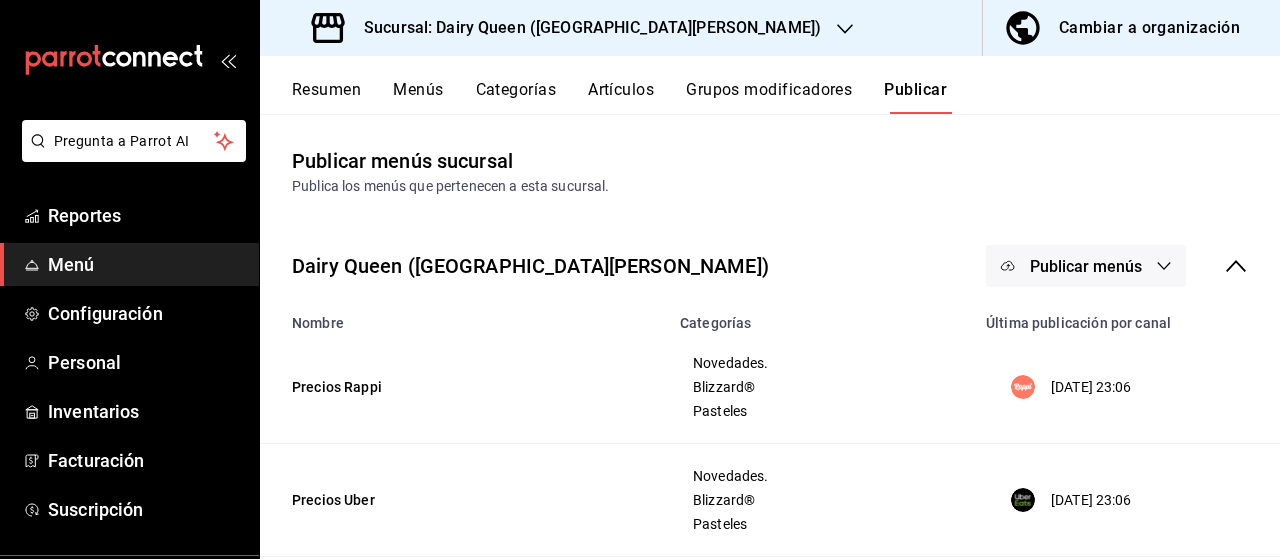 click 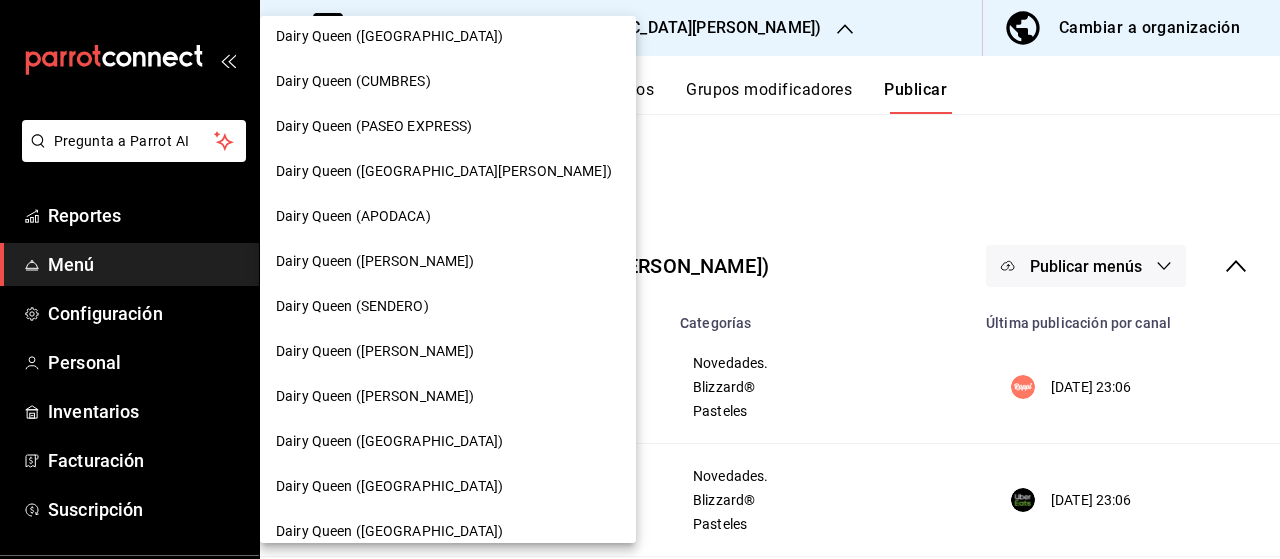 scroll, scrollTop: 884, scrollLeft: 0, axis: vertical 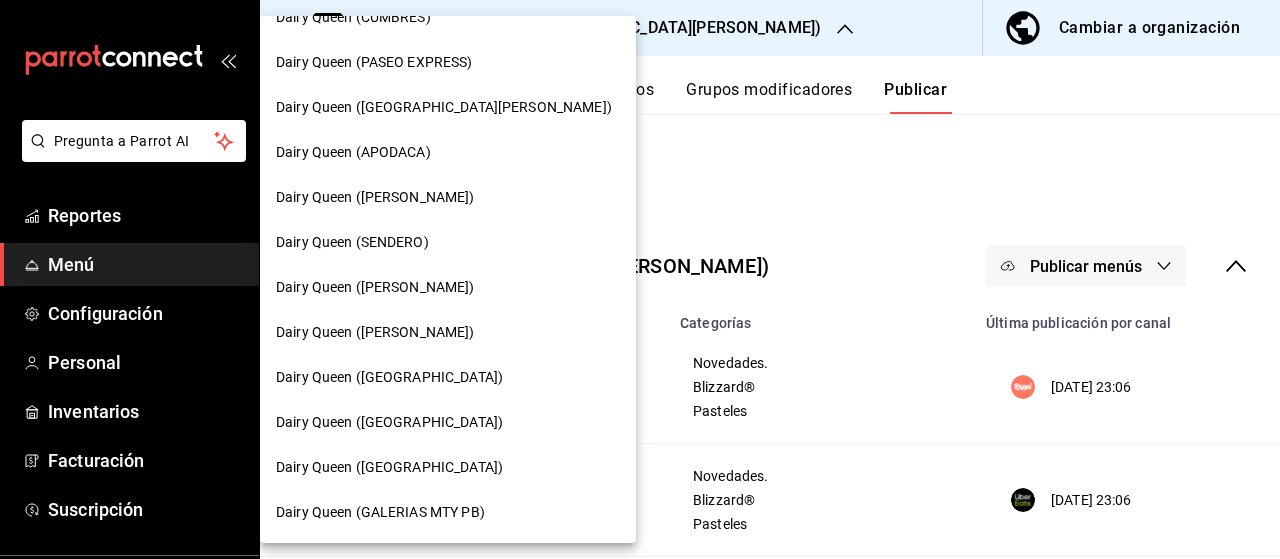 click on "Dairy Queen (APODACA)" at bounding box center (353, 152) 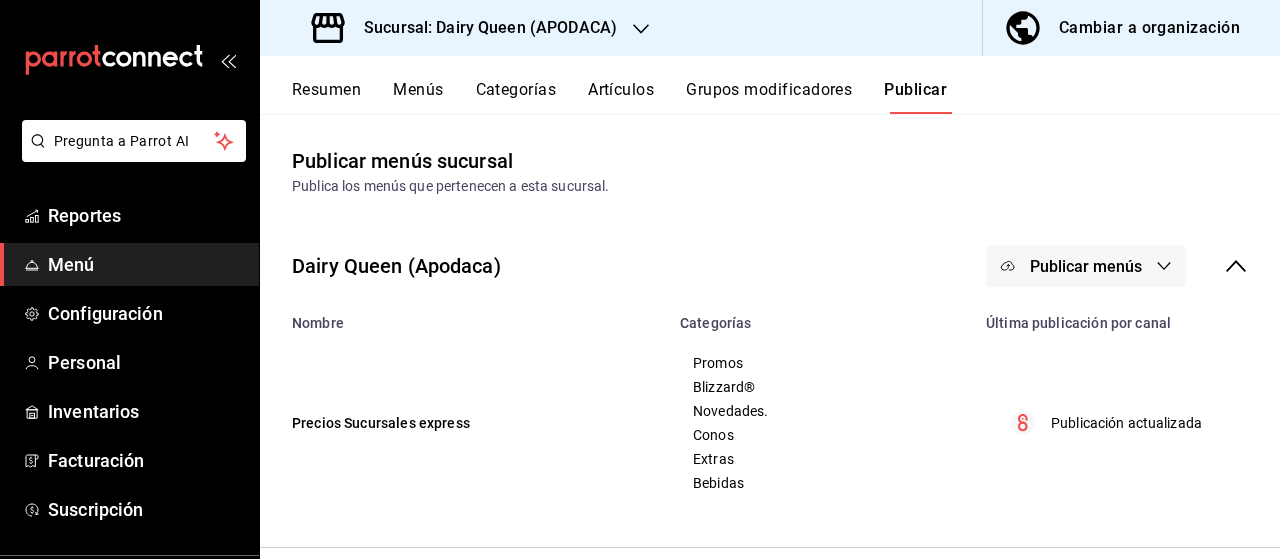 click on "Publicar menús" at bounding box center (1086, 266) 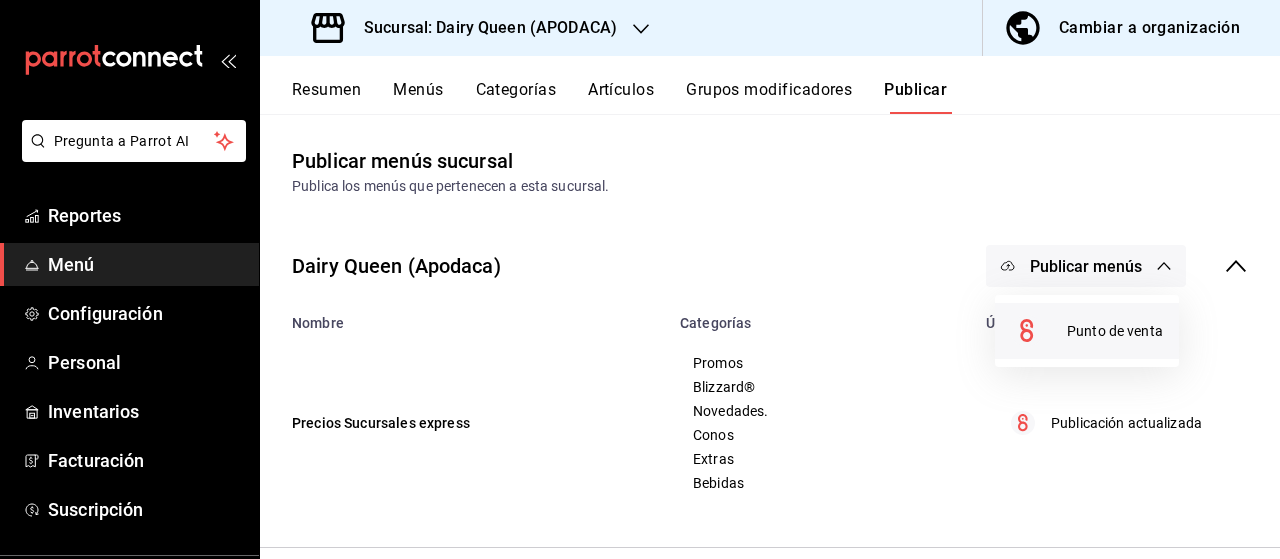click at bounding box center (1039, 331) 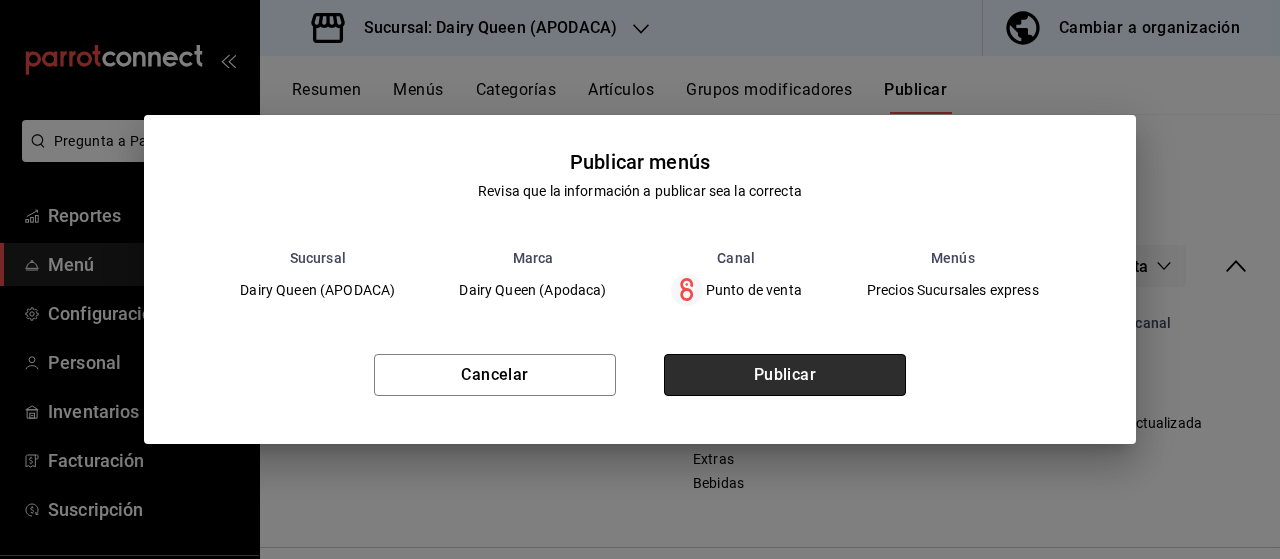click on "Publicar" at bounding box center [785, 375] 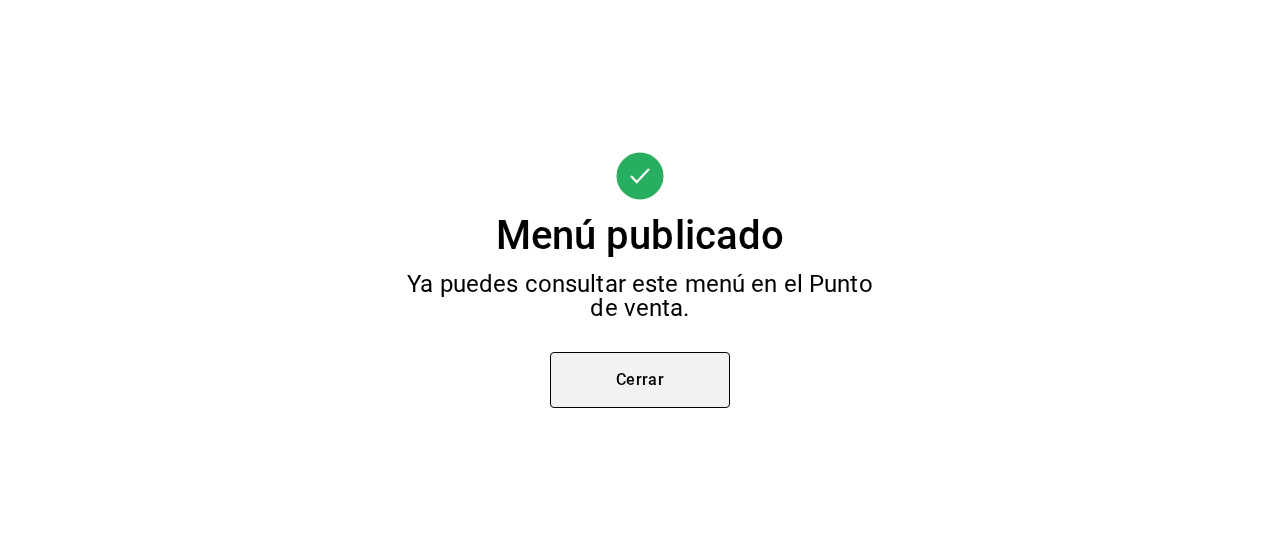 click on "Cerrar" at bounding box center (640, 380) 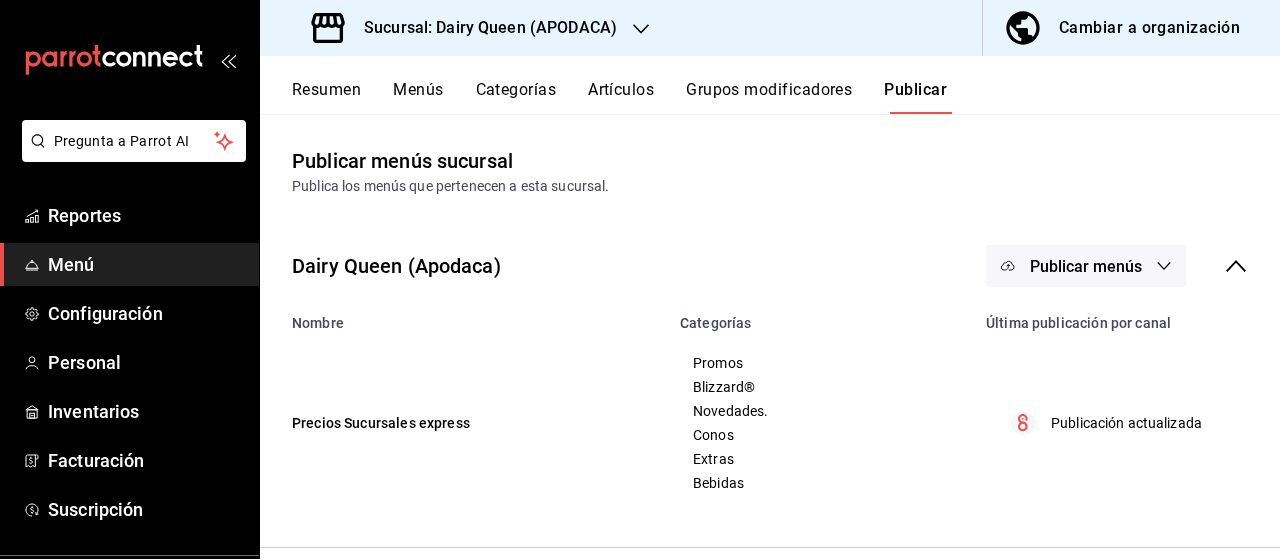click on "Sucursal: Dairy Queen (APODACA)" at bounding box center [482, 28] 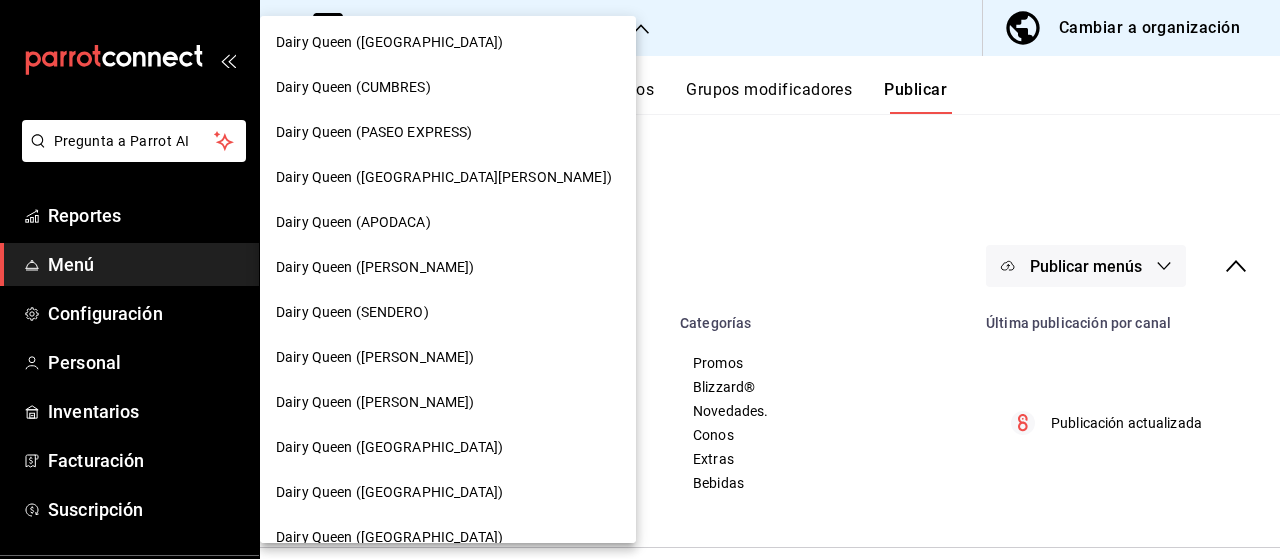 scroll, scrollTop: 884, scrollLeft: 0, axis: vertical 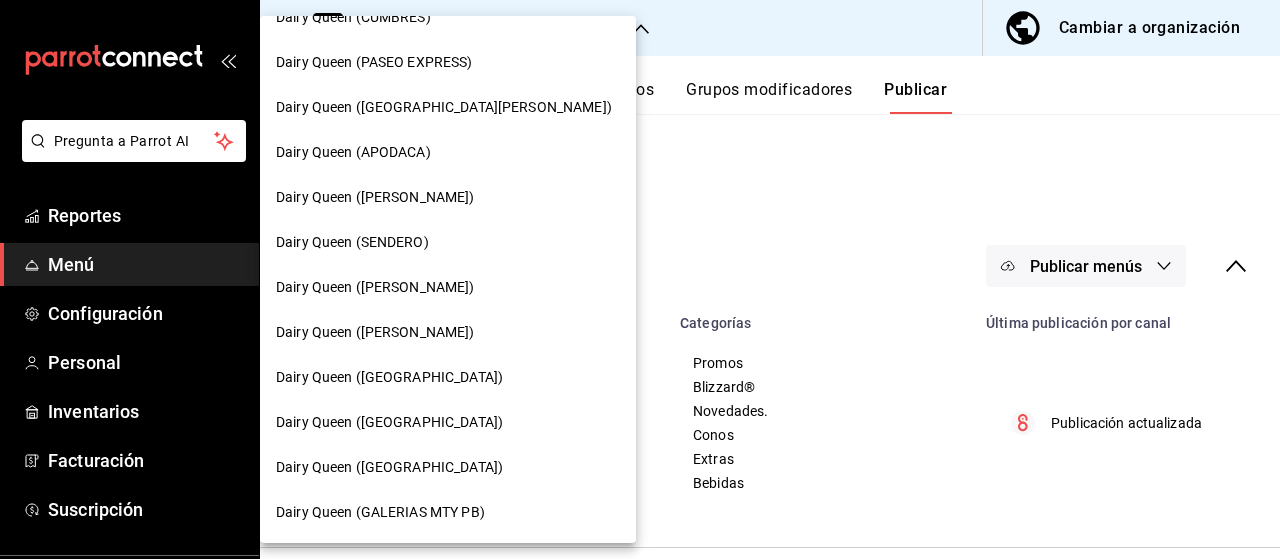 click on "Dairy Queen ([PERSON_NAME])" at bounding box center (375, 197) 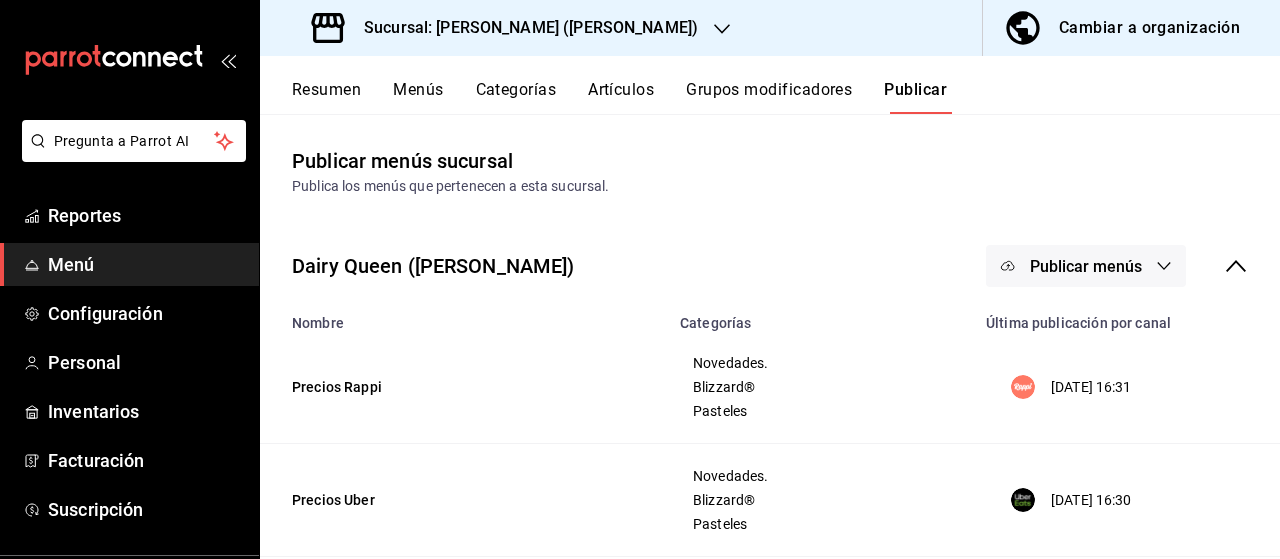 click on "Menús" at bounding box center [418, 97] 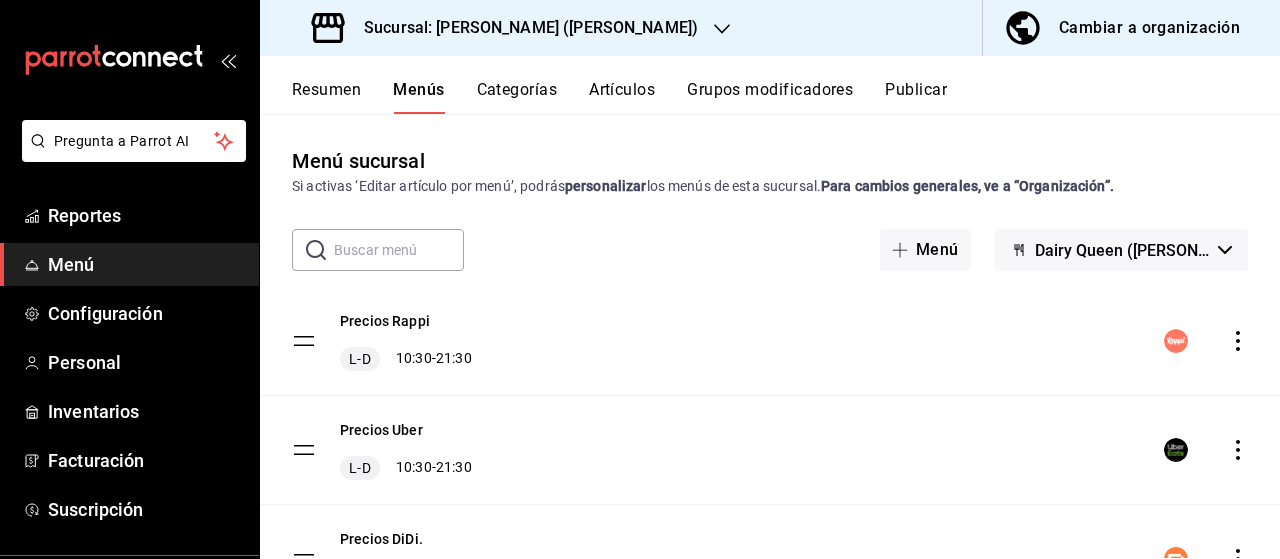 click 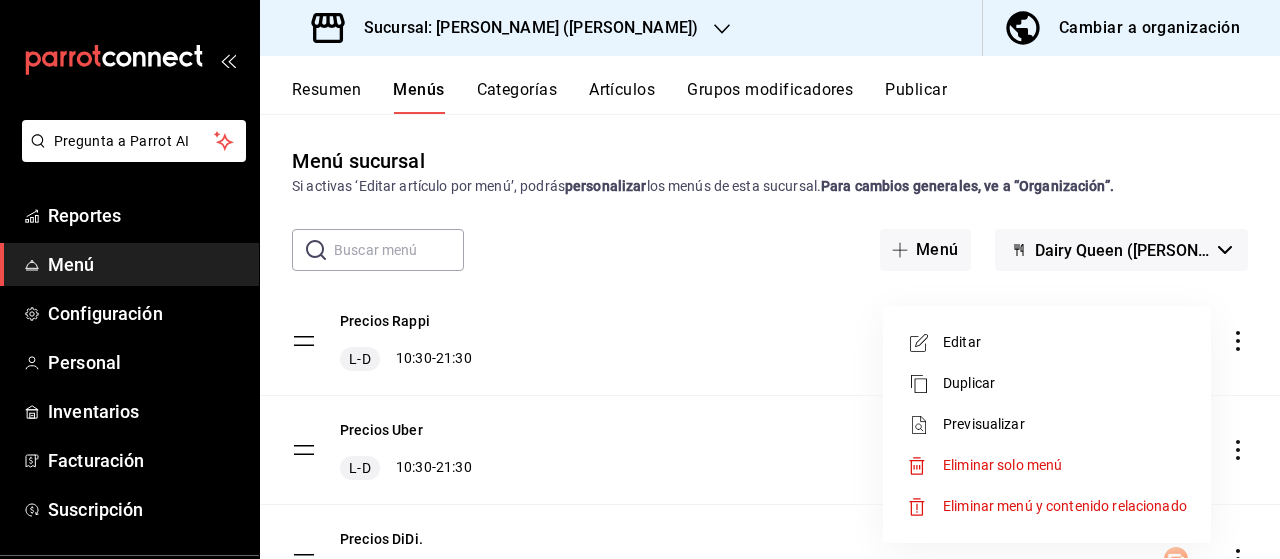click on "Editar" at bounding box center [1065, 342] 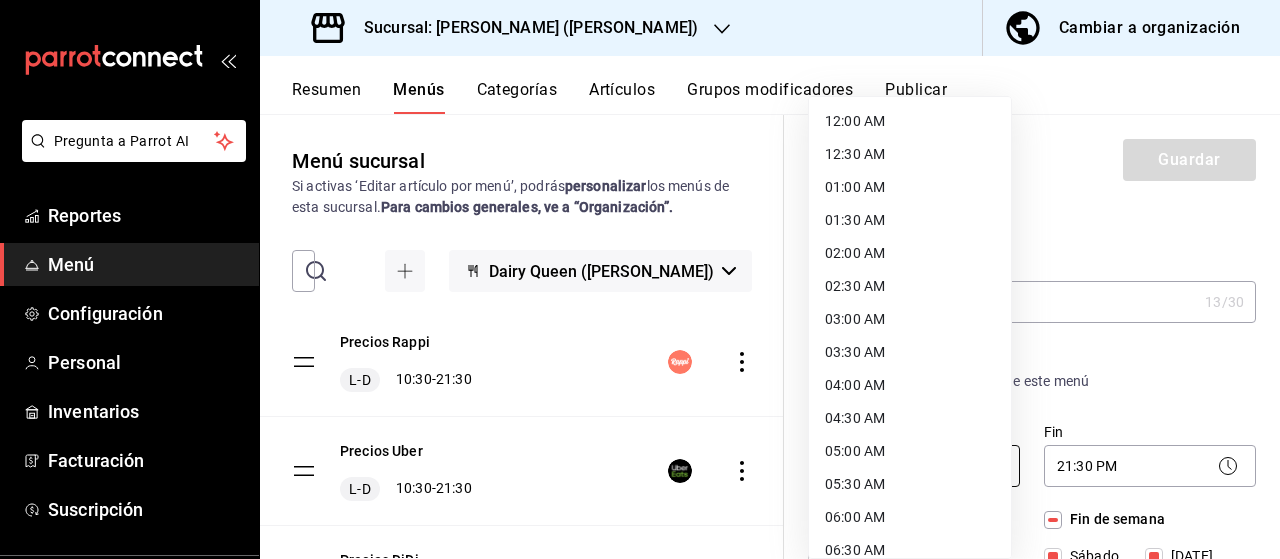 click on "Pregunta a Parrot AI Reportes   Menú   Configuración   Personal   Inventarios   Facturación   Suscripción   Ayuda Recomienda Parrot   [PERSON_NAME]   Sugerir nueva función   Sucursal: Dairy Queen ([PERSON_NAME]) Cambiar a organización Resumen Menús Categorías Artículos Grupos modificadores Publicar Menú sucursal Si activas ‘Editar artículo por menú’, podrás  personalizar  los menús de esta sucursal.  Para cambios generales, ve a “Organización”. ​ ​ Dairy Queen ([PERSON_NAME]) Precios Rappi L-D 10:30  -  21:30 Precios Uber L-D 10:30  -  21:30 Precios DiDi. L-D 10:30  -  21:30 Precios Sucursal L-D 00:00  -  23:59 Guardar Editar menú ¿Cómo se va a llamar? Precios Rappi 13 /30 ¿Cómo se va a llamar? Horarios Elige el horario y disponibilidad de este menú Inicio 10:30 AM 10:30 Fin 21:30 PM 21:30 Entre Semana [DATE] [DATE] [DATE] [DATE] [DATE] Fin de semana [DATE][PERSON_NAME][DATE] Agregar horario Categorías Selecciona una categoría existente Novedades. Blizzard® Pasteles Punto de venta Si /" at bounding box center [640, 279] 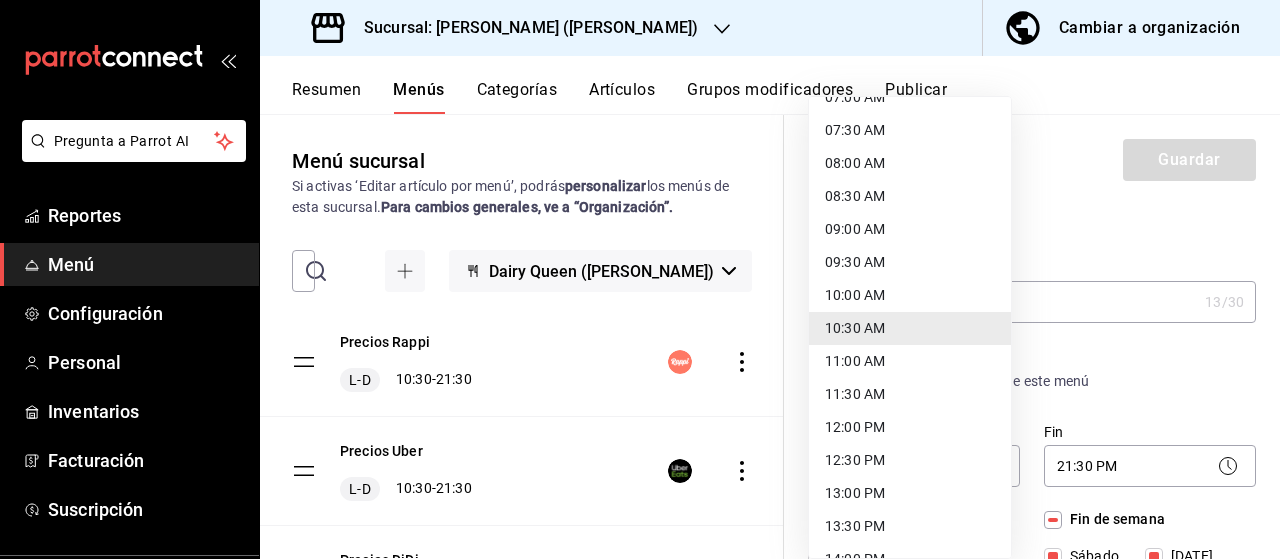 click on "11:30 AM" at bounding box center [910, 394] 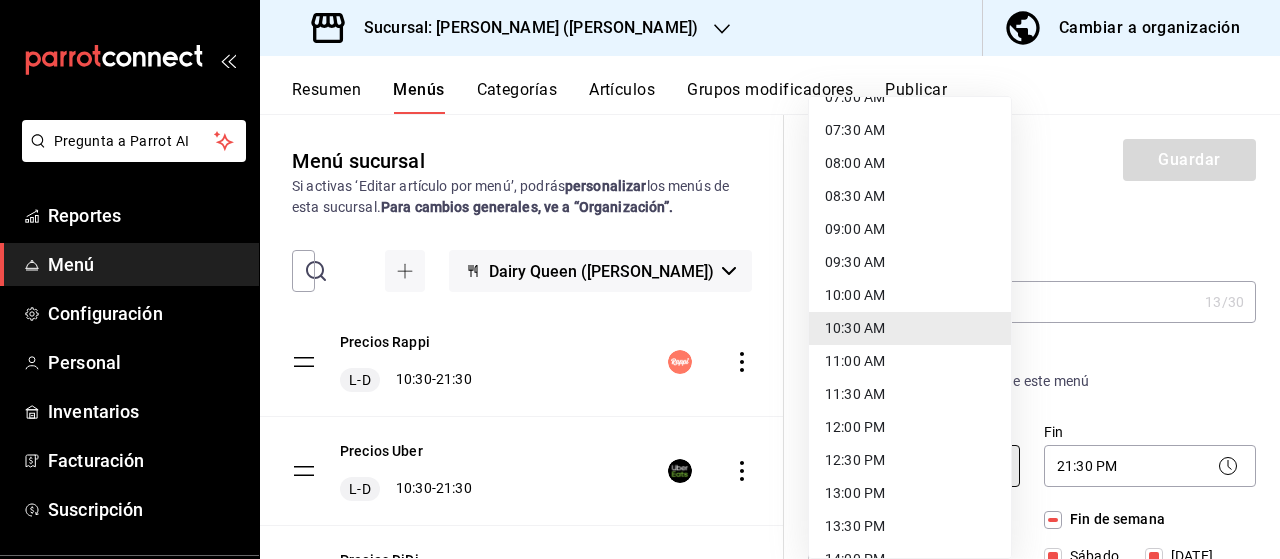 type on "11:30" 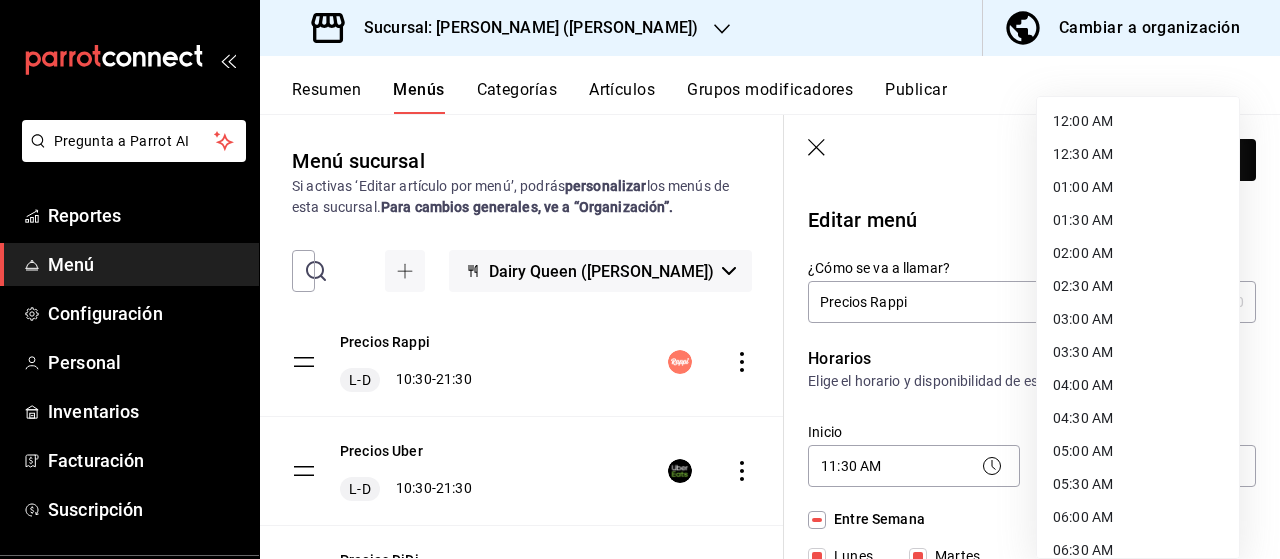 click on "Pregunta a Parrot AI Reportes   Menú   Configuración   Personal   Inventarios   Facturación   Suscripción   Ayuda Recomienda Parrot   [PERSON_NAME]   Sugerir nueva función   Sucursal: Dairy Queen ([PERSON_NAME]) Cambiar a organización Resumen Menús Categorías Artículos Grupos modificadores Publicar Menú sucursal Si activas ‘Editar artículo por menú’, podrás  personalizar  los menús de esta sucursal.  Para cambios generales, ve a “Organización”. ​ ​ Dairy Queen ([PERSON_NAME]) Precios Rappi L-D 10:30  -  21:30 Precios Uber L-D 10:30  -  21:30 Precios DiDi. L-D 10:30  -  21:30 Precios Sucursal L-D 00:00  -  23:59 Guardar Editar menú ¿Cómo se va a llamar? Precios Rappi 13 /30 ¿Cómo se va a llamar? Horarios Elige el horario y disponibilidad de este menú Inicio 11:30 AM 11:30 Fin 21:30 PM 21:30 Entre Semana [DATE] [DATE] [DATE] [DATE] [DATE] Fin de semana [DATE][PERSON_NAME][DATE] Agregar horario Categorías Selecciona una categoría existente Novedades. Blizzard® Pasteles Punto de venta Si /" at bounding box center [640, 279] 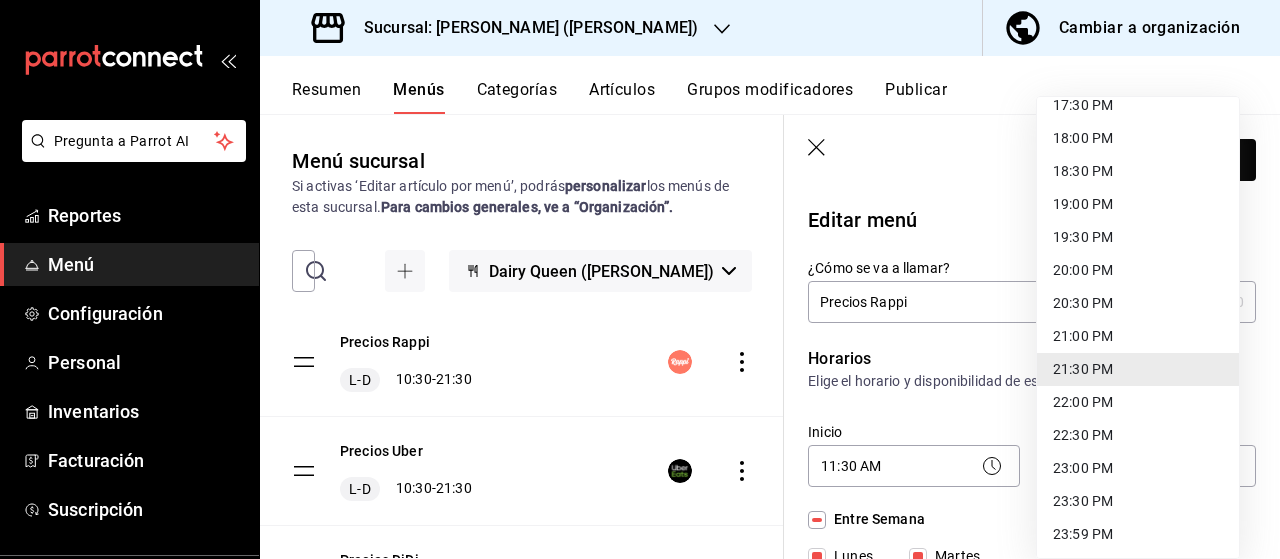 click on "20:30 PM" at bounding box center (1138, 303) 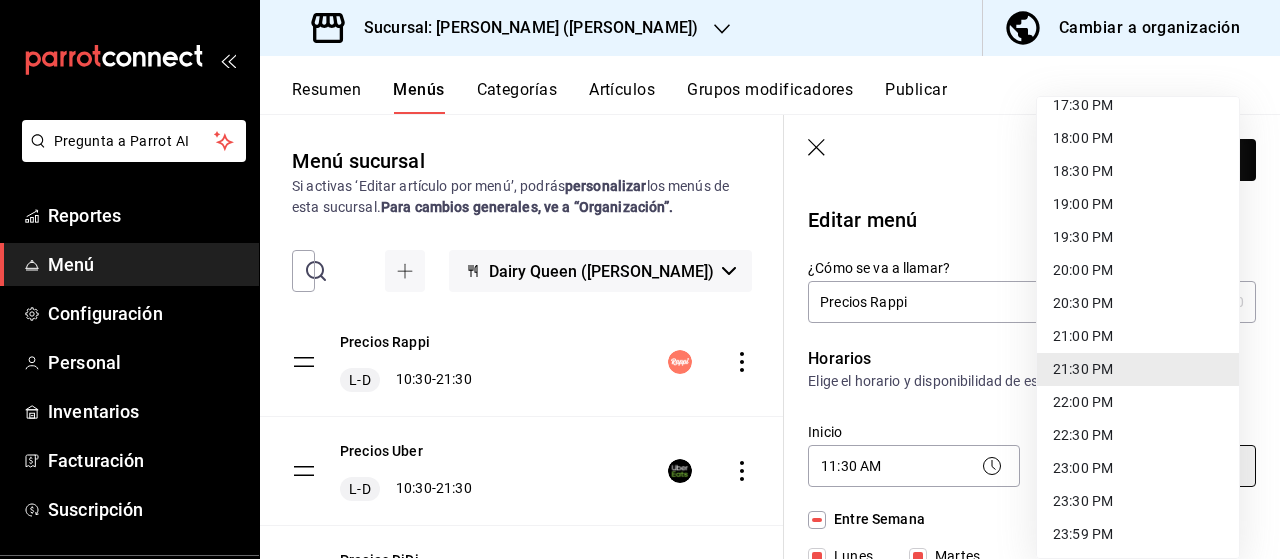 type on "20:30" 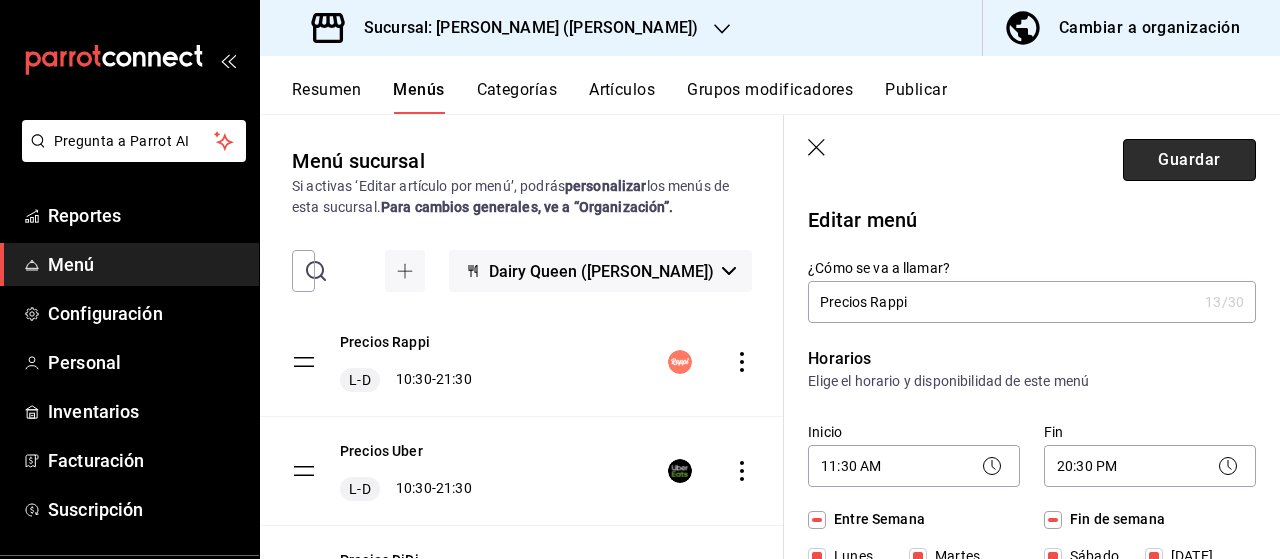 click on "Guardar" at bounding box center [1189, 160] 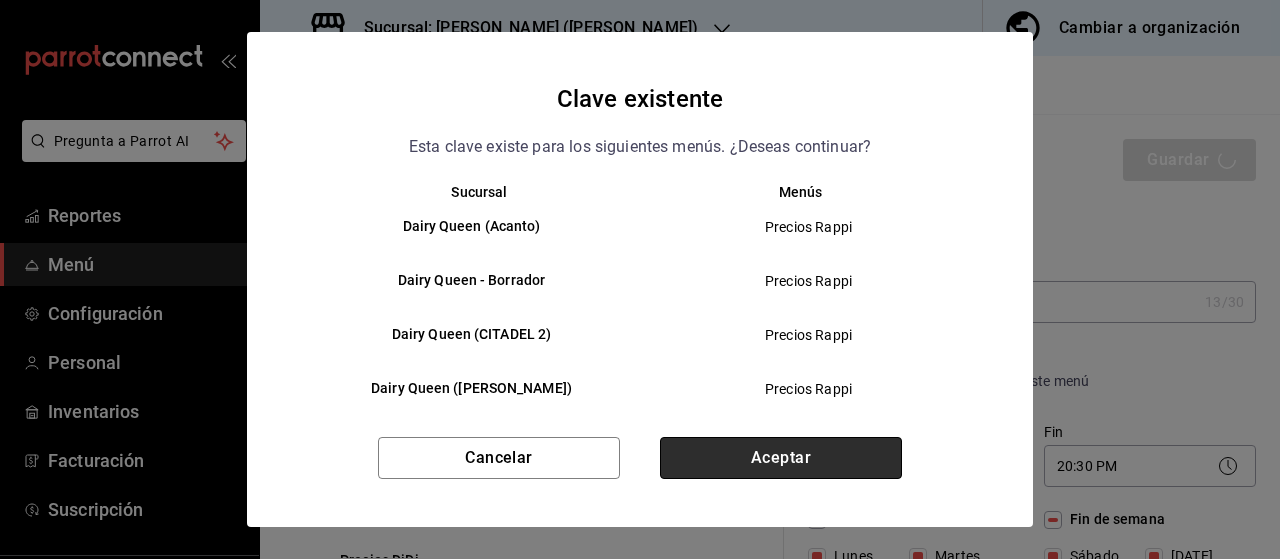 click on "Aceptar" at bounding box center [781, 458] 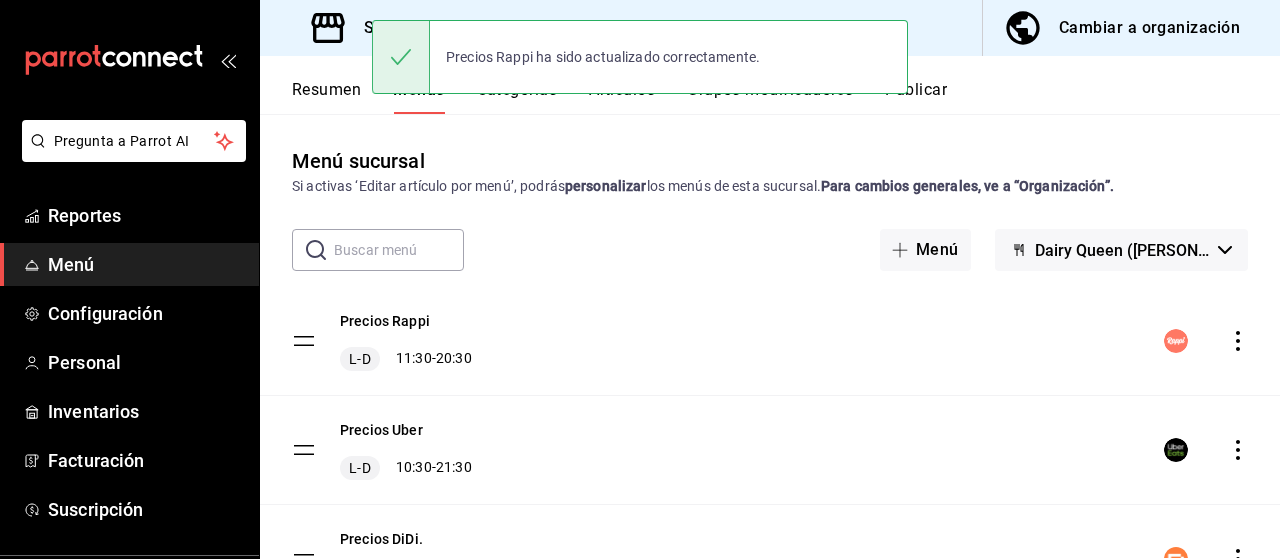click at bounding box center [1206, 450] 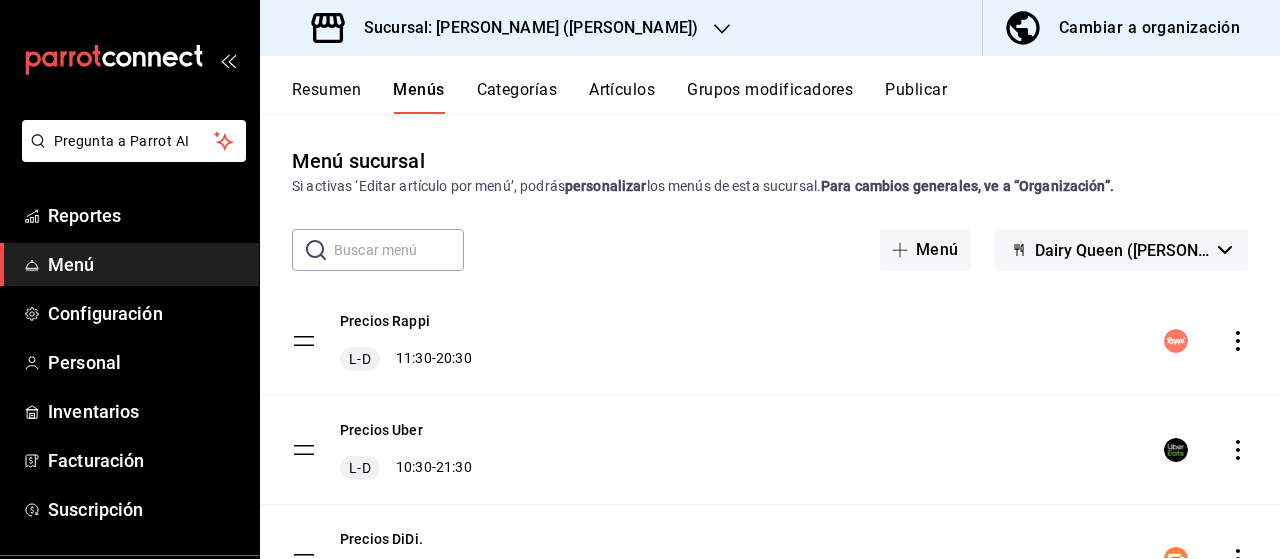 click 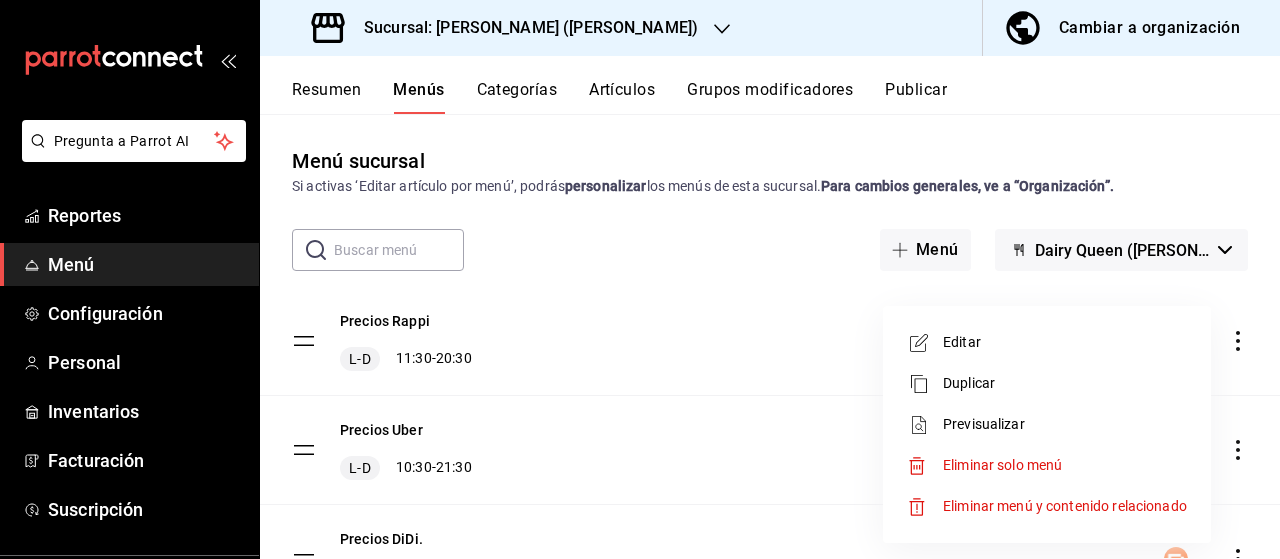 click on "Editar" at bounding box center [1065, 342] 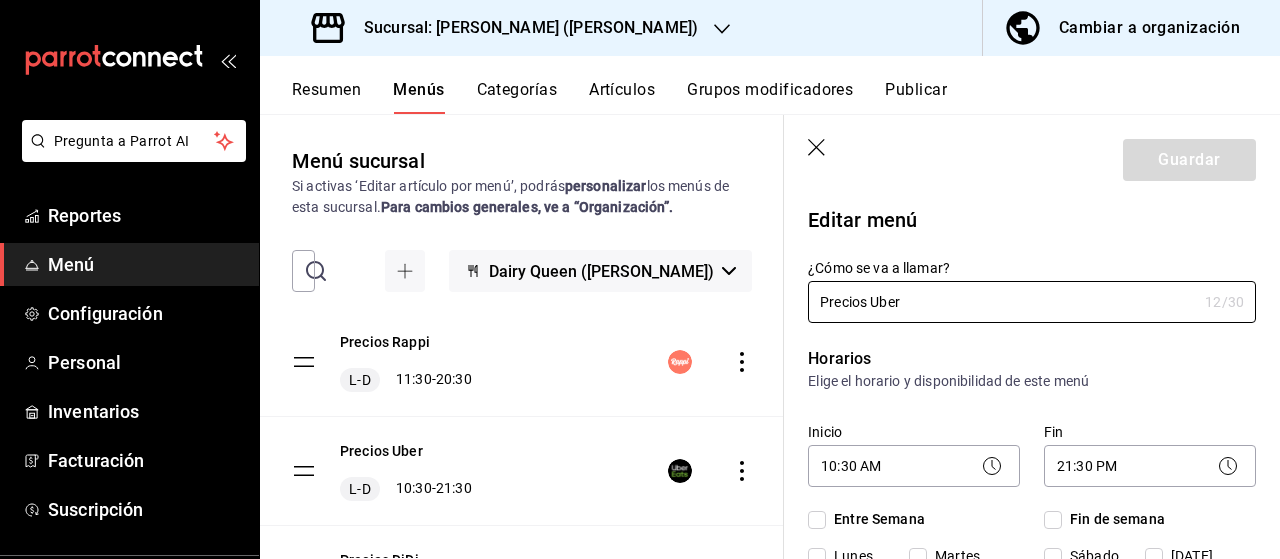 checkbox on "true" 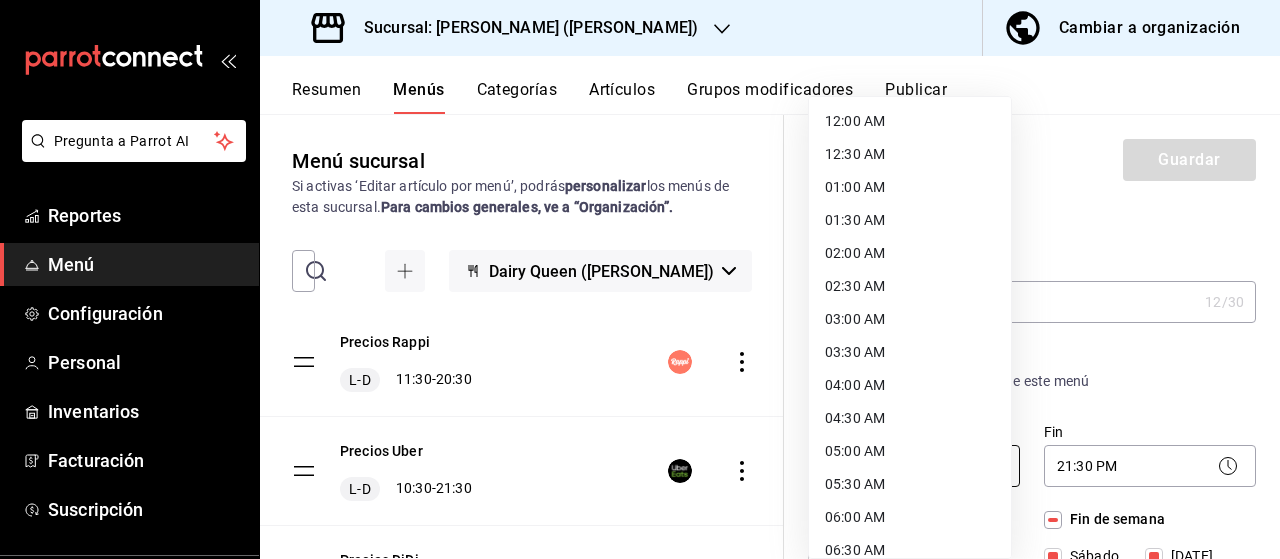 click on "Pregunta a Parrot AI Reportes   Menú   Configuración   Personal   Inventarios   Facturación   Suscripción   Ayuda Recomienda Parrot   [PERSON_NAME]   Sugerir nueva función   Sucursal: Dairy Queen ([PERSON_NAME]) Cambiar a organización Resumen Menús Categorías Artículos Grupos modificadores Publicar Menú sucursal Si activas ‘Editar artículo por menú’, podrás  personalizar  los menús de esta sucursal.  Para cambios generales, ve a “Organización”. ​ ​ Dairy Queen ([PERSON_NAME]) Precios Rappi L-D 11:30  -  20:30 Precios Uber L-D 10:30  -  21:30 Precios DiDi. L-D 10:30  -  21:30 Precios Sucursal L-D 00:00  -  23:59 Guardar Editar menú ¿Cómo se va a llamar? Precios Uber 12 /30 ¿Cómo se va a llamar? Horarios Elige el horario y disponibilidad de este menú Inicio 10:30 AM 10:30 Fin 21:30 PM 21:30 Entre Semana [DATE] [DATE] [DATE] [DATE] [DATE] Fin de semana [DATE][PERSON_NAME][DATE] Agregar horario Categorías Selecciona una categoría existente Novedades. Blizzard® Pasteles Punto de venta Rappi" at bounding box center [640, 279] 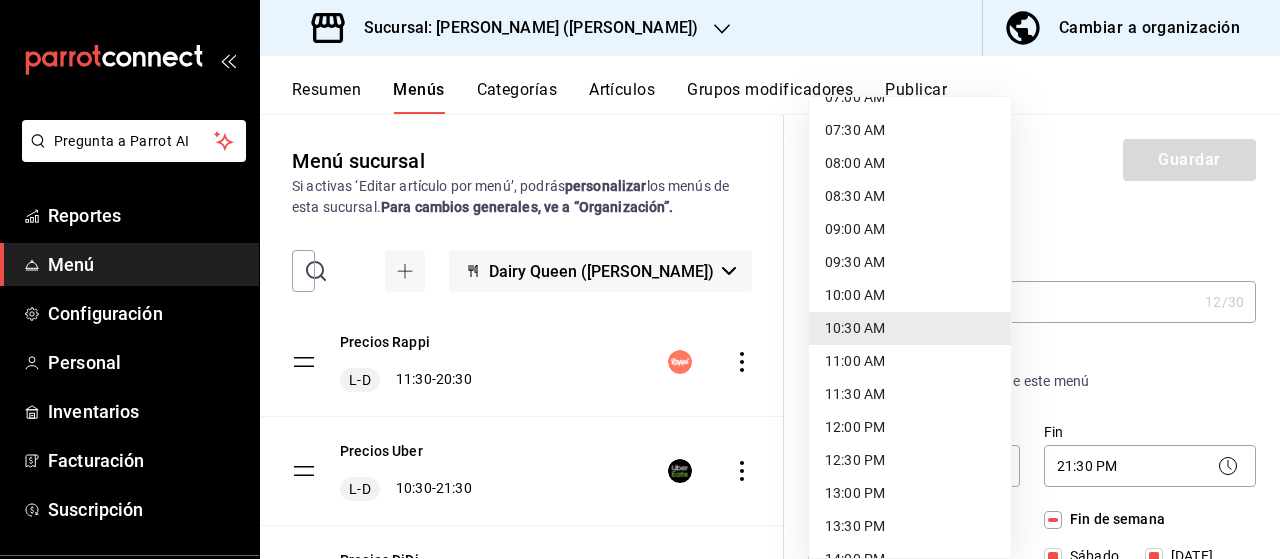 click on "11:30 AM" at bounding box center [910, 394] 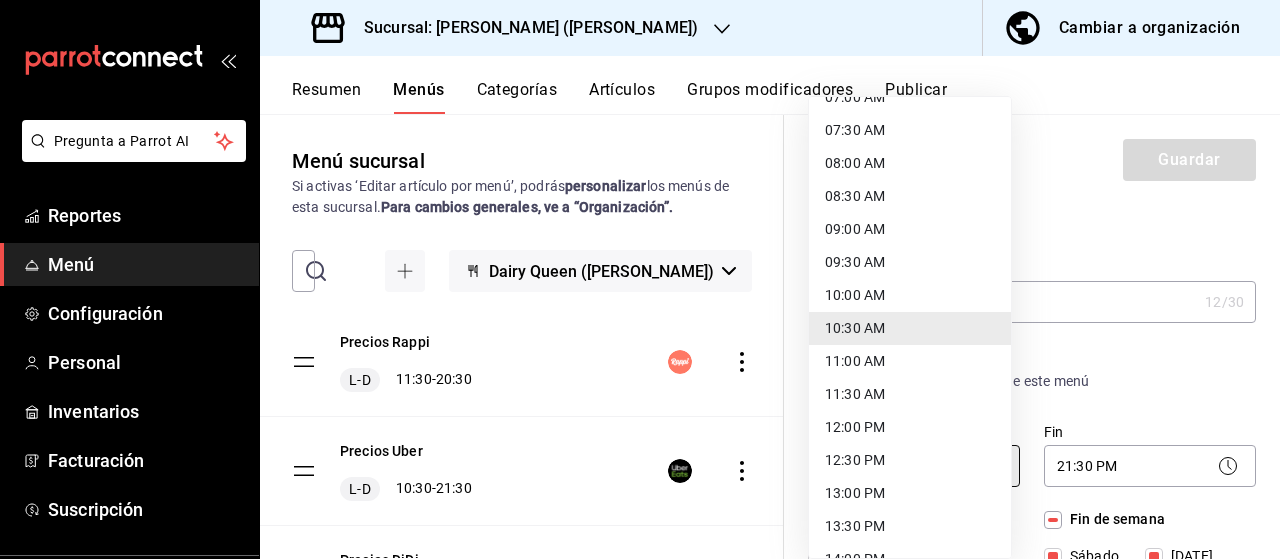 type on "11:30" 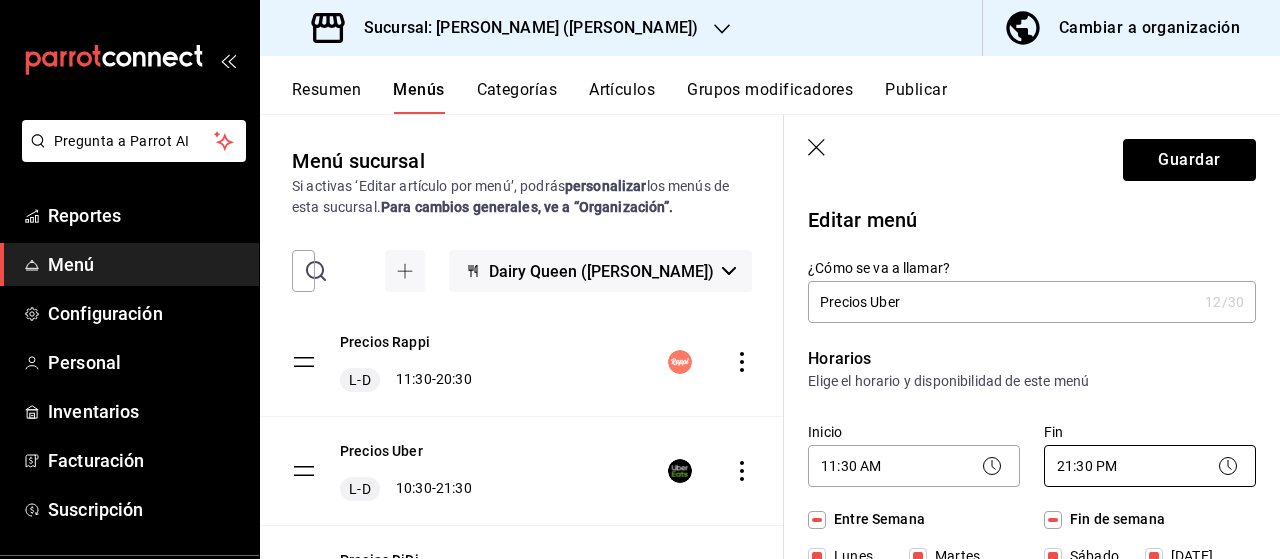 click on "Pregunta a Parrot AI Reportes   Menú   Configuración   Personal   Inventarios   Facturación   Suscripción   Ayuda Recomienda Parrot   [PERSON_NAME]   Sugerir nueva función   Sucursal: Dairy Queen ([PERSON_NAME]) Cambiar a organización Resumen Menús Categorías Artículos Grupos modificadores Publicar Menú sucursal Si activas ‘Editar artículo por menú’, podrás  personalizar  los menús de esta sucursal.  Para cambios generales, ve a “Organización”. ​ ​ Dairy Queen ([PERSON_NAME]) Precios Rappi L-D 11:30  -  20:30 Precios Uber L-D 10:30  -  21:30 Precios DiDi. L-D 10:30  -  21:30 Precios Sucursal L-D 00:00  -  23:59 Guardar Editar menú ¿Cómo se va a llamar? Precios Uber 12 /30 ¿Cómo se va a llamar? Horarios Elige el horario y disponibilidad de este menú Inicio 11:30 AM 11:30 Fin 21:30 PM 21:30 Entre Semana [DATE] [DATE] [DATE] [DATE] [DATE] Fin de semana [DATE][PERSON_NAME][DATE] Agregar horario Categorías Selecciona una categoría existente Novedades. Blizzard® Pasteles Punto de venta Rappi" at bounding box center [640, 279] 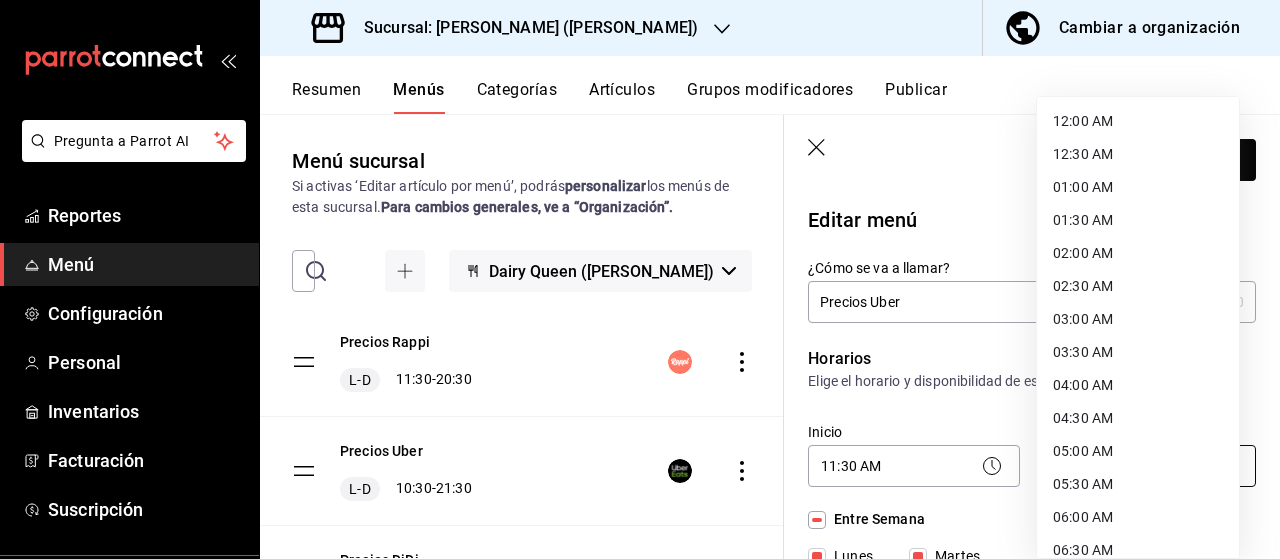 scroll, scrollTop: 1171, scrollLeft: 0, axis: vertical 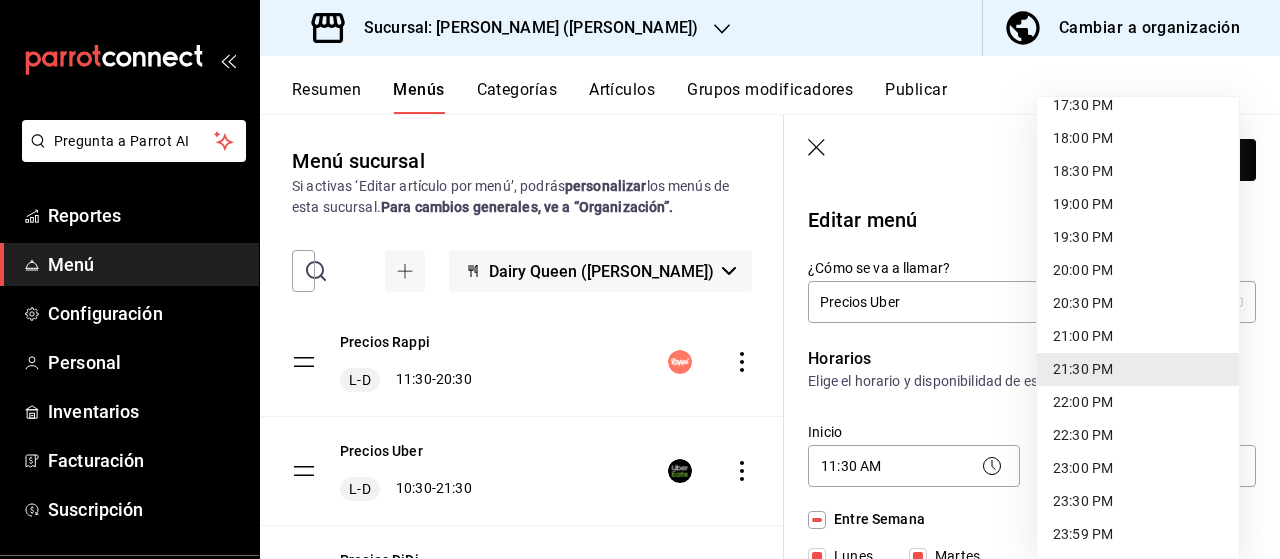 click on "20:30 PM" at bounding box center [1138, 303] 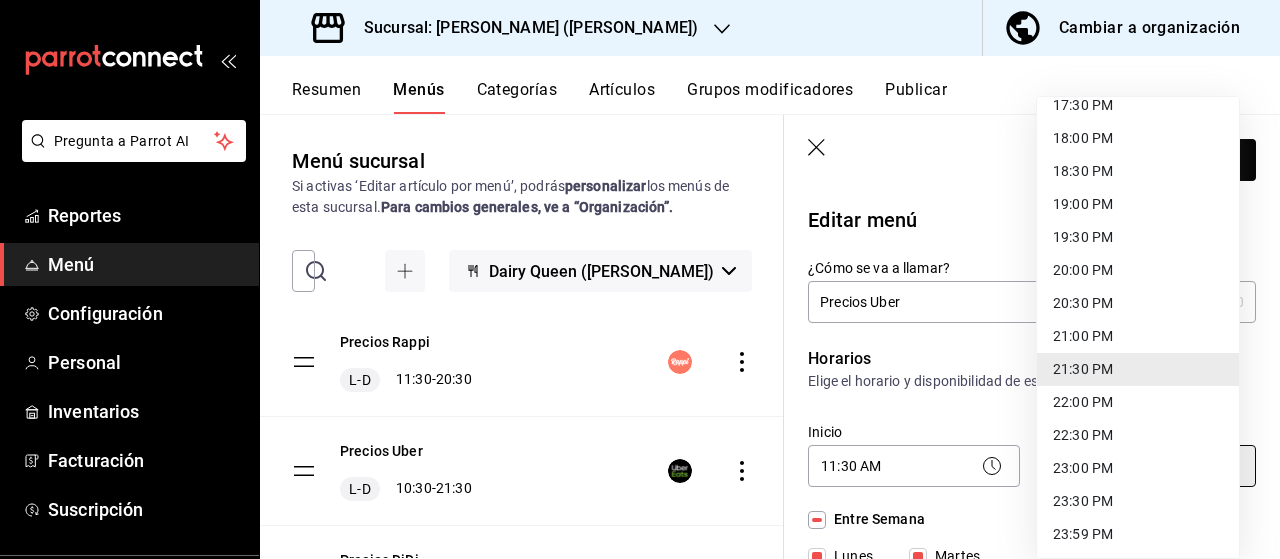 type on "20:30" 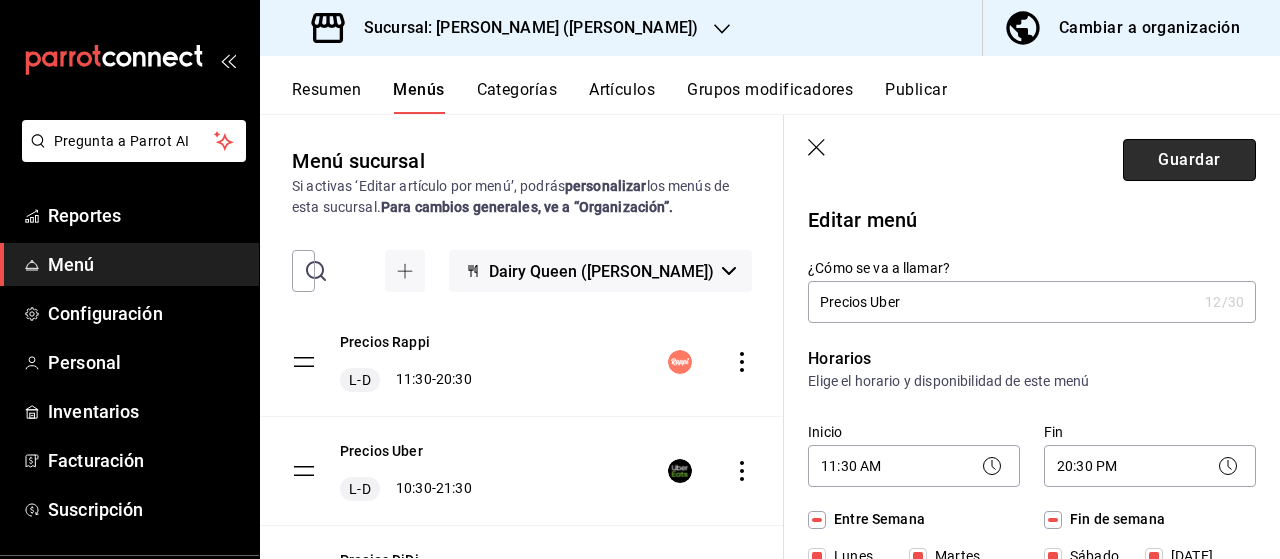 click on "Guardar" at bounding box center [1189, 160] 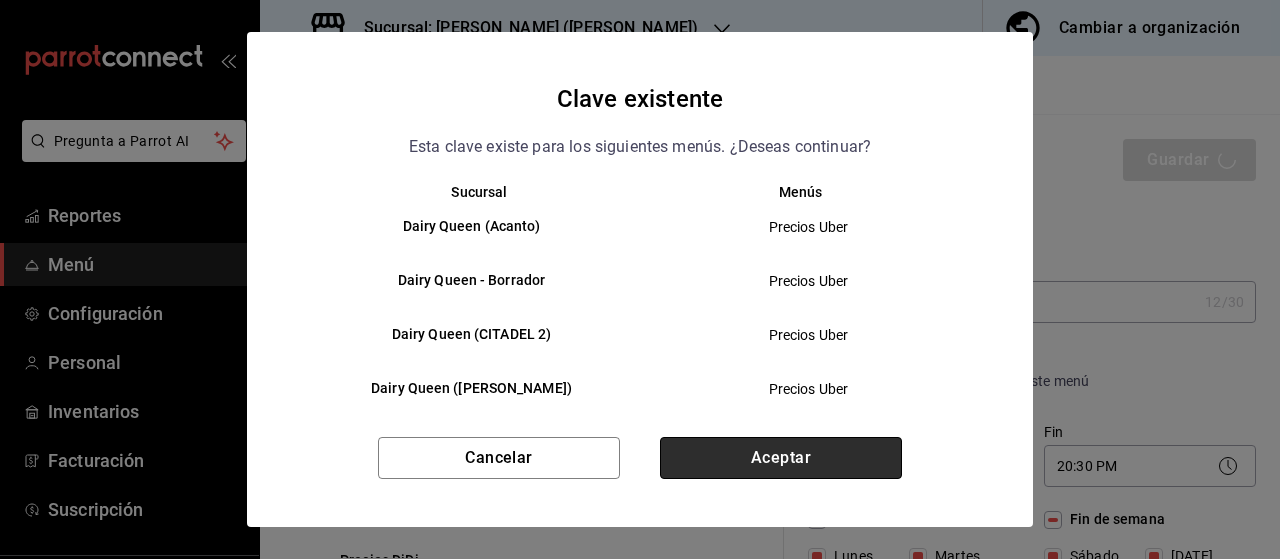 click on "Aceptar" at bounding box center [781, 458] 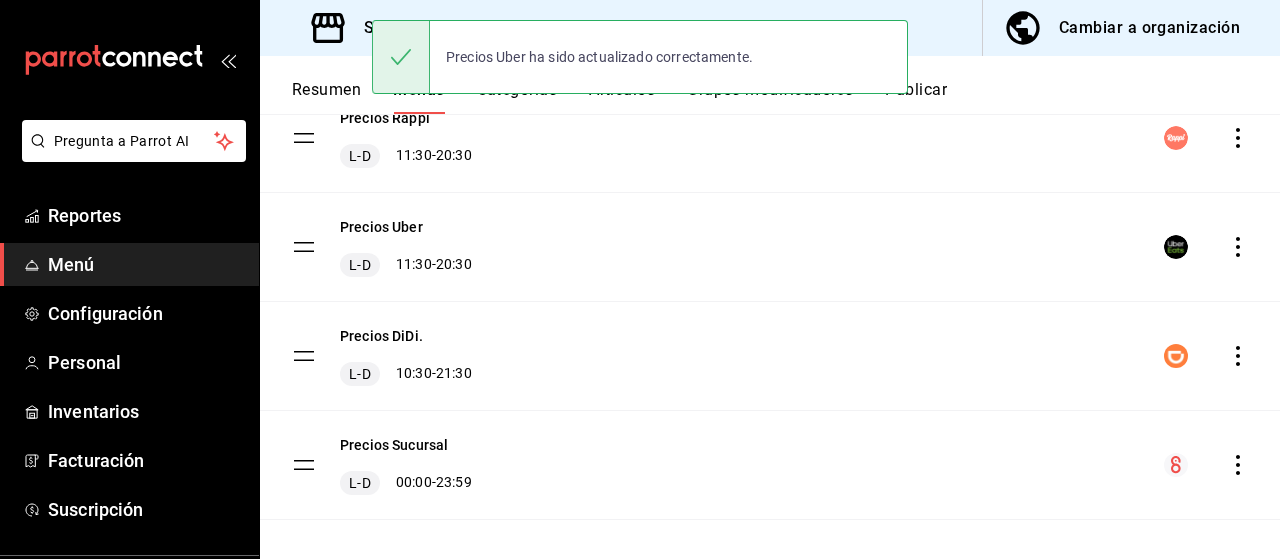 scroll, scrollTop: 219, scrollLeft: 0, axis: vertical 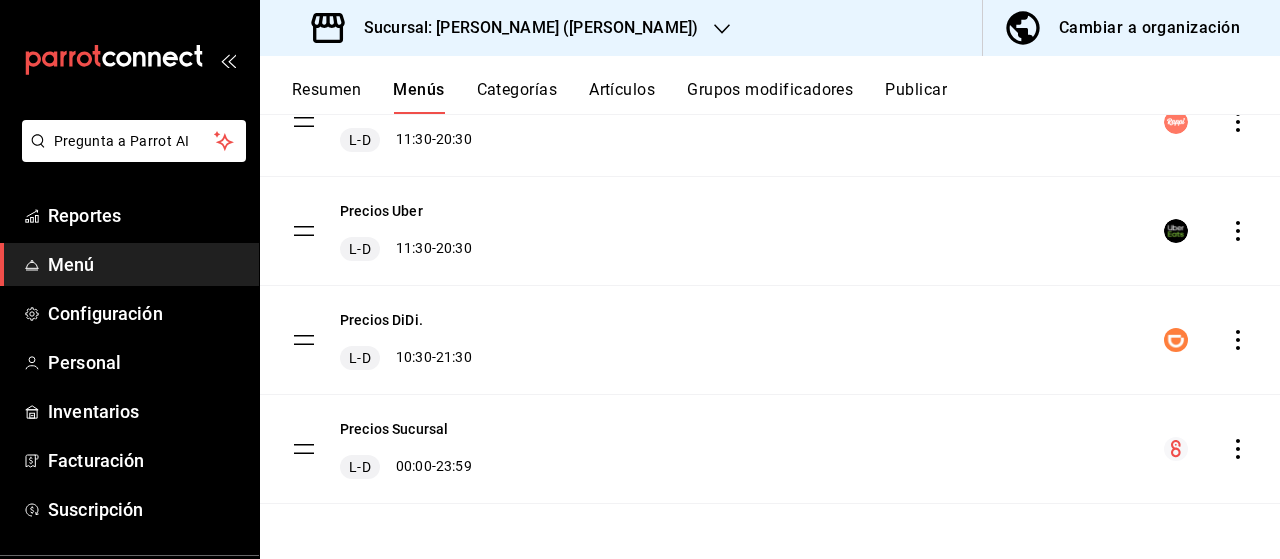 click on "Precios DiDi. L-D 10:30  -  21:30" at bounding box center (770, 340) 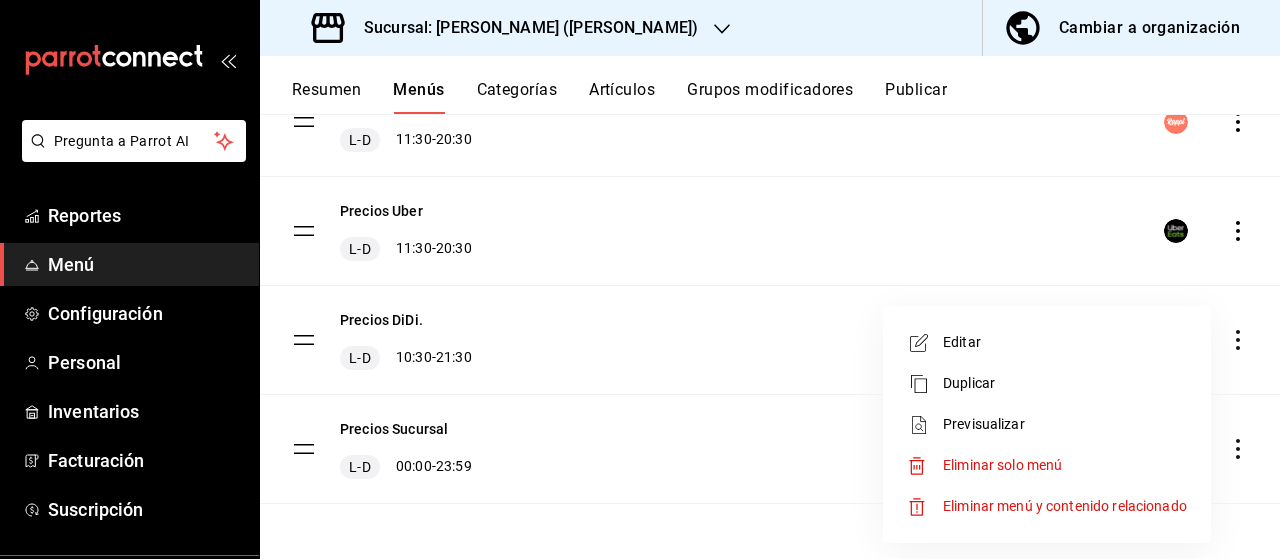 click on "Editar" at bounding box center [1065, 342] 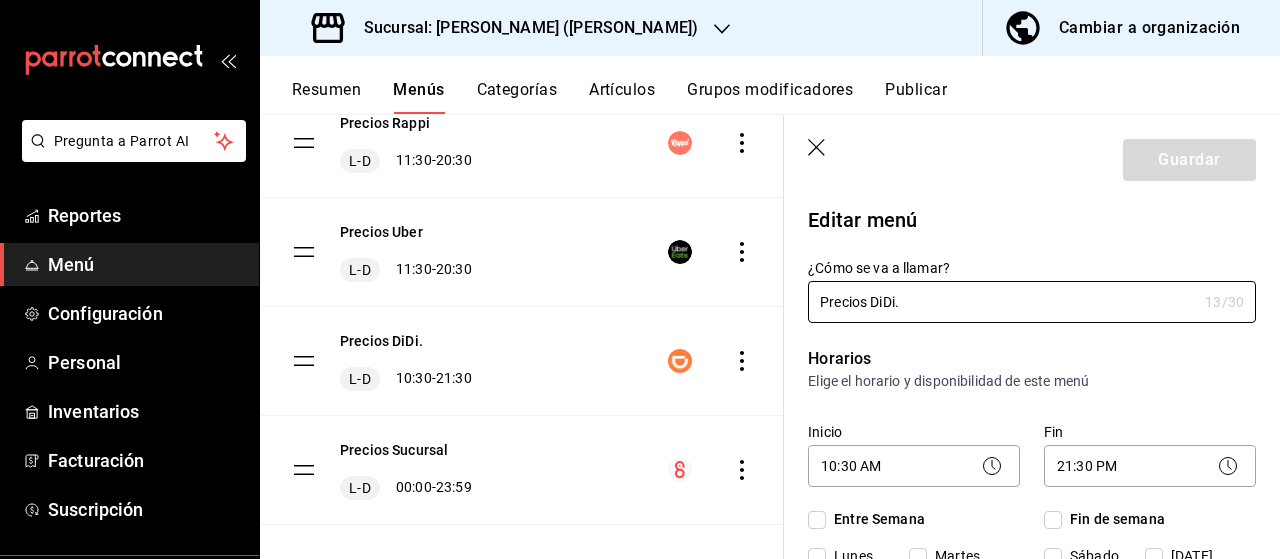 checkbox on "true" 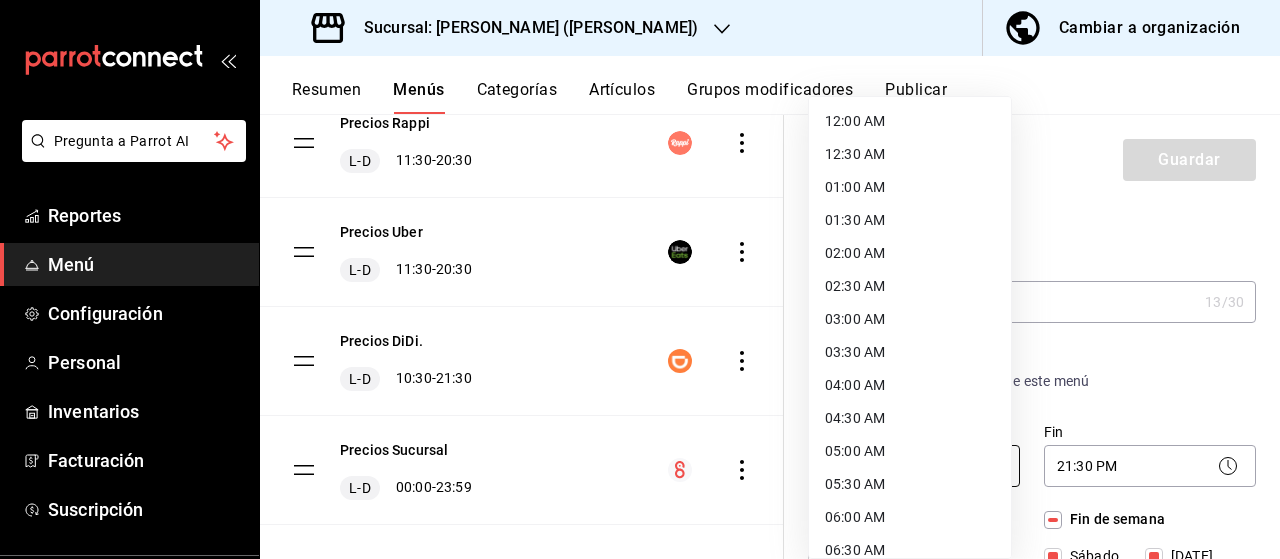 click on "Pregunta a Parrot AI Reportes   Menú   Configuración   Personal   Inventarios   Facturación   Suscripción   Ayuda Recomienda Parrot   [PERSON_NAME]   Sugerir nueva función   Sucursal: Dairy Queen ([PERSON_NAME]) Cambiar a organización Resumen Menús Categorías Artículos Grupos modificadores Publicar Menú sucursal Si activas ‘Editar artículo por menú’, podrás  personalizar  los menús de esta sucursal.  Para cambios generales, ve a “Organización”. ​ ​ Dairy Queen ([PERSON_NAME]) Precios Rappi L-D 11:30  -  20:30 Precios Uber L-D 11:30  -  20:30 Precios DiDi. L-D 10:30  -  21:30 Precios Sucursal L-D 00:00  -  23:59 Guardar Editar menú ¿Cómo se va a llamar? Precios DiDi. 13 /30 ¿Cómo se va a llamar? Horarios Elige el horario y disponibilidad de este menú Inicio 10:30 AM 10:30 Fin 21:30 PM 21:30 Entre Semana [DATE] [DATE] [DATE] [DATE] [DATE] Fin de semana [DATE][PERSON_NAME][DATE] Agregar horario Categorías Selecciona una categoría existente Novedades. Blizzard® Pasteles Punto de venta Si 8" at bounding box center [640, 279] 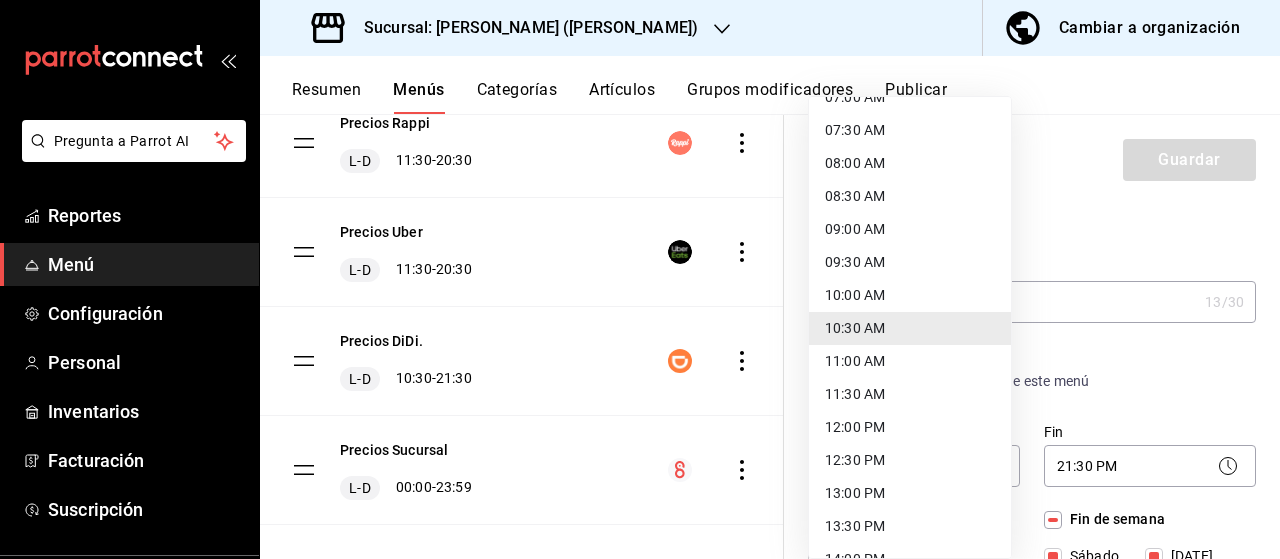 click on "11:30 AM" at bounding box center (910, 394) 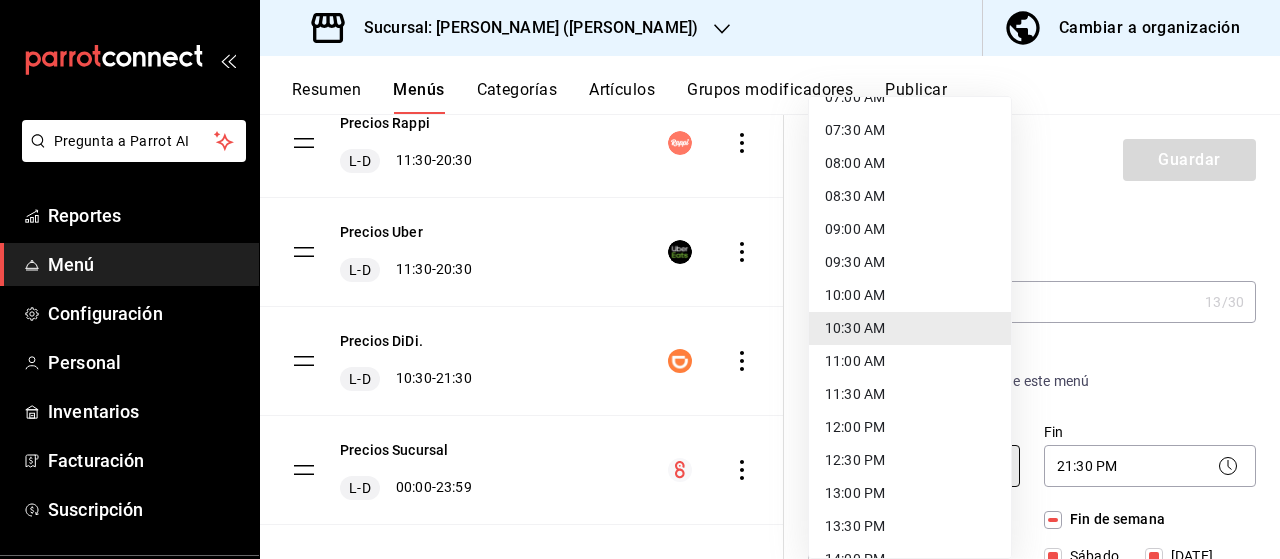 type on "11:30" 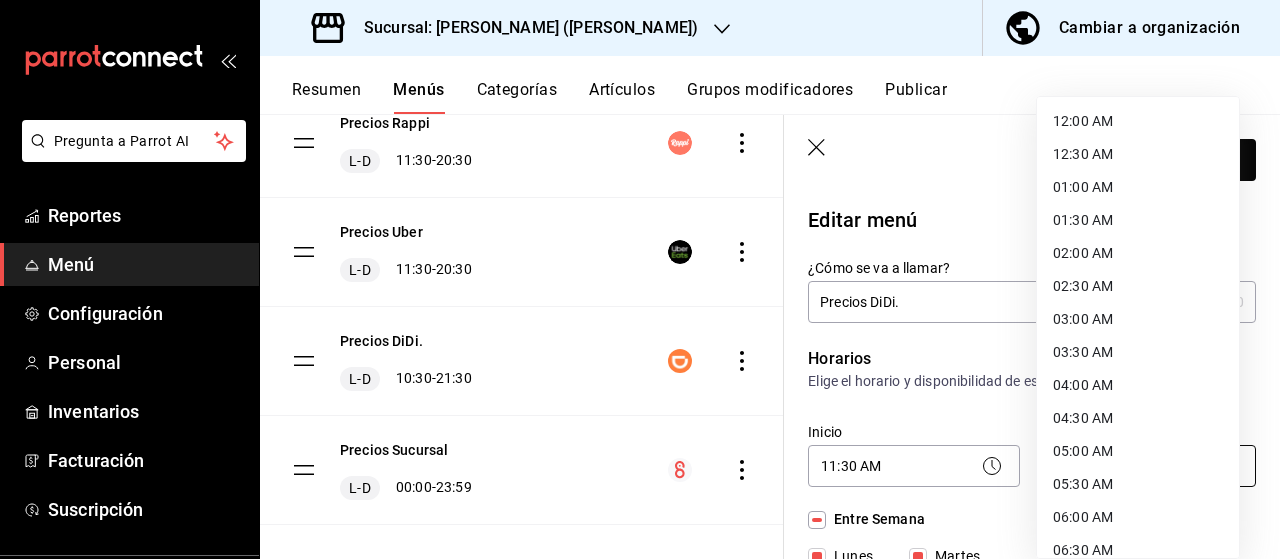 click on "Pregunta a Parrot AI Reportes   Menú   Configuración   Personal   Inventarios   Facturación   Suscripción   Ayuda Recomienda Parrot   [PERSON_NAME]   Sugerir nueva función   Sucursal: Dairy Queen ([PERSON_NAME]) Cambiar a organización Resumen Menús Categorías Artículos Grupos modificadores Publicar Menú sucursal Si activas ‘Editar artículo por menú’, podrás  personalizar  los menús de esta sucursal.  Para cambios generales, ve a “Organización”. ​ ​ Dairy Queen ([PERSON_NAME]) Precios Rappi L-D 11:30  -  20:30 Precios Uber L-D 11:30  -  20:30 Precios DiDi. L-D 10:30  -  21:30 Precios Sucursal L-D 00:00  -  23:59 Guardar Editar menú ¿Cómo se va a llamar? Precios DiDi. 13 /30 ¿Cómo se va a llamar? Horarios Elige el horario y disponibilidad de este menú Inicio 11:30 AM 11:30 Fin 21:30 PM 21:30 Entre Semana [DATE] [DATE] [DATE] [DATE] [DATE] Fin de semana [DATE][PERSON_NAME][DATE] Agregar horario Categorías Selecciona una categoría existente Novedades. Blizzard® Pasteles Punto de venta Si 8" at bounding box center (640, 279) 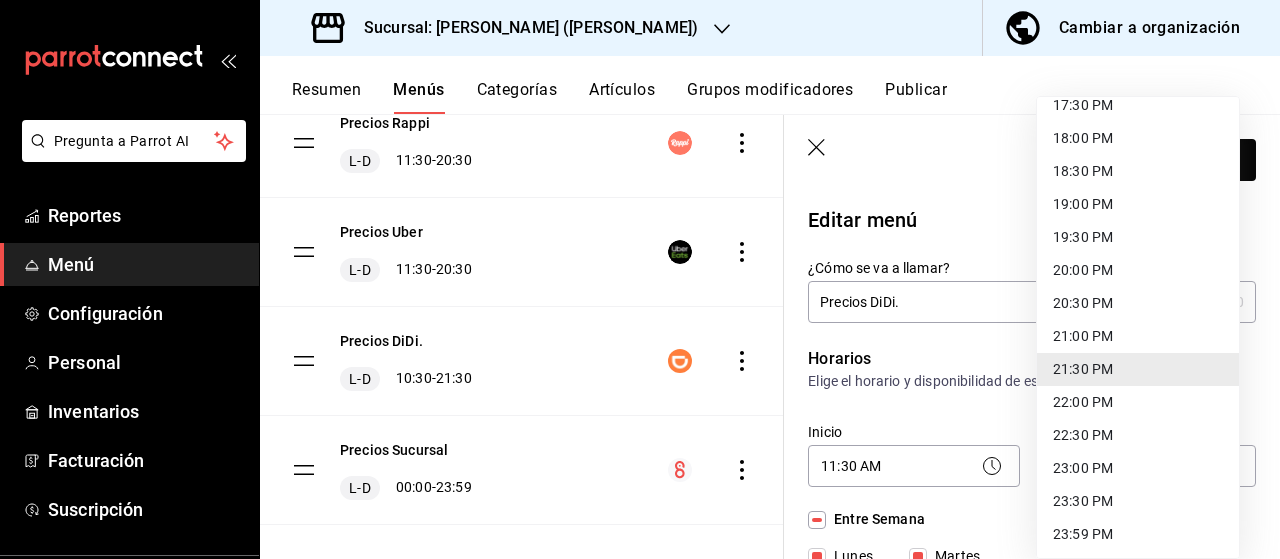 click on "20:30 PM" at bounding box center [1138, 303] 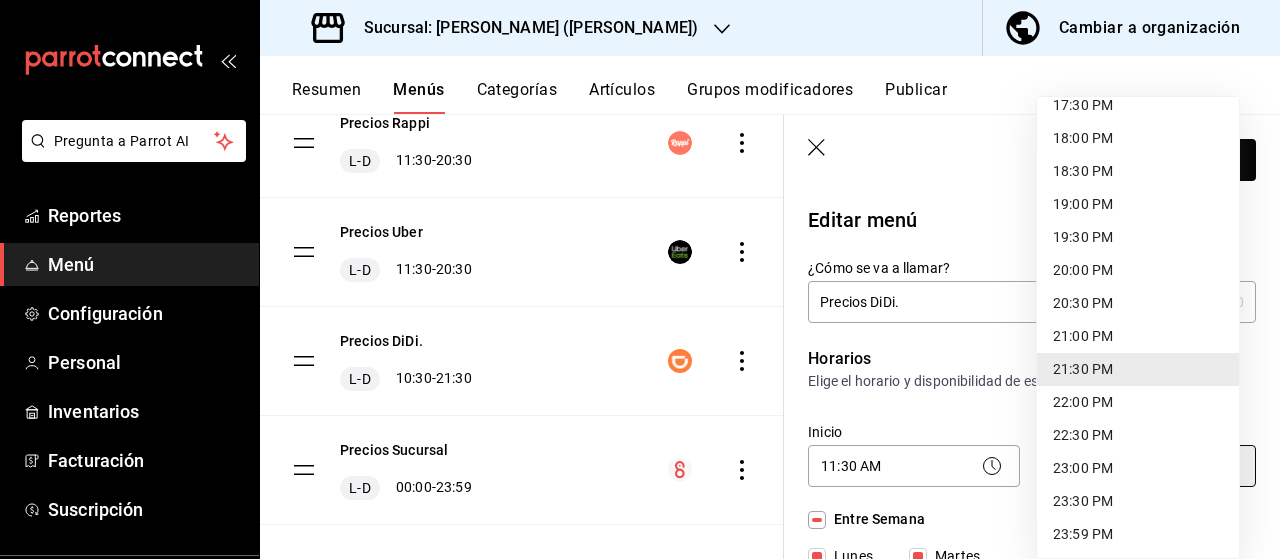 type on "20:30" 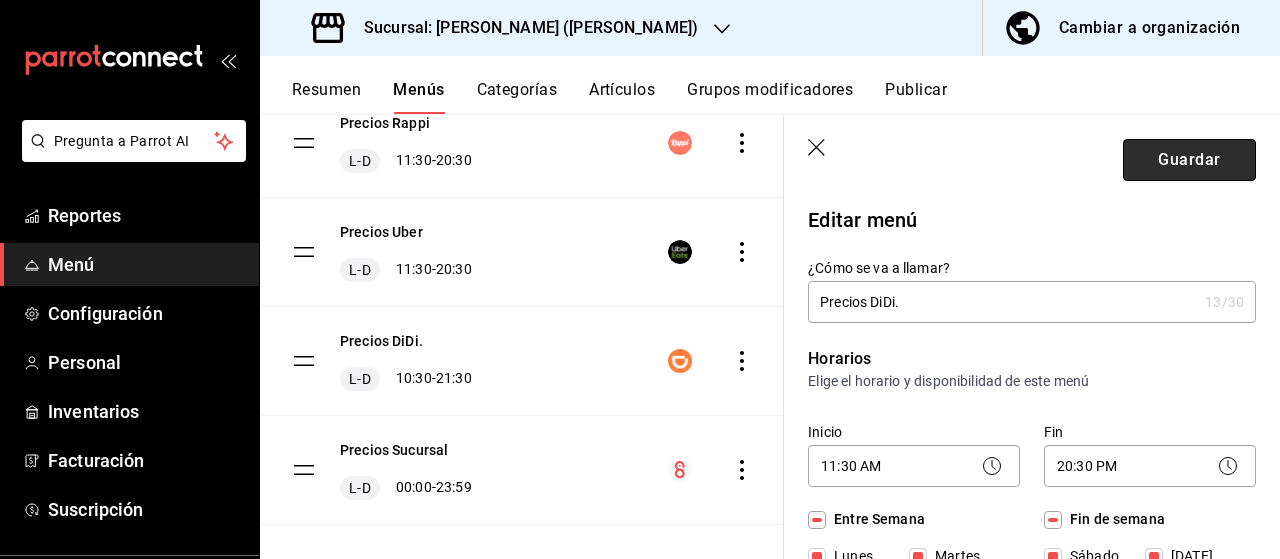 click on "Guardar" at bounding box center (1189, 160) 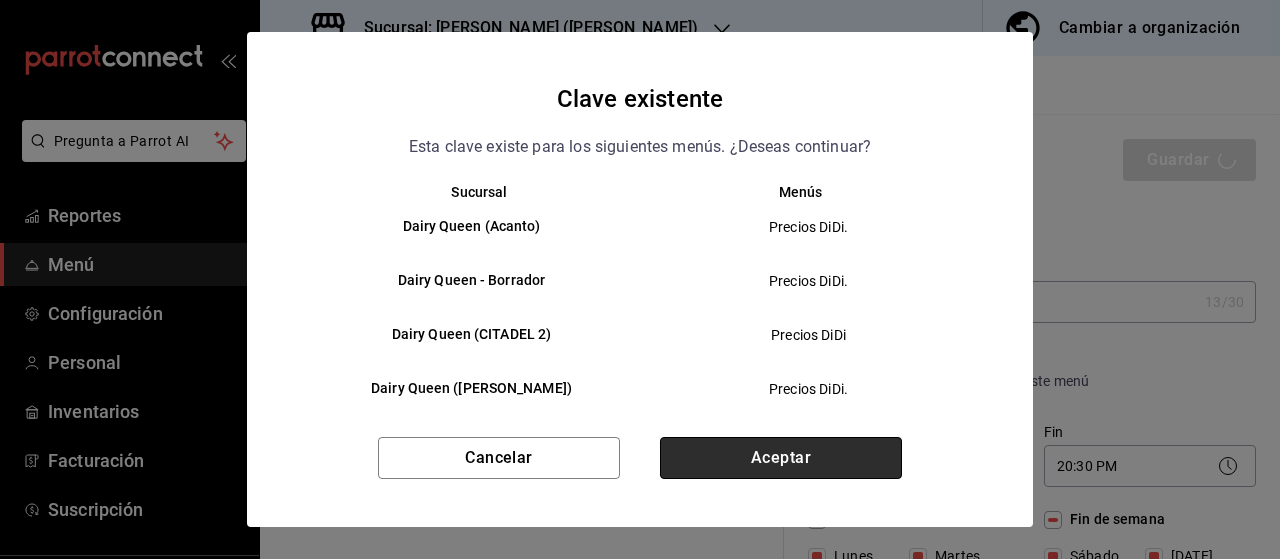 click on "Aceptar" at bounding box center (781, 458) 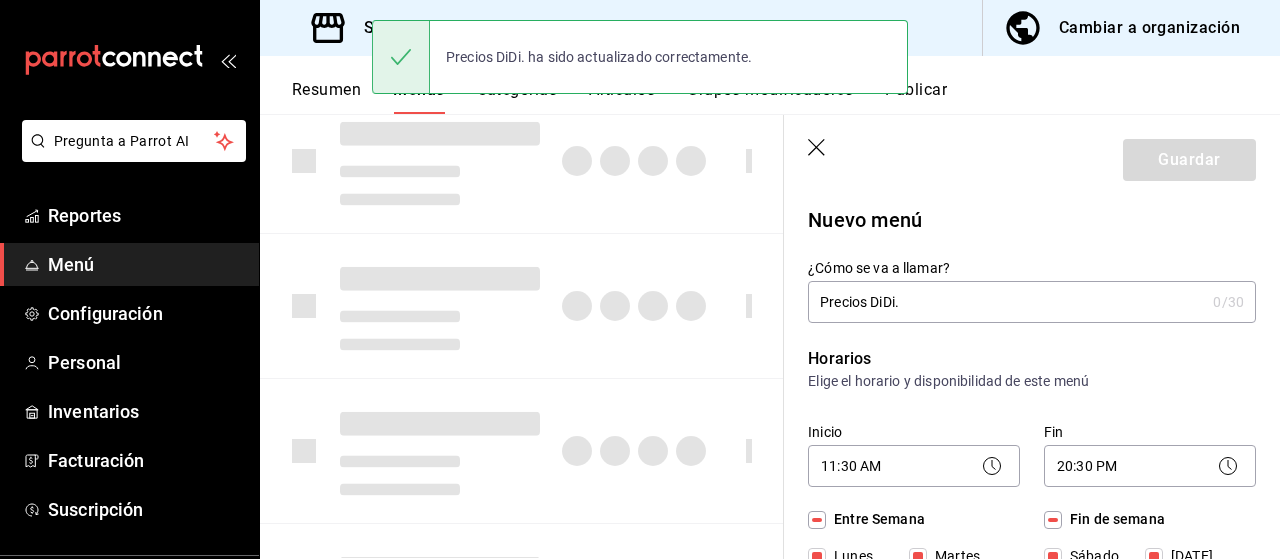 type 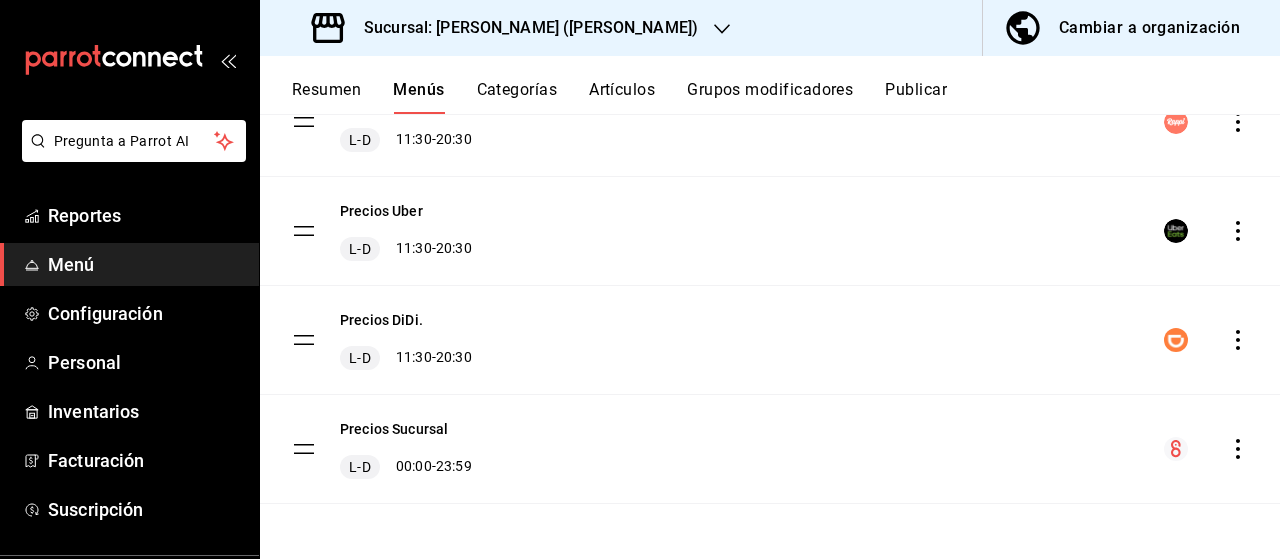 click on "Publicar" at bounding box center [916, 97] 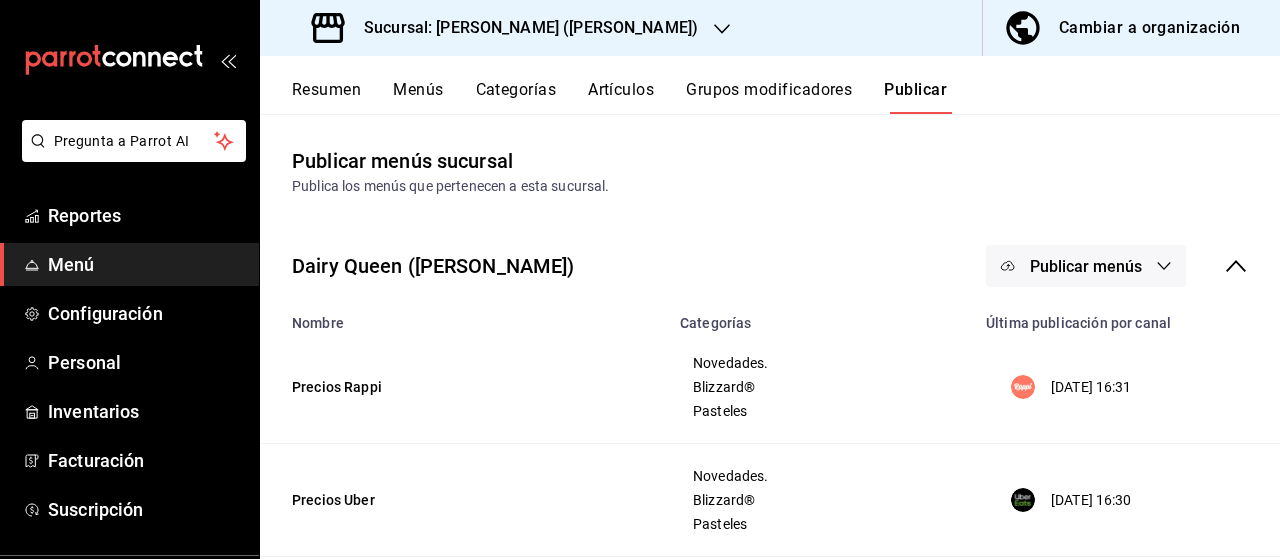 click on "Publicar menús" at bounding box center (1086, 266) 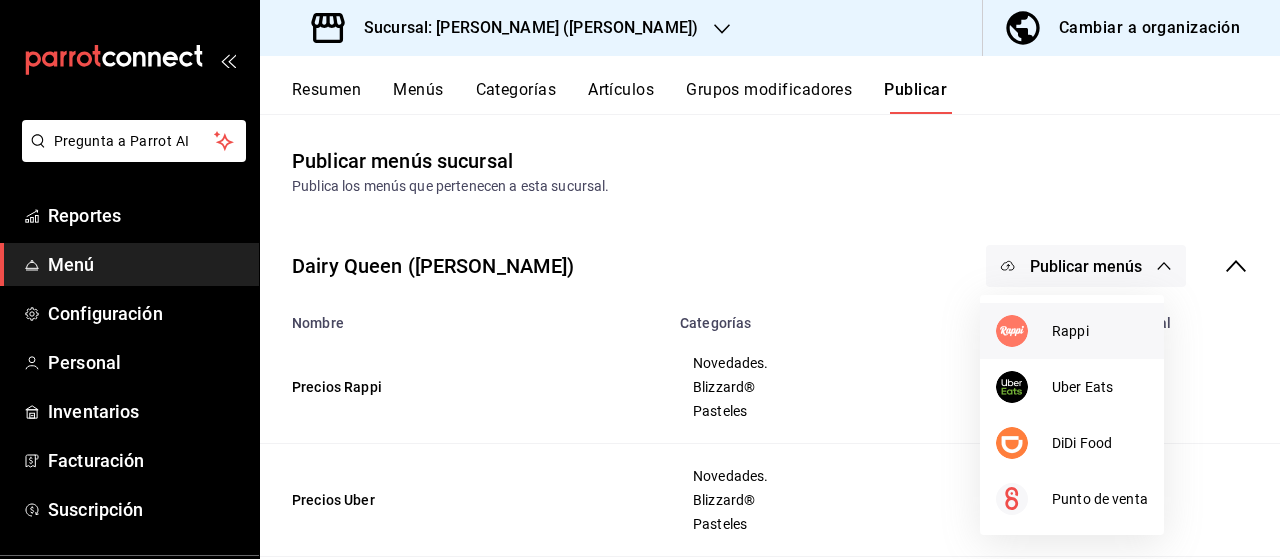 click on "Rappi" at bounding box center (1072, 331) 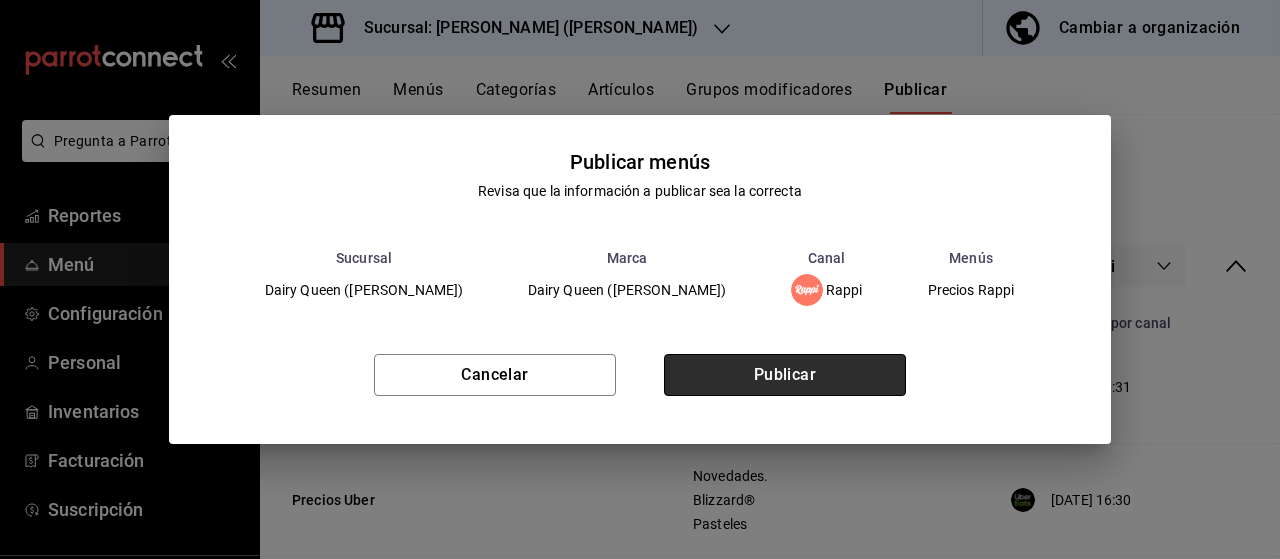 click on "Publicar" at bounding box center [785, 375] 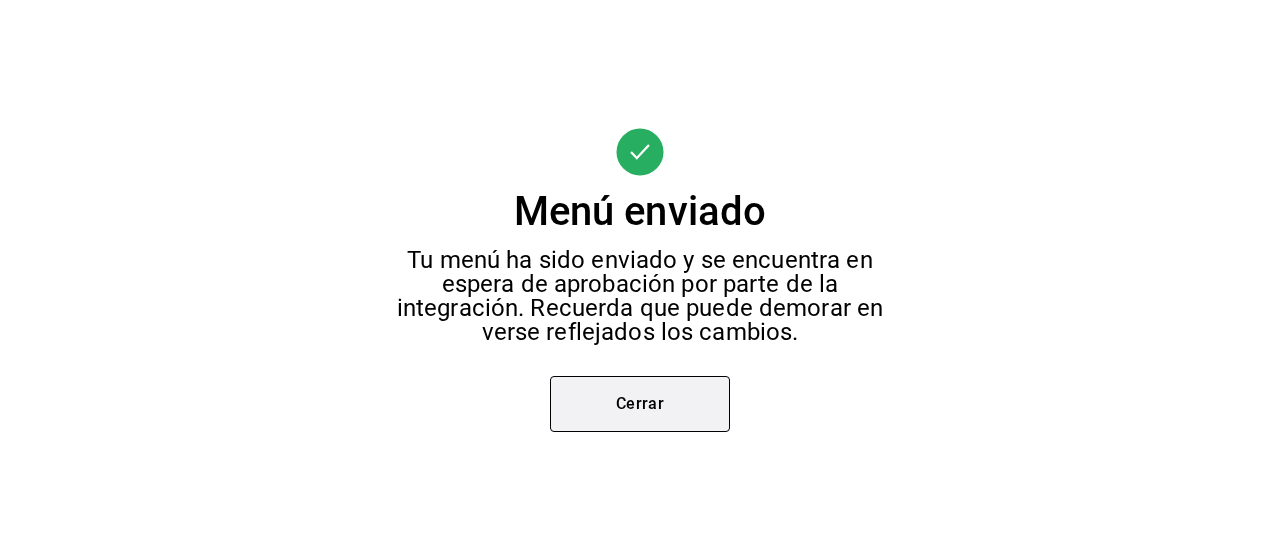 click on "Cerrar" at bounding box center (640, 404) 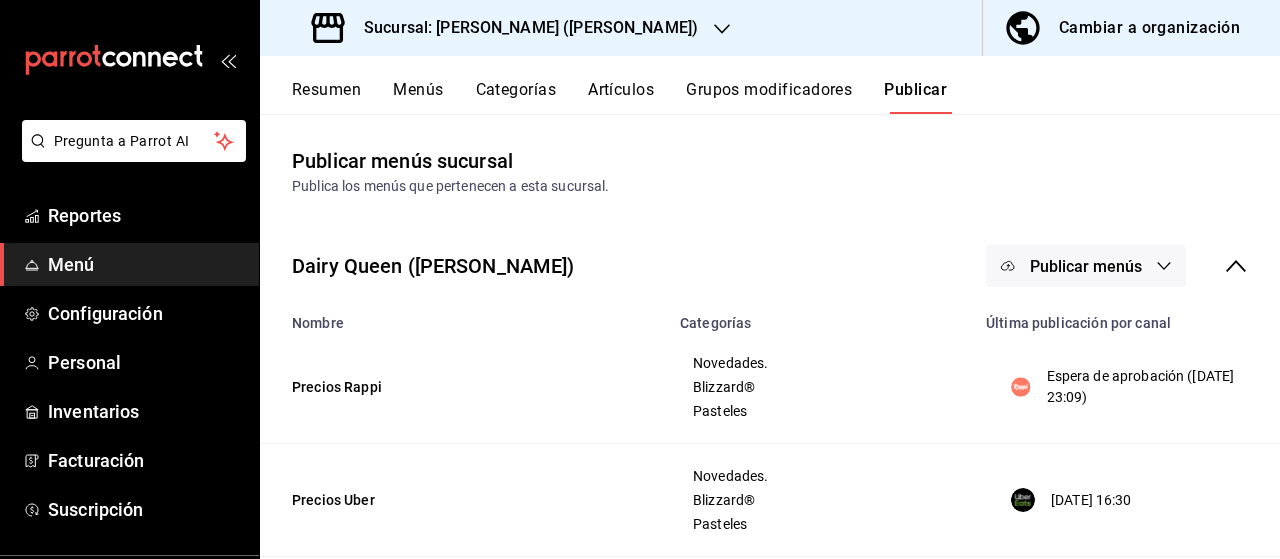 click on "Publicar menús" at bounding box center (1086, 266) 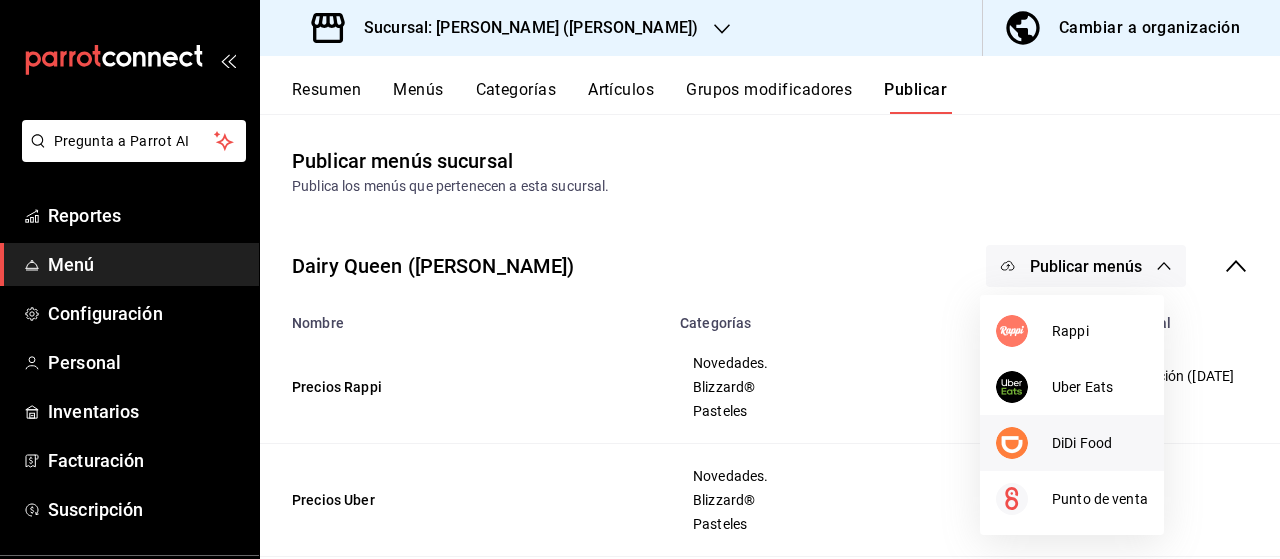 click on "DiDi Food" at bounding box center [1072, 443] 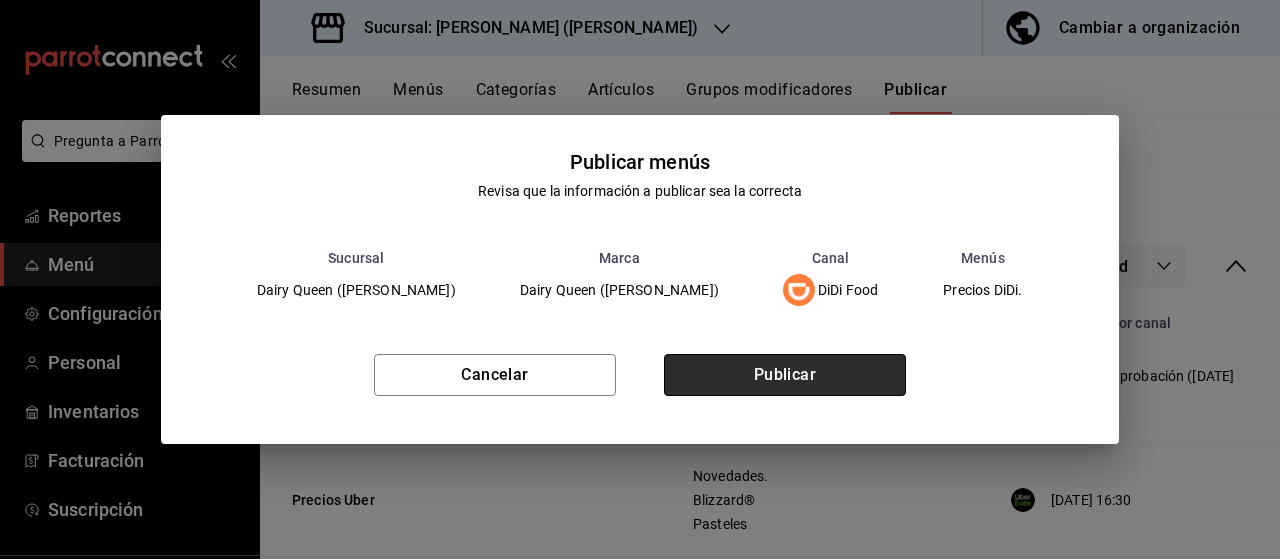 click on "Publicar" at bounding box center (785, 375) 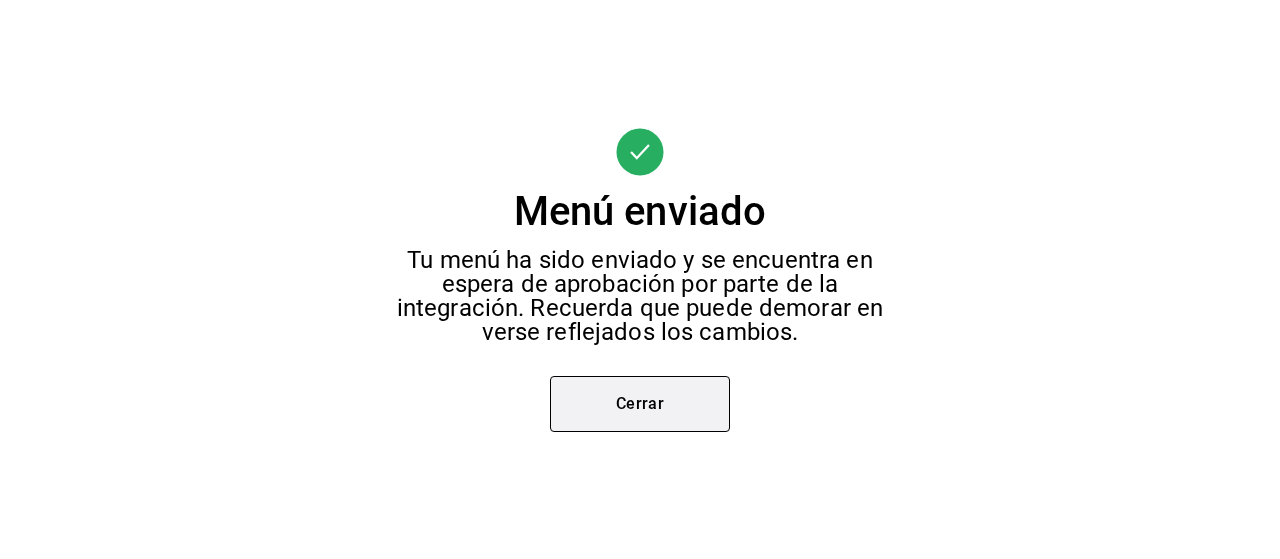 click on "Cerrar" at bounding box center (640, 404) 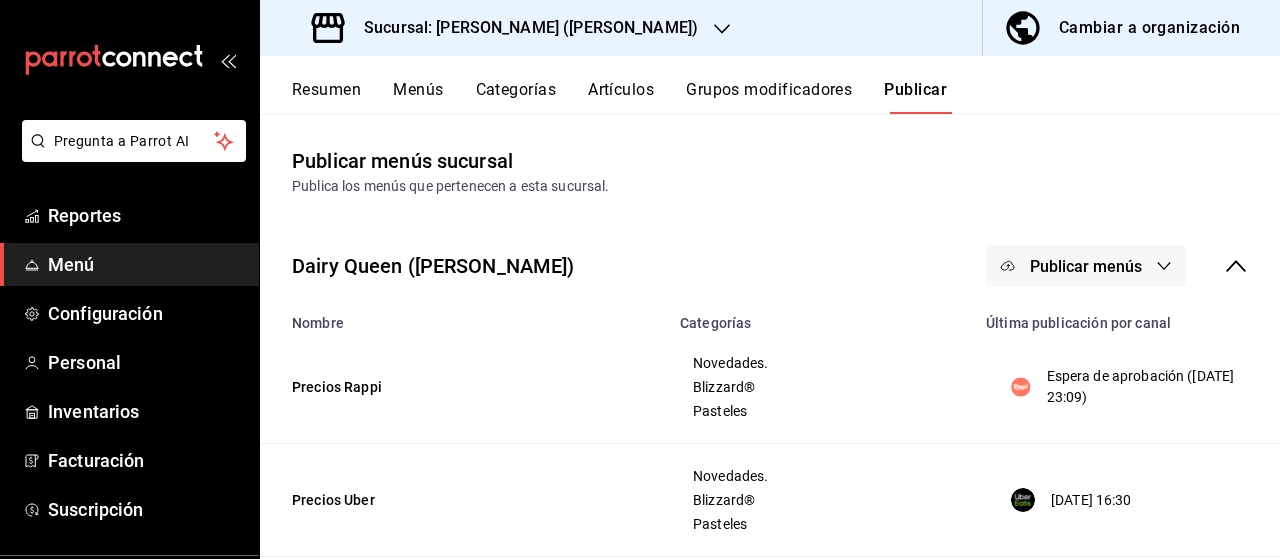 click on "Publicar menús" at bounding box center [1086, 266] 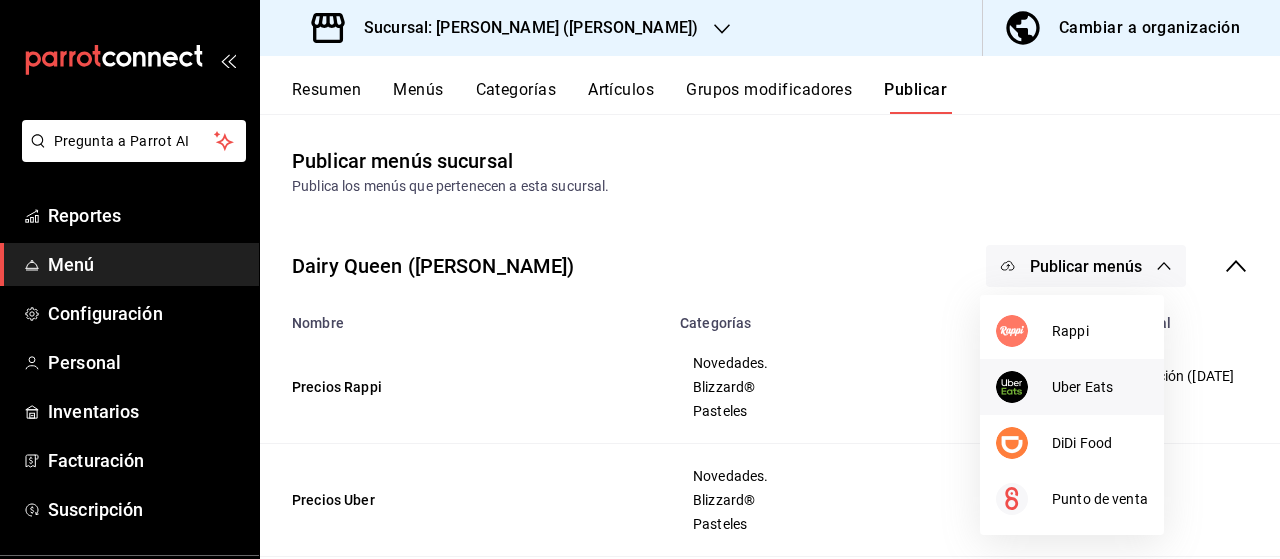 click at bounding box center [1024, 387] 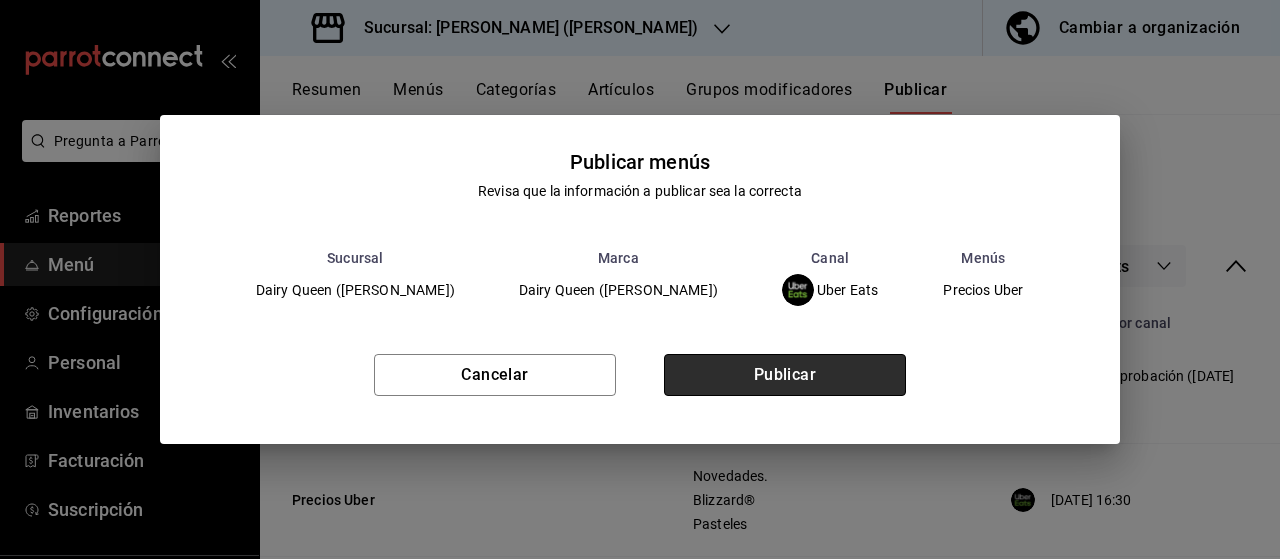 click on "Publicar" at bounding box center (785, 375) 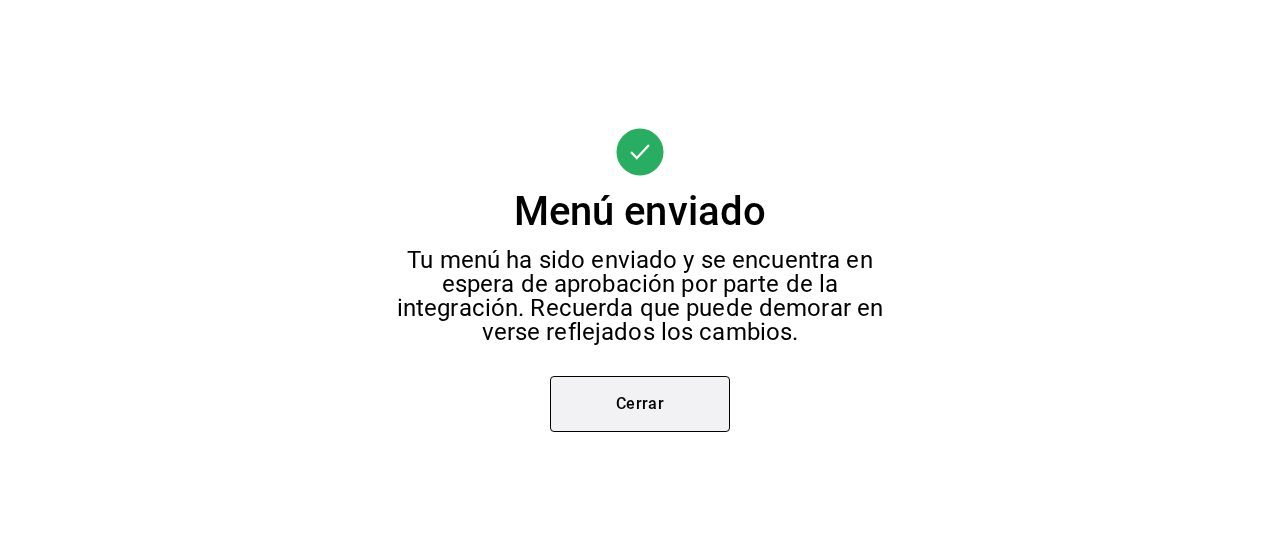 click on "Cerrar" at bounding box center [640, 404] 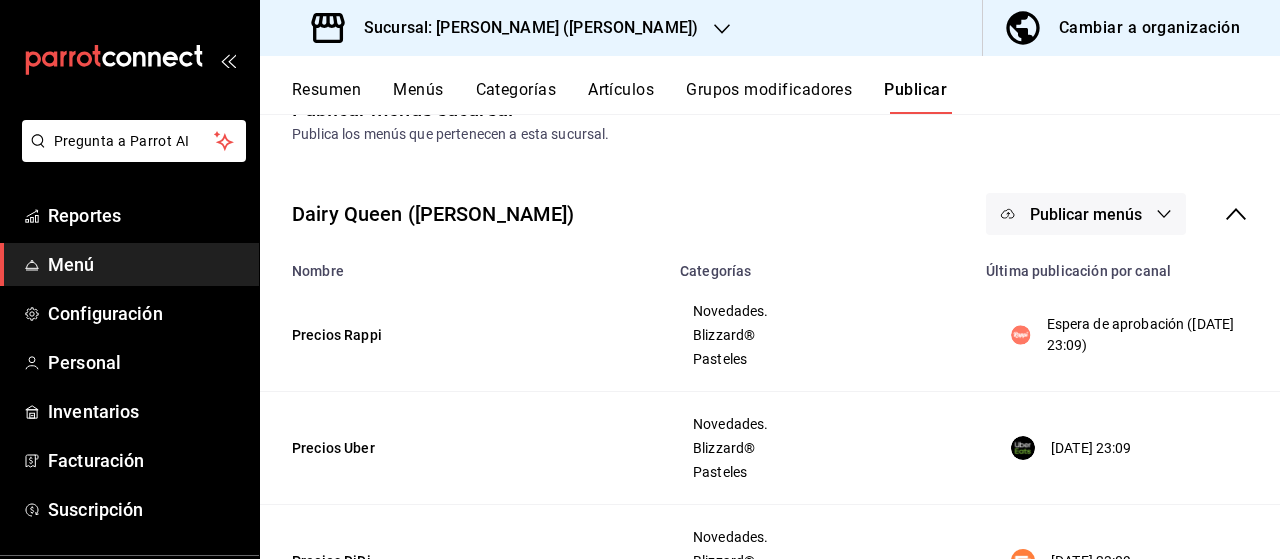 scroll, scrollTop: 50, scrollLeft: 0, axis: vertical 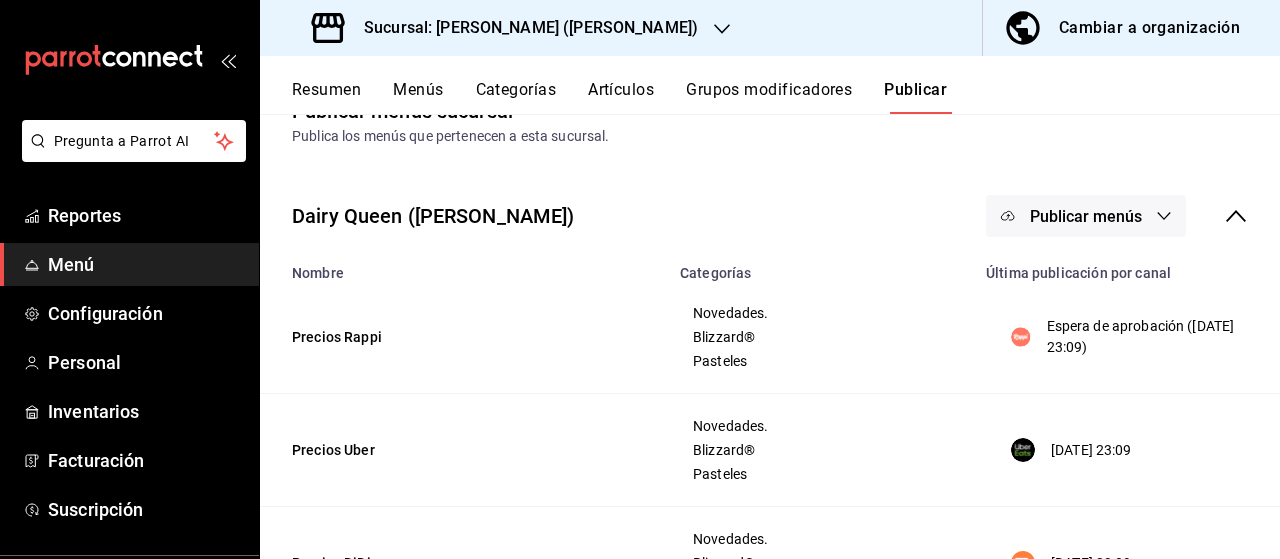 click on "Sucursal: [PERSON_NAME] ([PERSON_NAME])" at bounding box center (523, 28) 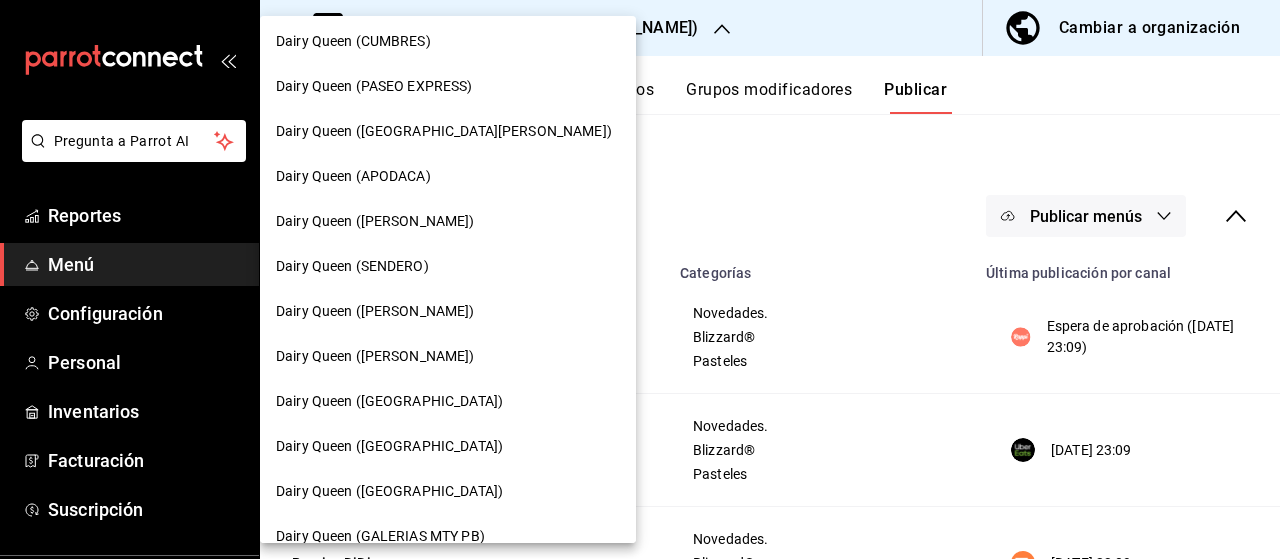 scroll, scrollTop: 884, scrollLeft: 0, axis: vertical 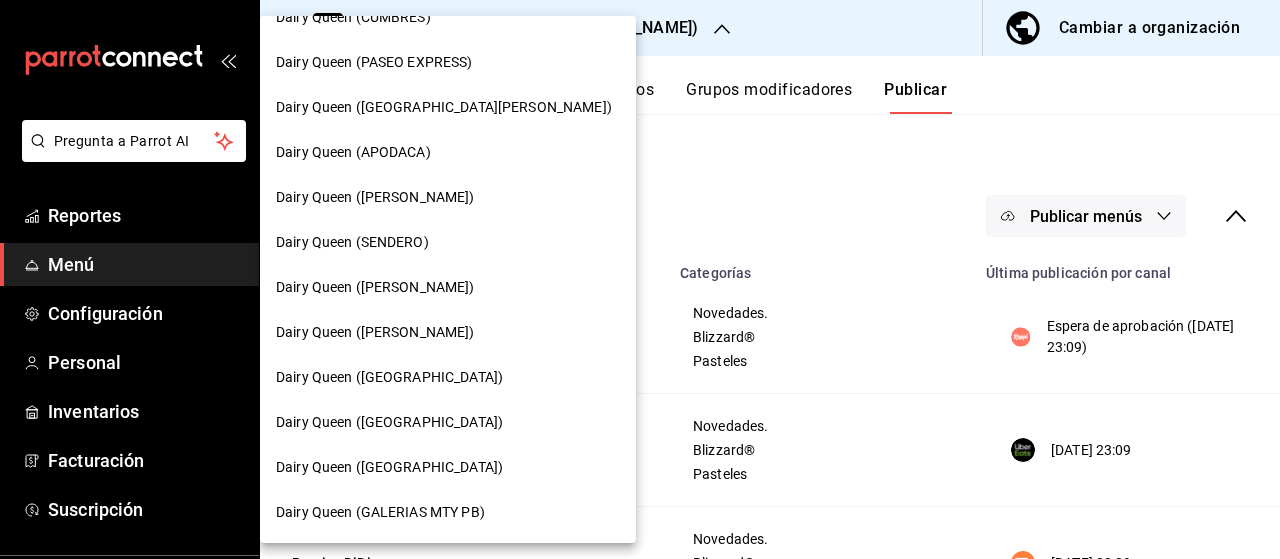 click on "Dairy Queen (SENDERO)" at bounding box center (448, 242) 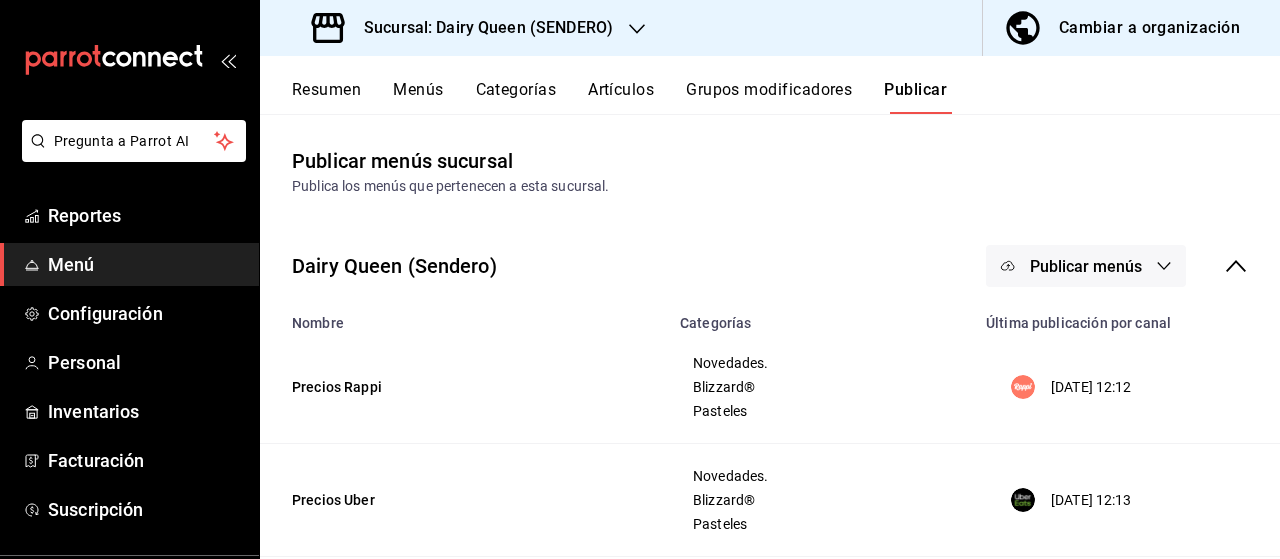 click 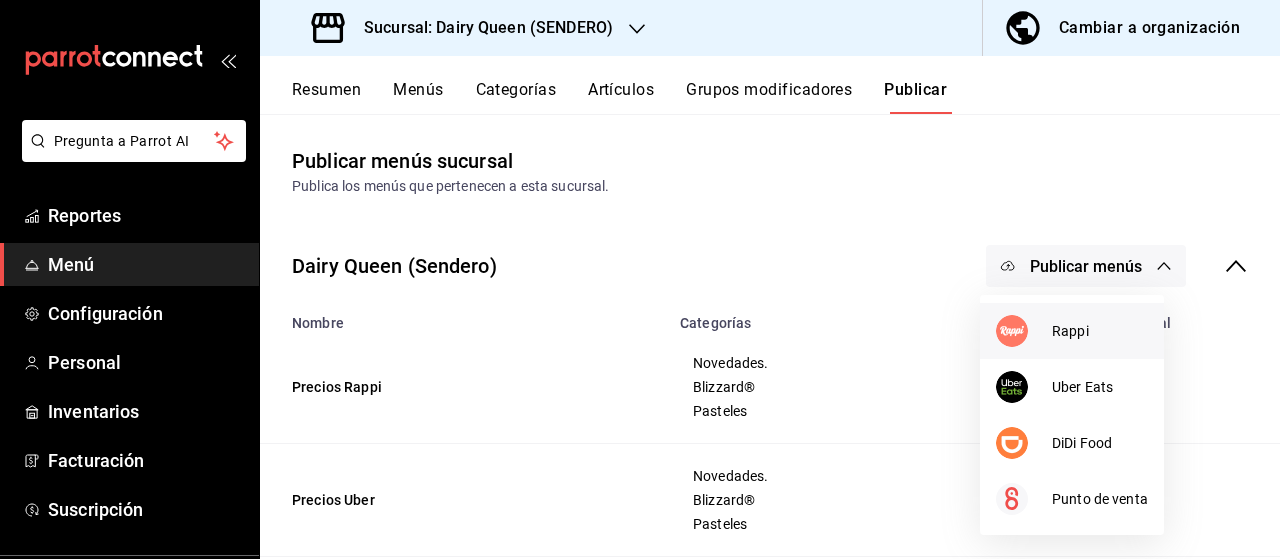 click on "Rappi" at bounding box center [1100, 331] 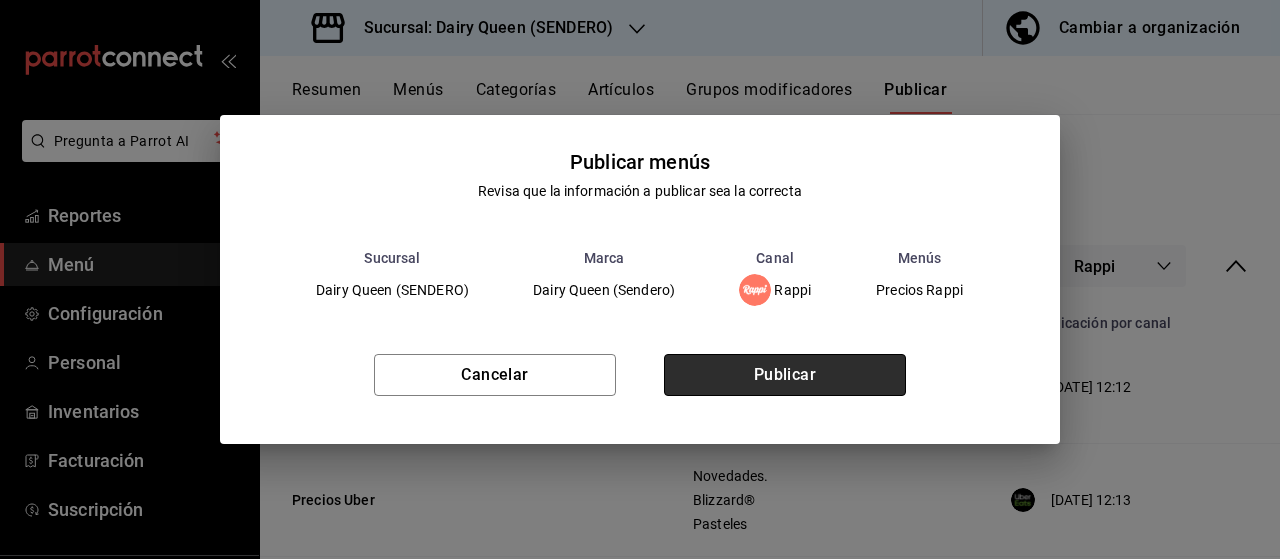 click on "Publicar" at bounding box center (785, 375) 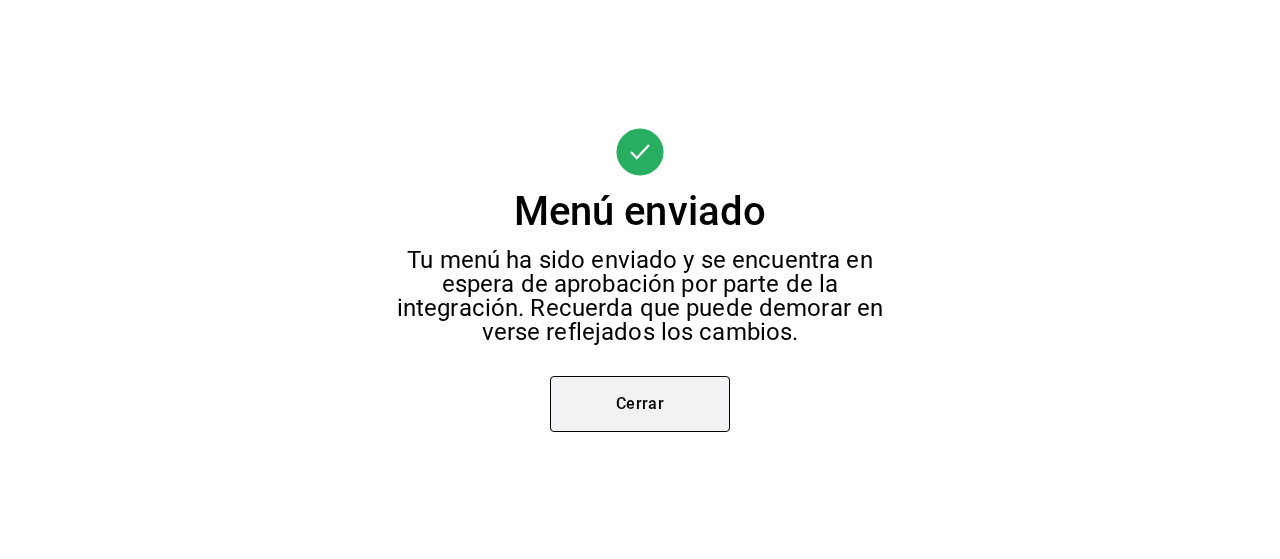 click on "Cerrar" at bounding box center (640, 404) 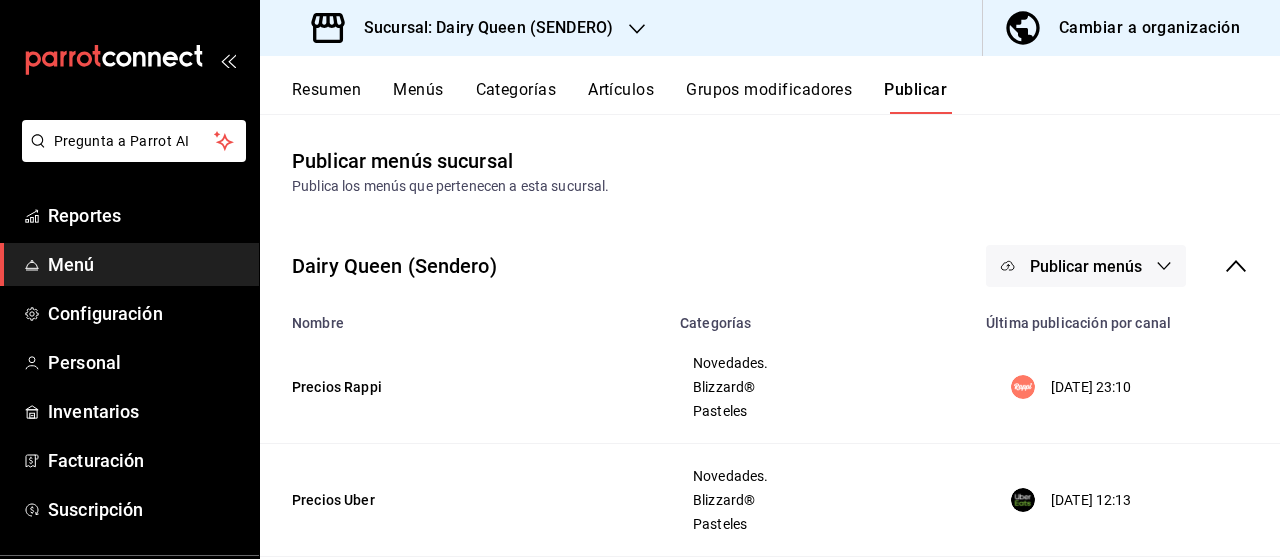 click on "Publicar menús" at bounding box center [1086, 266] 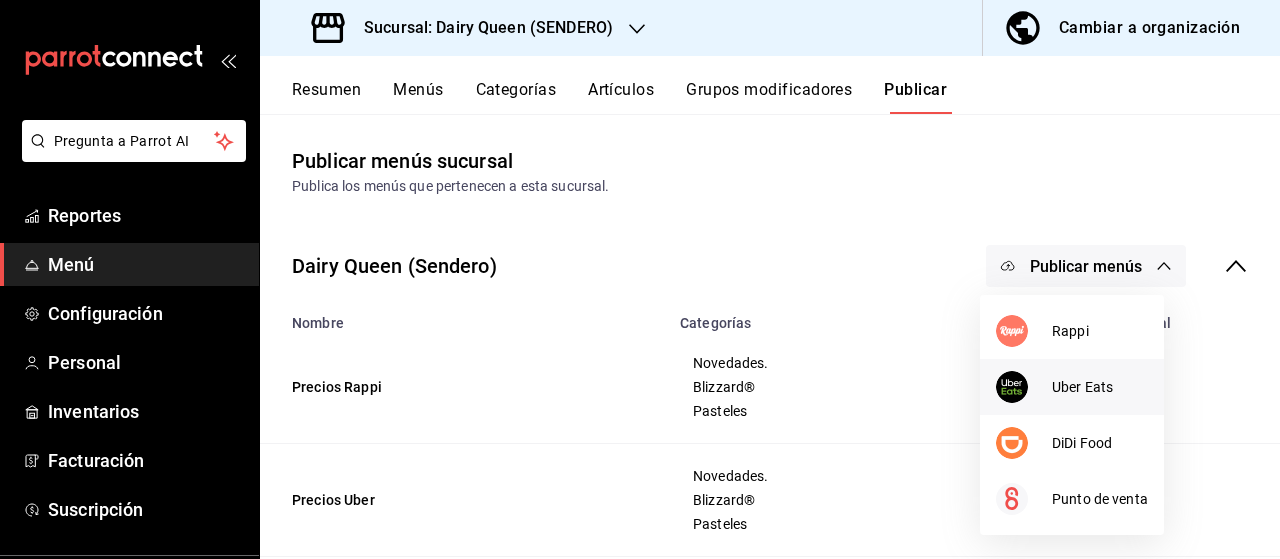 click at bounding box center [1024, 387] 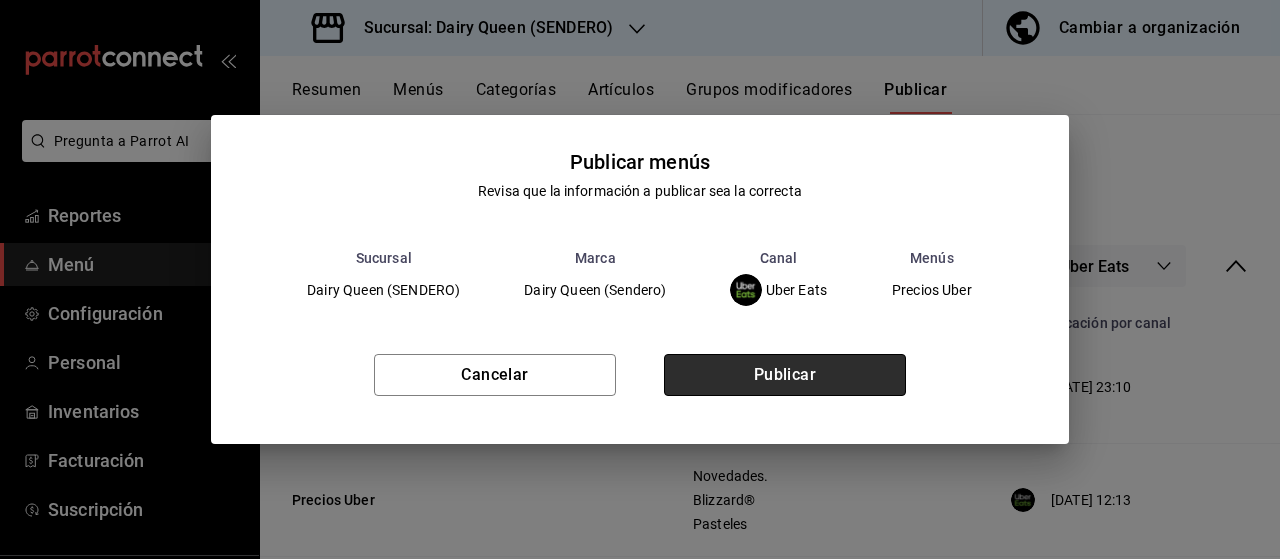 click on "Publicar" at bounding box center [785, 375] 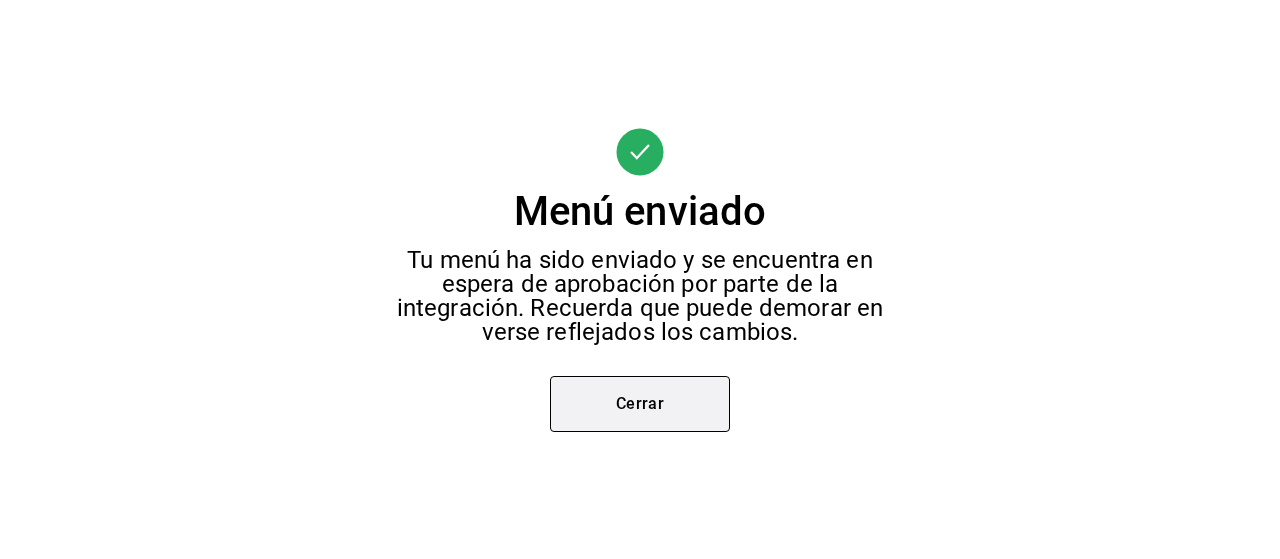 click on "Cerrar" at bounding box center (640, 404) 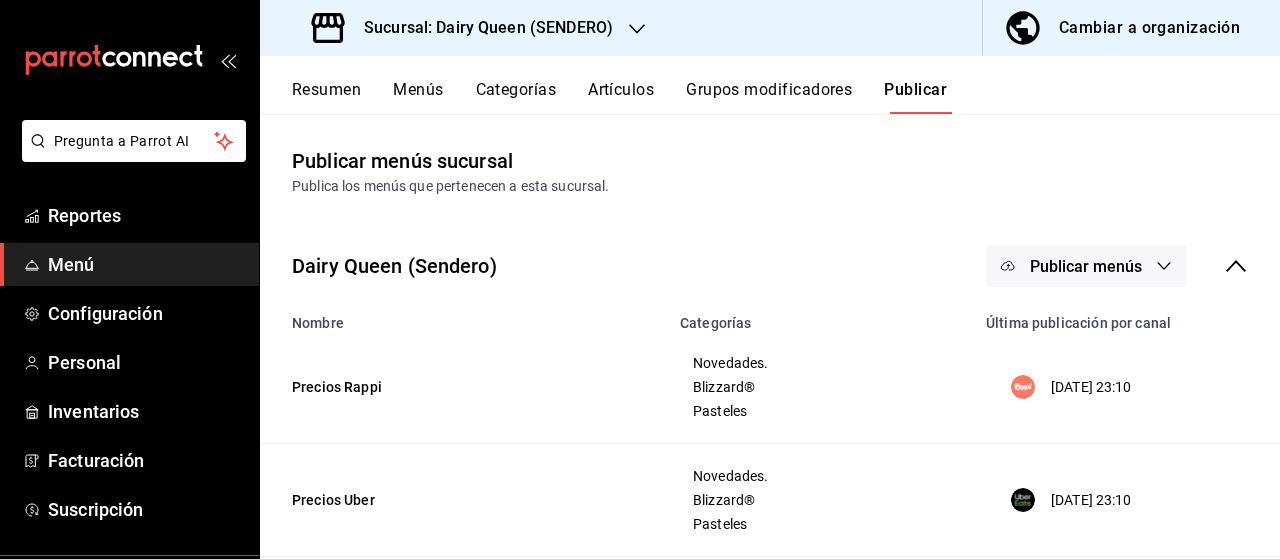 click on "Publicar menús" at bounding box center (1086, 266) 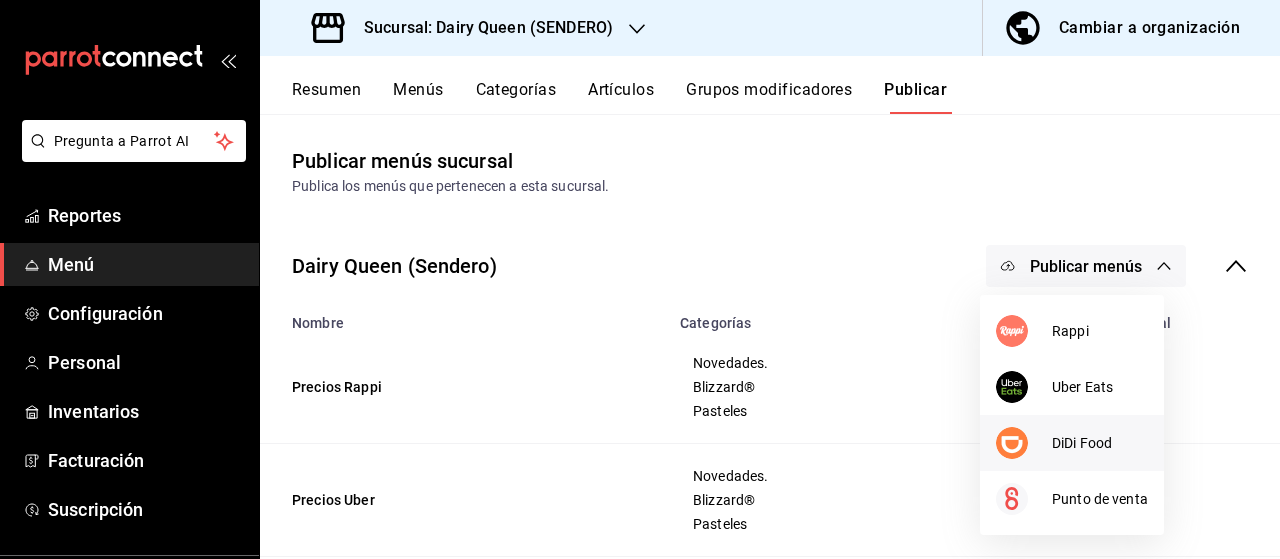 click on "DiDi Food" at bounding box center [1072, 443] 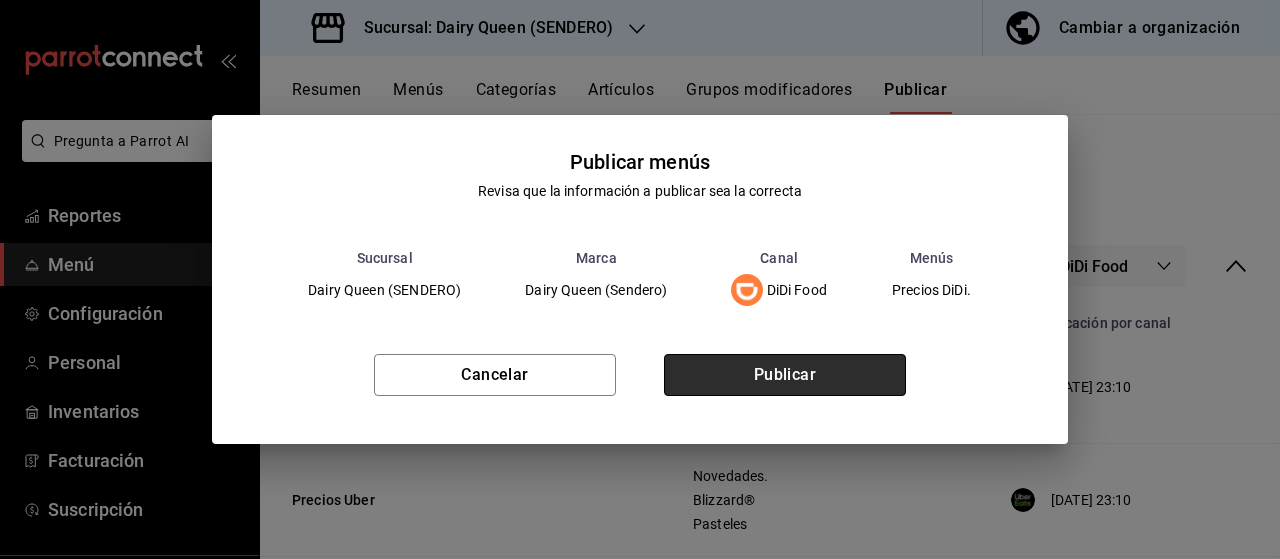 click on "Publicar" at bounding box center [785, 375] 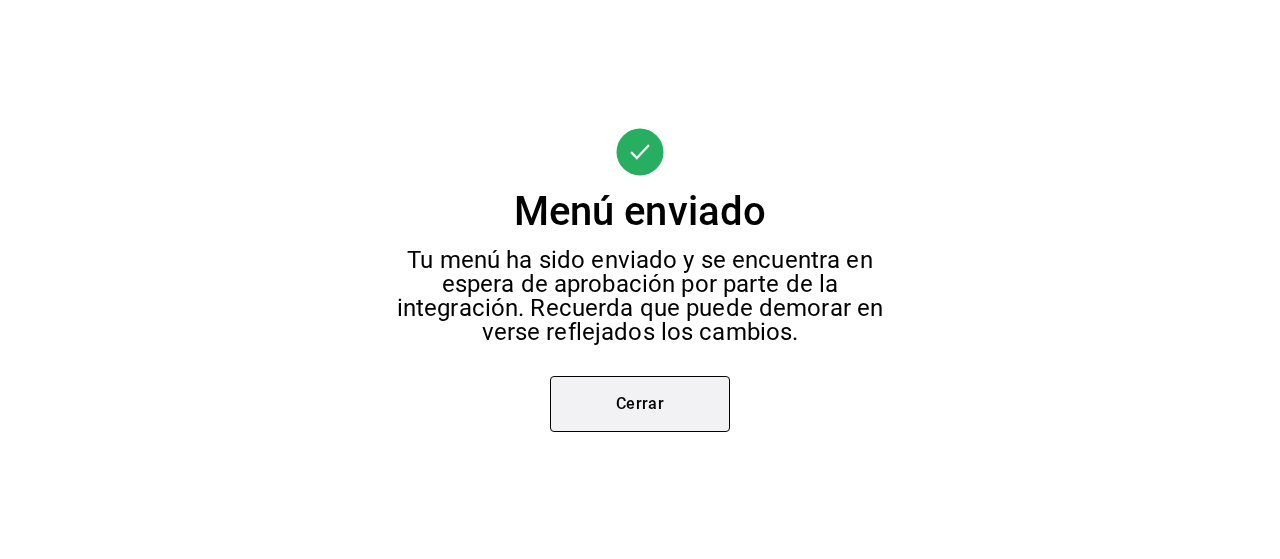 click on "Cerrar" at bounding box center (640, 404) 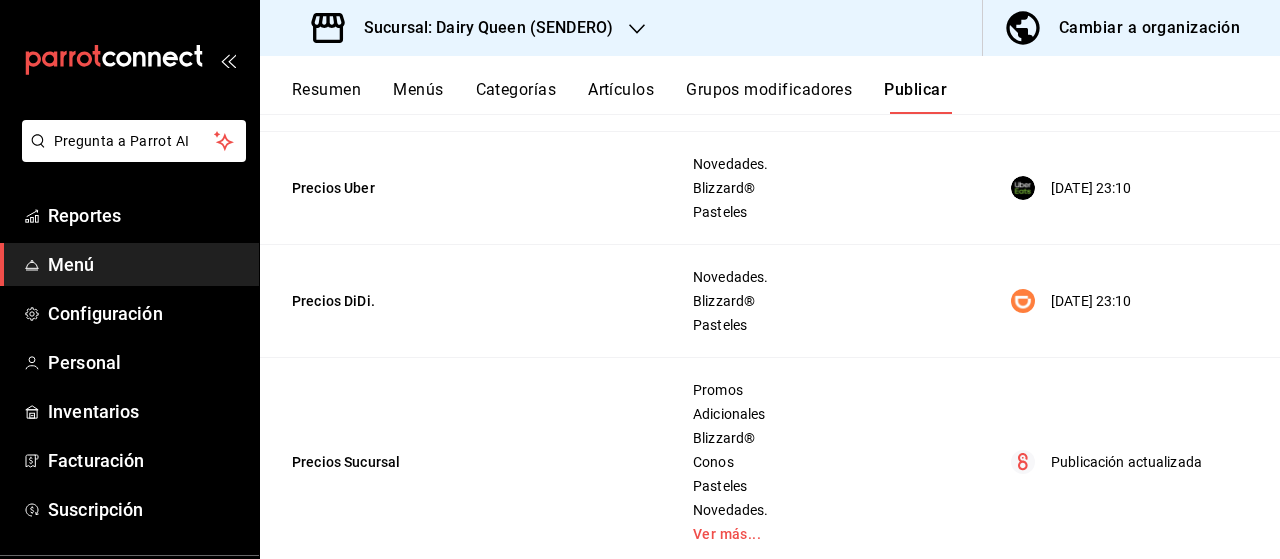 scroll, scrollTop: 0, scrollLeft: 0, axis: both 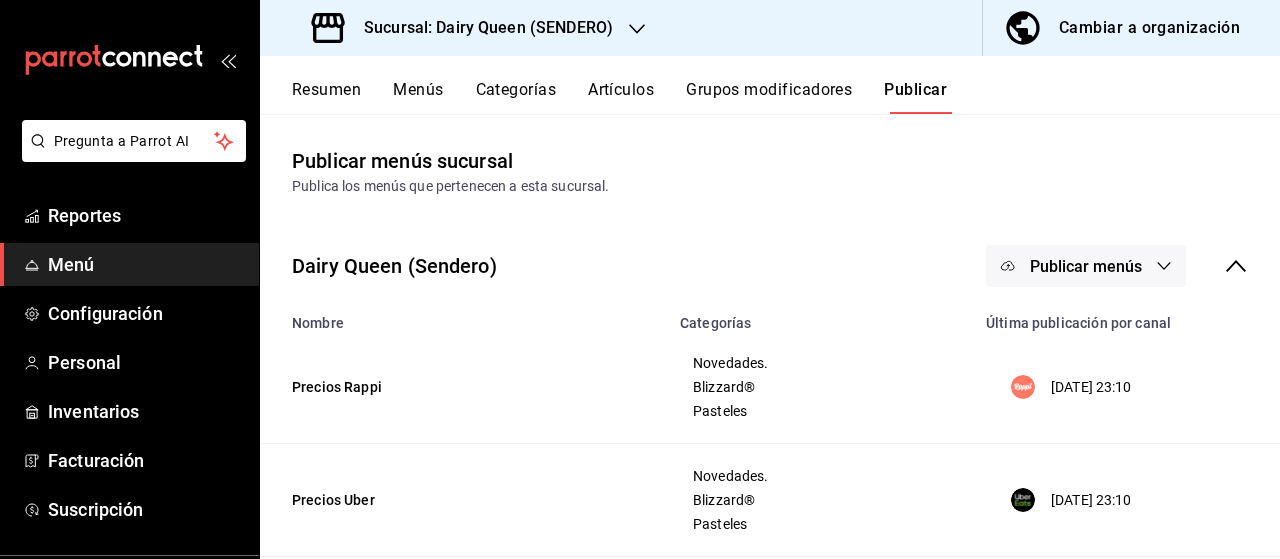click 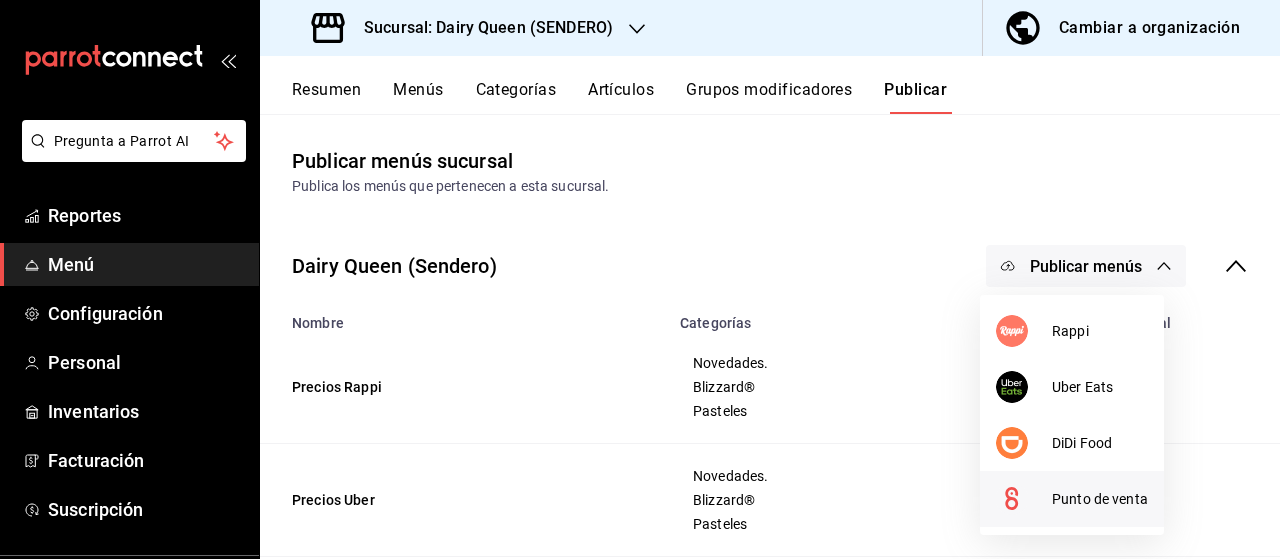 click on "Punto de venta" at bounding box center (1100, 499) 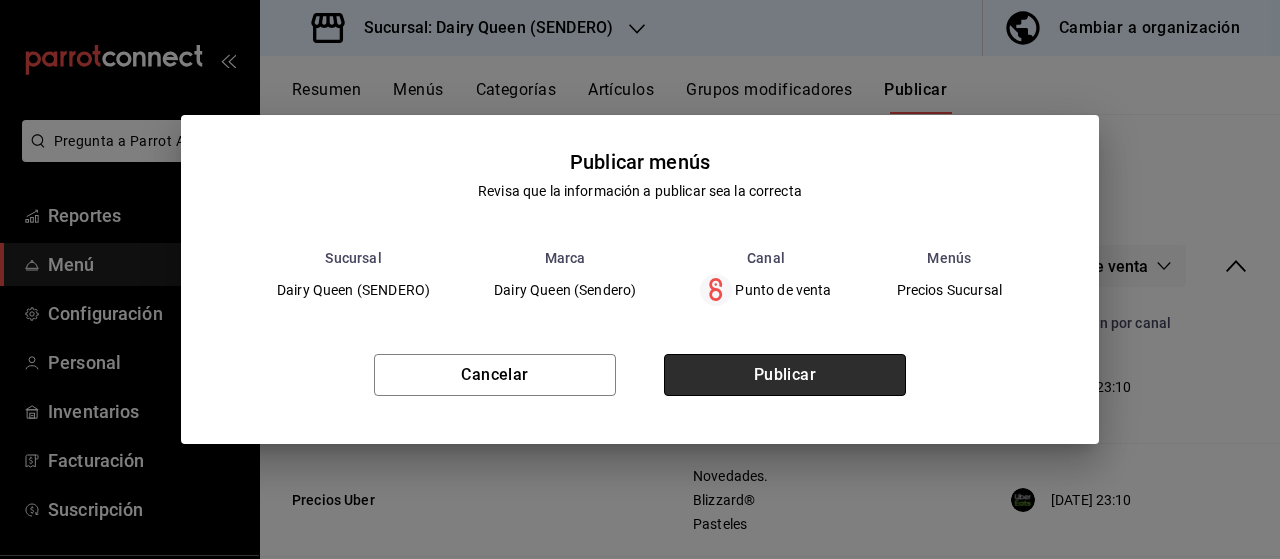 click on "Publicar" at bounding box center (785, 375) 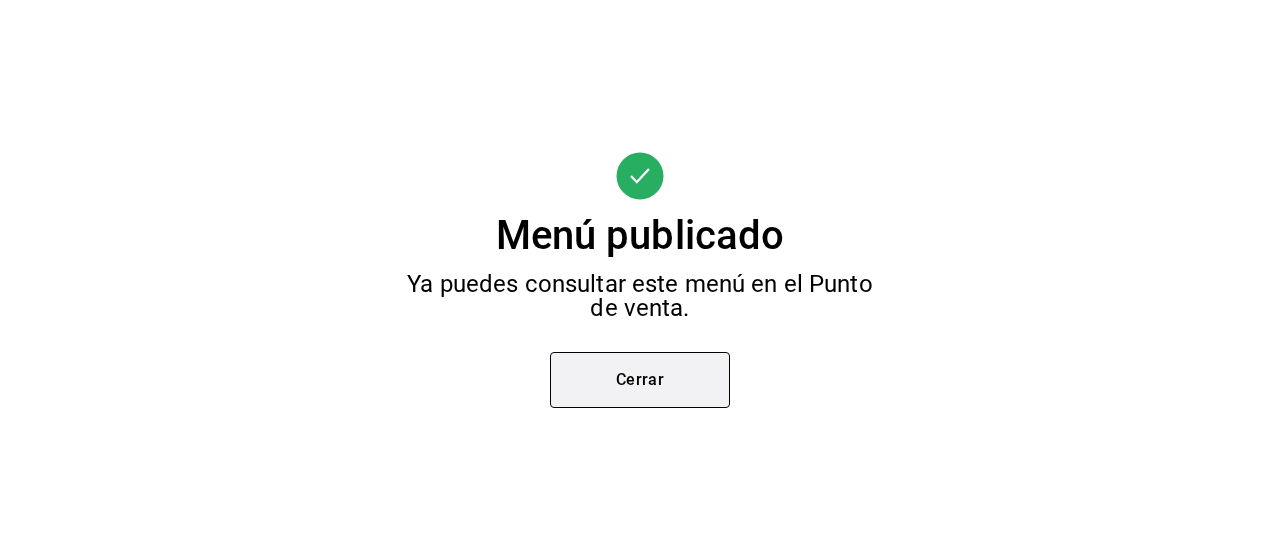 click on "Cerrar" at bounding box center (640, 380) 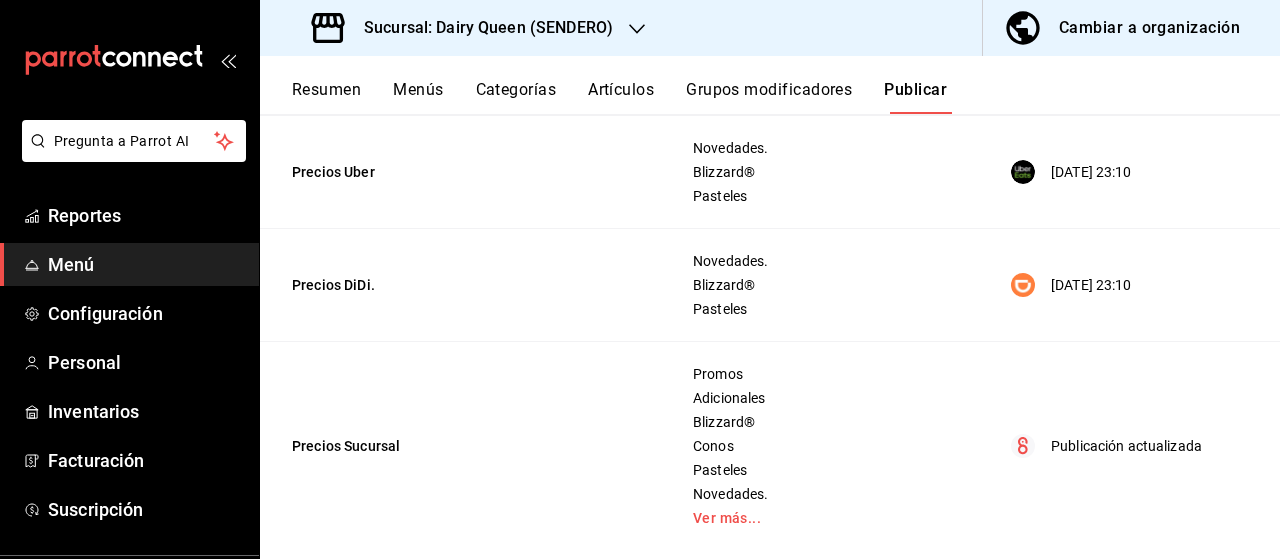 scroll, scrollTop: 0, scrollLeft: 0, axis: both 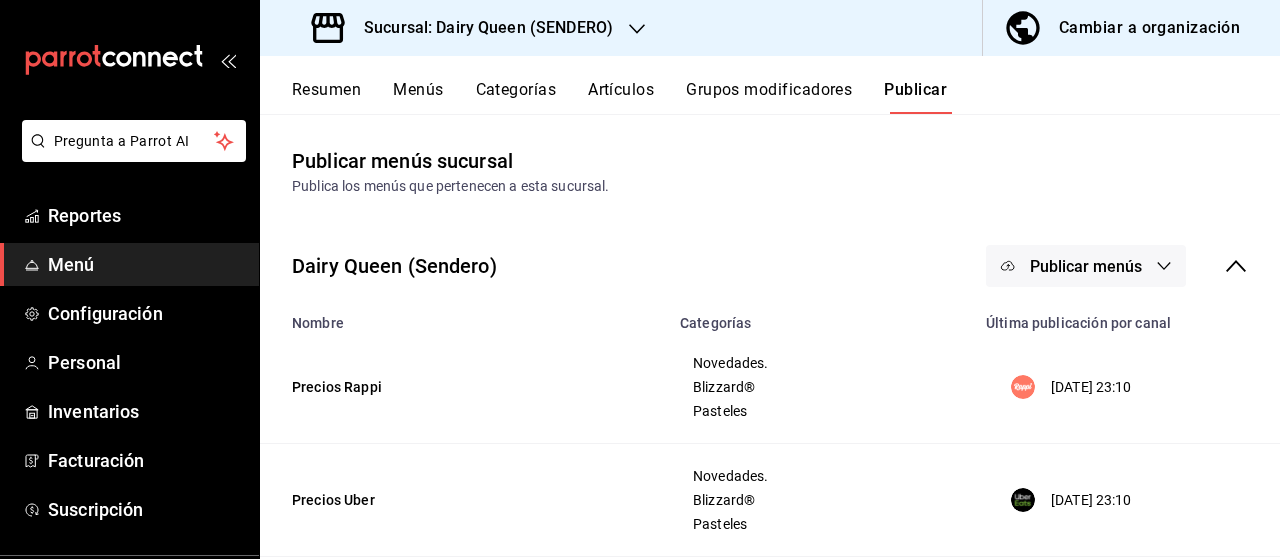 click on "Sucursal: Dairy Queen (SENDERO)" at bounding box center (480, 28) 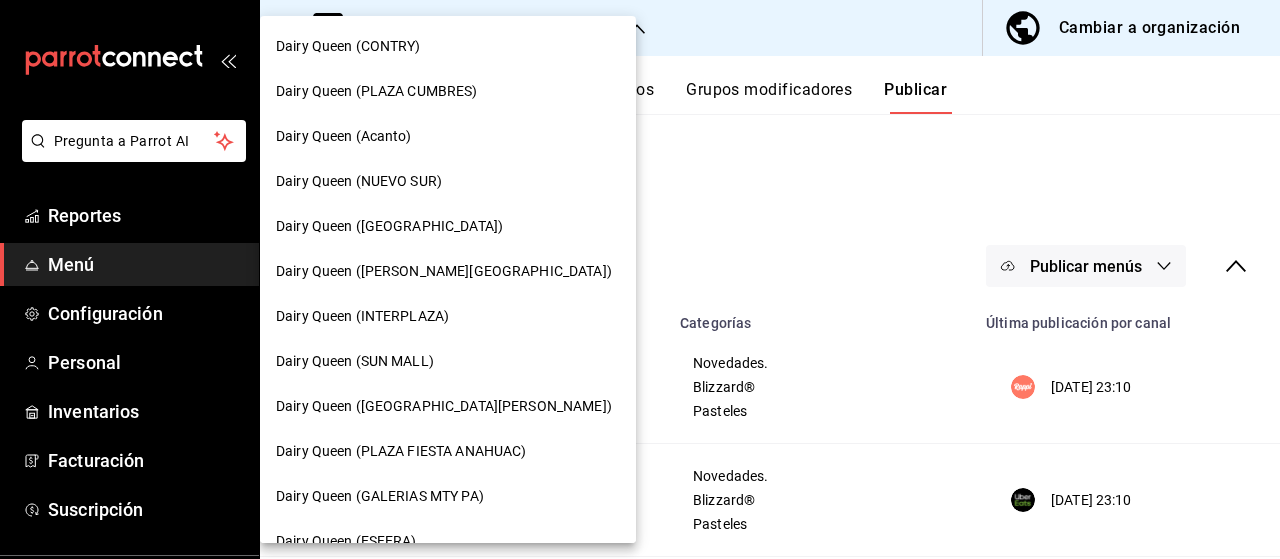 scroll, scrollTop: 829, scrollLeft: 0, axis: vertical 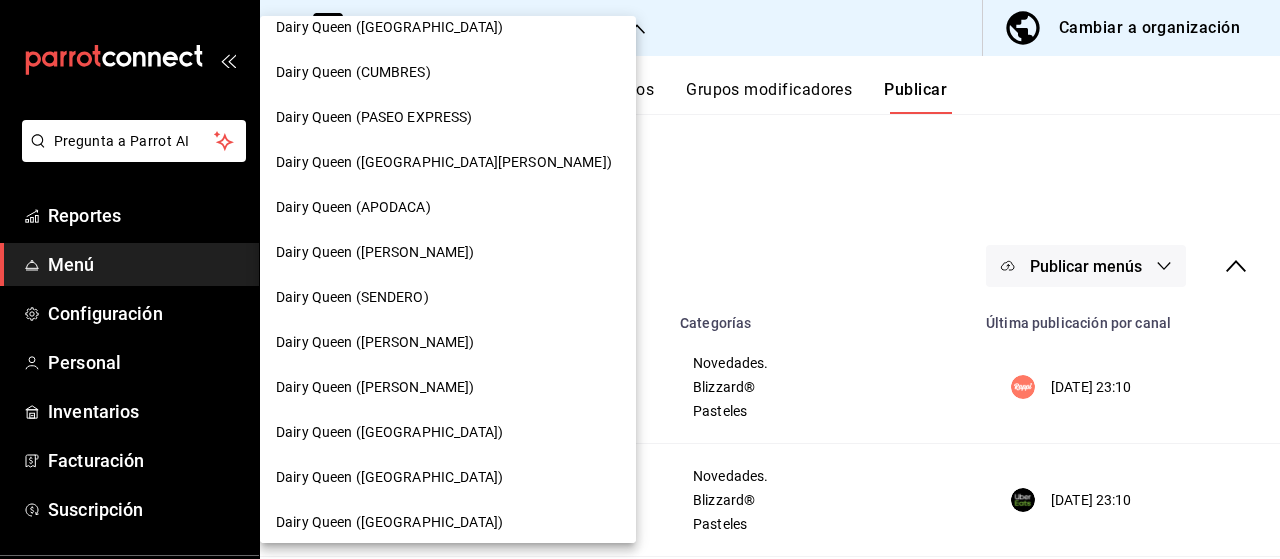 click on "Dairy Queen ([PERSON_NAME])" at bounding box center (375, 342) 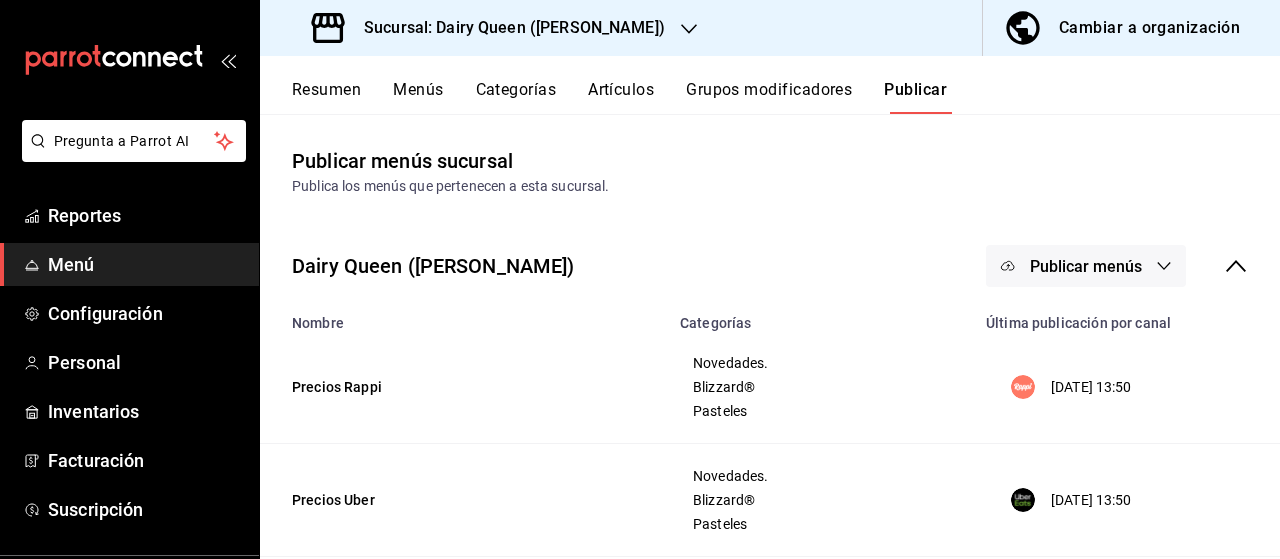 click on "Publicar menús" at bounding box center (1086, 266) 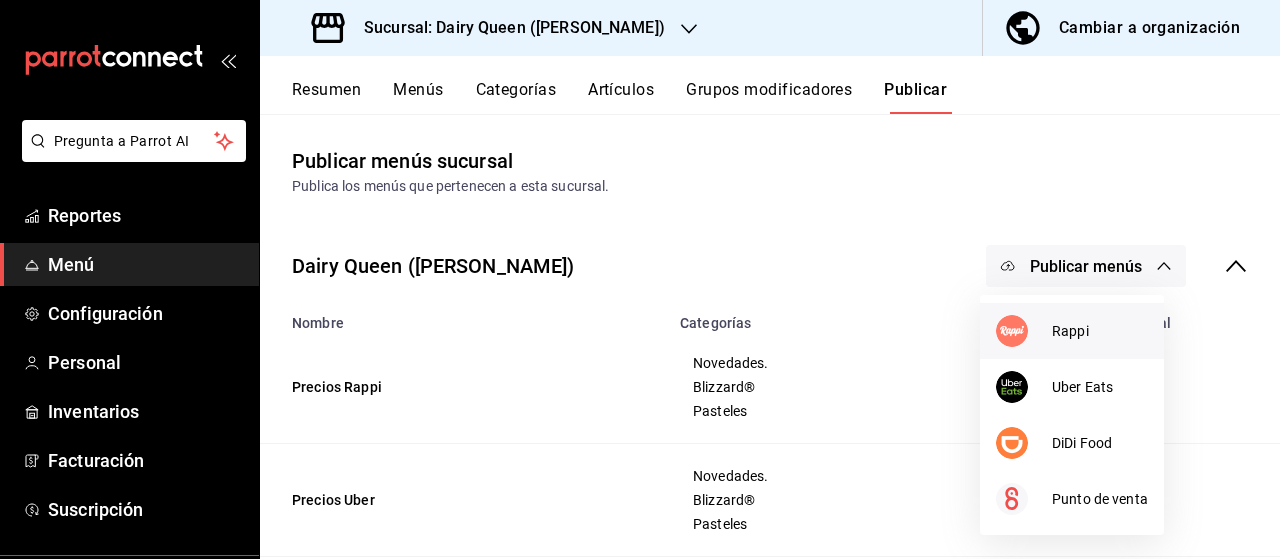 click at bounding box center [1024, 331] 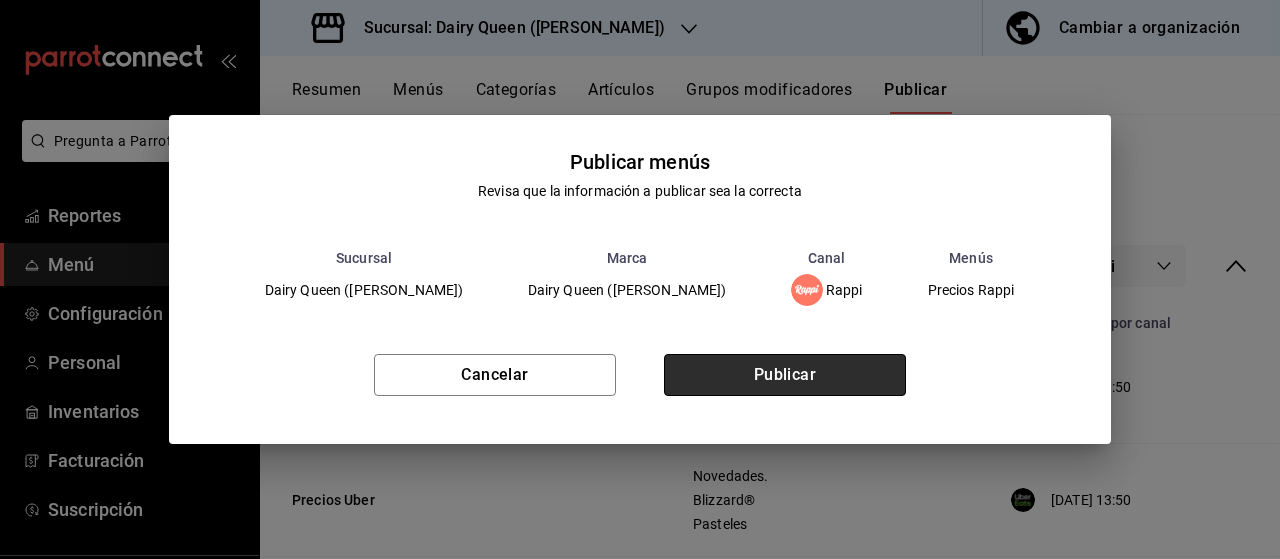 click on "Publicar" at bounding box center [785, 375] 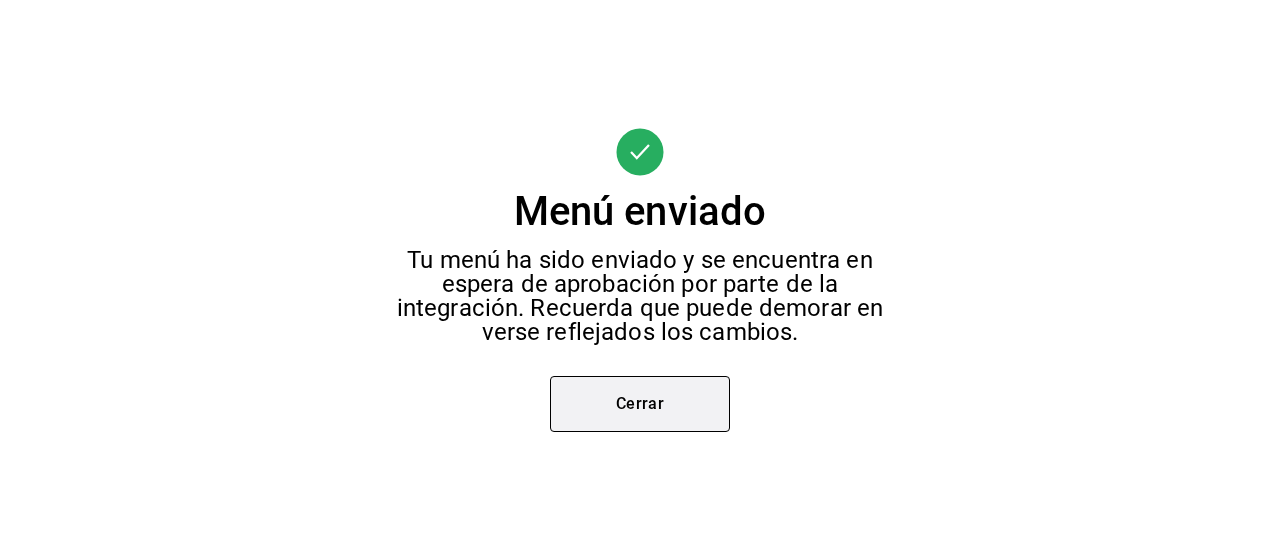 click on "Cerrar" at bounding box center (640, 404) 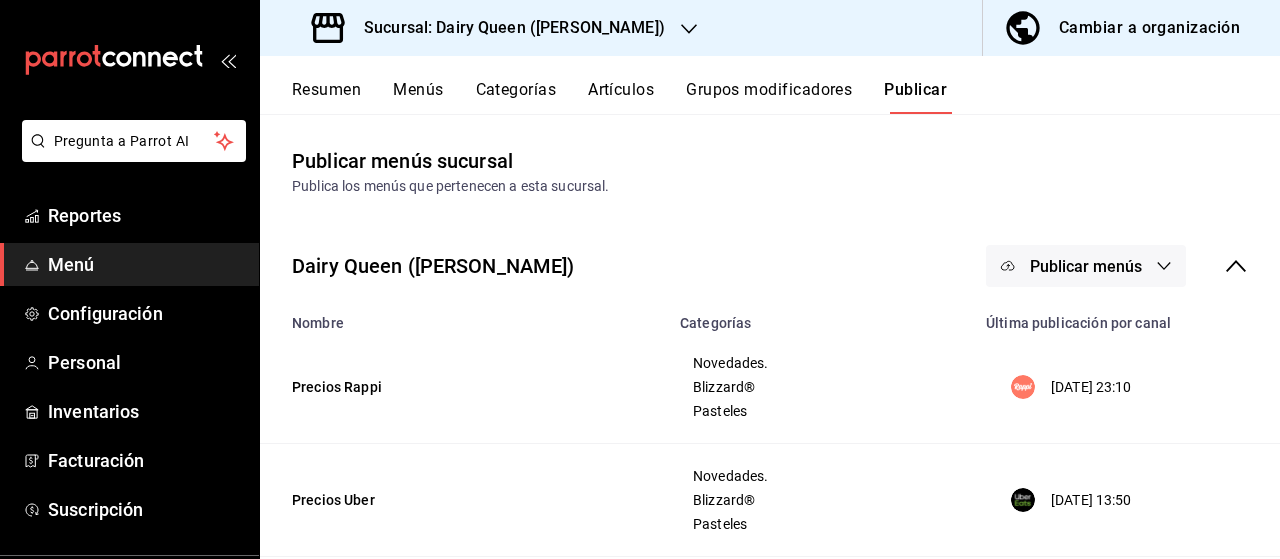 click on "Dairy Queen ([PERSON_NAME]) Publicar menús" at bounding box center (770, 266) 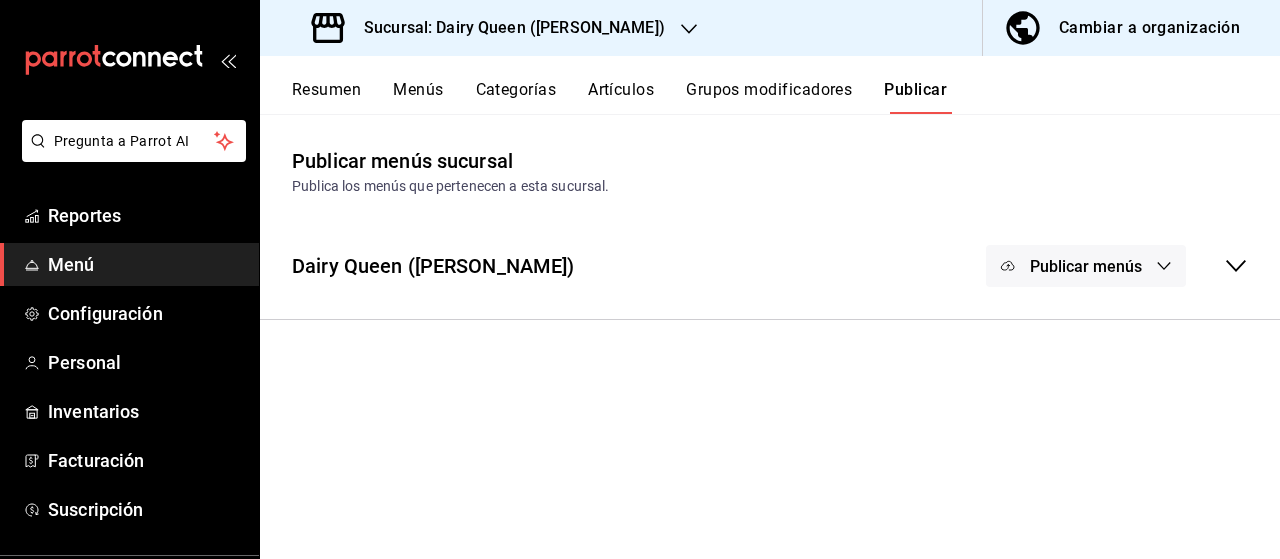 click on "Dairy Queen ([PERSON_NAME]) Publicar menús" at bounding box center [770, 266] 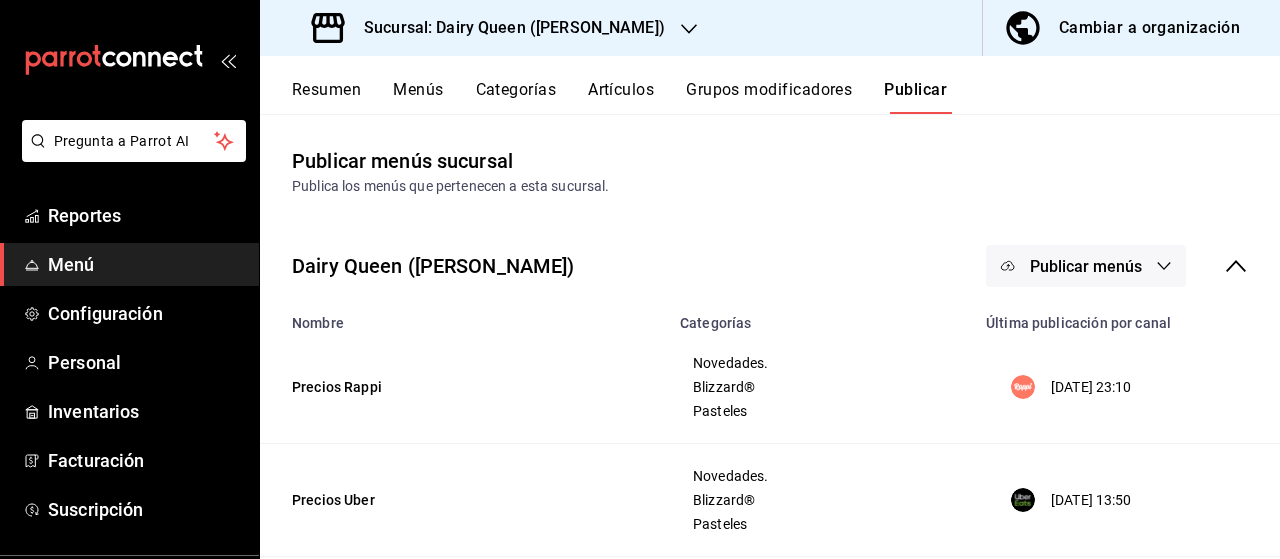 click on "Publicar menús" at bounding box center (1086, 266) 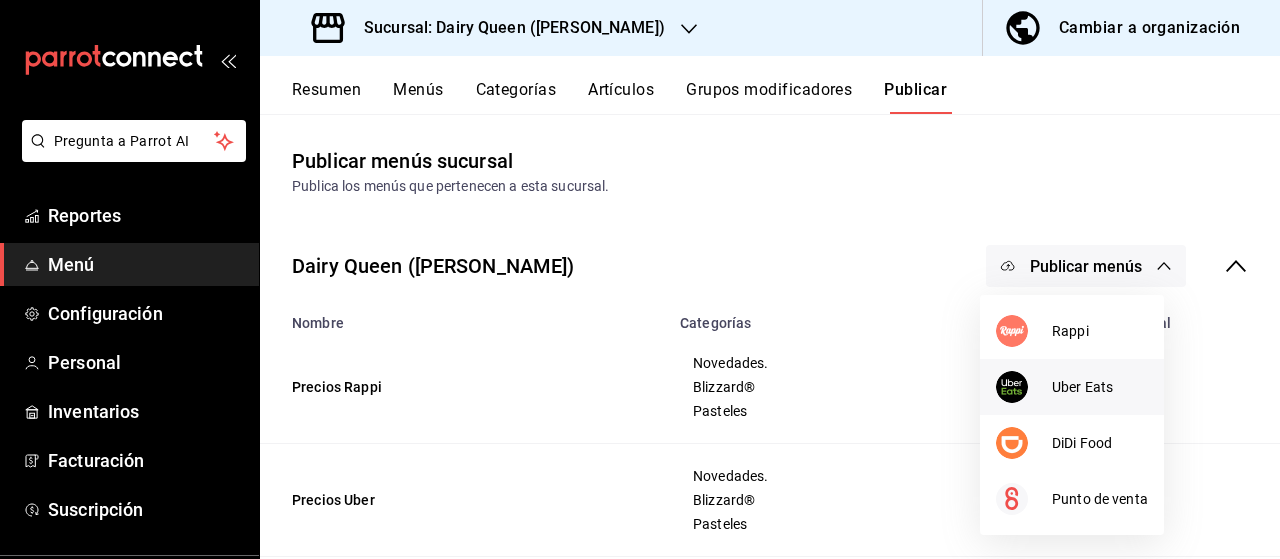 click at bounding box center [1024, 387] 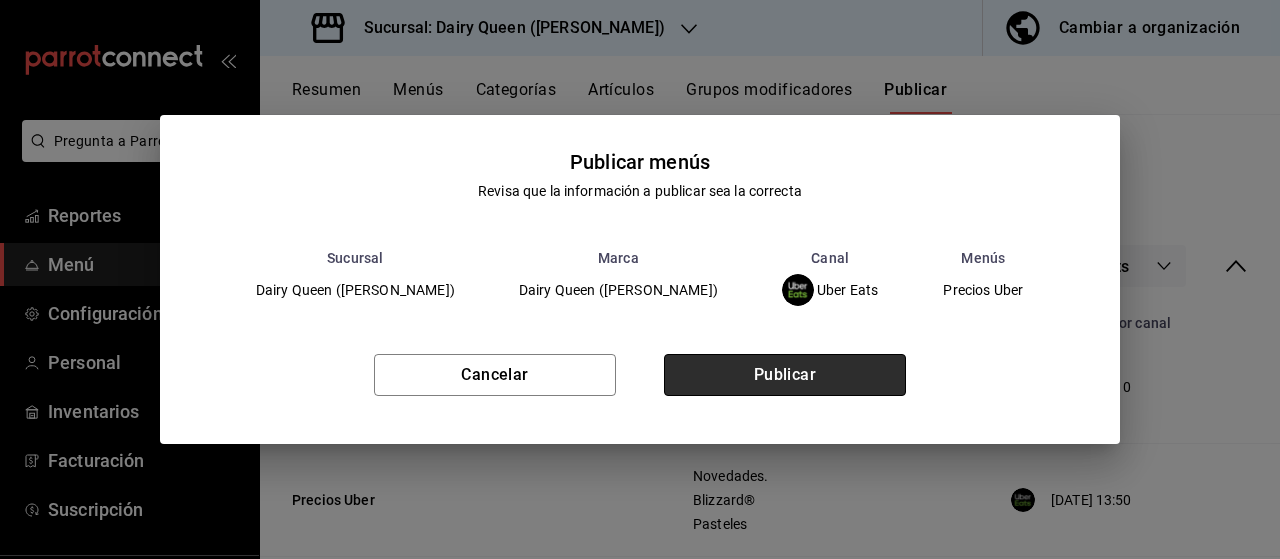 click on "Publicar" at bounding box center (785, 375) 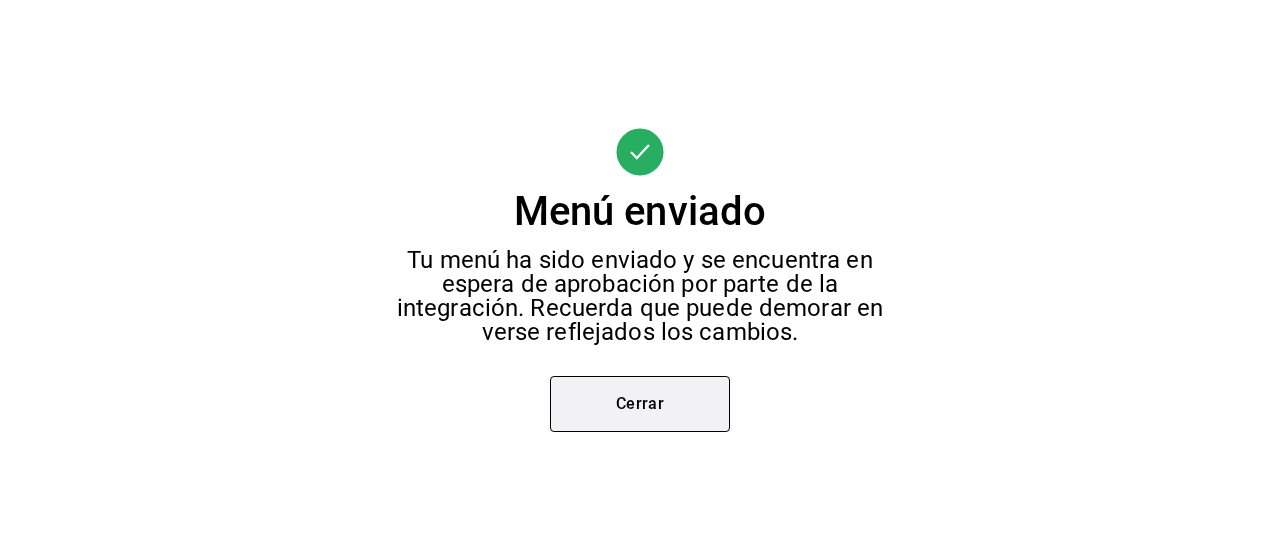 click on "Cerrar" at bounding box center (640, 404) 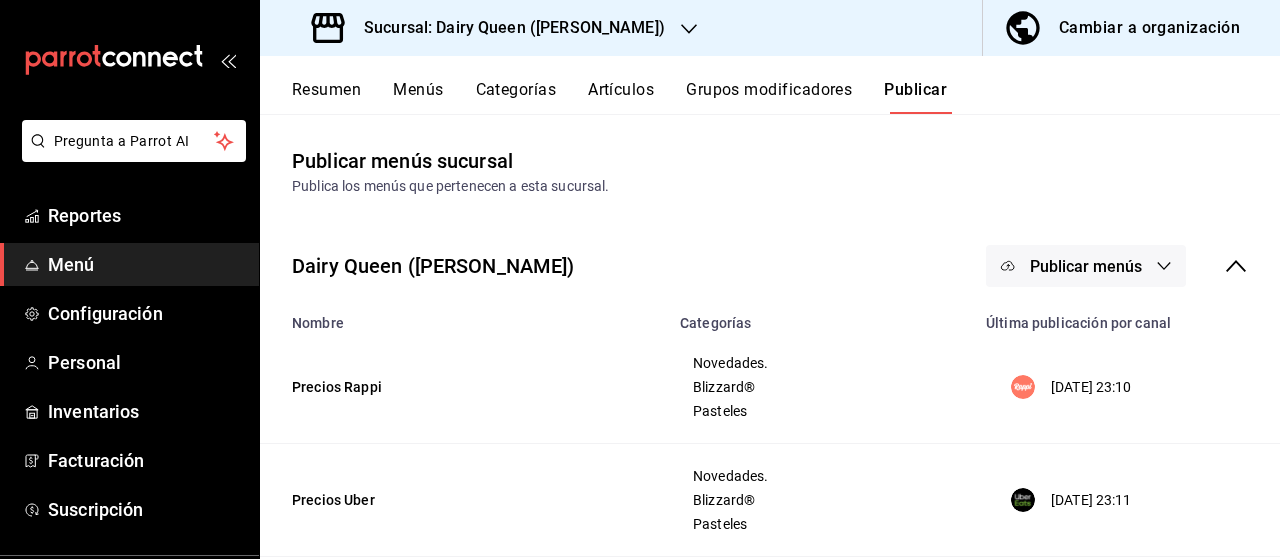 click on "Publicar menús" at bounding box center (1086, 266) 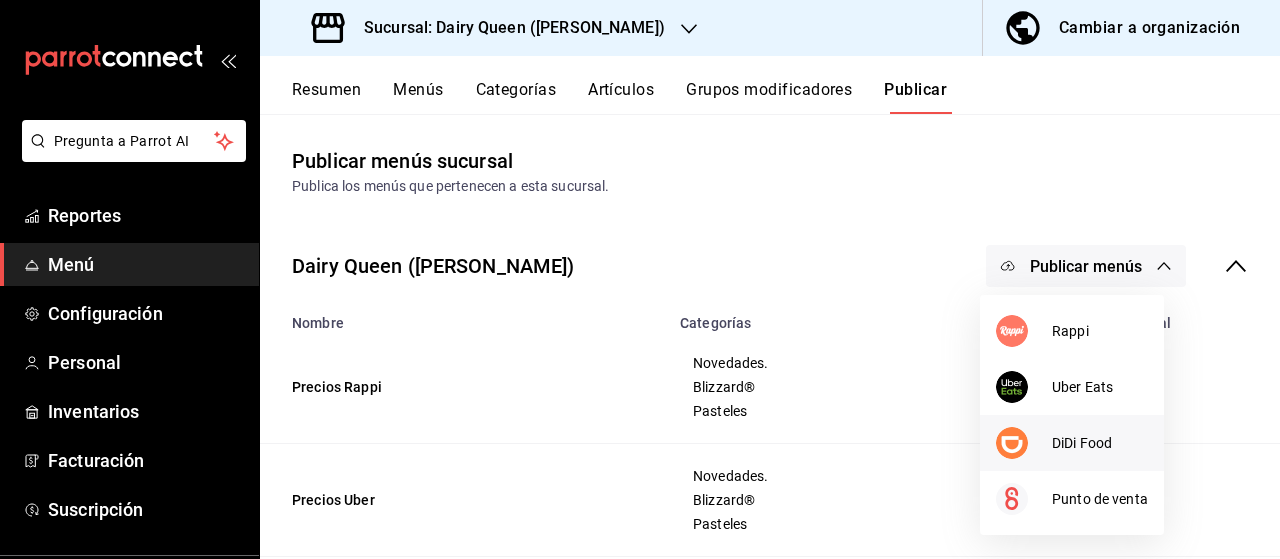 click on "DiDi Food" at bounding box center (1100, 443) 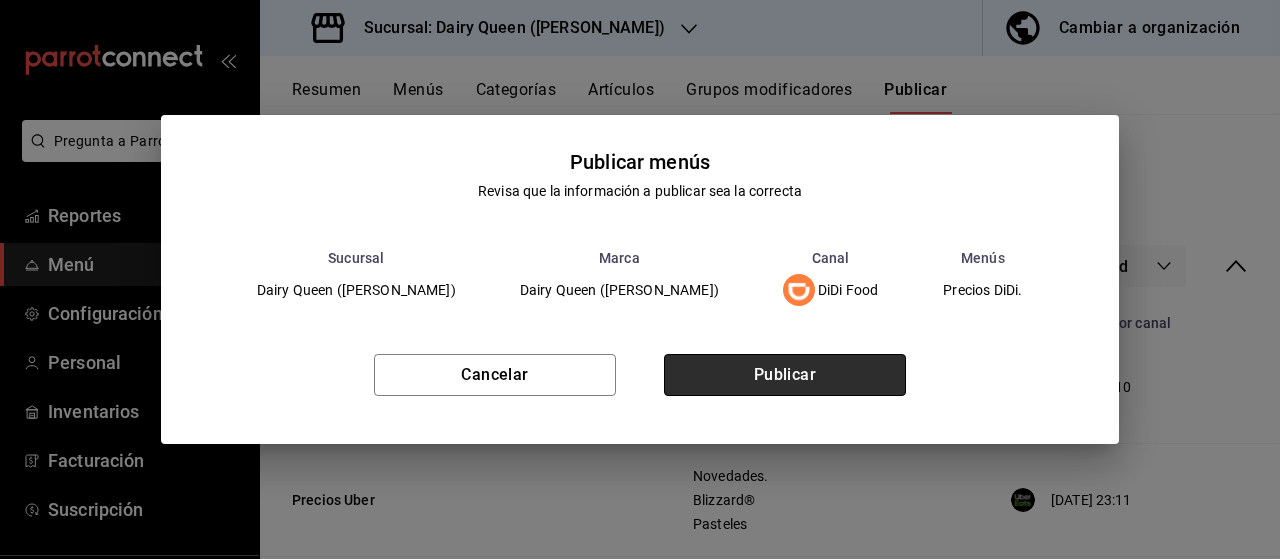 click on "Publicar" at bounding box center (785, 375) 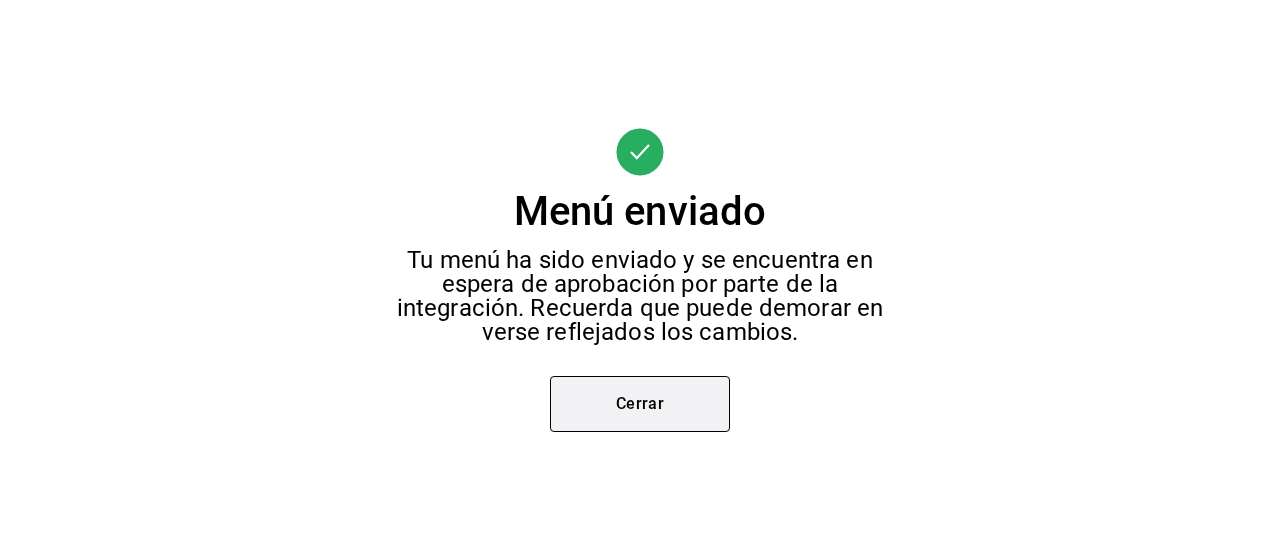 click on "Cerrar" at bounding box center (640, 404) 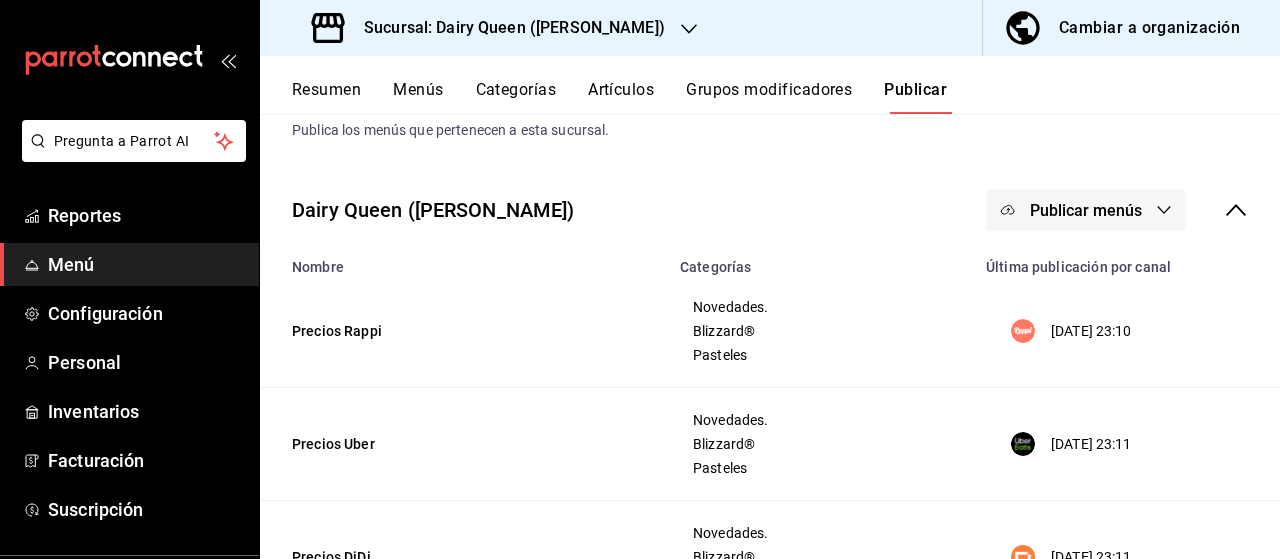 scroll, scrollTop: 55, scrollLeft: 0, axis: vertical 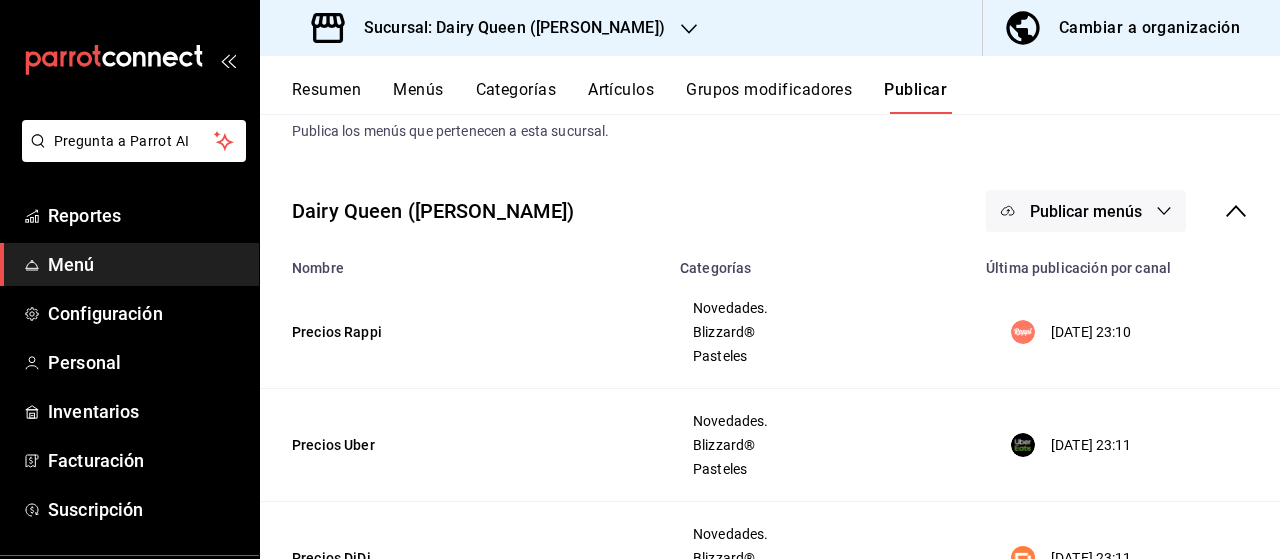 click on "Publicar menús" at bounding box center (1086, 211) 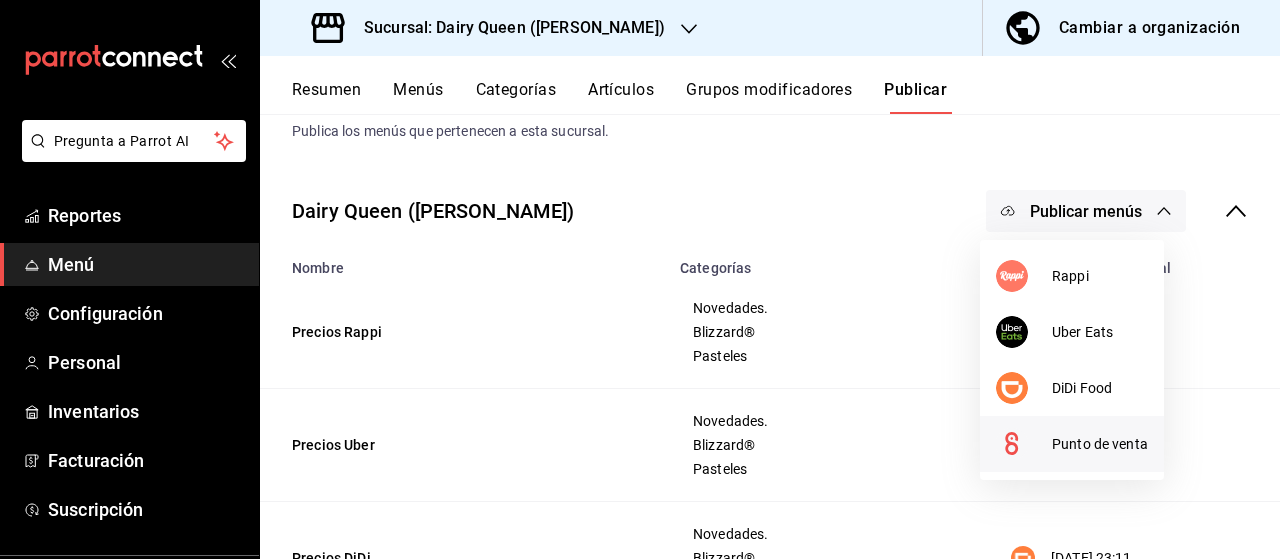 click on "Punto de venta" at bounding box center [1100, 444] 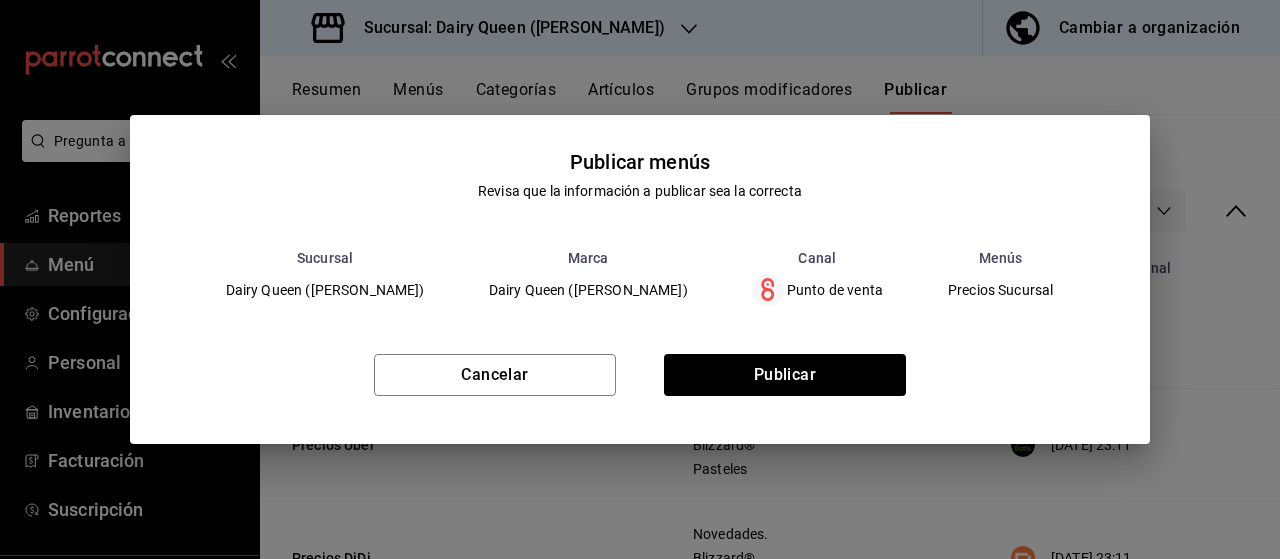 click on "Cancelar Publicar" at bounding box center [640, 383] 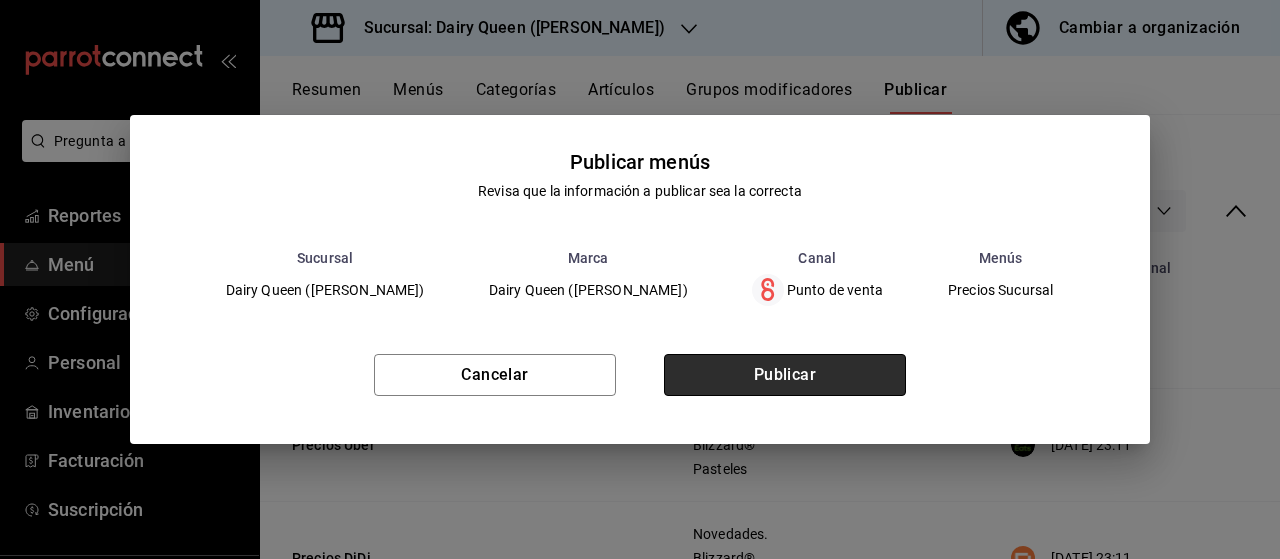 click on "Publicar" at bounding box center [785, 375] 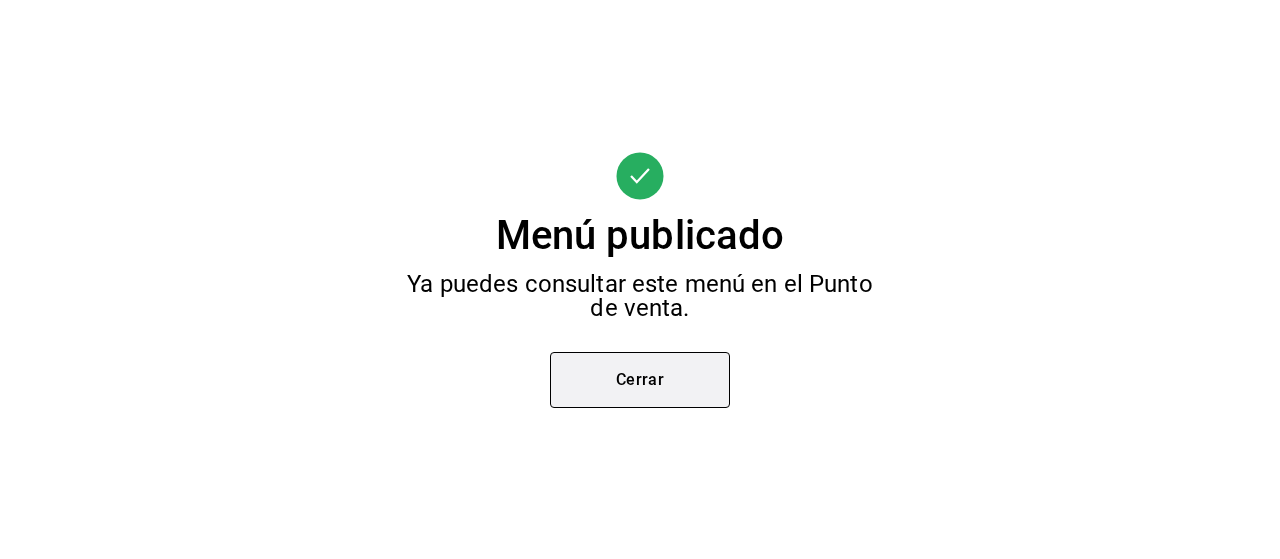 click on "Cerrar" at bounding box center (640, 380) 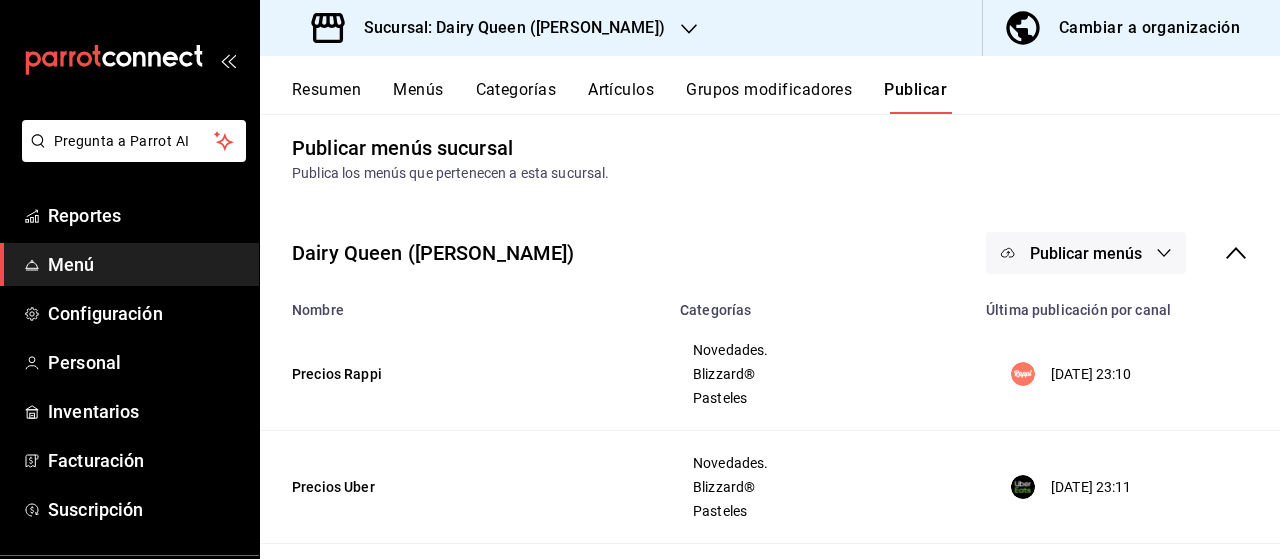 scroll, scrollTop: 0, scrollLeft: 0, axis: both 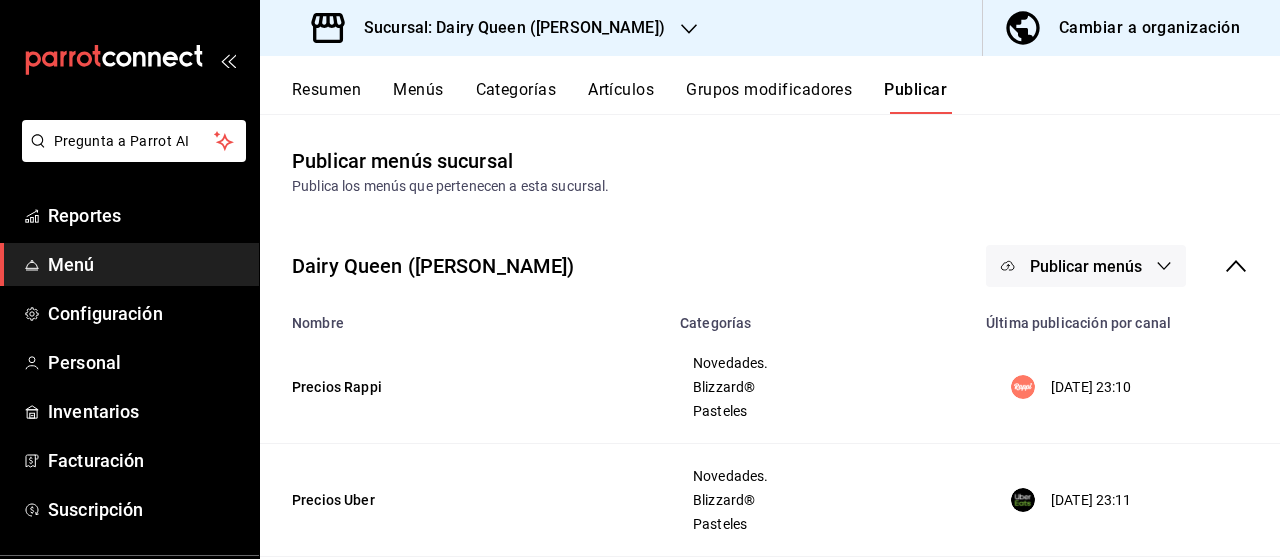 click on "Sucursal: Dairy Queen ([PERSON_NAME])" at bounding box center (490, 28) 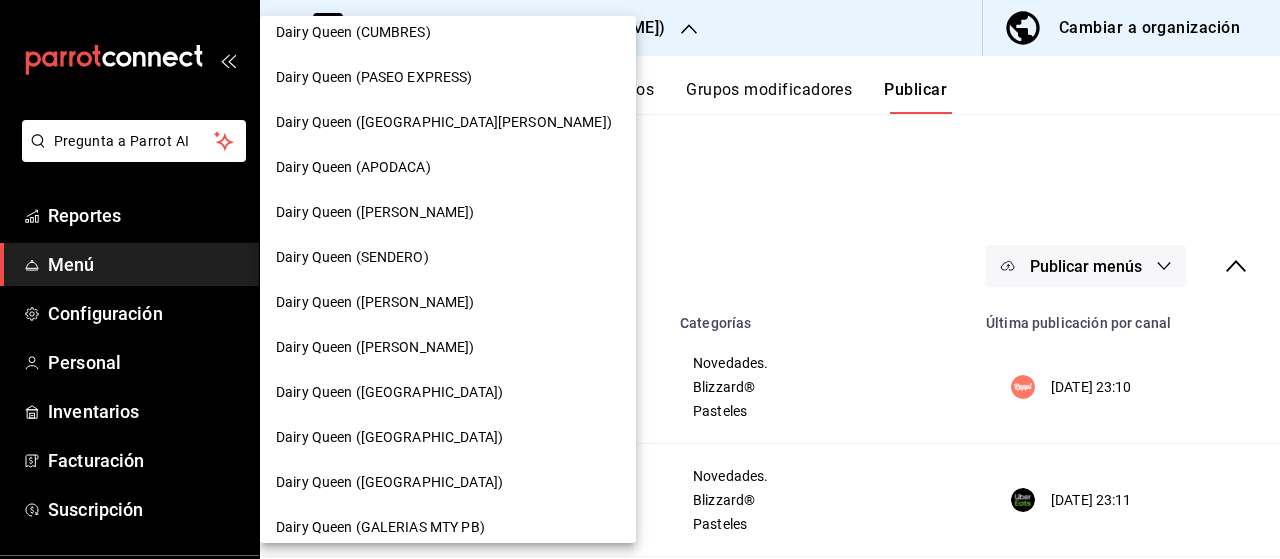 scroll, scrollTop: 884, scrollLeft: 0, axis: vertical 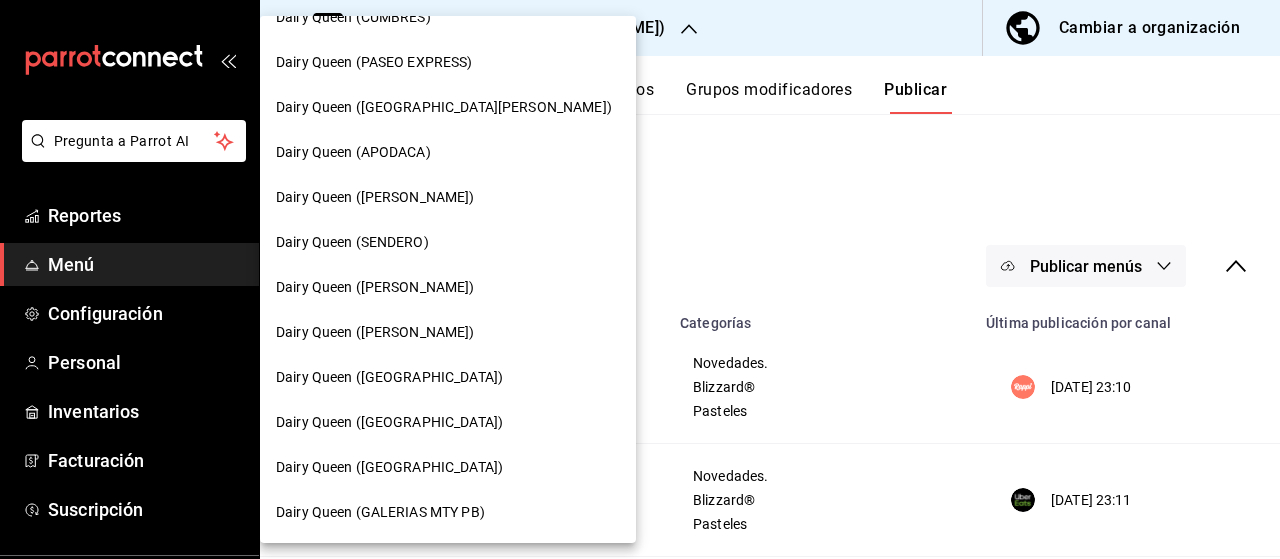 click on "Dairy Queen ([PERSON_NAME])" at bounding box center [375, 332] 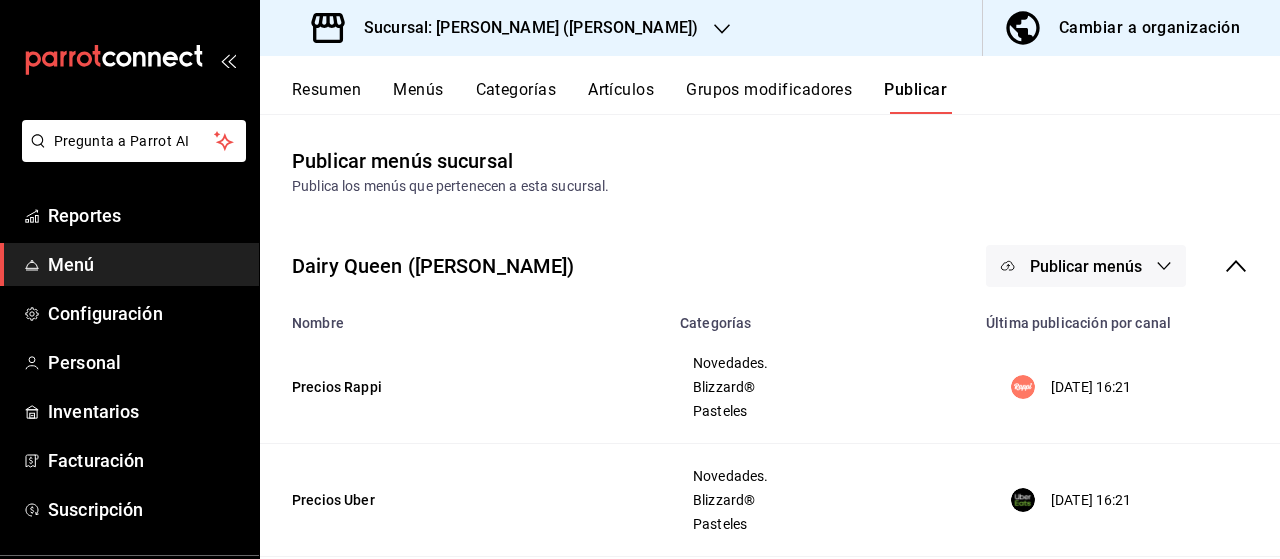 drag, startPoint x: 1036, startPoint y: 275, endPoint x: 1086, endPoint y: 279, distance: 50.159744 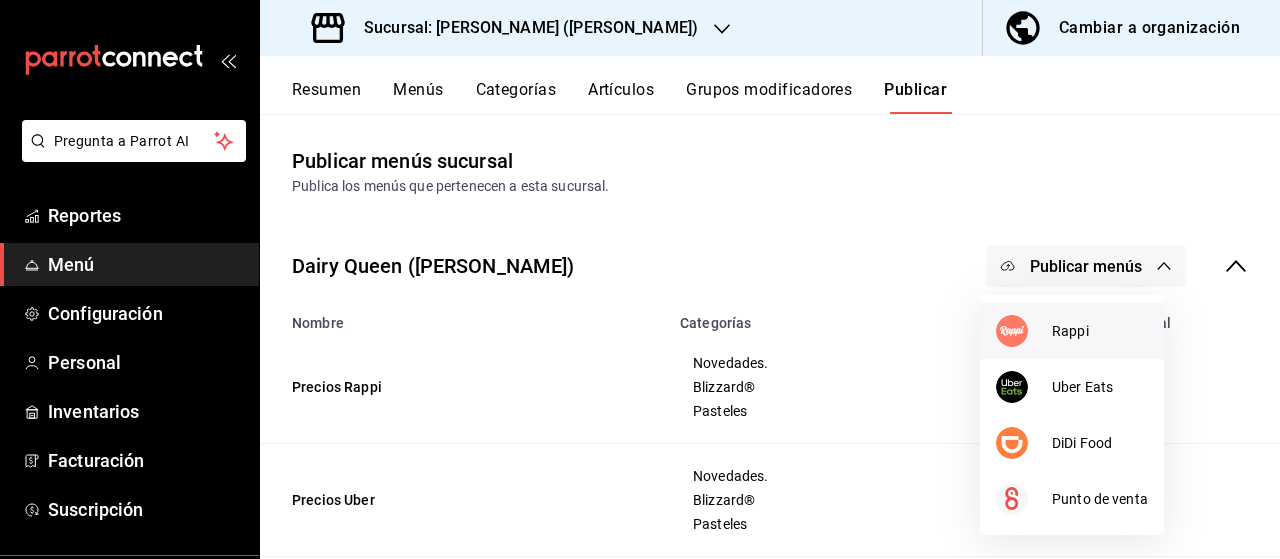 click on "Rappi" at bounding box center (1072, 331) 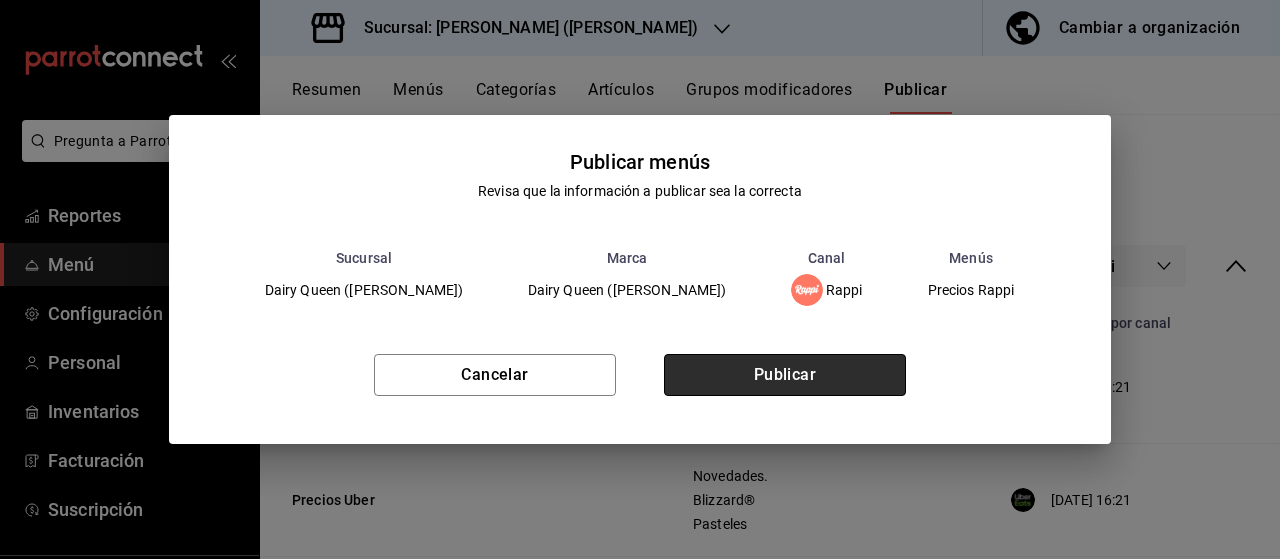click on "Publicar" at bounding box center (785, 375) 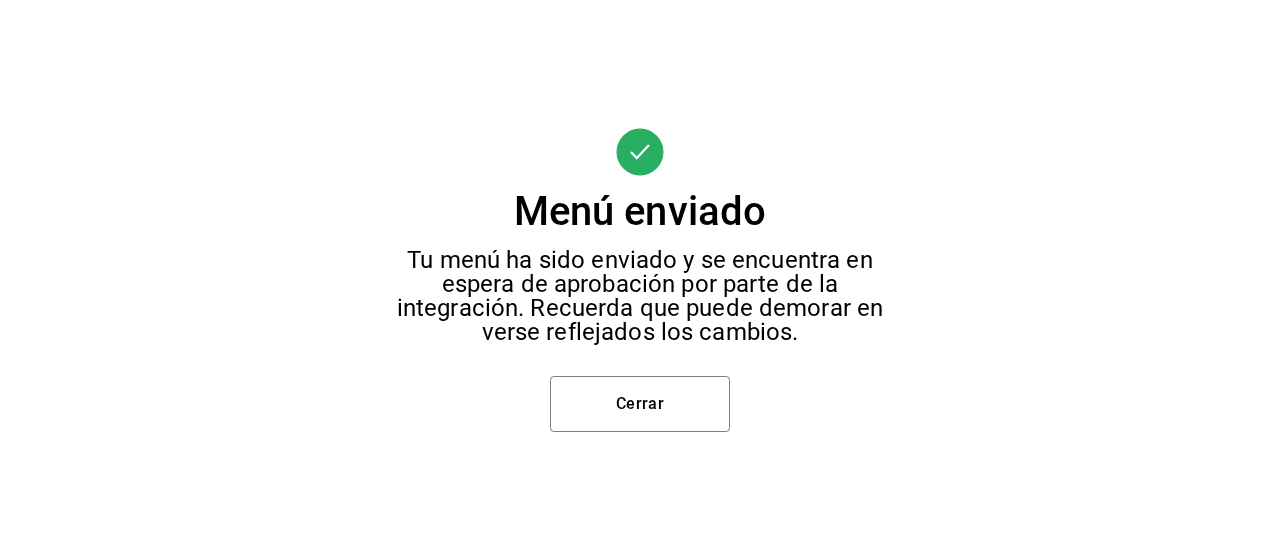 click on "Menú enviado Tu menú ha sido enviado y se encuentra en espera de aprobación por parte de la integración. Recuerda que puede demorar en verse reflejados los cambios. Cerrar" at bounding box center [640, 279] 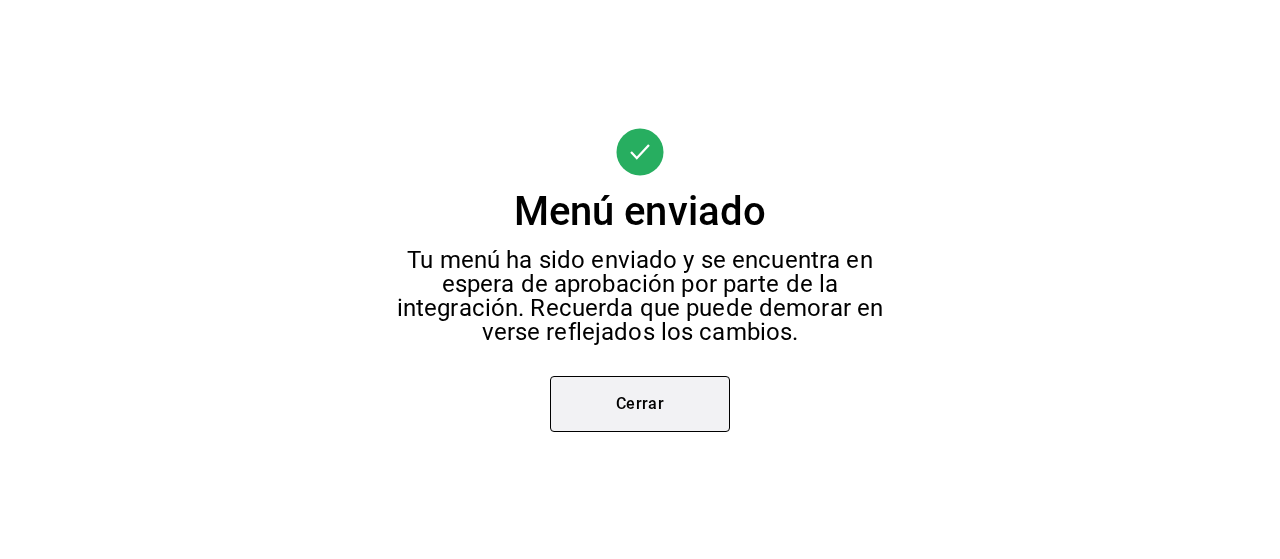 click on "Cerrar" at bounding box center [640, 404] 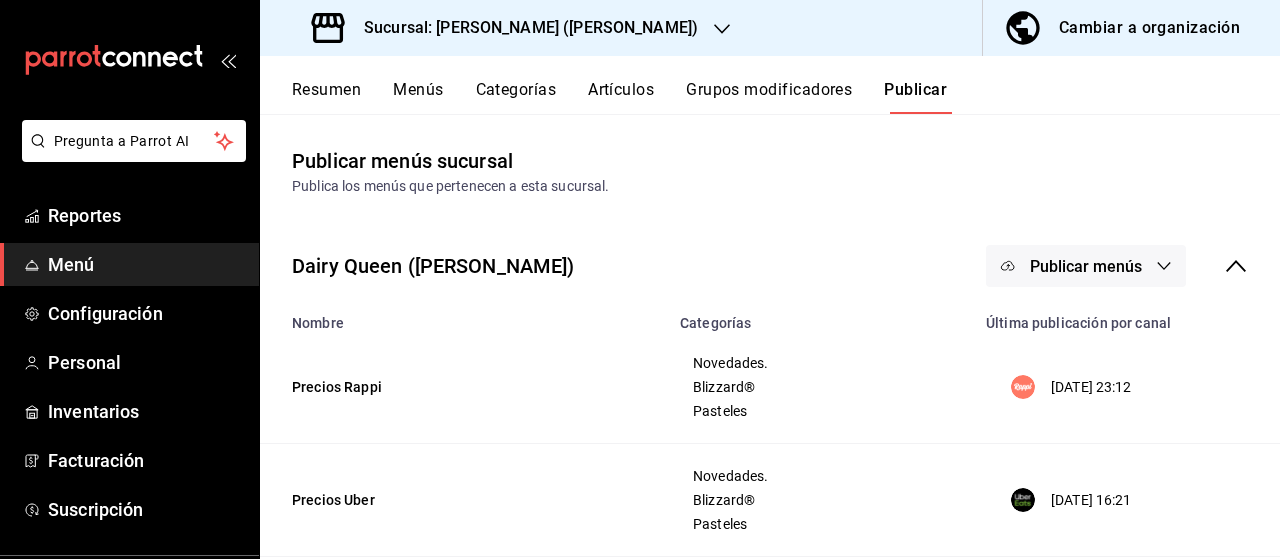 click on "Publicar menús" at bounding box center [1086, 266] 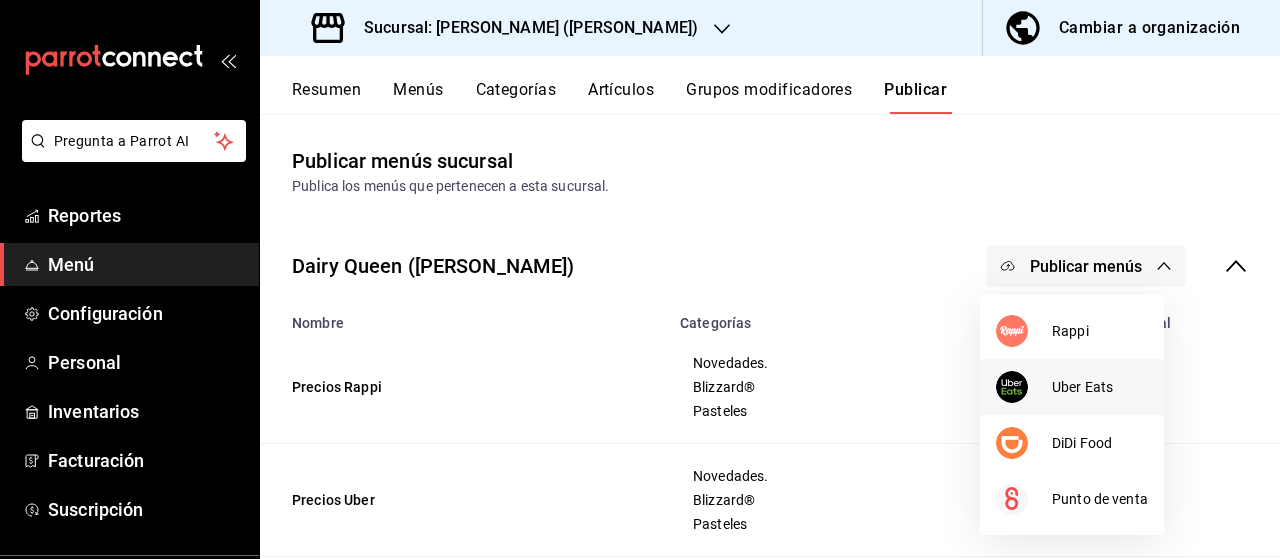 click at bounding box center (1024, 387) 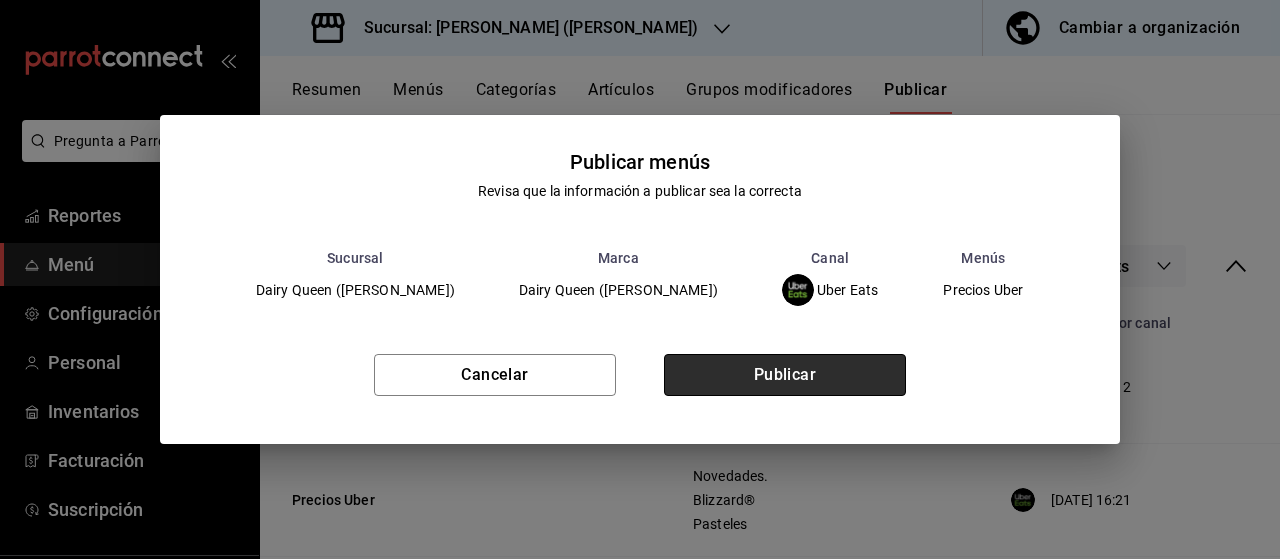 click on "Publicar" at bounding box center (785, 375) 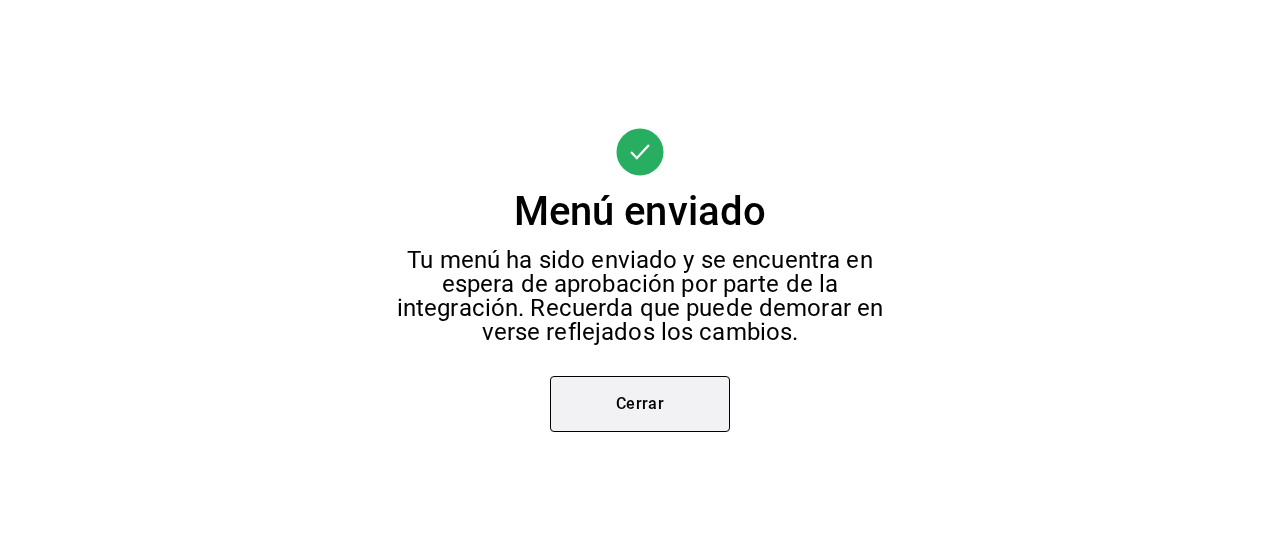 click on "Cerrar" at bounding box center [640, 404] 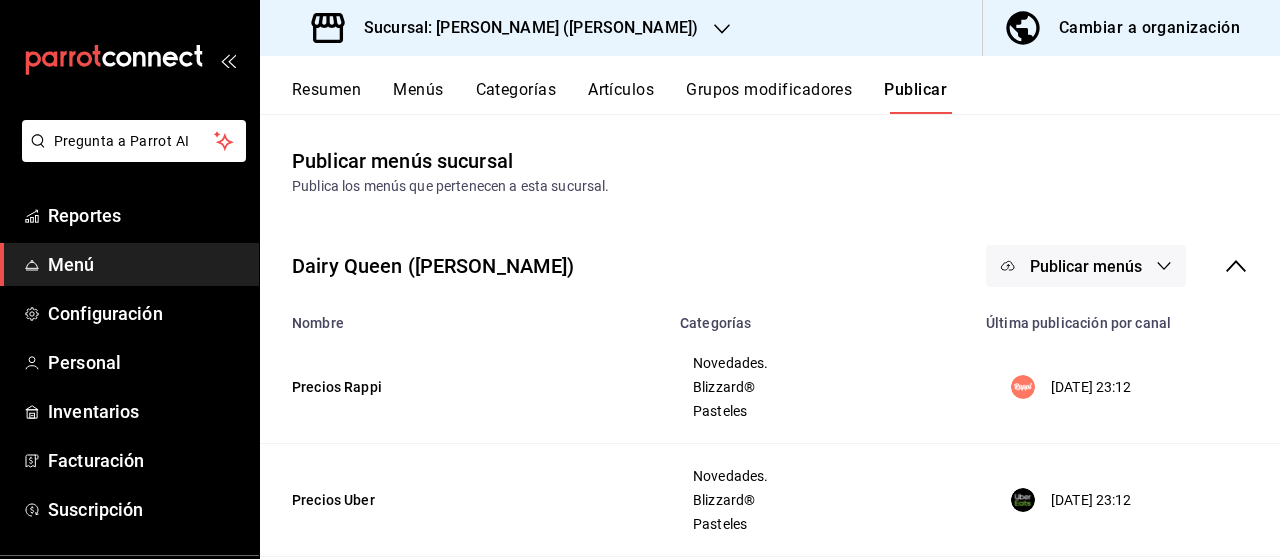 click on "Publicar menús" at bounding box center [1086, 266] 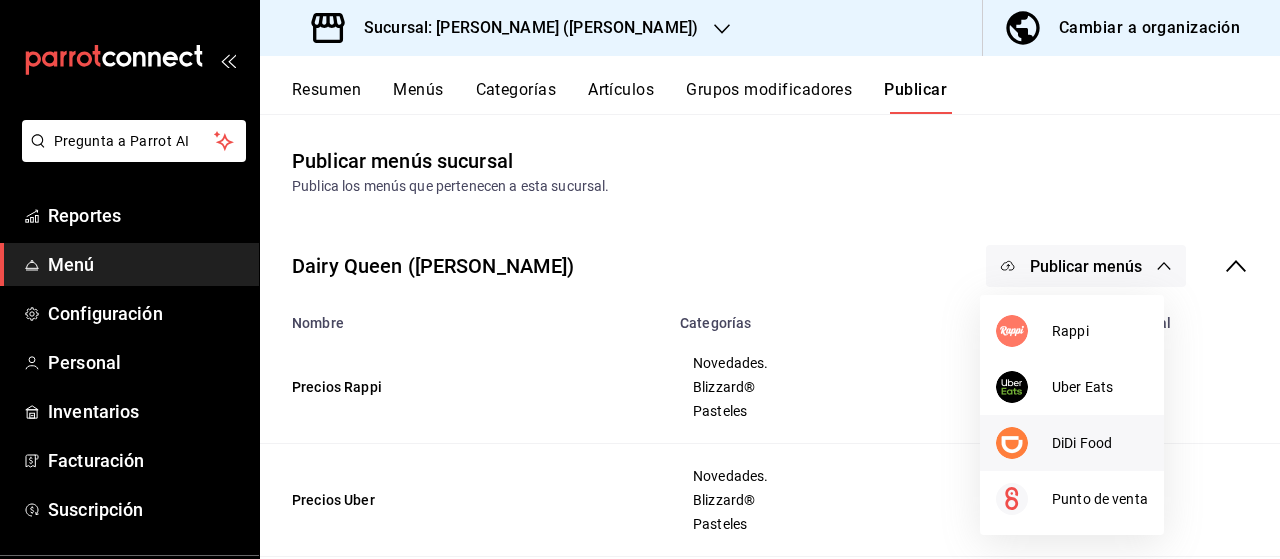 click at bounding box center (1024, 443) 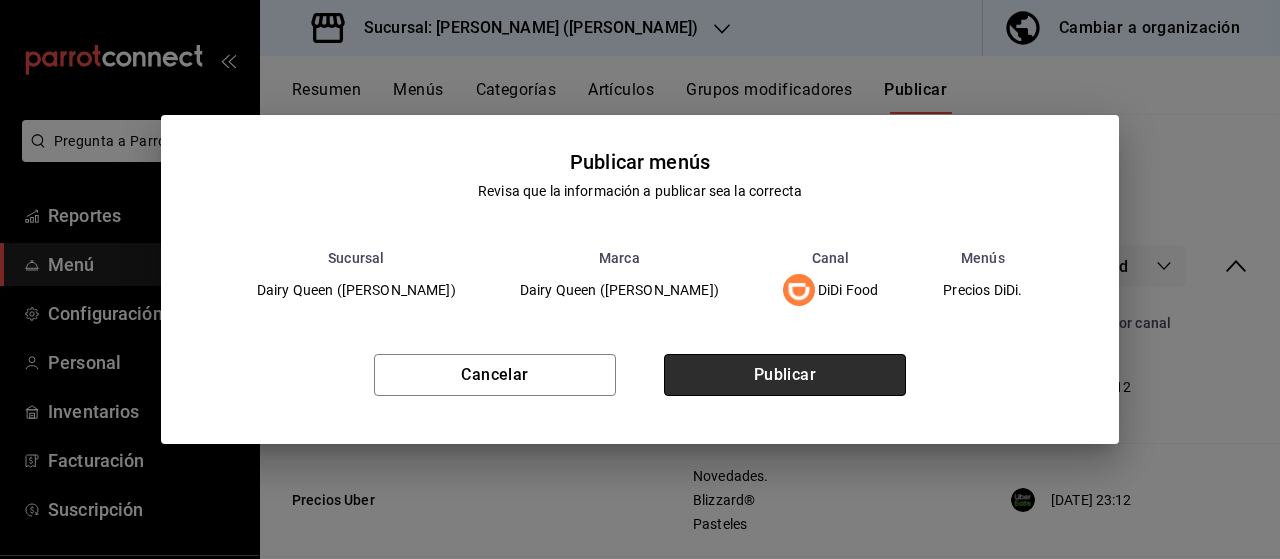 click on "Publicar" at bounding box center (785, 375) 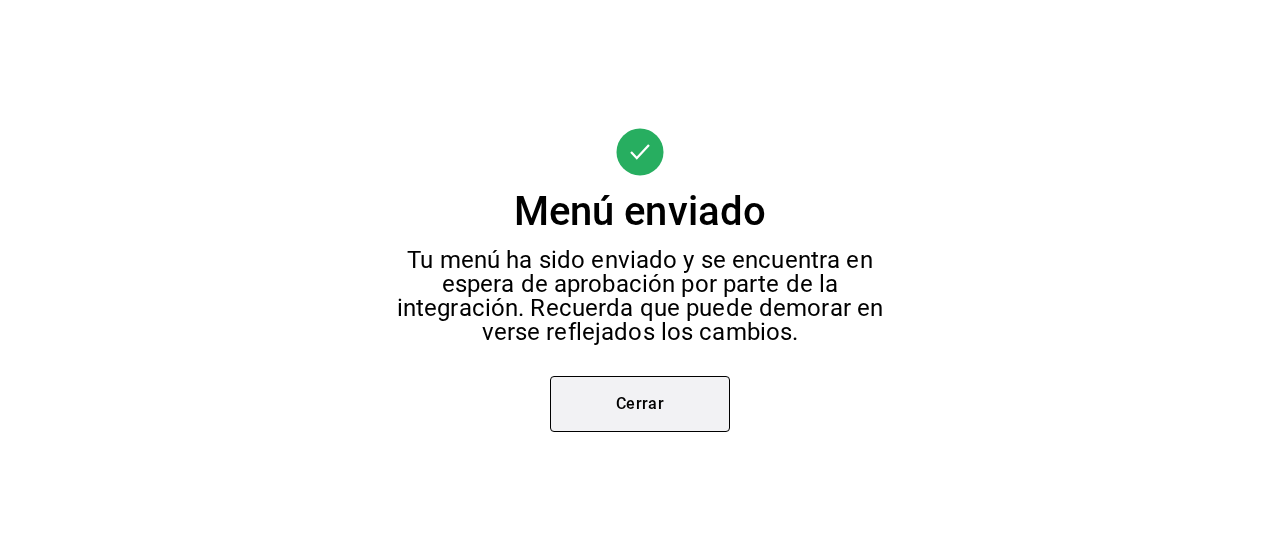 click on "Cerrar" at bounding box center (640, 404) 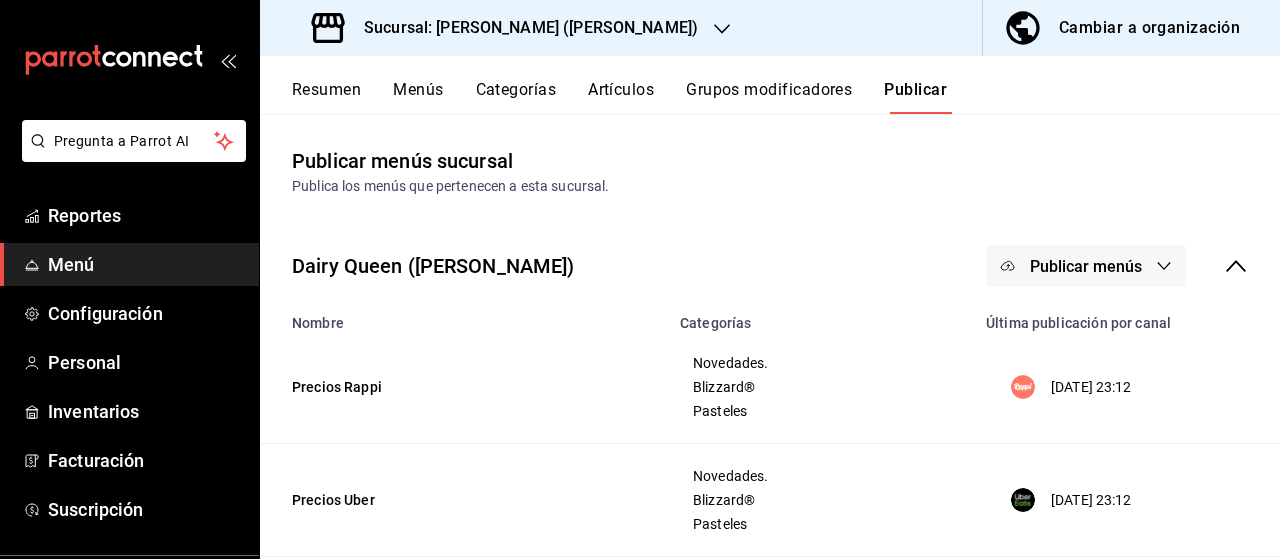 click on "Publicar menús" at bounding box center [1086, 266] 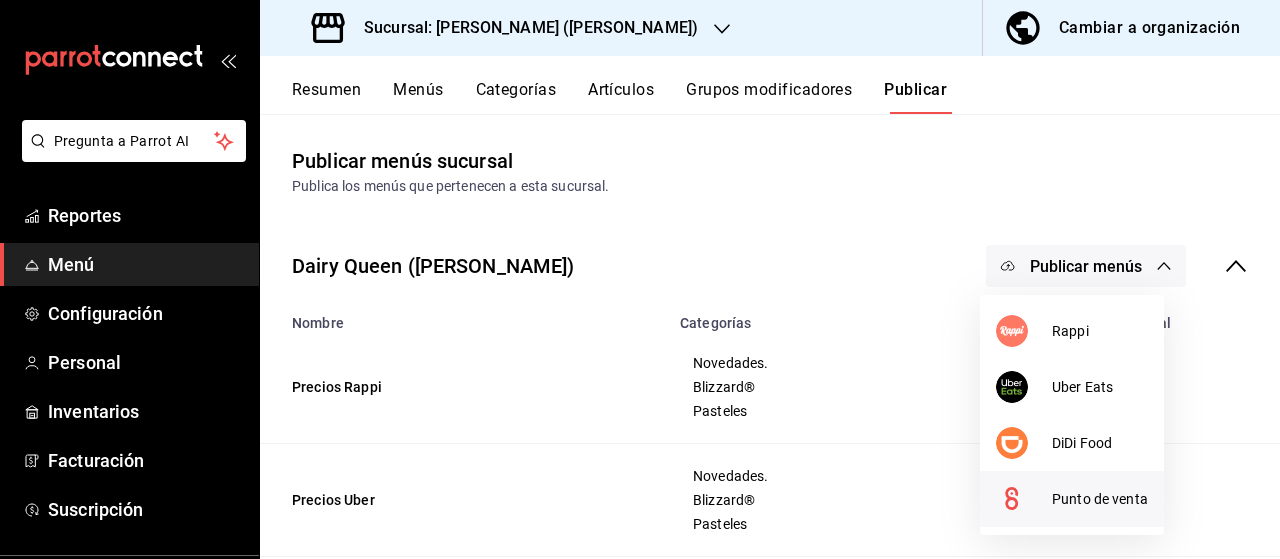 click on "Punto de venta" at bounding box center (1100, 499) 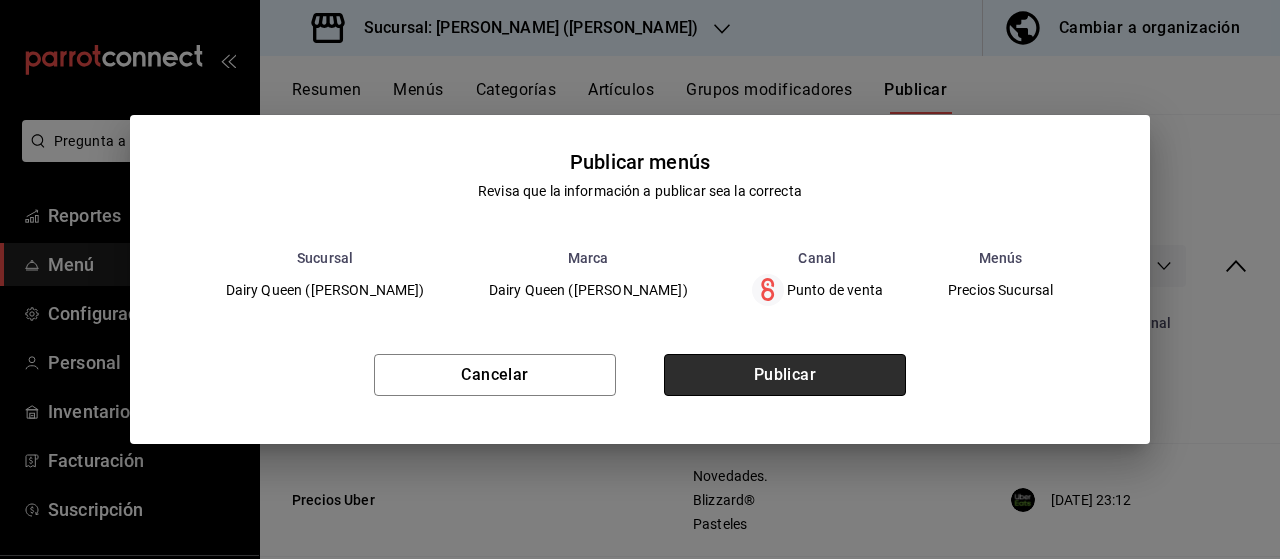 click on "Publicar" at bounding box center (785, 375) 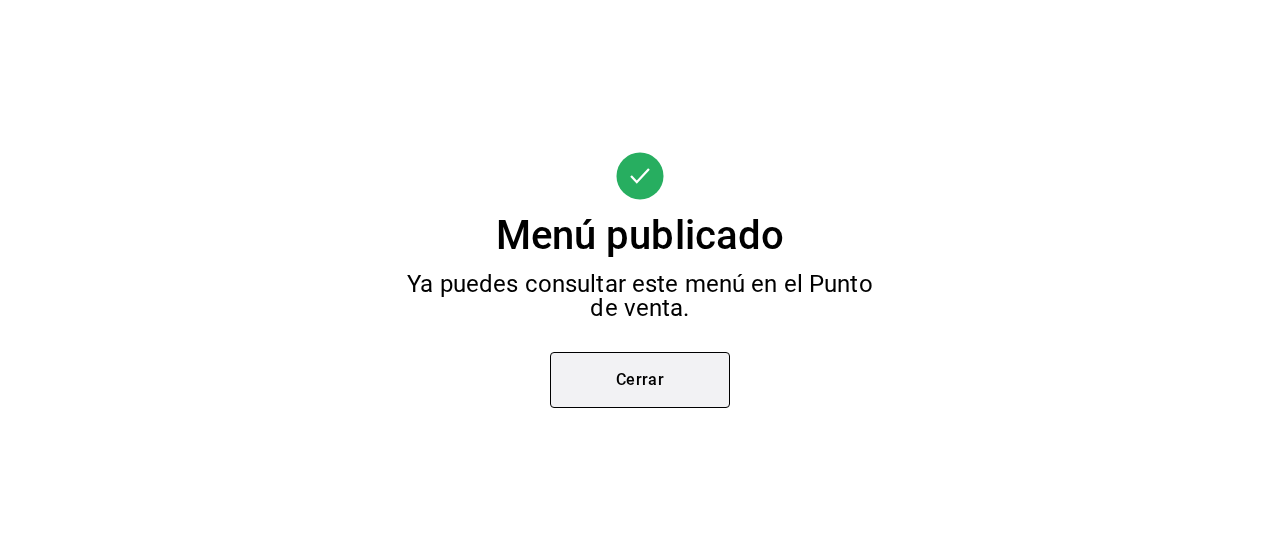 click on "Cerrar" at bounding box center (640, 380) 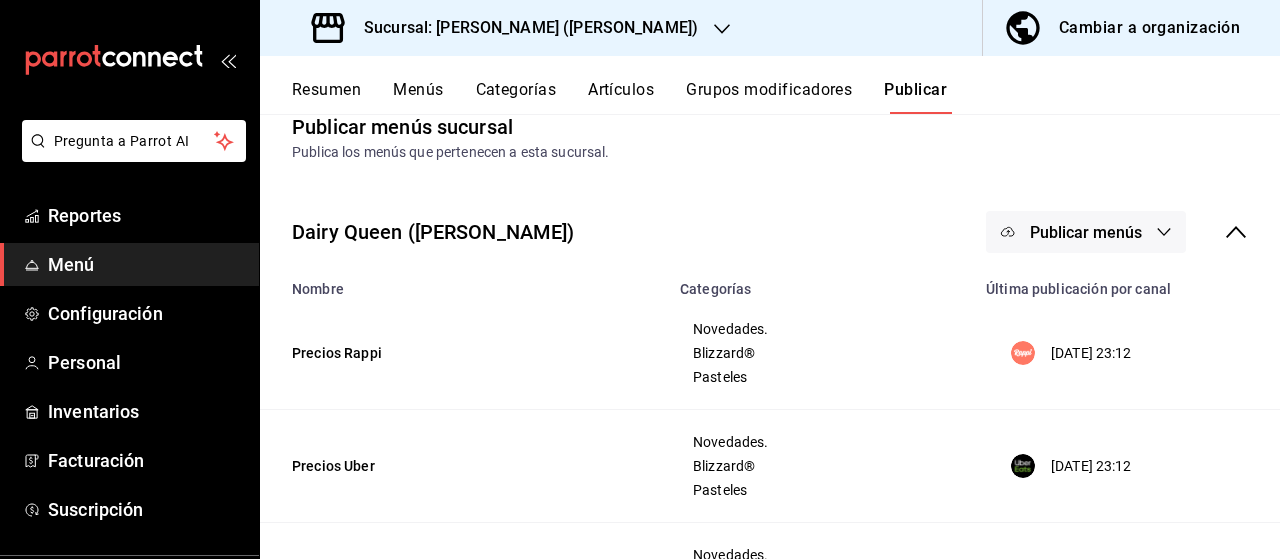 scroll, scrollTop: 0, scrollLeft: 0, axis: both 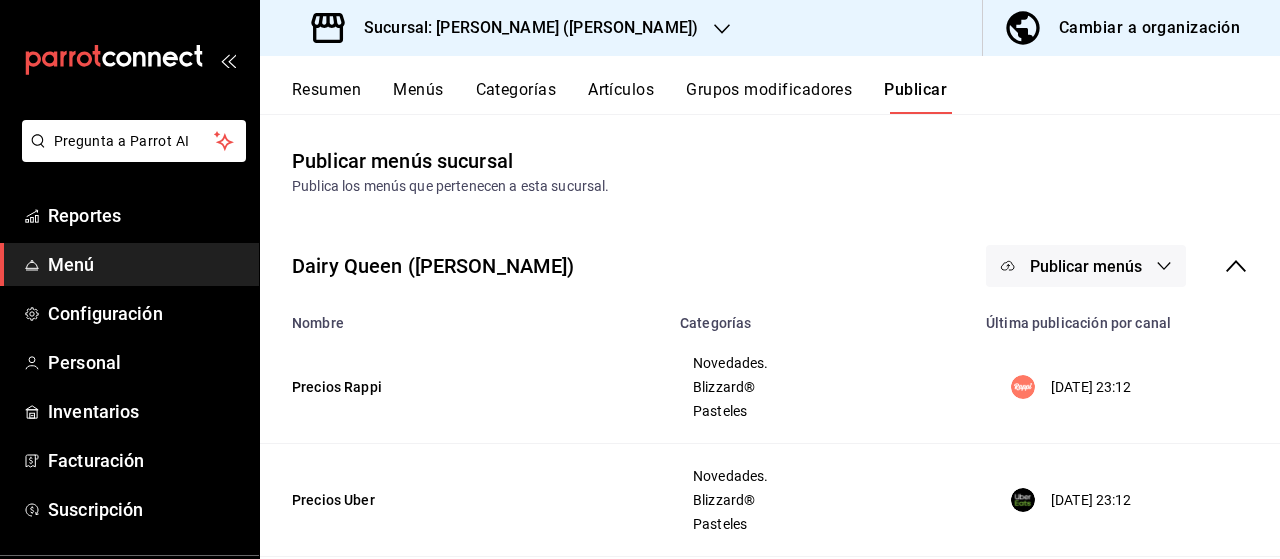 click on "Publicar menús" at bounding box center (1086, 266) 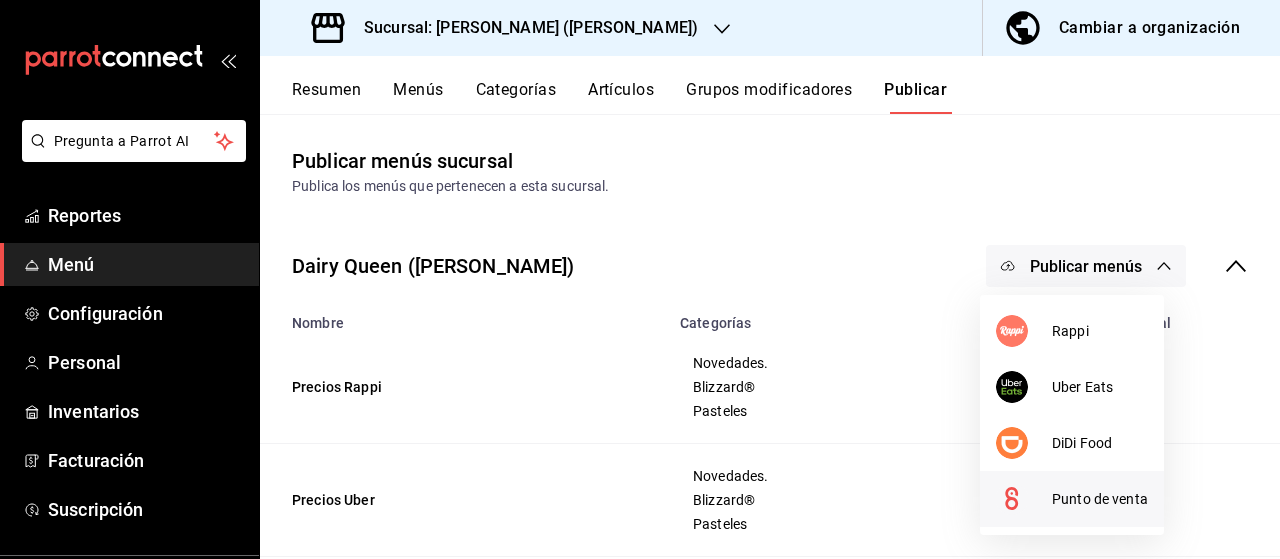 click on "Punto de venta" at bounding box center (1100, 499) 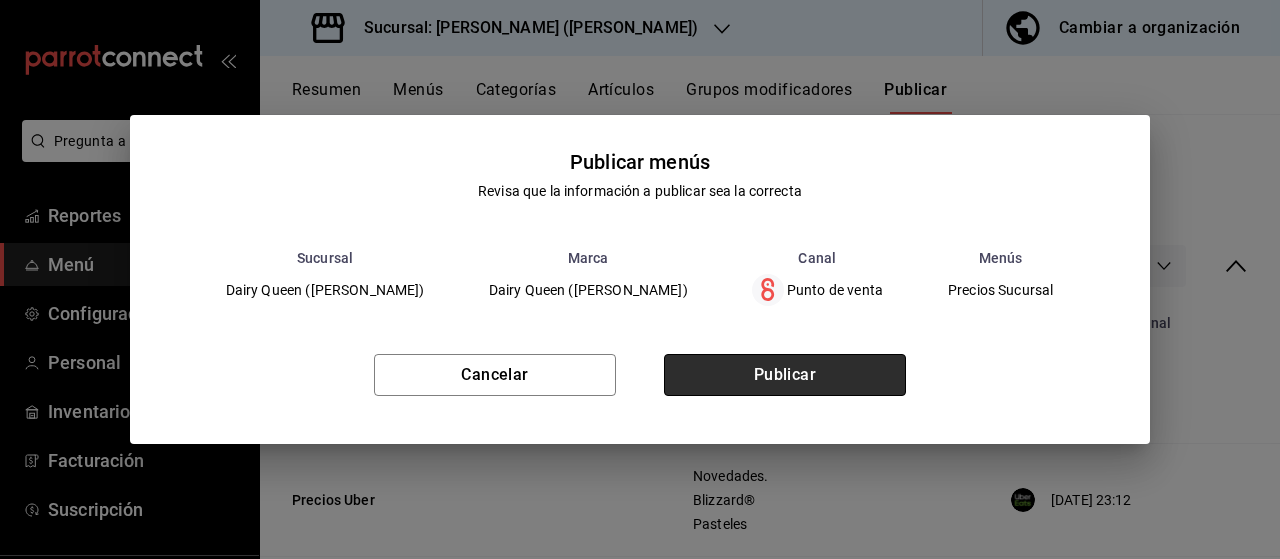 click on "Publicar" at bounding box center (785, 375) 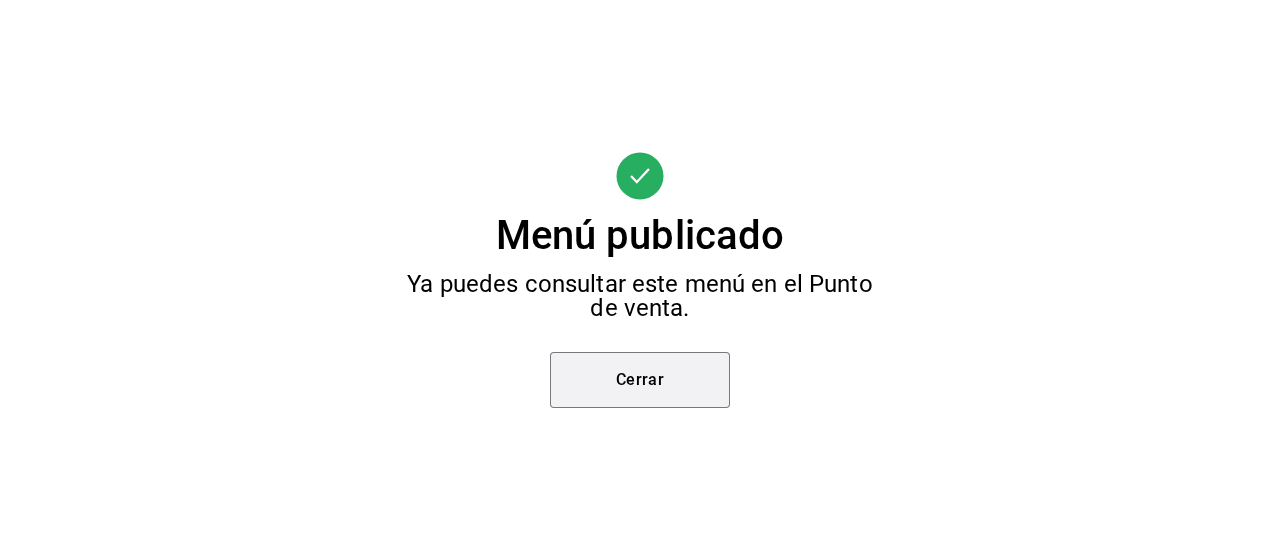 click on "Cerrar" at bounding box center (640, 380) 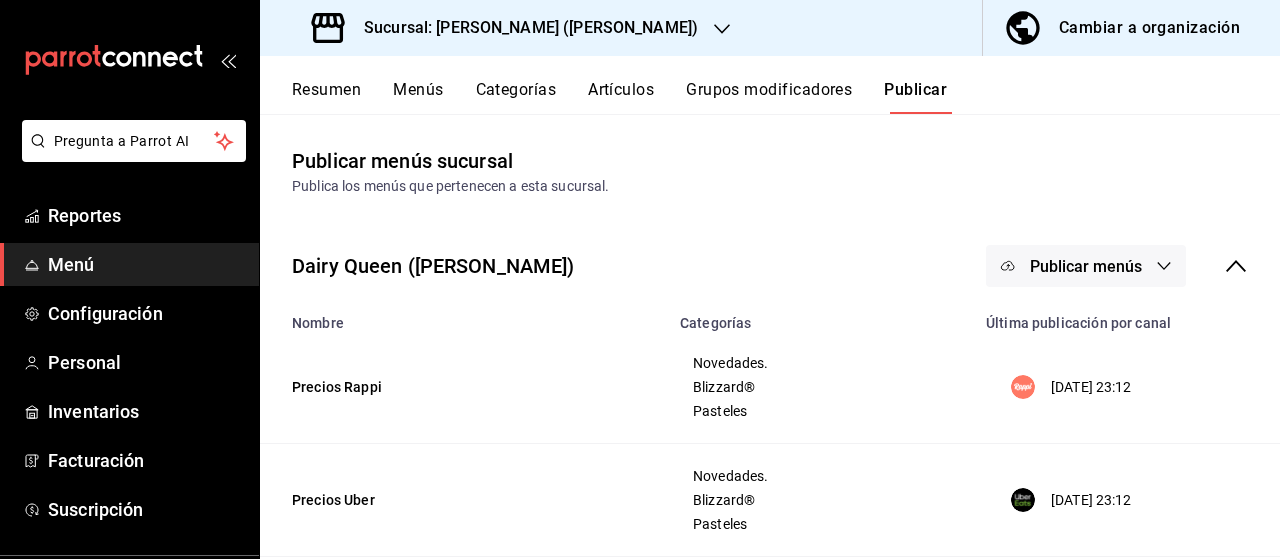 click on "Sucursal: [PERSON_NAME] ([PERSON_NAME])" at bounding box center [523, 28] 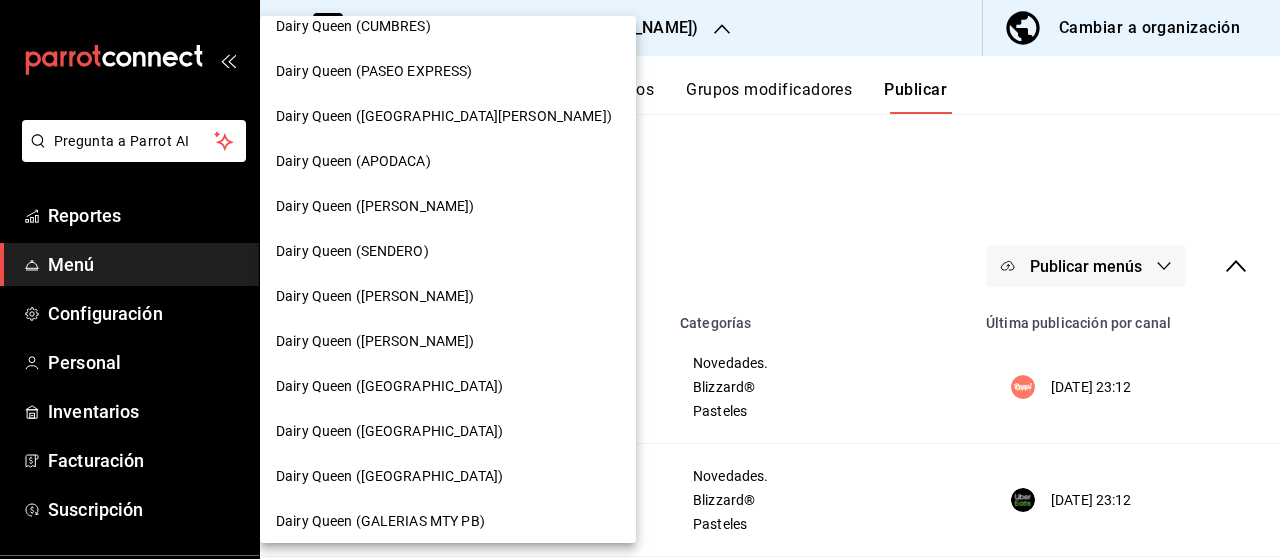 scroll, scrollTop: 884, scrollLeft: 0, axis: vertical 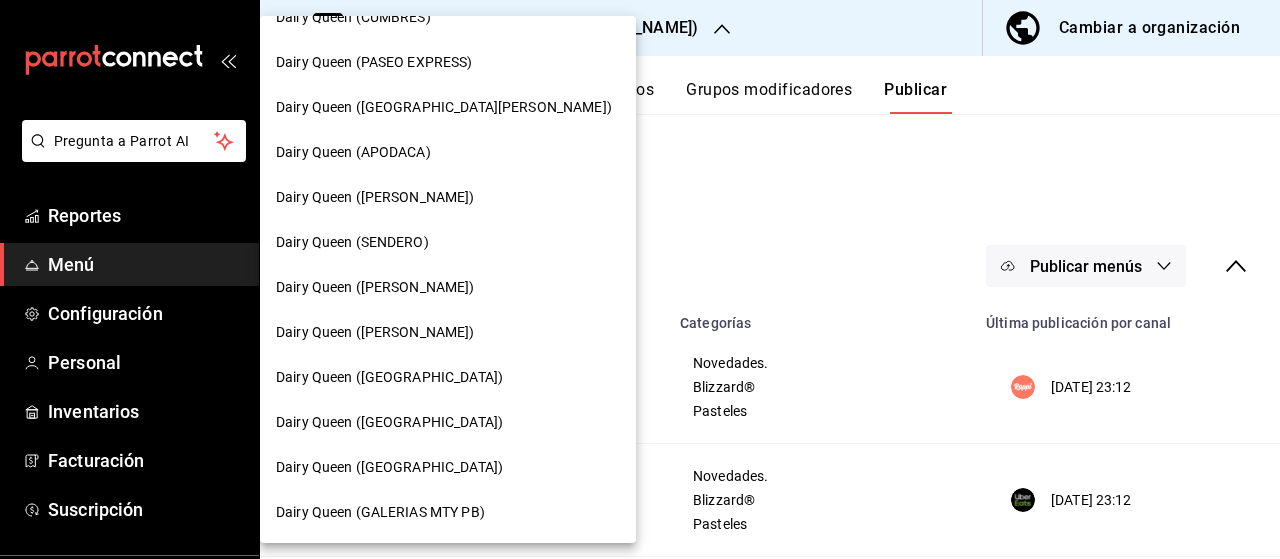 drag, startPoint x: 460, startPoint y: 353, endPoint x: 475, endPoint y: 366, distance: 19.849434 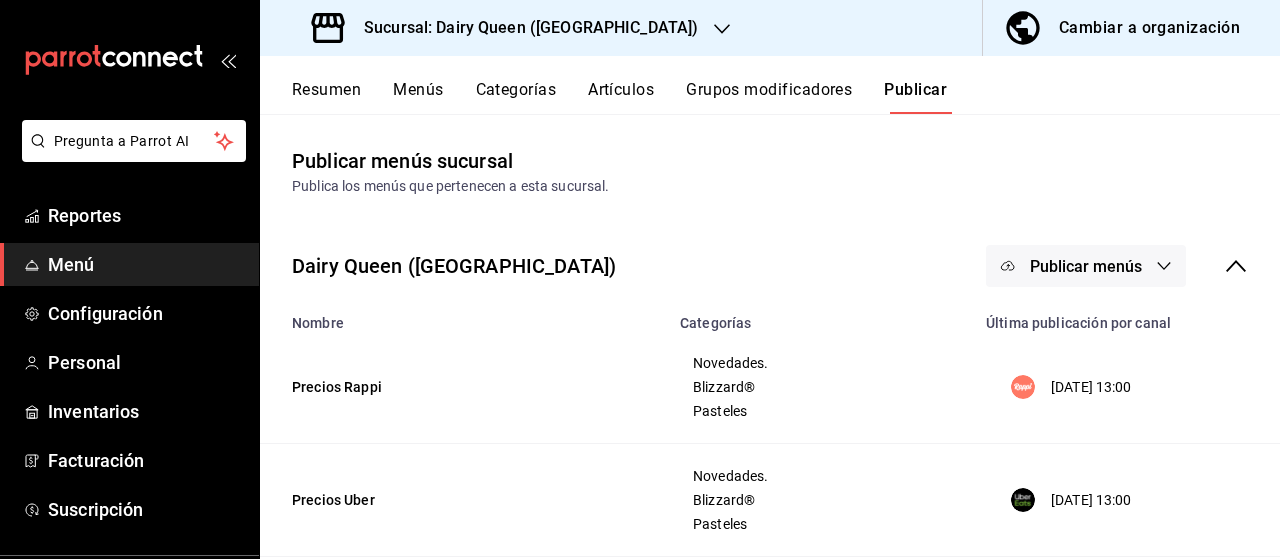 click on "Publicar menús" at bounding box center (1086, 266) 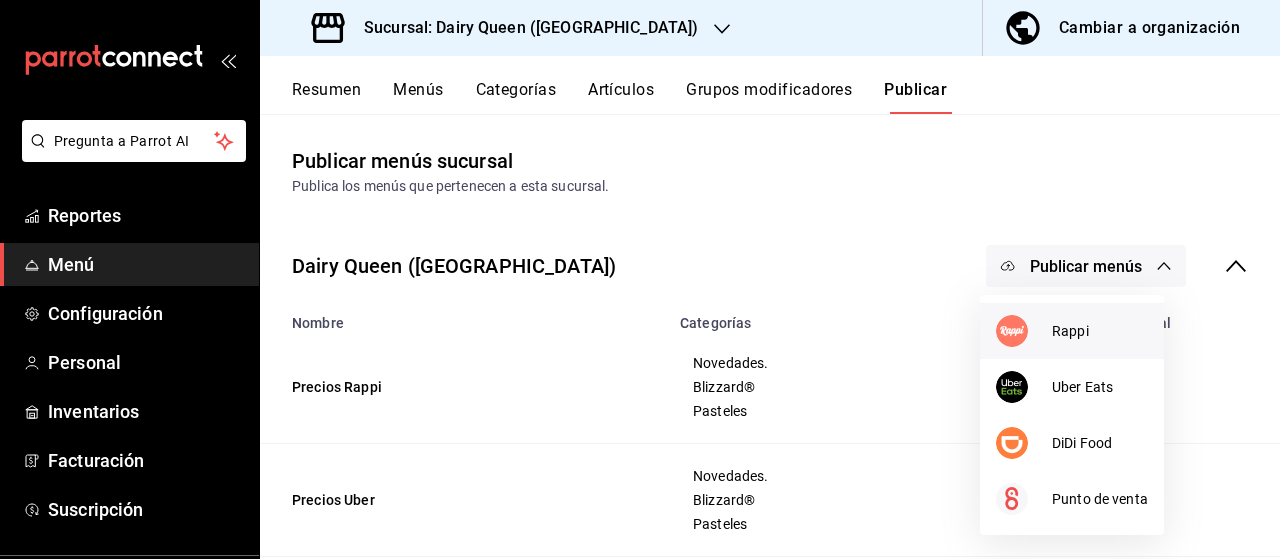 click on "Rappi" at bounding box center (1100, 331) 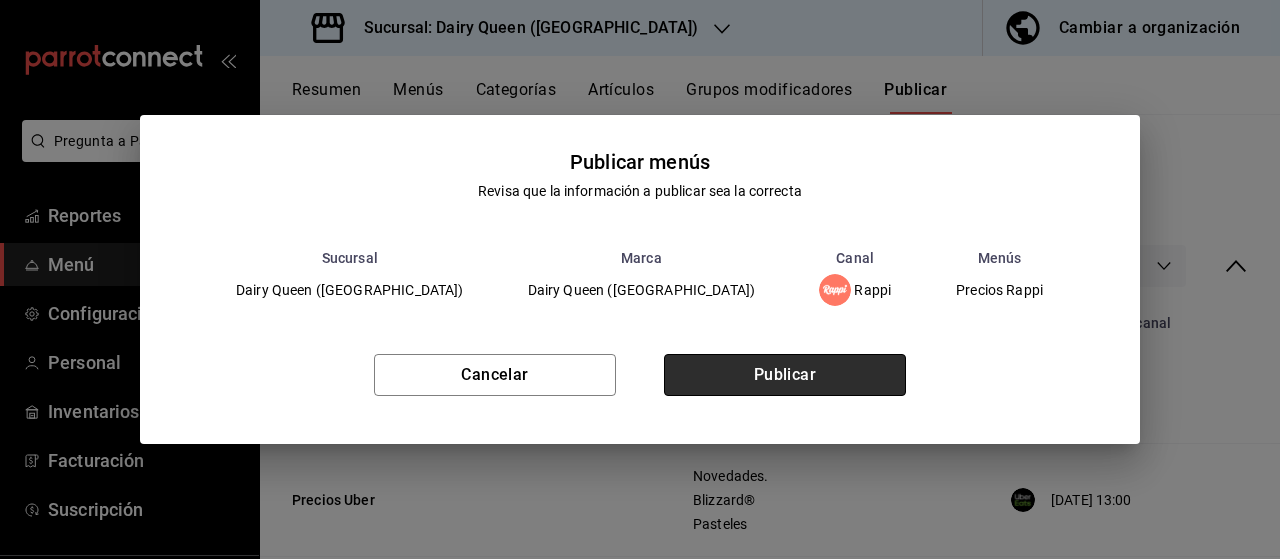 click on "Publicar" at bounding box center (785, 375) 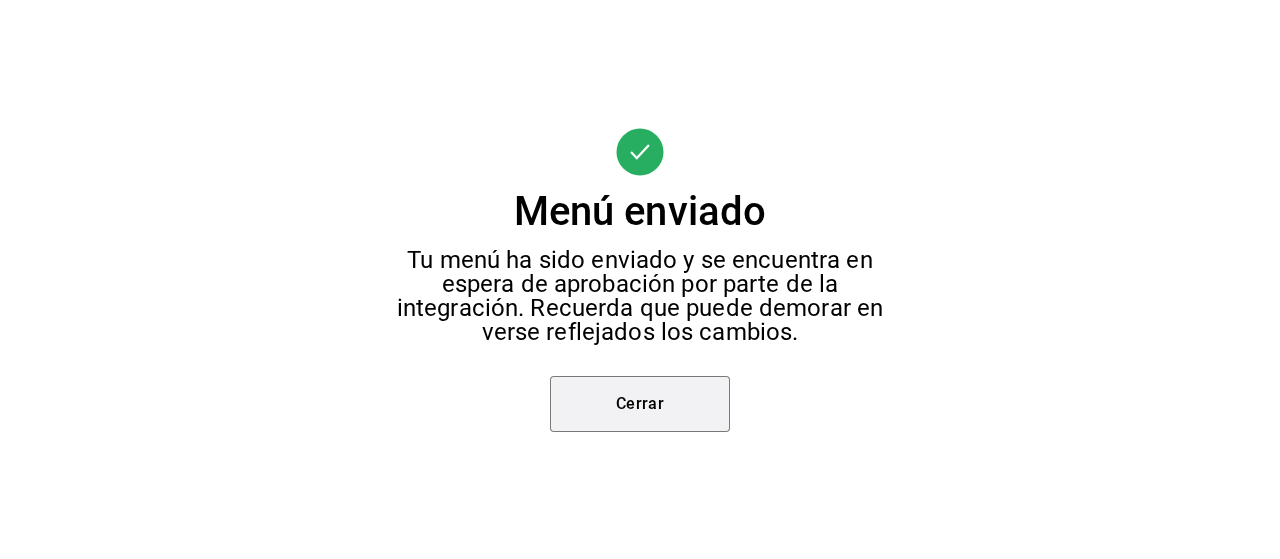 click on "Cerrar" at bounding box center [640, 404] 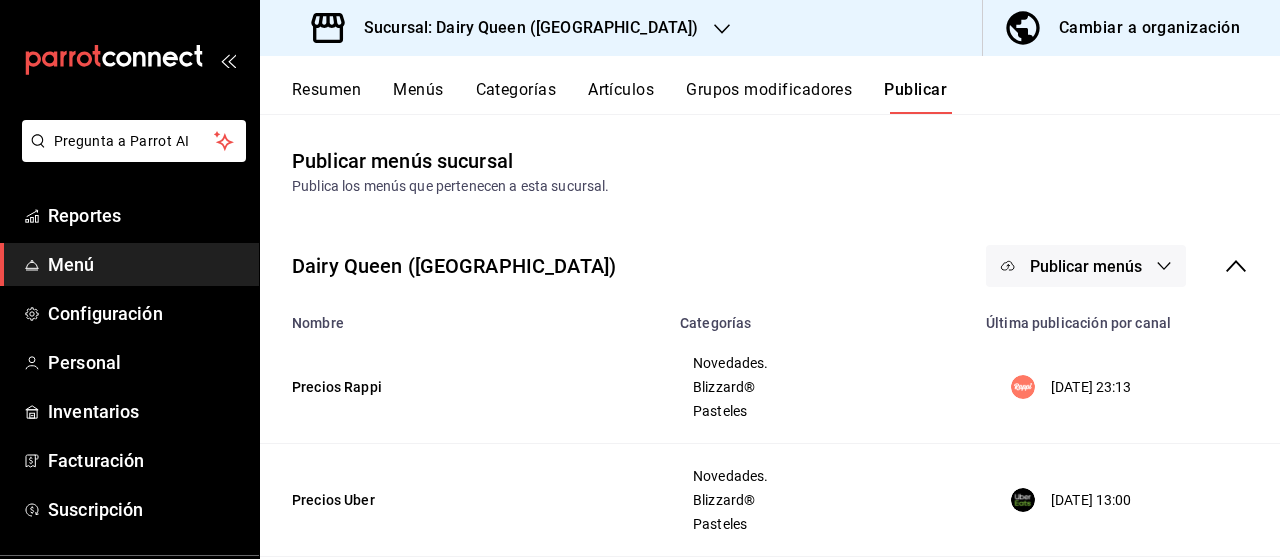 click on "Publicar menús" at bounding box center (1086, 266) 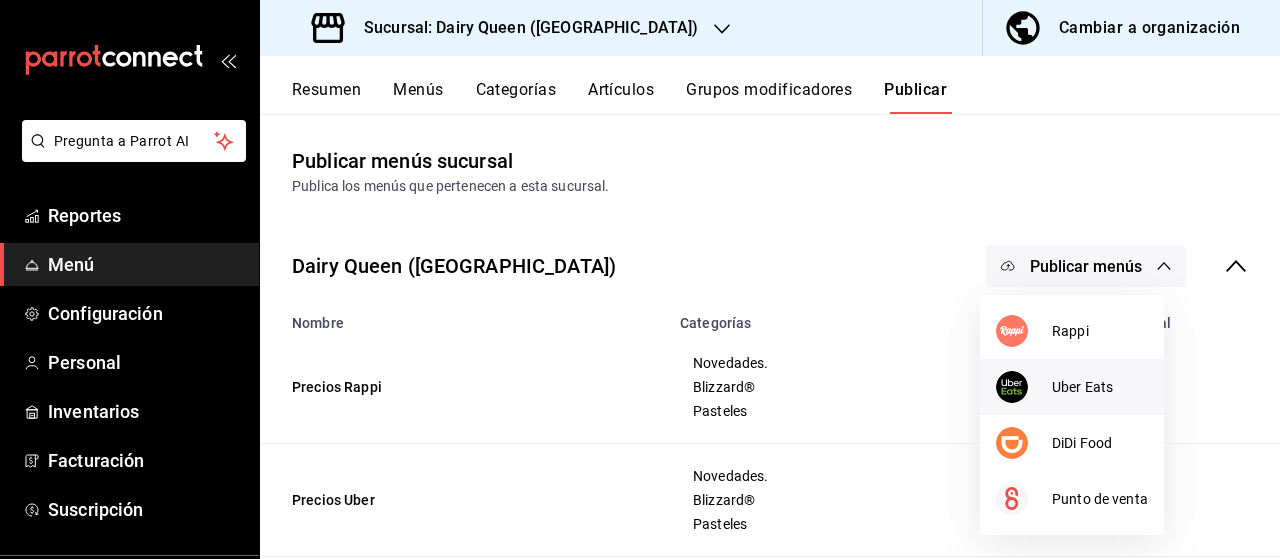 click on "Uber Eats" at bounding box center [1072, 387] 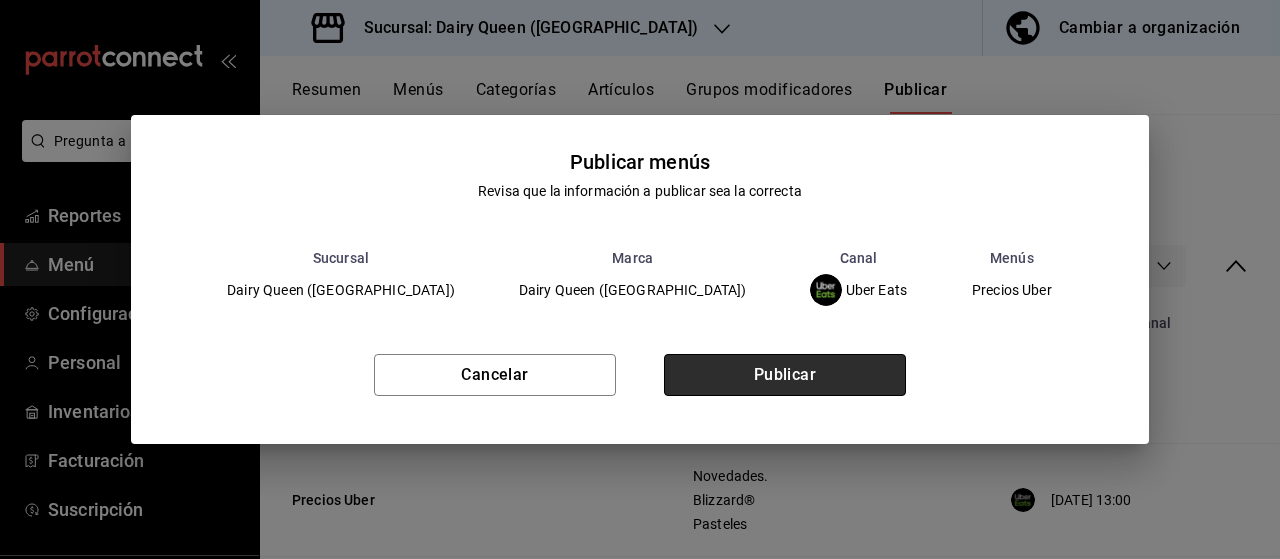 click on "Publicar" at bounding box center [785, 375] 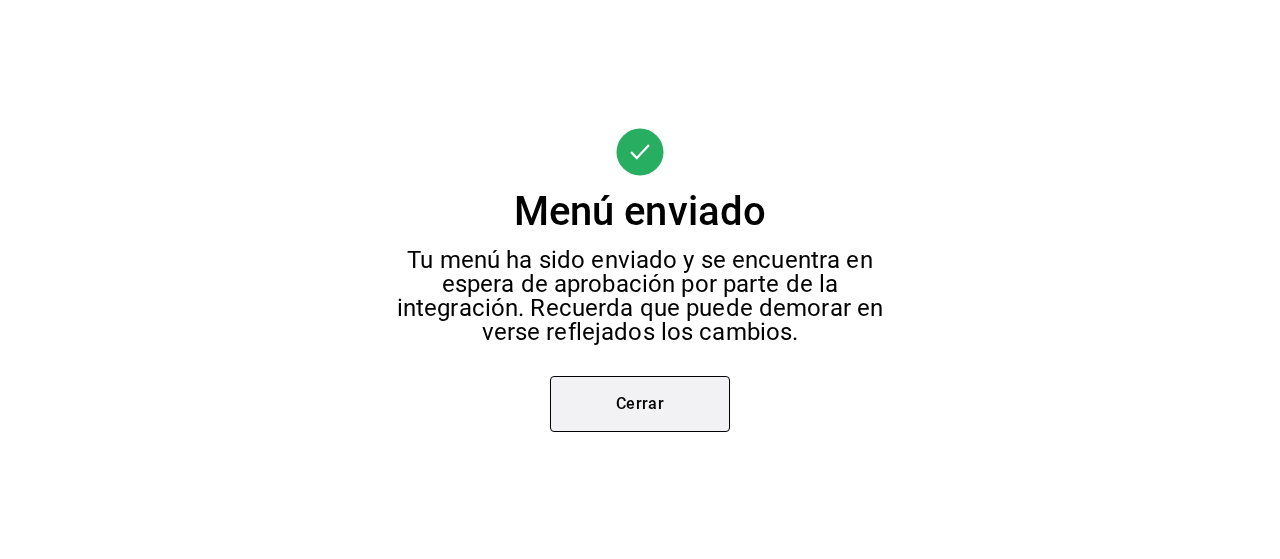 click on "Cerrar" at bounding box center [640, 404] 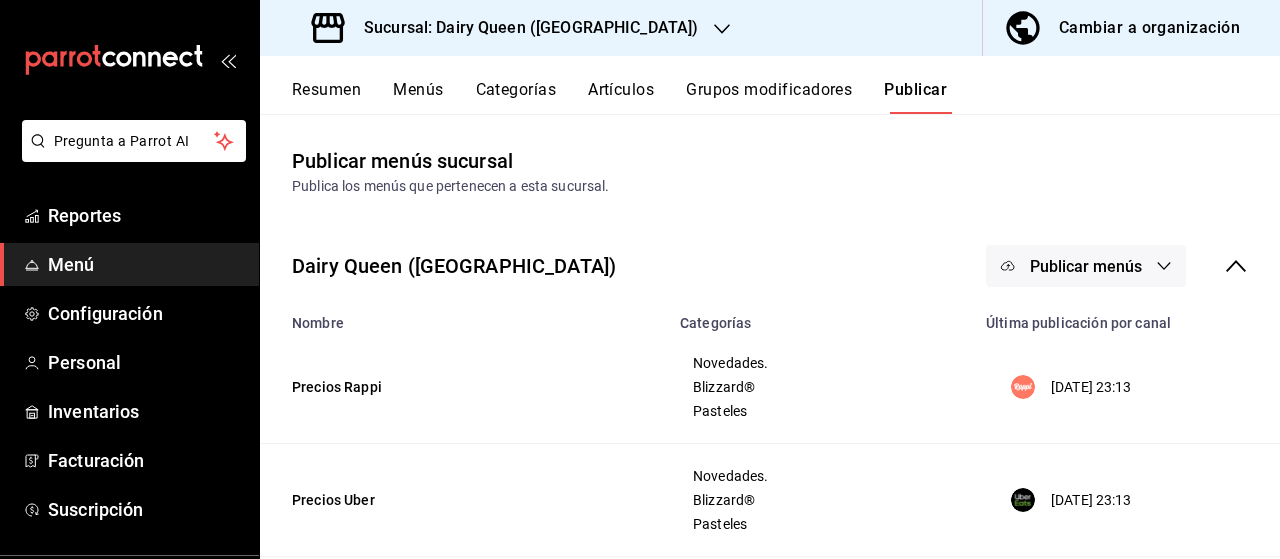 click on "Dairy Queen ([GEOGRAPHIC_DATA]) Publicar menús" at bounding box center (770, 266) 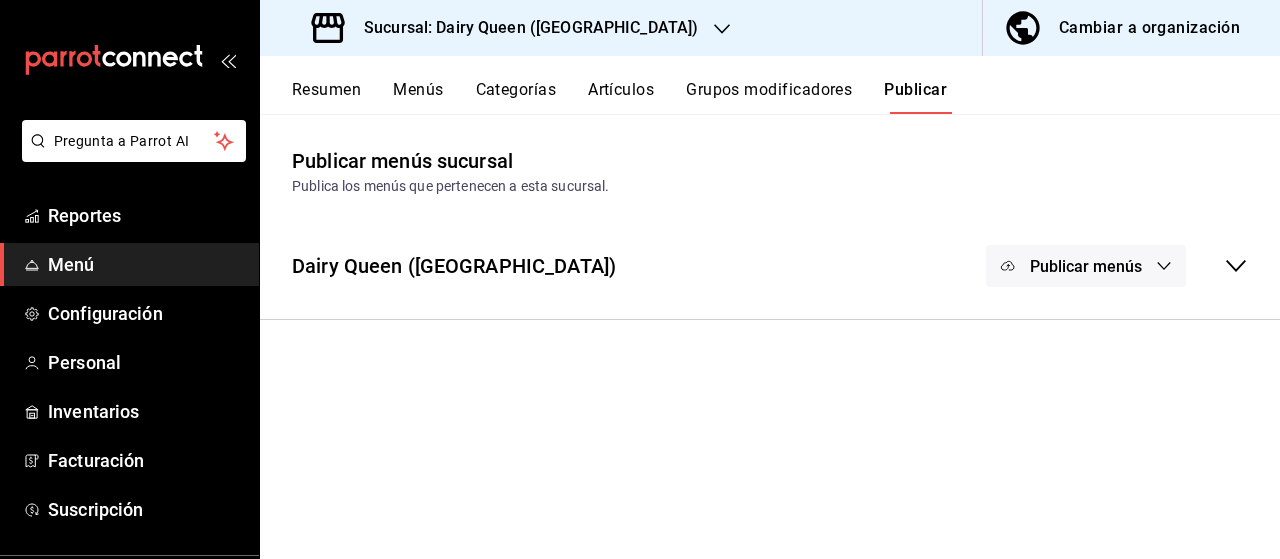 click on "Publicar menús" at bounding box center (1086, 266) 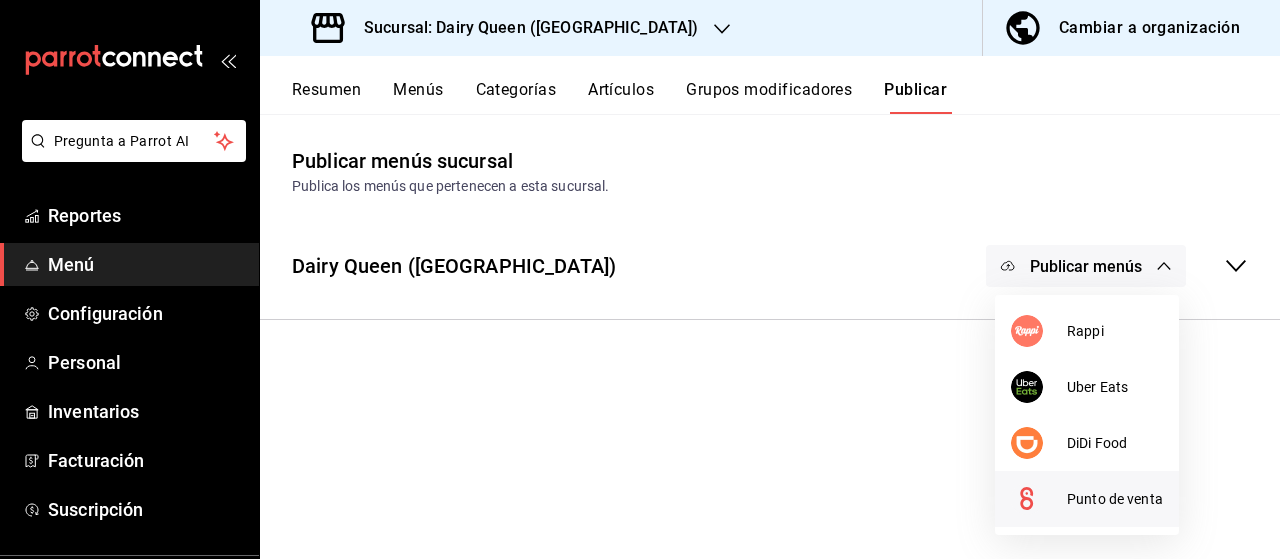 click on "Punto de venta" at bounding box center [1115, 499] 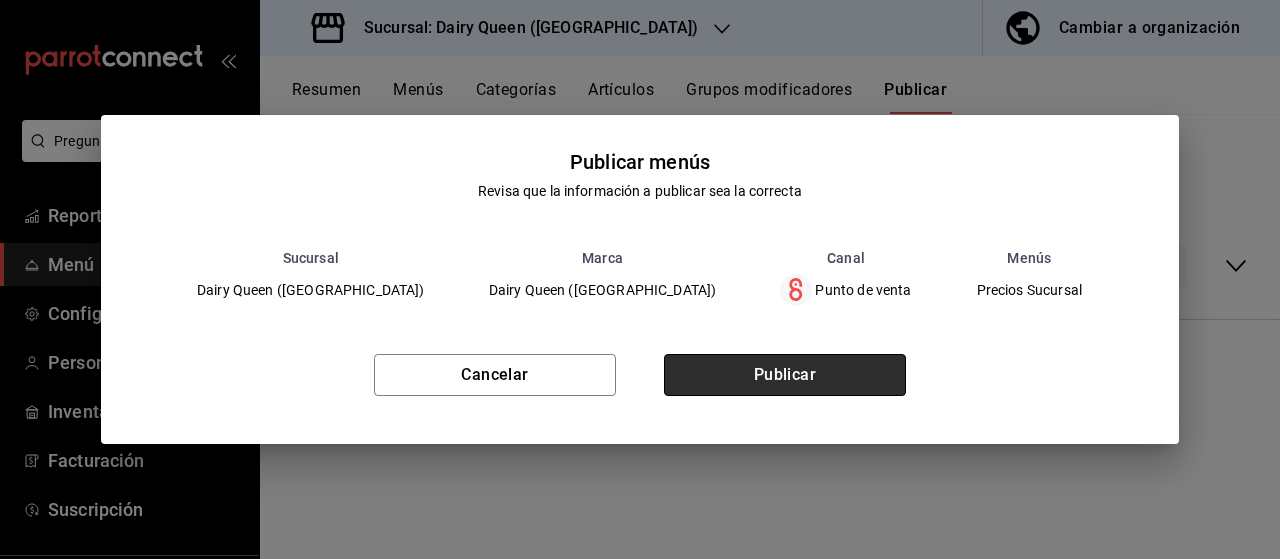 click on "Publicar" at bounding box center [785, 375] 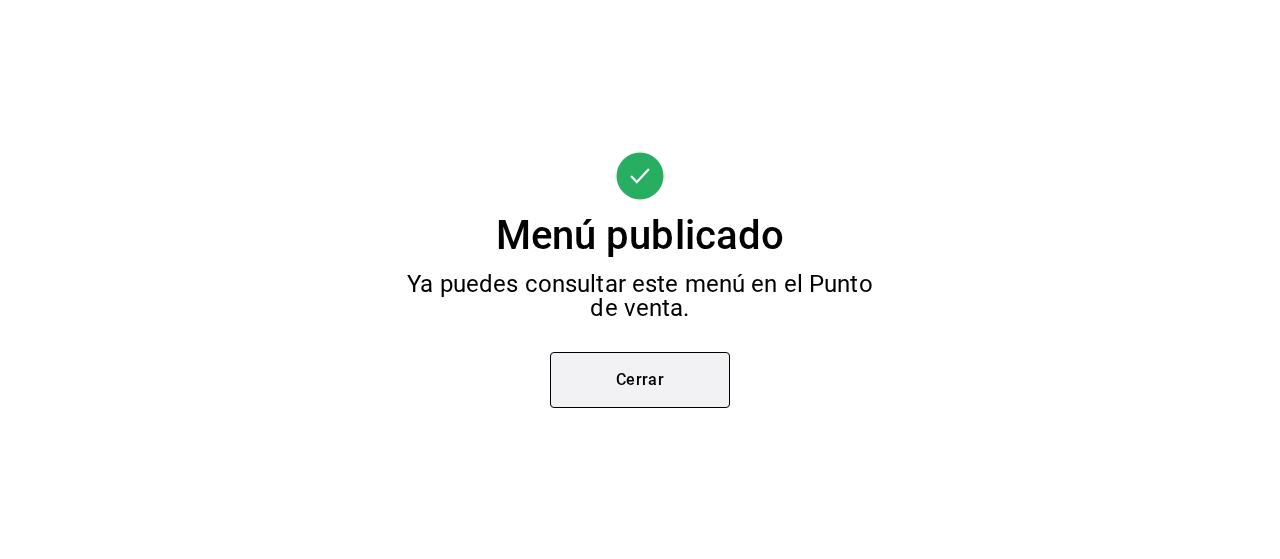 click on "Cerrar" at bounding box center (640, 380) 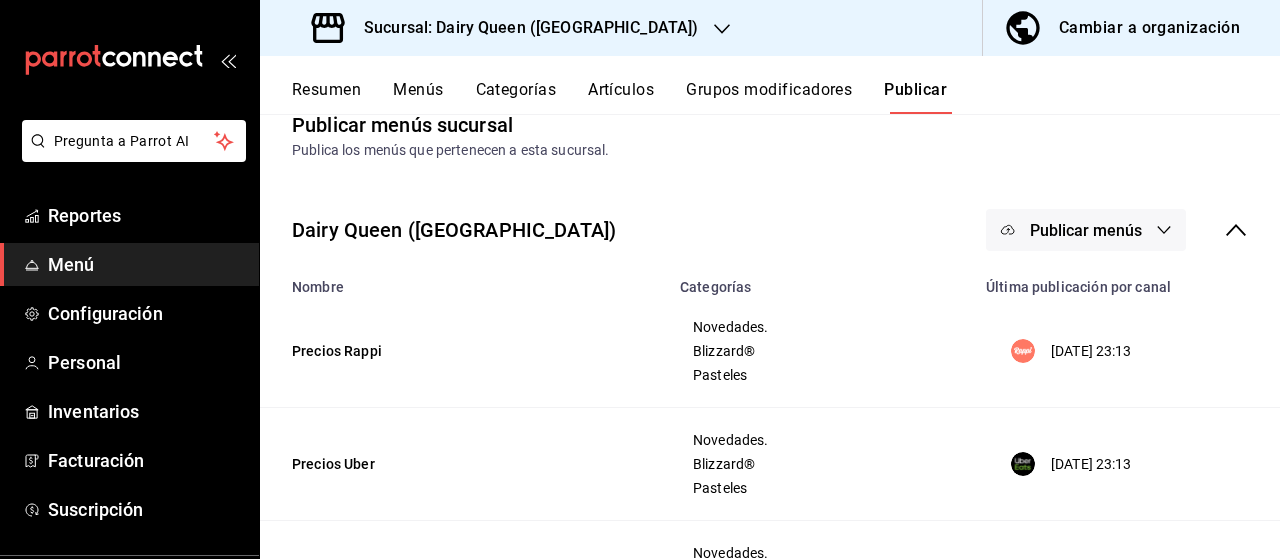 scroll, scrollTop: 0, scrollLeft: 0, axis: both 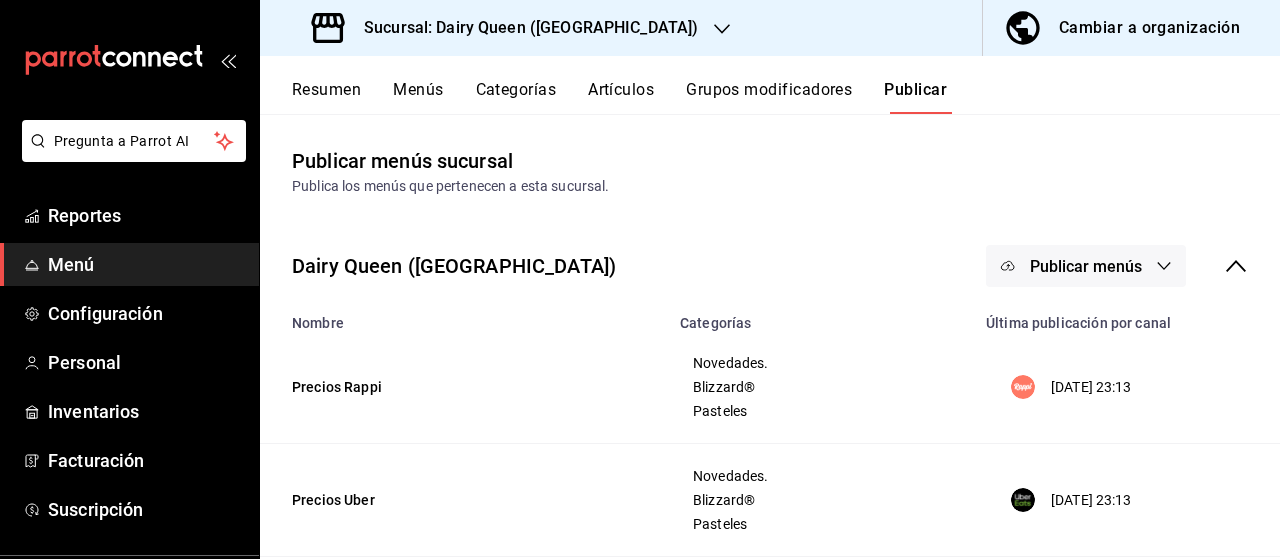 click on "Publicar menús" at bounding box center [1086, 266] 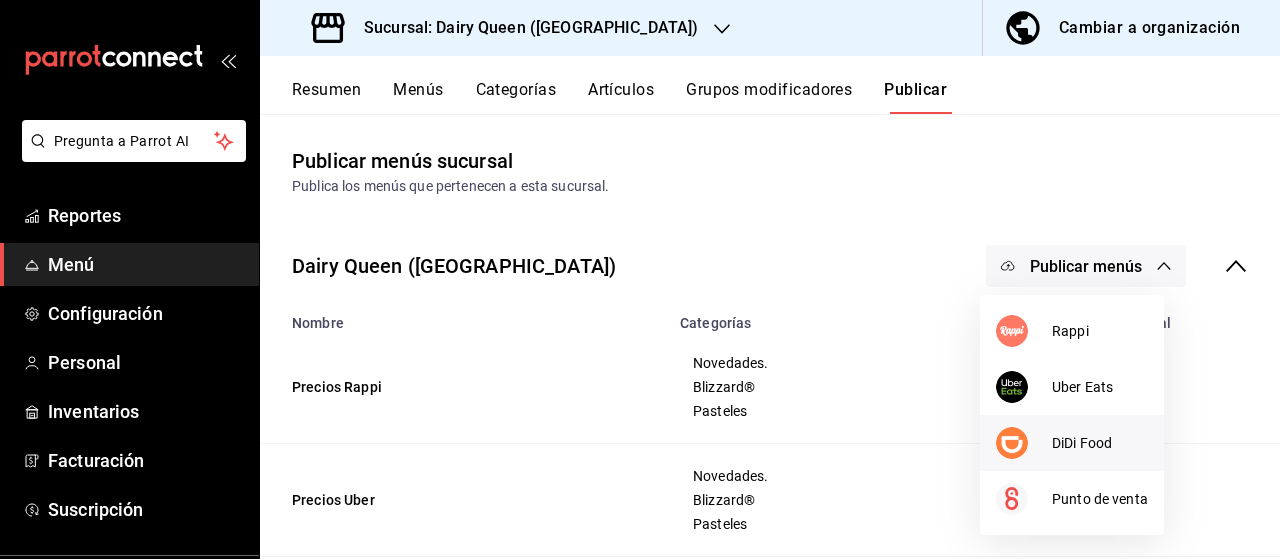 click on "DiDi Food" at bounding box center [1100, 443] 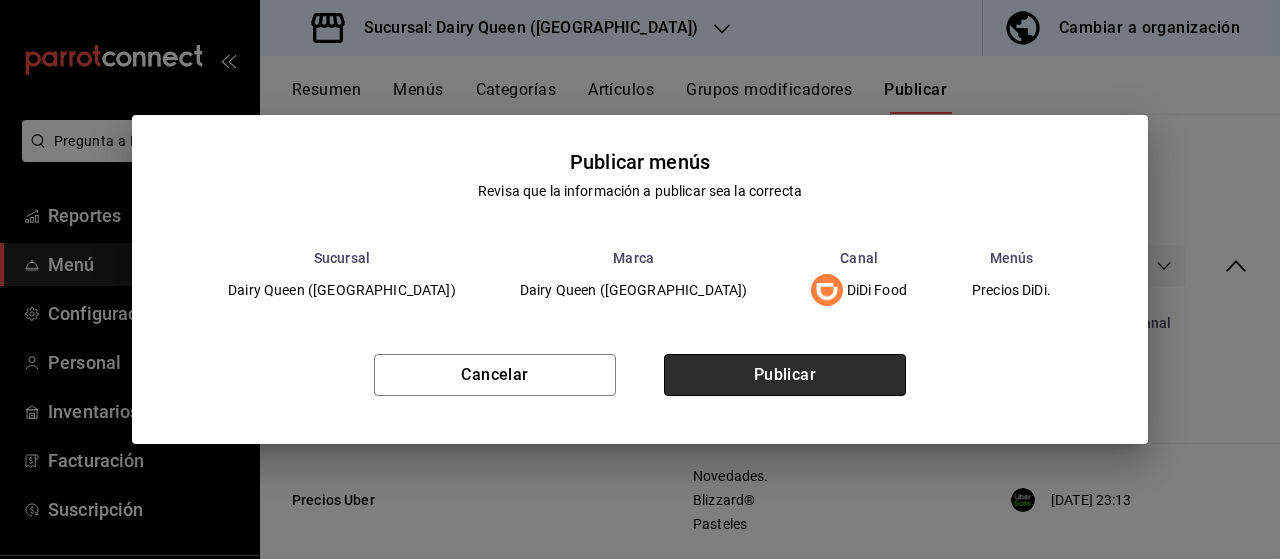 click on "Publicar" at bounding box center (785, 375) 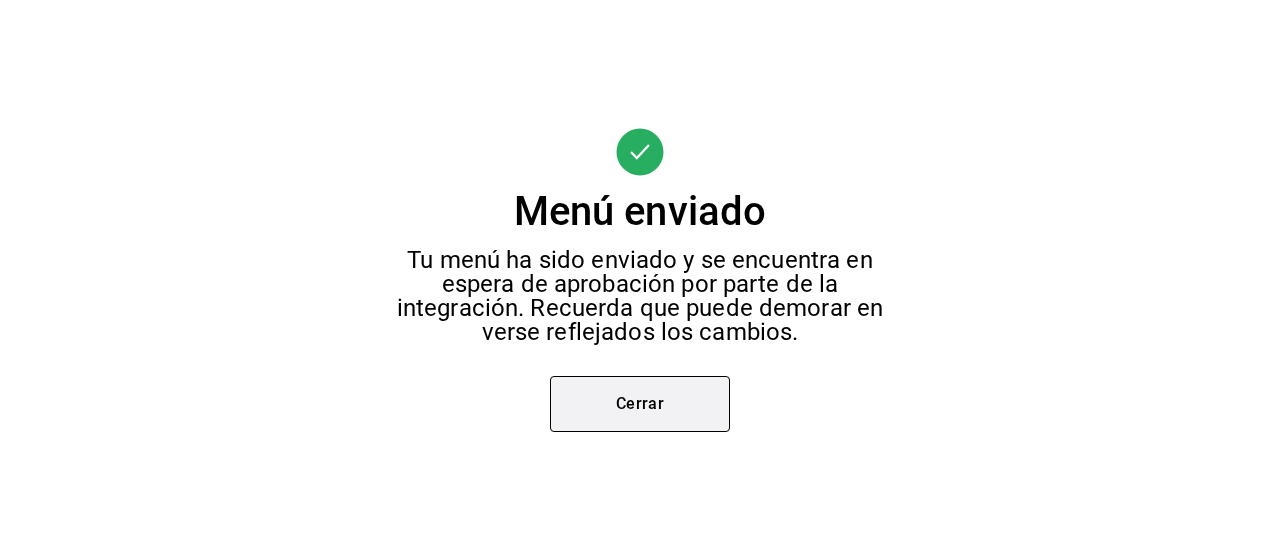 click on "Cerrar" at bounding box center (640, 404) 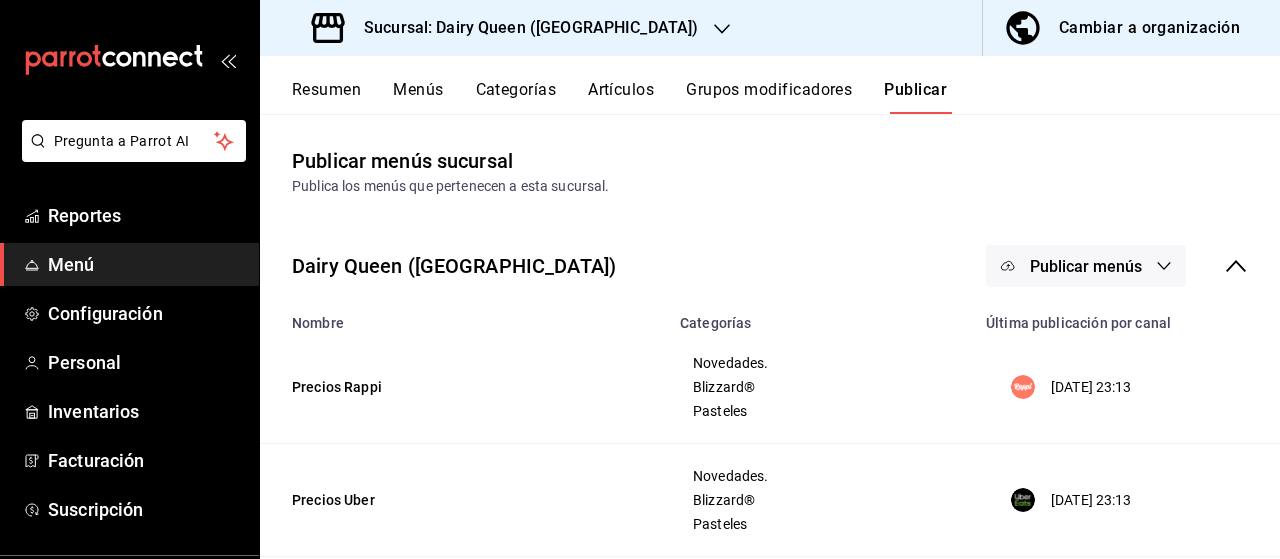click on "Menús" at bounding box center (418, 97) 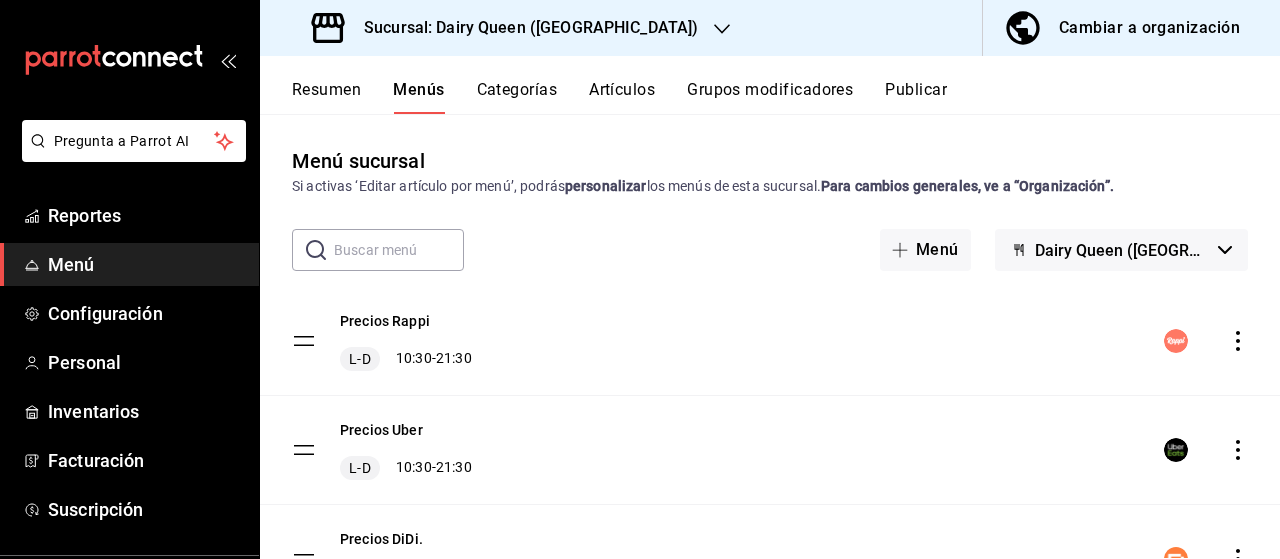 click on "Sucursal: Dairy Queen ([GEOGRAPHIC_DATA])" at bounding box center [507, 28] 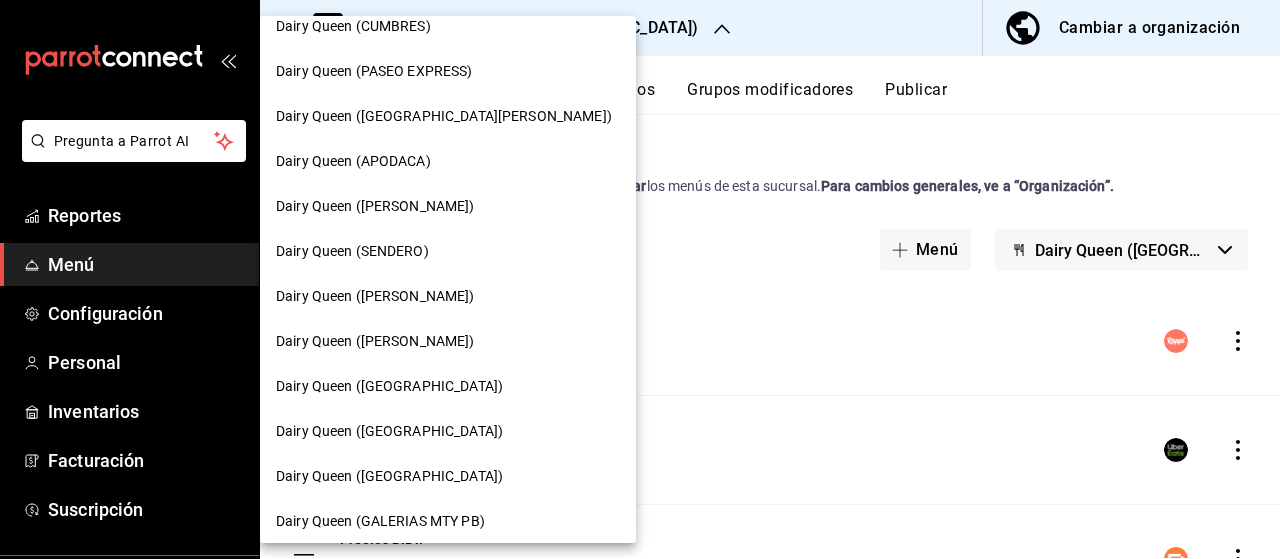 scroll, scrollTop: 884, scrollLeft: 0, axis: vertical 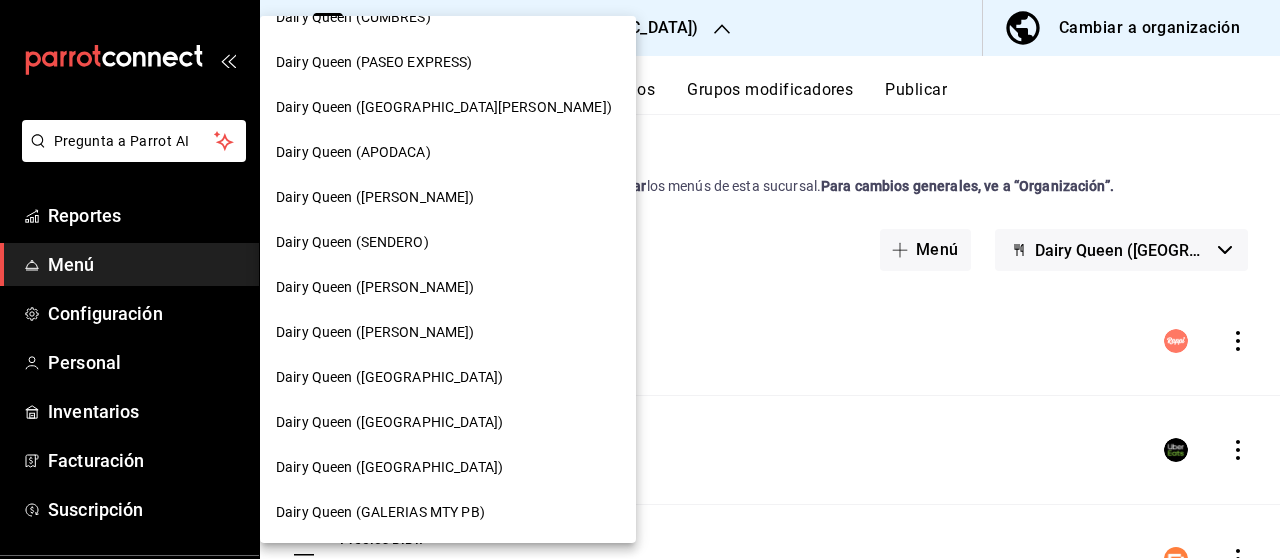 click on "Dairy Queen ([GEOGRAPHIC_DATA])" at bounding box center (448, 422) 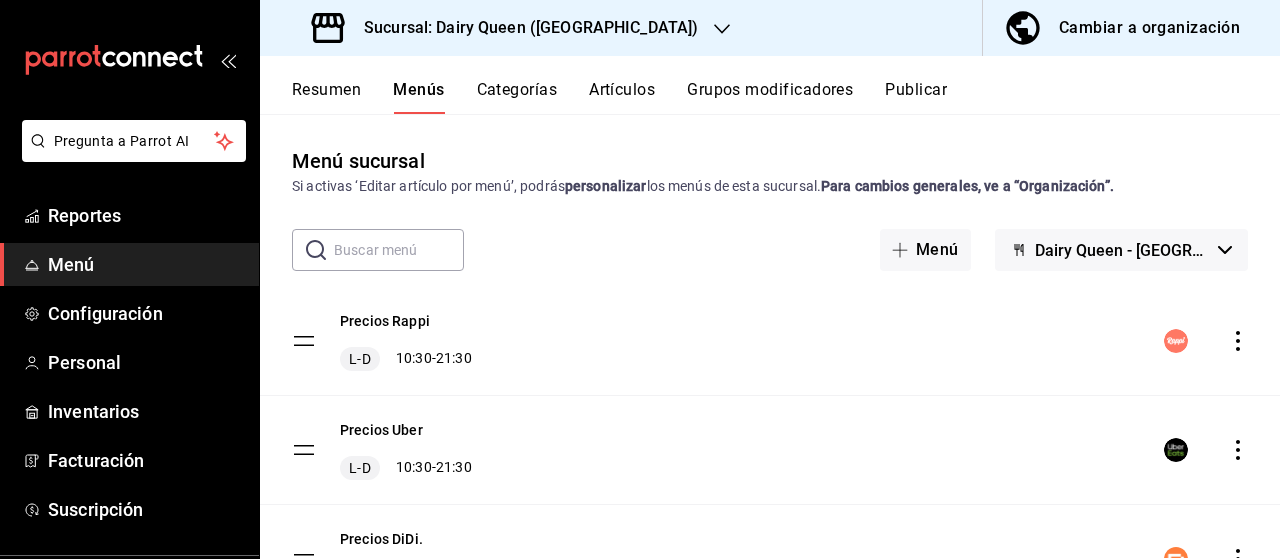 click on "Resumen Menús Categorías Artículos Grupos modificadores Publicar" at bounding box center [770, 85] 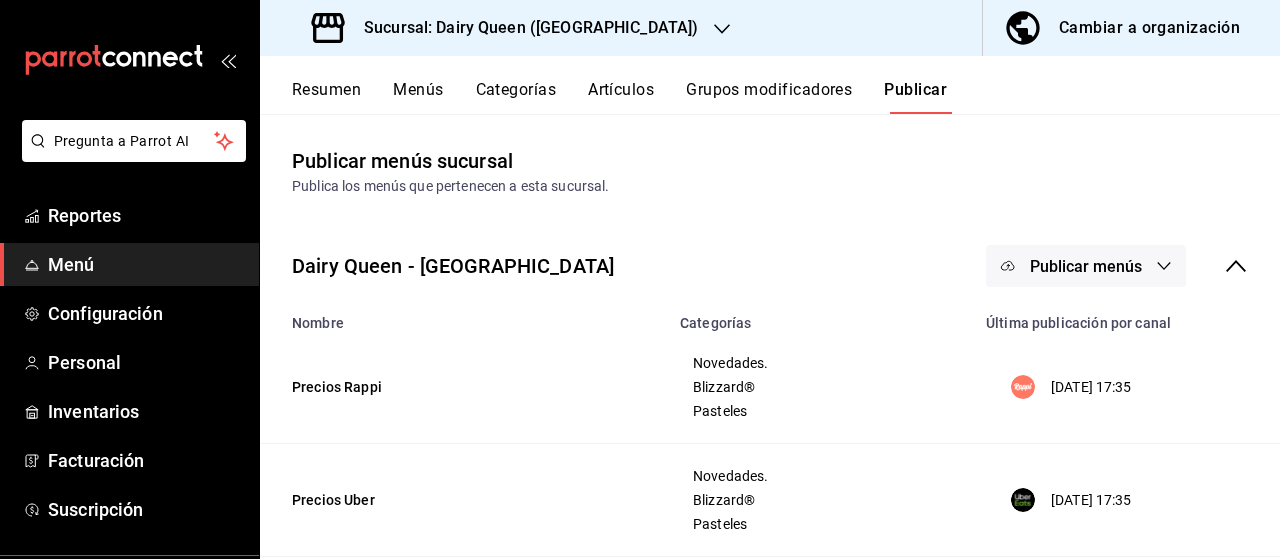 click on "Publicar menús" at bounding box center (1086, 266) 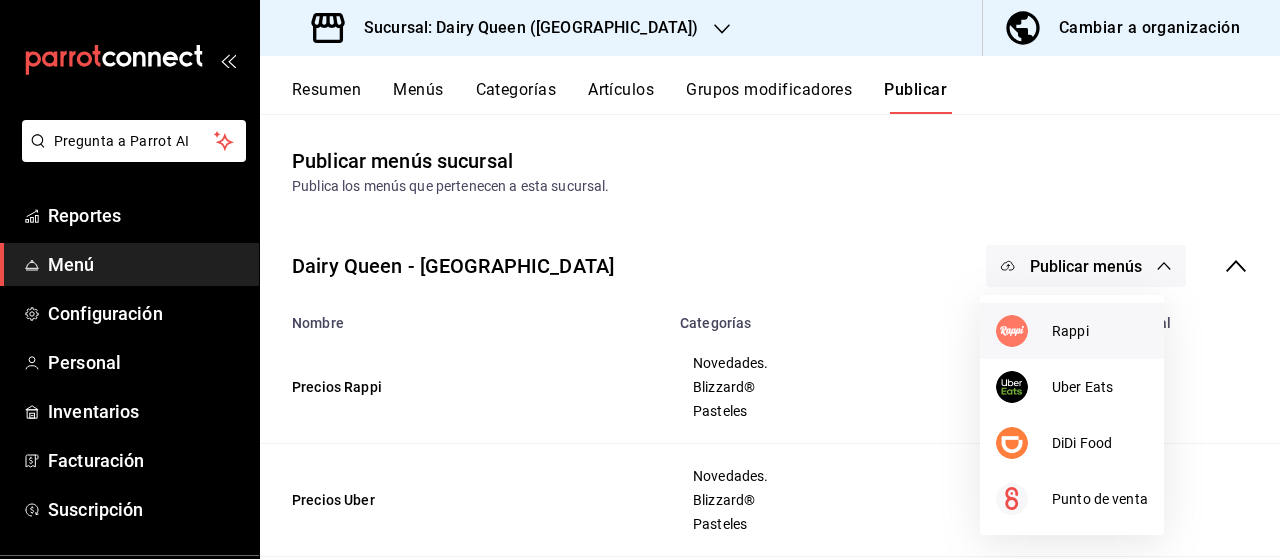 click at bounding box center (1024, 331) 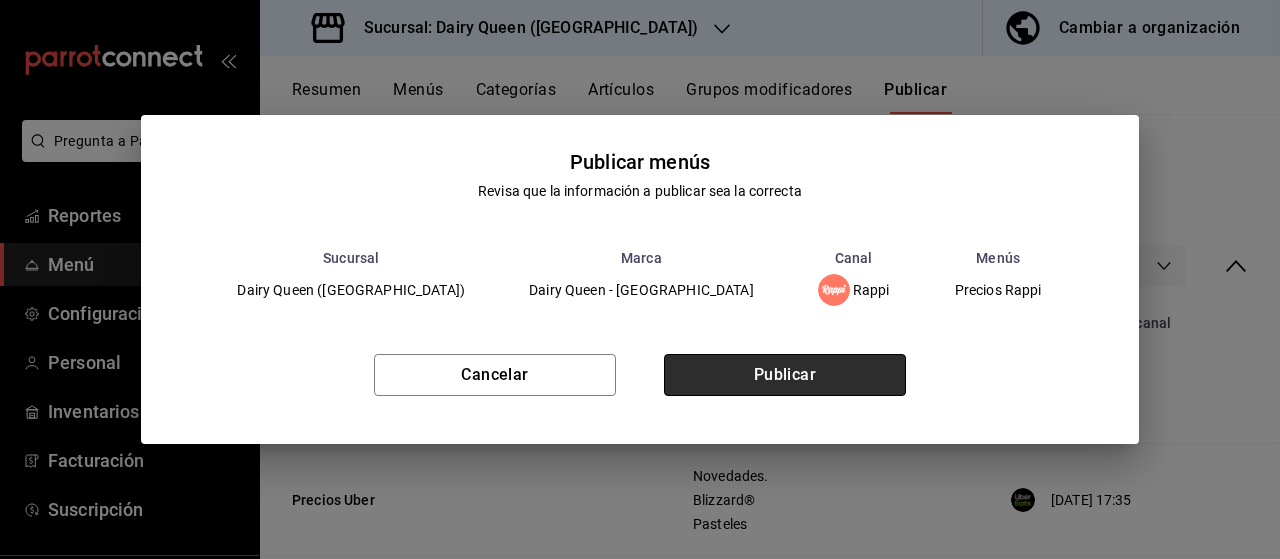 click on "Publicar" at bounding box center [785, 375] 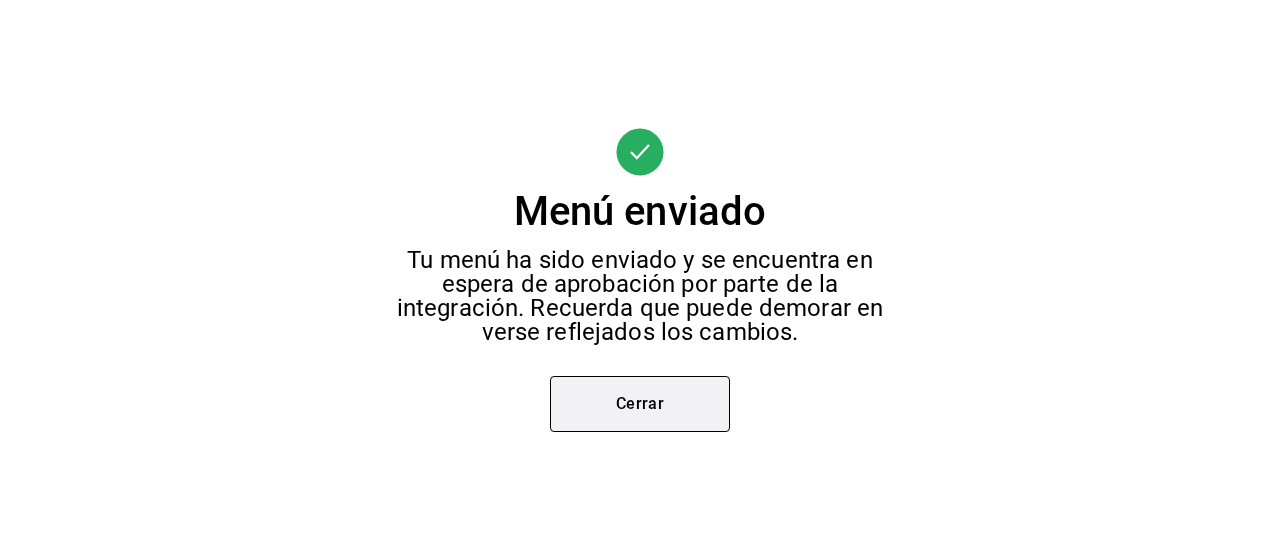 click on "Cerrar" at bounding box center (640, 404) 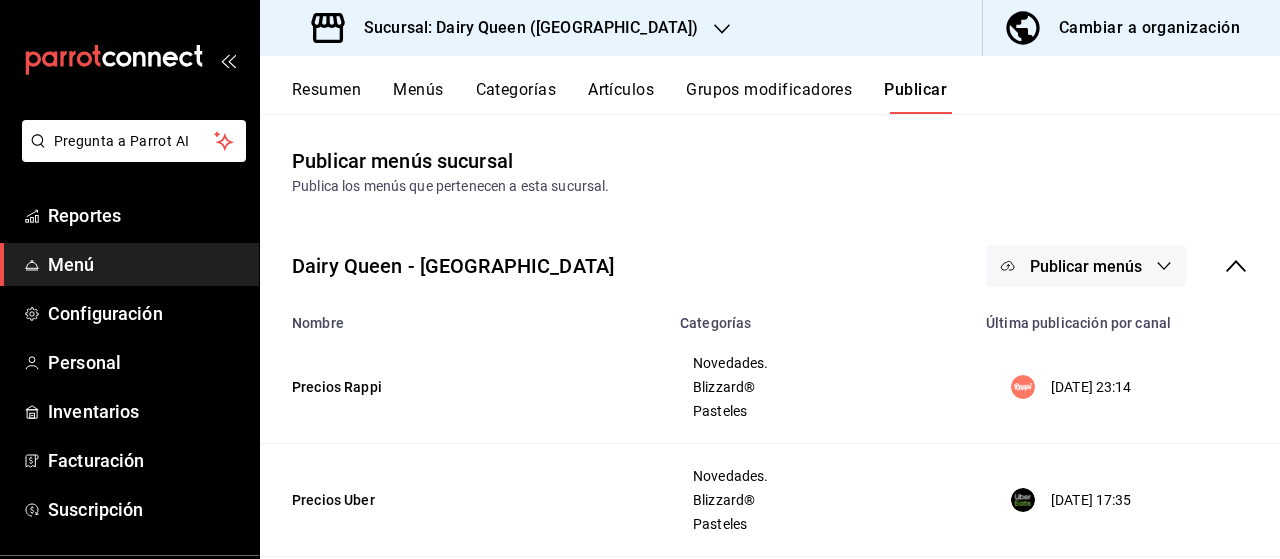 click on "Publicar menús" at bounding box center [1086, 266] 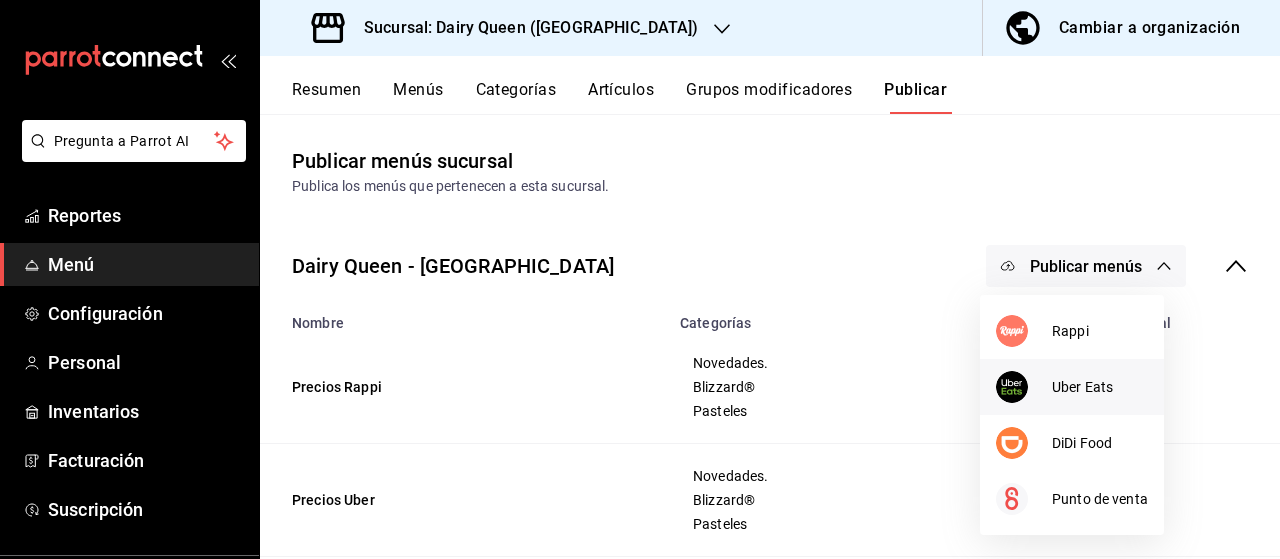 click at bounding box center [1024, 387] 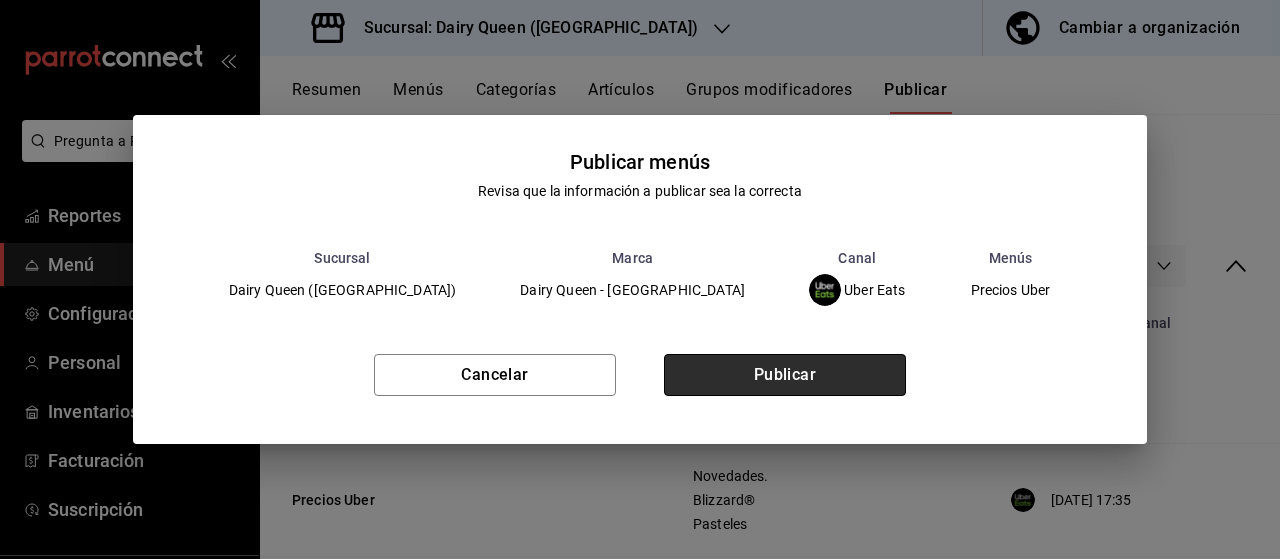 click on "Publicar" at bounding box center [785, 375] 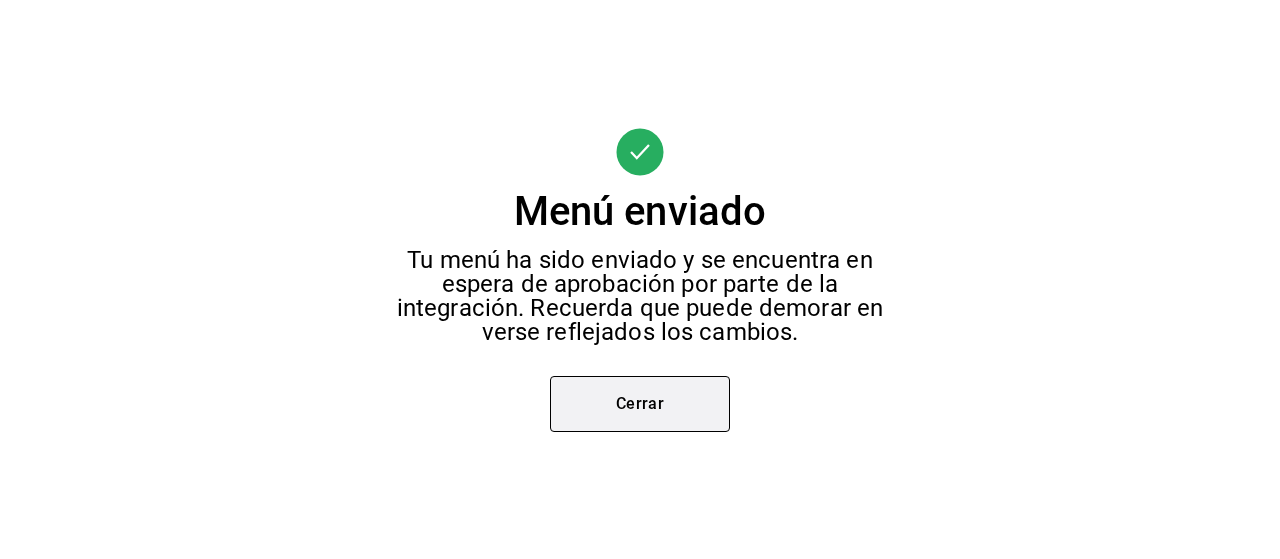 click on "Cerrar" at bounding box center [640, 404] 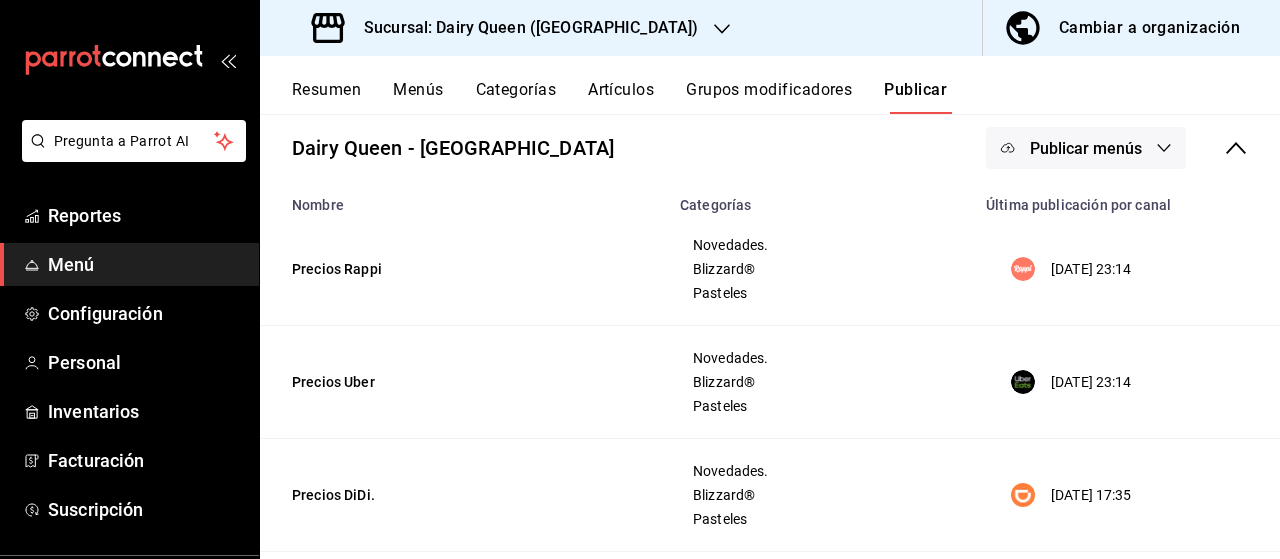 scroll, scrollTop: 116, scrollLeft: 0, axis: vertical 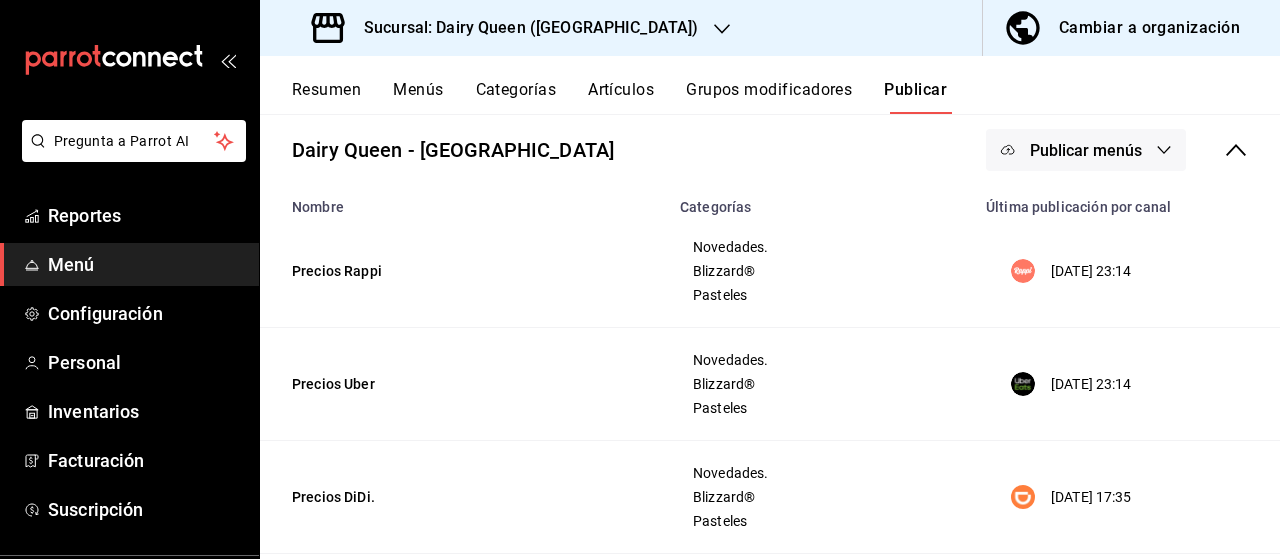 click on "Publicar menús" at bounding box center [1086, 150] 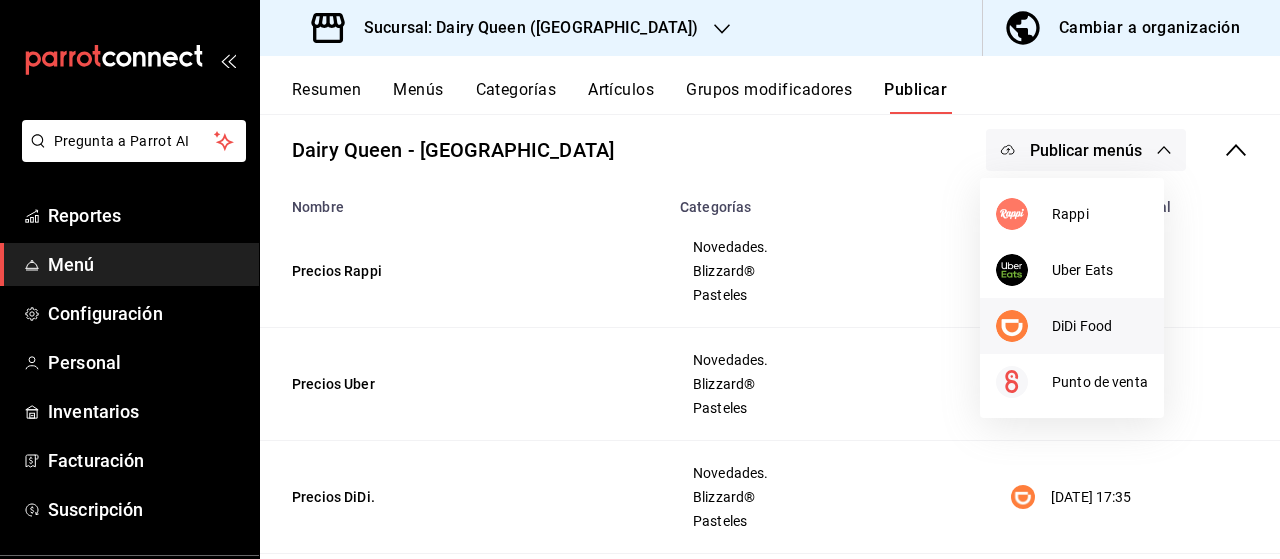 click on "DiDi Food" at bounding box center (1072, 326) 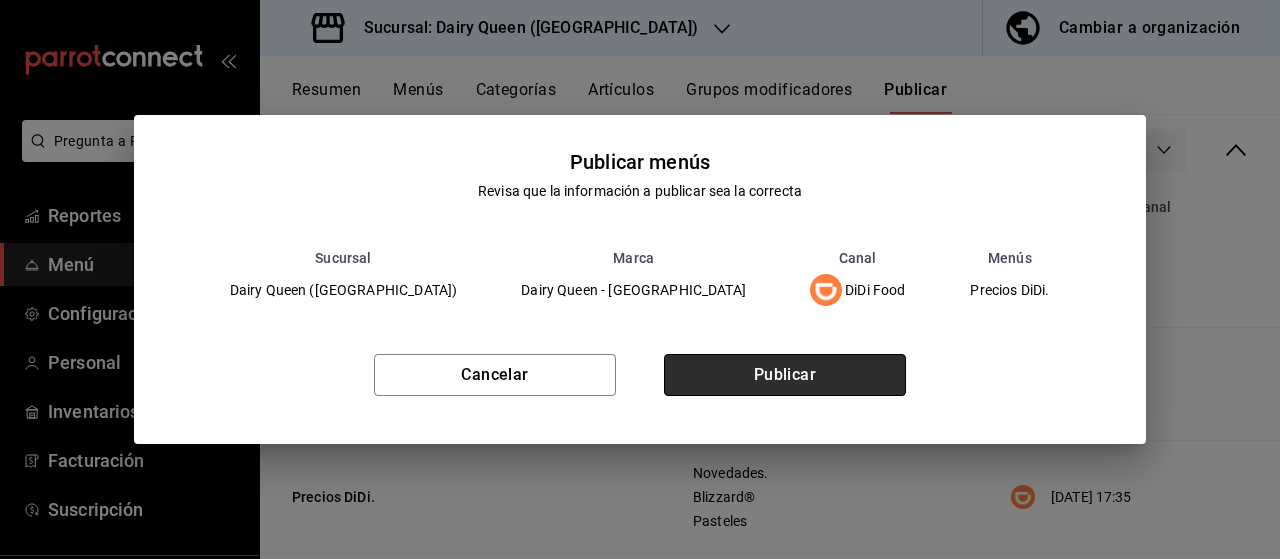 click on "Publicar" at bounding box center [785, 375] 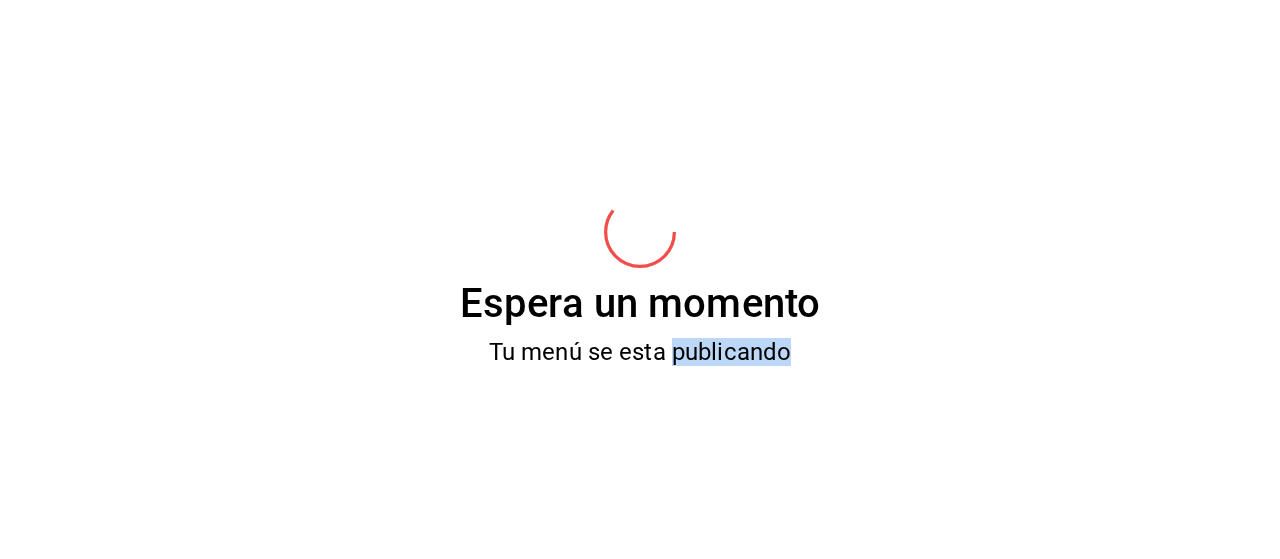 click on "Espera un momento Tu menú se esta publicando" at bounding box center [640, 279] 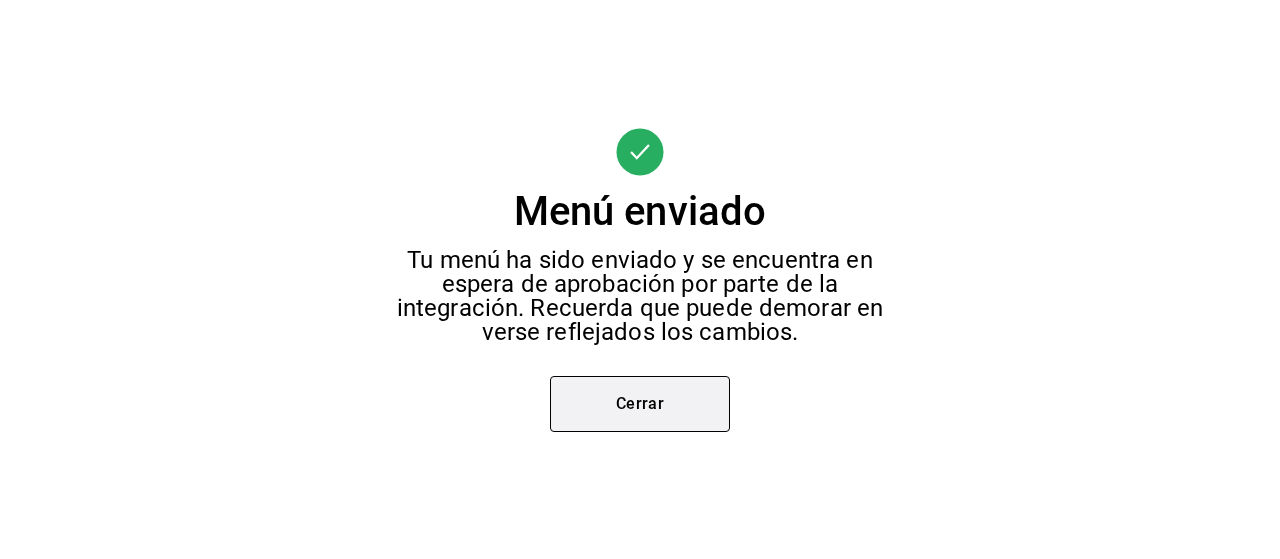 click on "Cerrar" at bounding box center [640, 404] 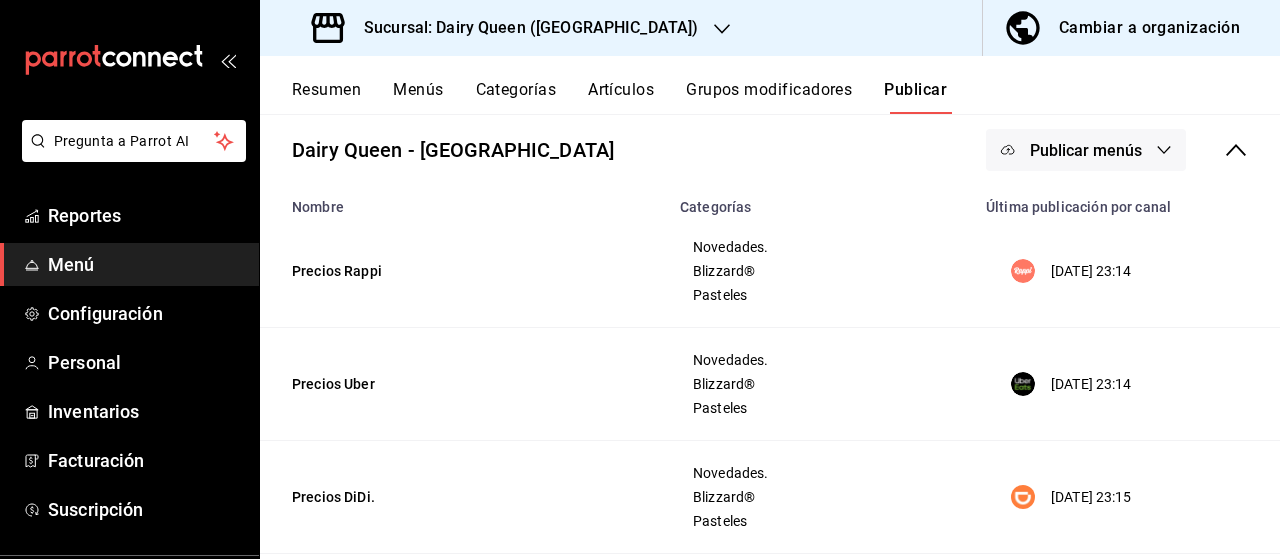 scroll, scrollTop: 0, scrollLeft: 0, axis: both 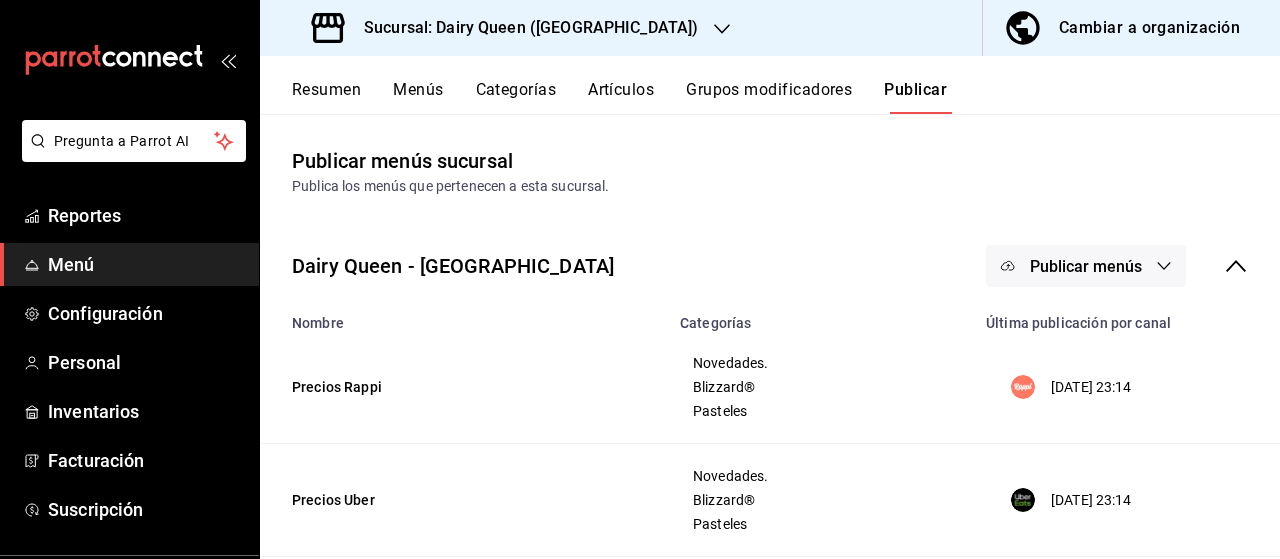 click on "Publicar menús" at bounding box center [1086, 266] 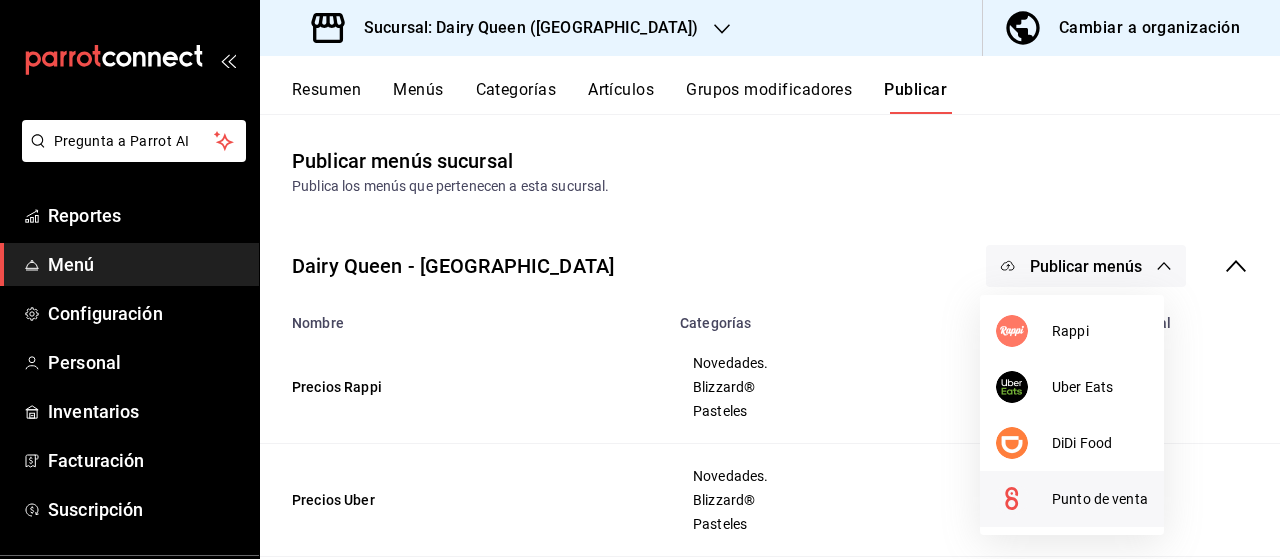 click on "Punto de venta" at bounding box center (1072, 499) 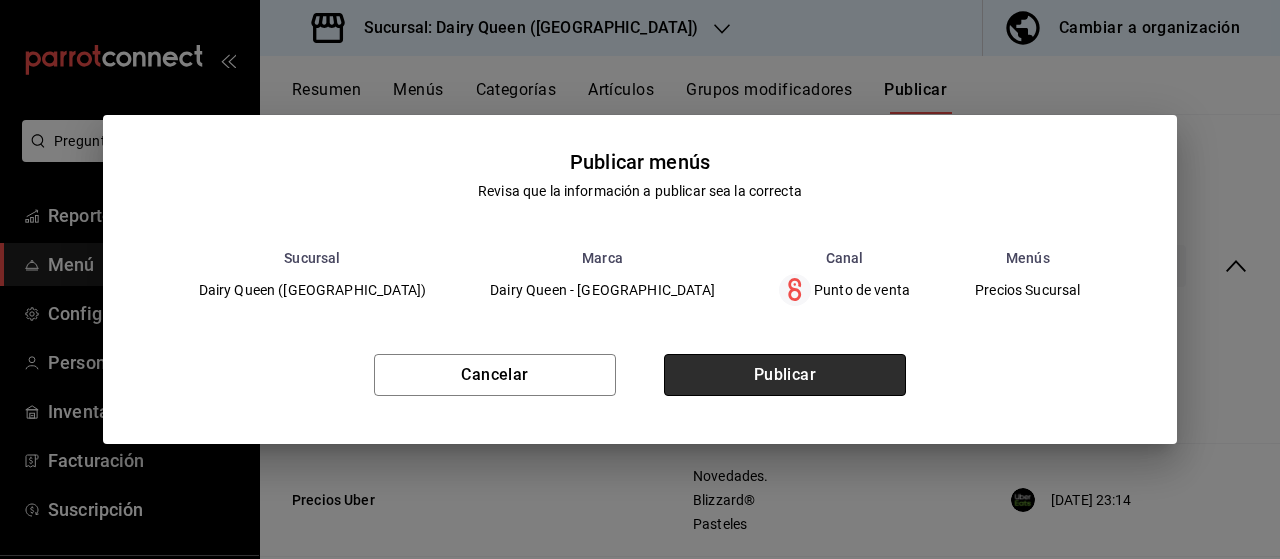 click on "Publicar" at bounding box center [785, 375] 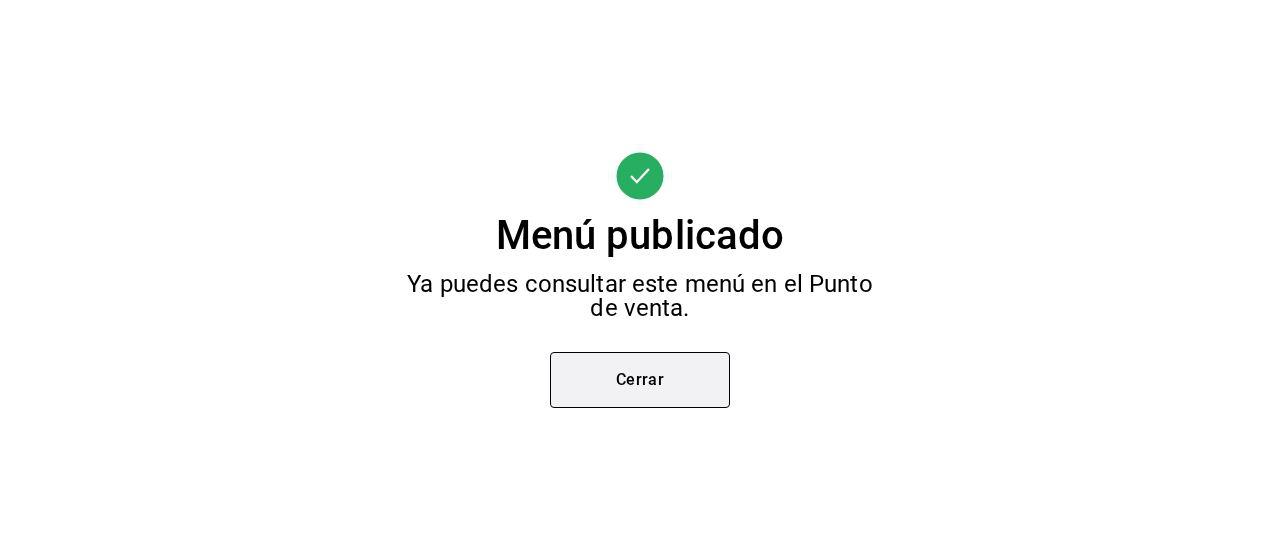 click on "Cerrar" at bounding box center (640, 380) 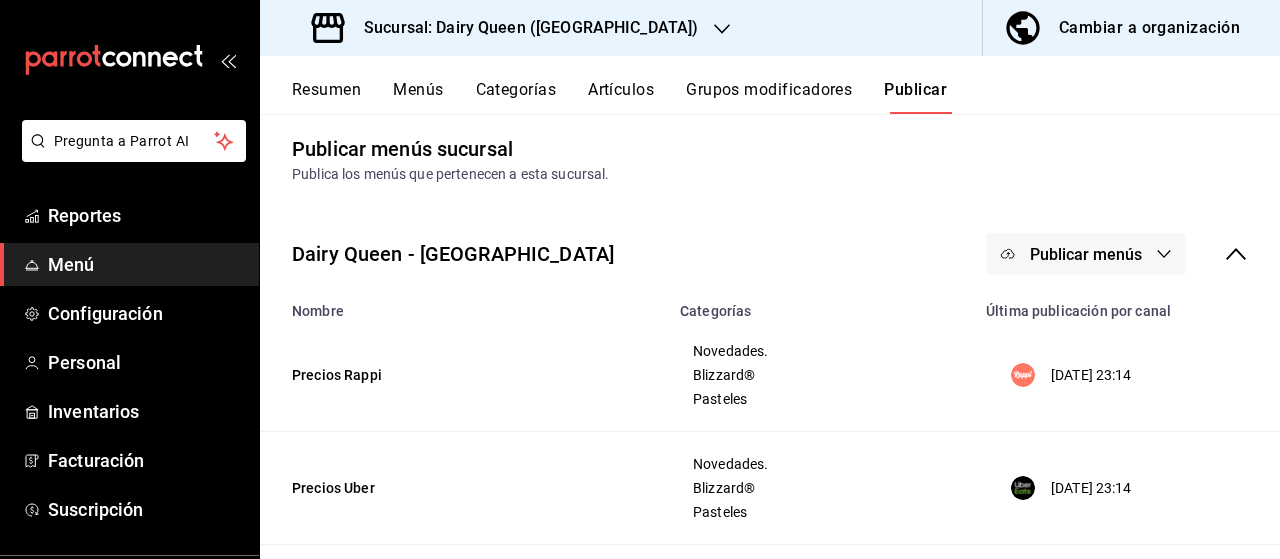 scroll, scrollTop: 0, scrollLeft: 0, axis: both 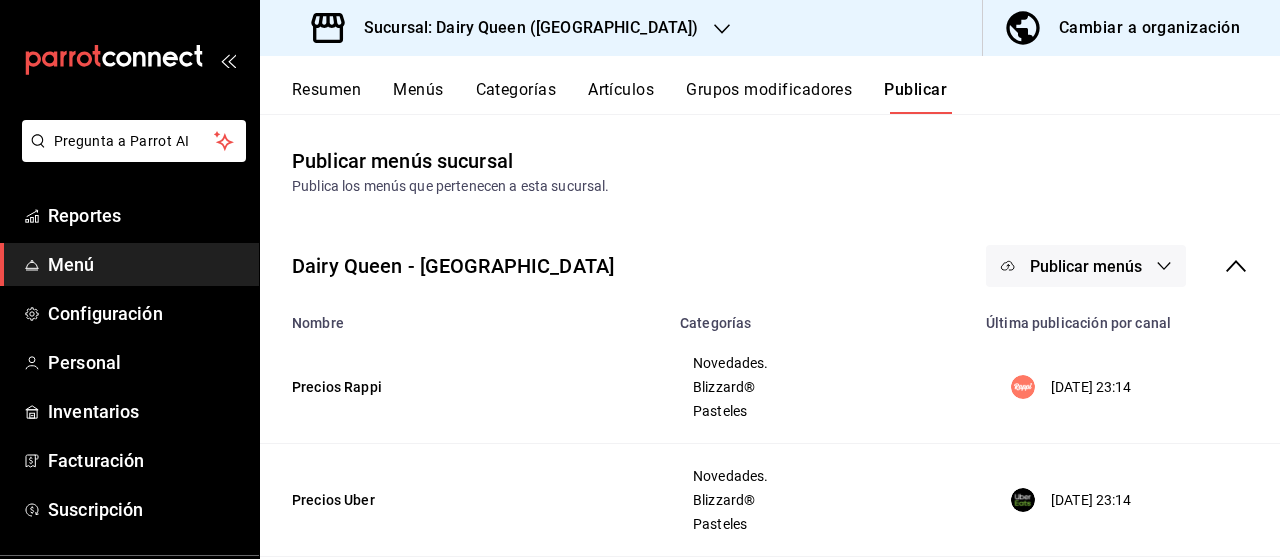 click on "Sucursal: Dairy Queen ([GEOGRAPHIC_DATA])" at bounding box center [523, 28] 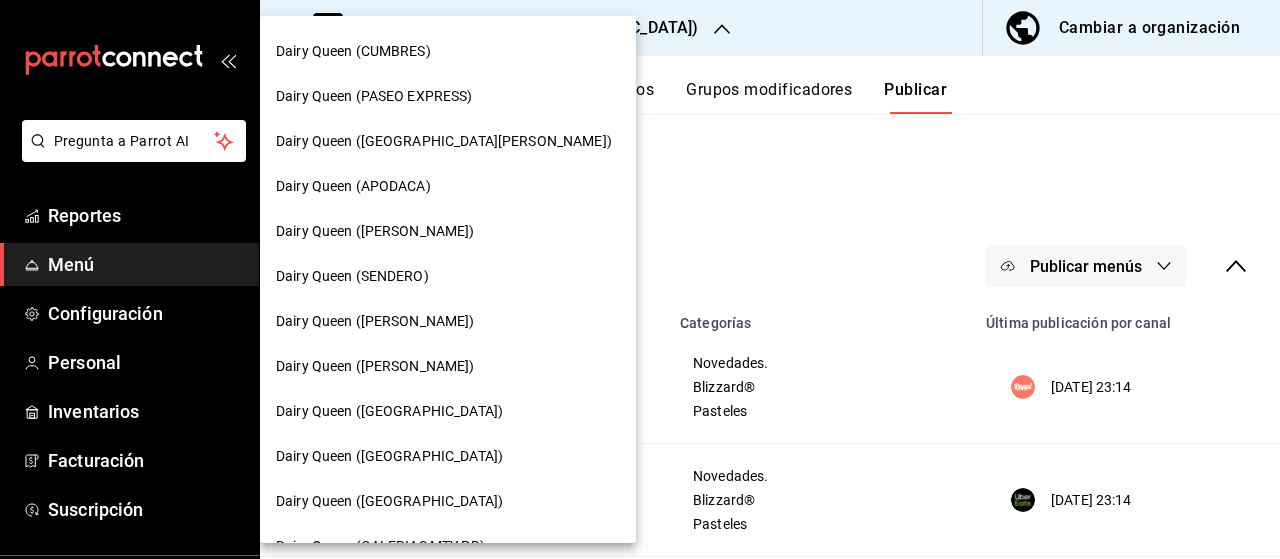 scroll, scrollTop: 884, scrollLeft: 0, axis: vertical 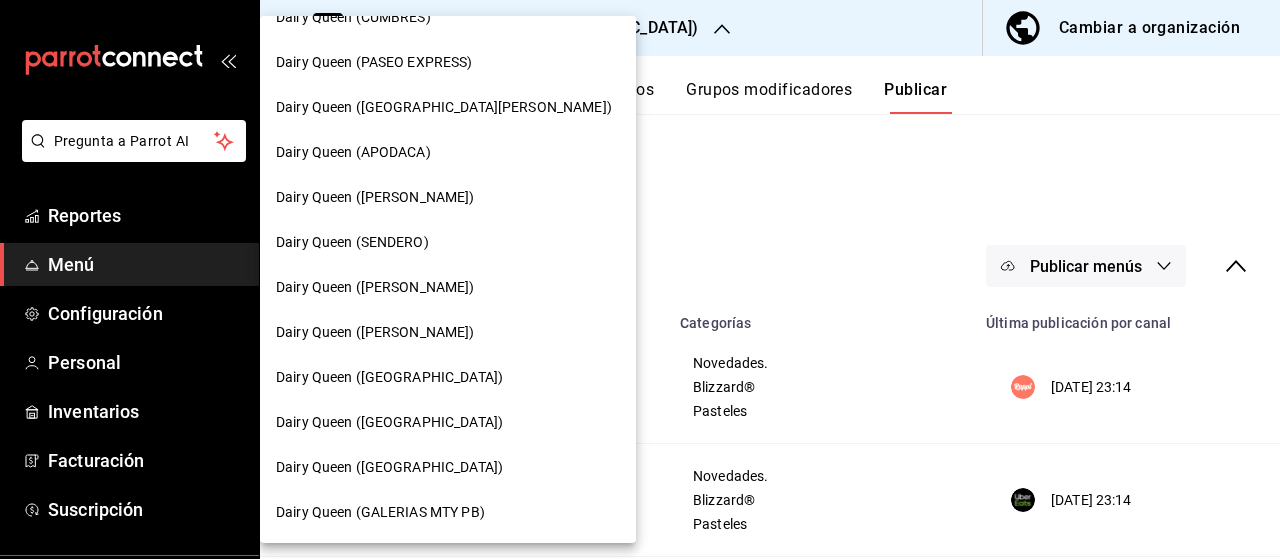 click on "Dairy Queen ([GEOGRAPHIC_DATA])" at bounding box center (448, 467) 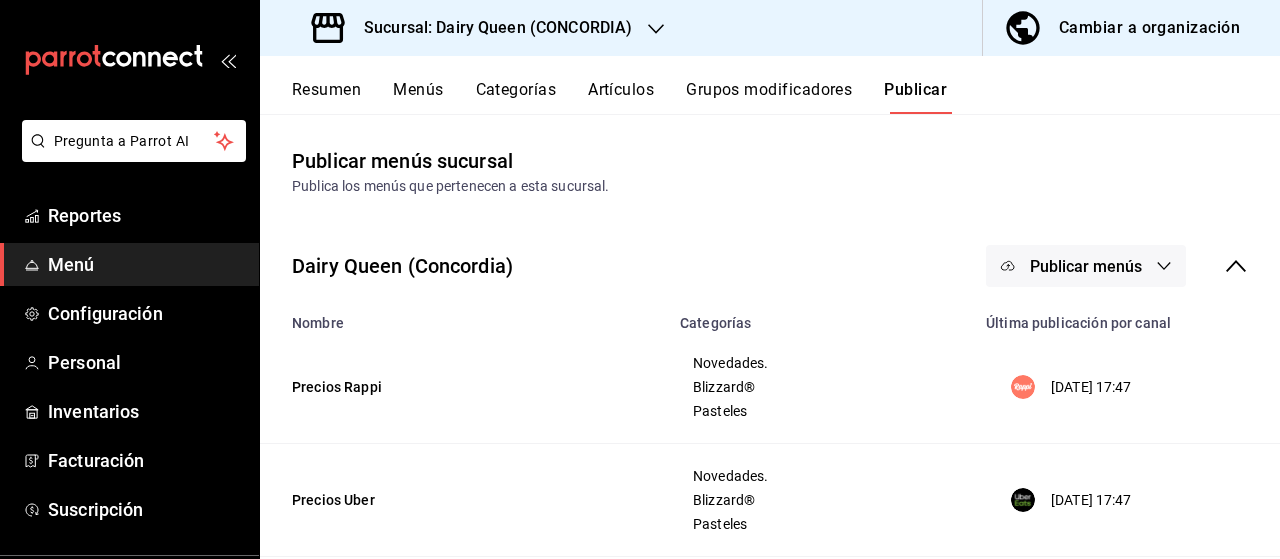 click on "Publicar menús" at bounding box center [1086, 266] 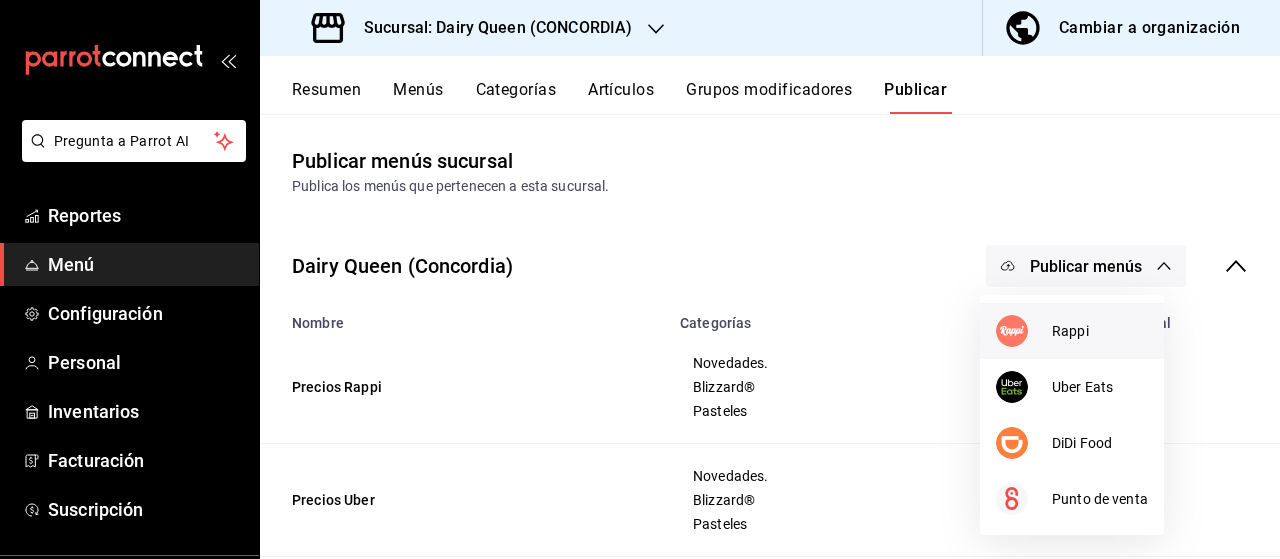 click on "Rappi" at bounding box center [1100, 331] 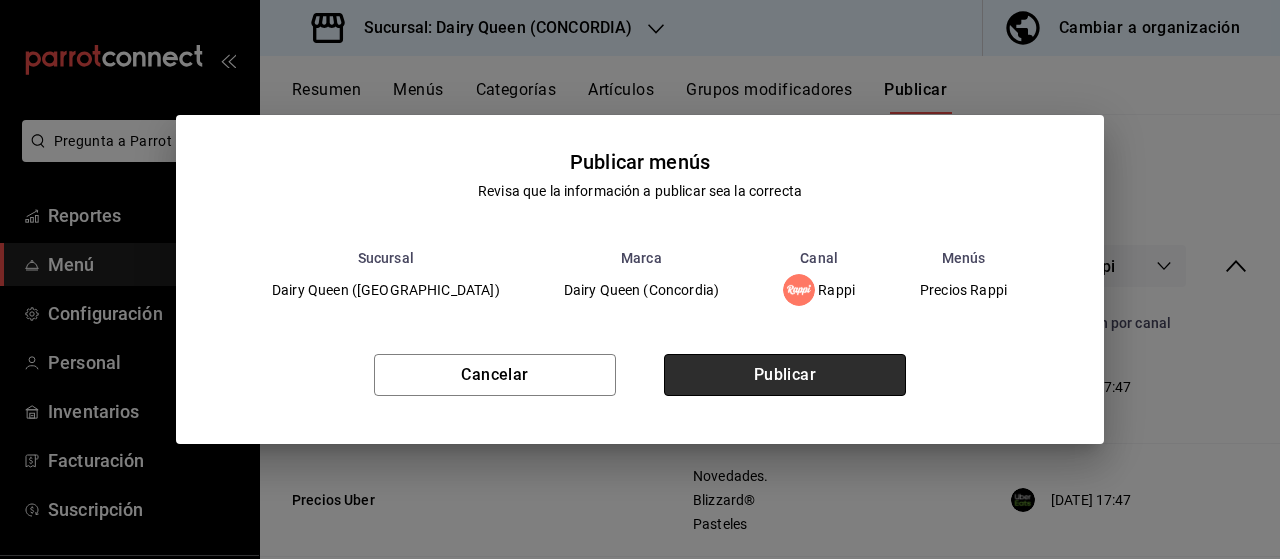 click on "Publicar" at bounding box center (785, 375) 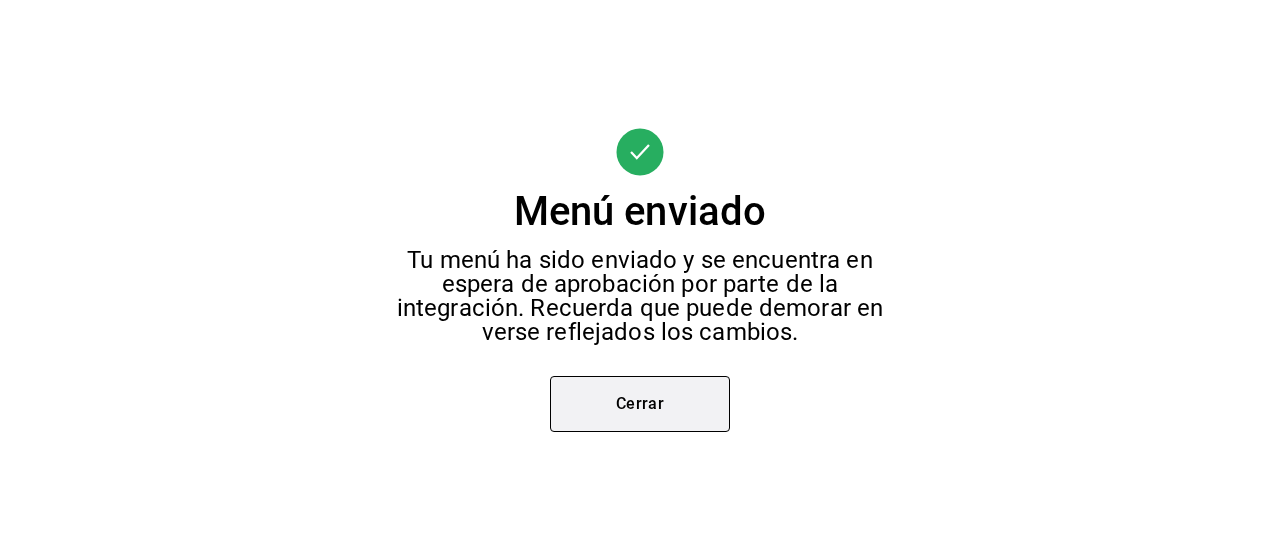 click on "Cerrar" at bounding box center (640, 404) 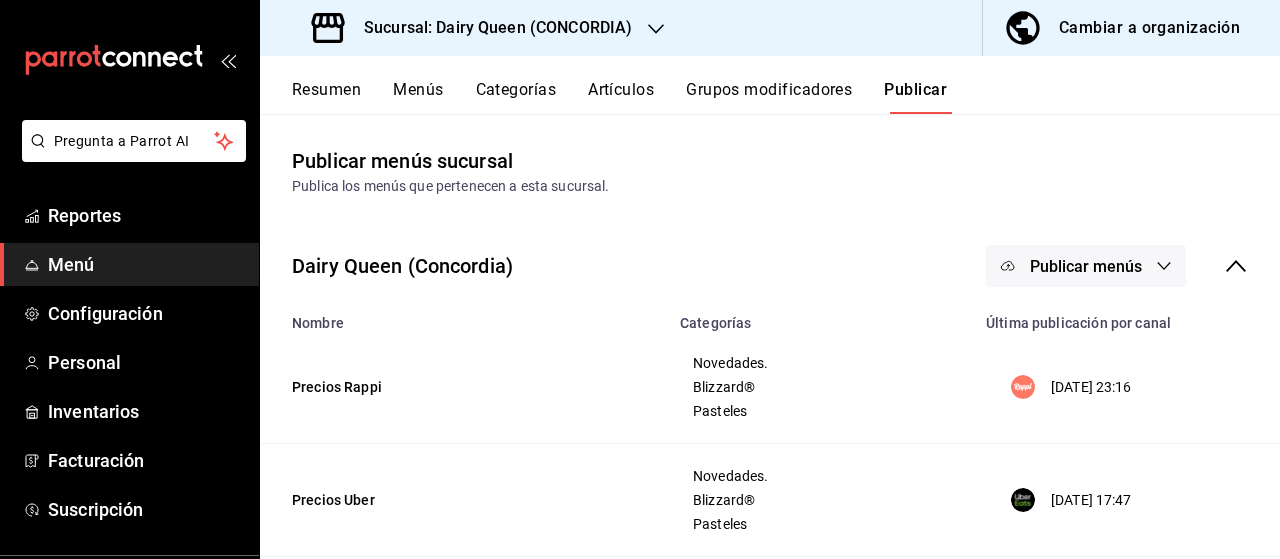 click on "Publicar menús" at bounding box center [1086, 266] 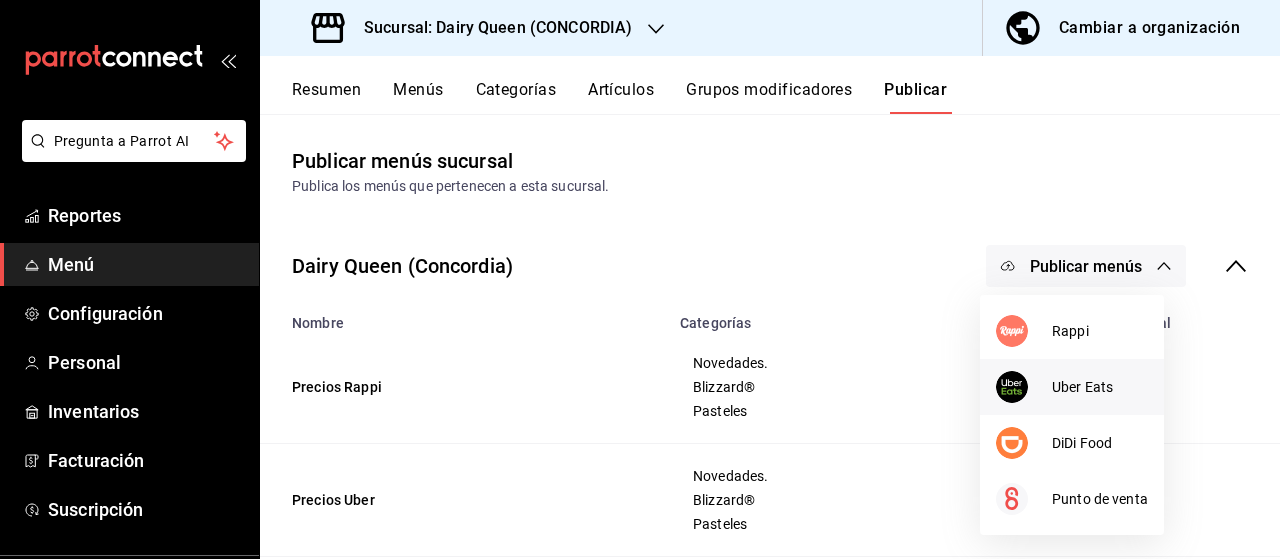 click on "Uber Eats" at bounding box center (1100, 387) 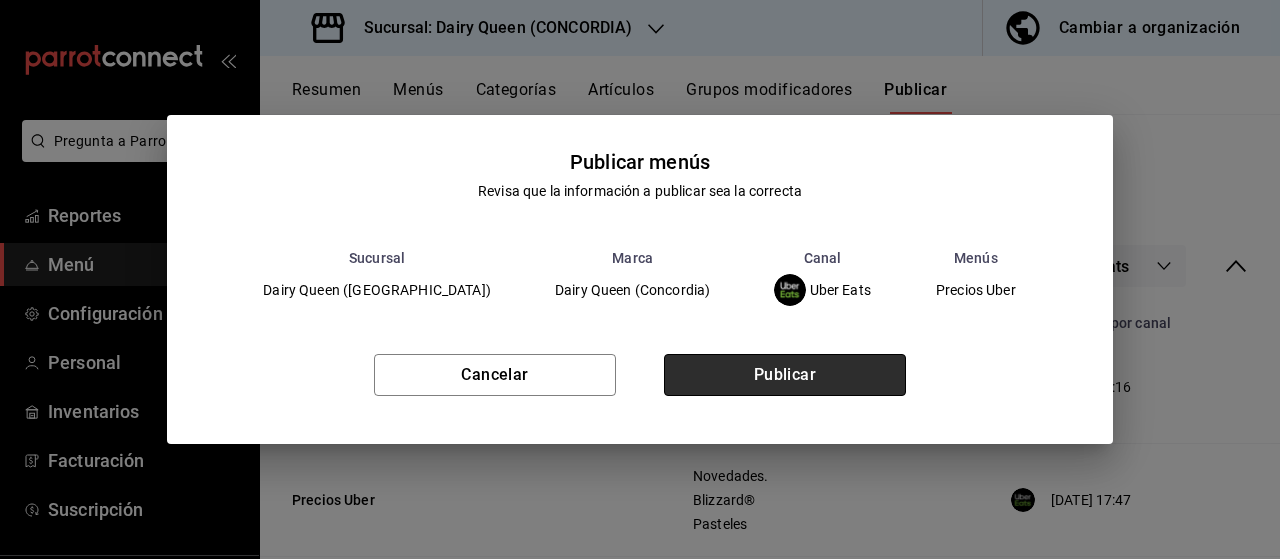 click on "Publicar" at bounding box center [785, 375] 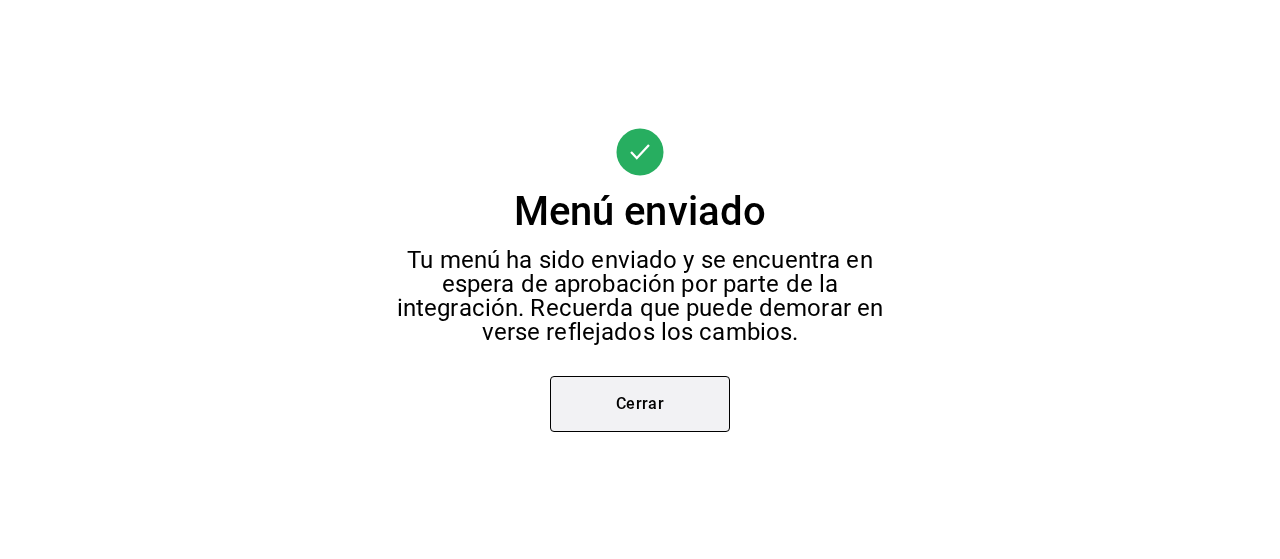 click on "Cerrar" at bounding box center [640, 404] 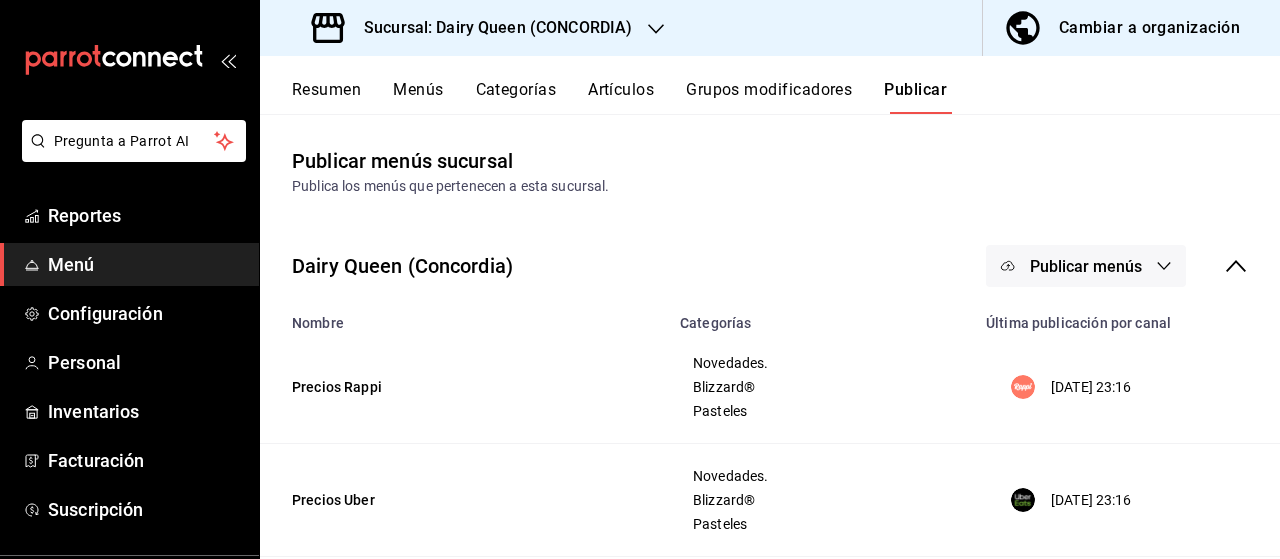click on "Publicar menús" at bounding box center (1086, 266) 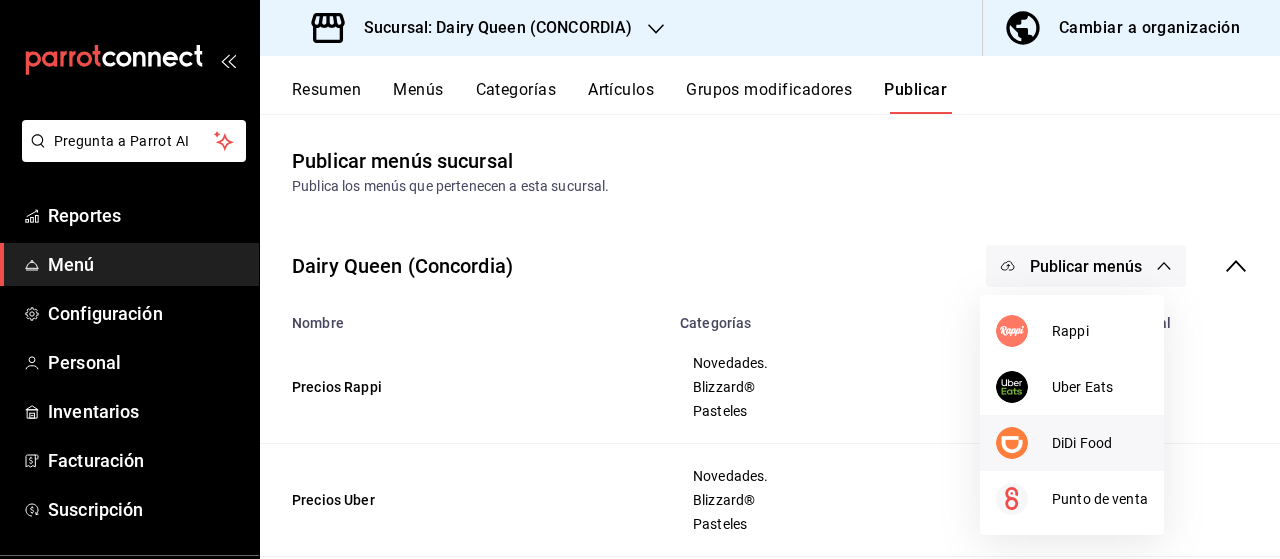 click on "DiDi Food" at bounding box center [1100, 443] 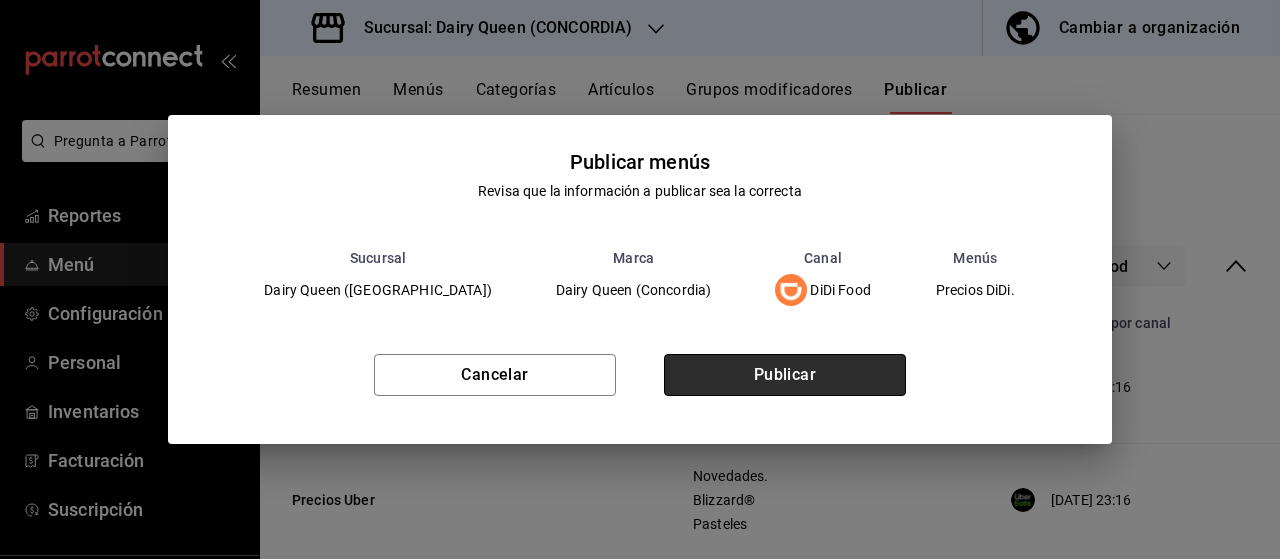 click on "Publicar" at bounding box center [785, 375] 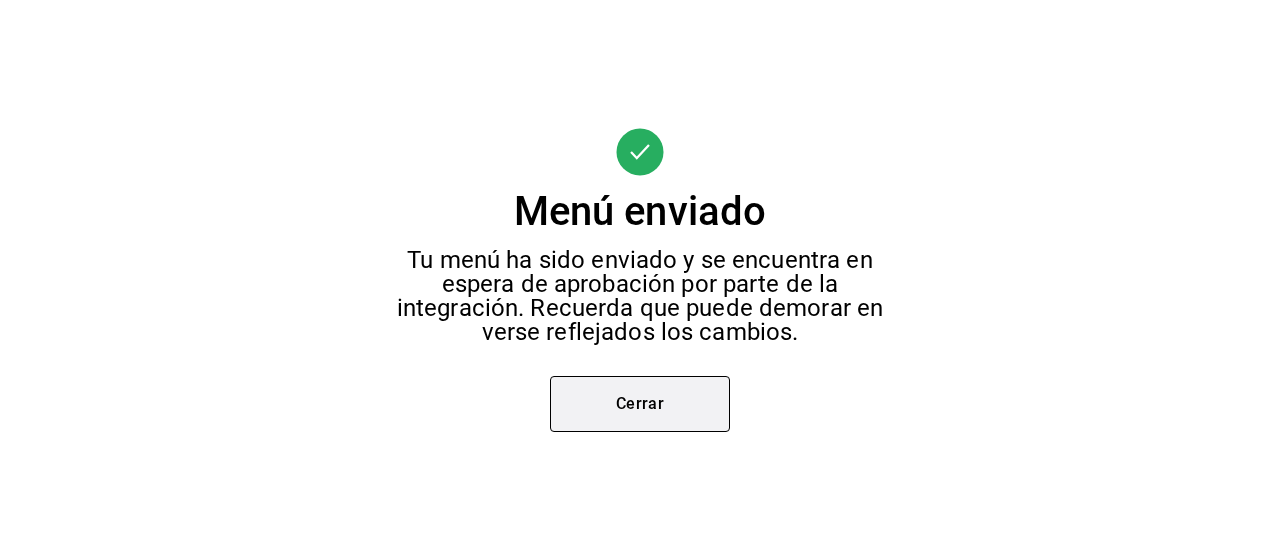click on "Cerrar" at bounding box center (640, 404) 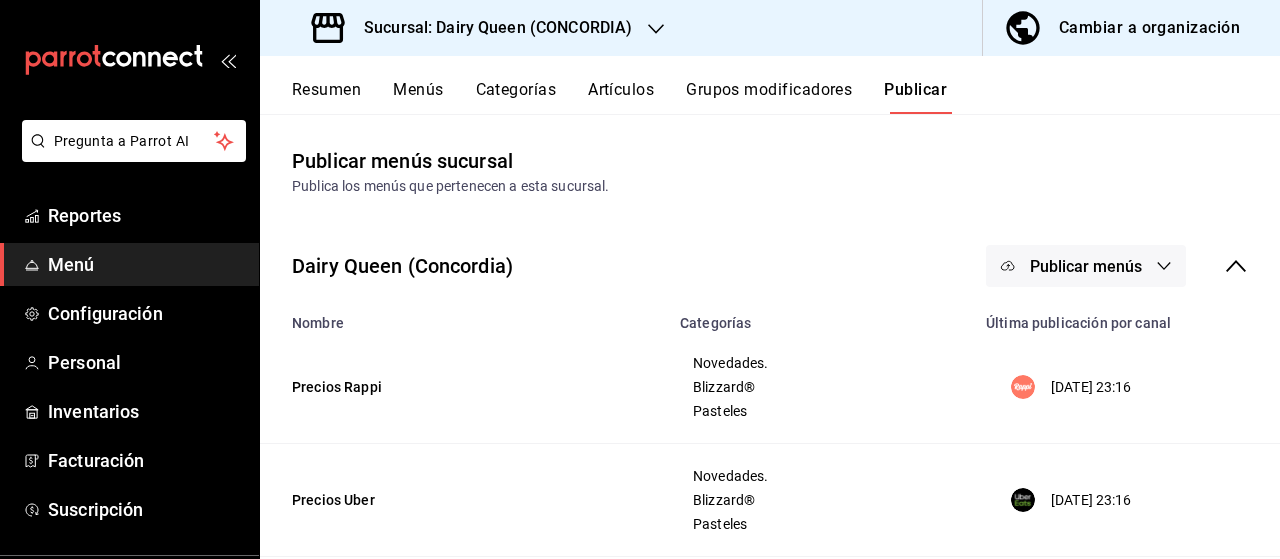 click on "Publicar menús" at bounding box center (1086, 266) 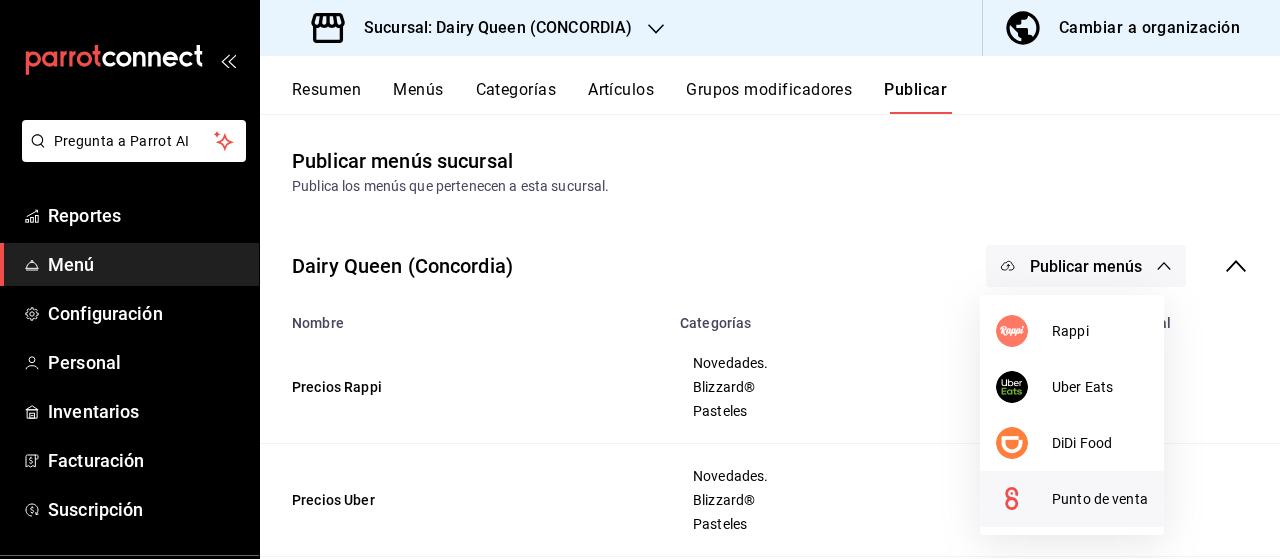 click on "Punto de venta" at bounding box center (1100, 499) 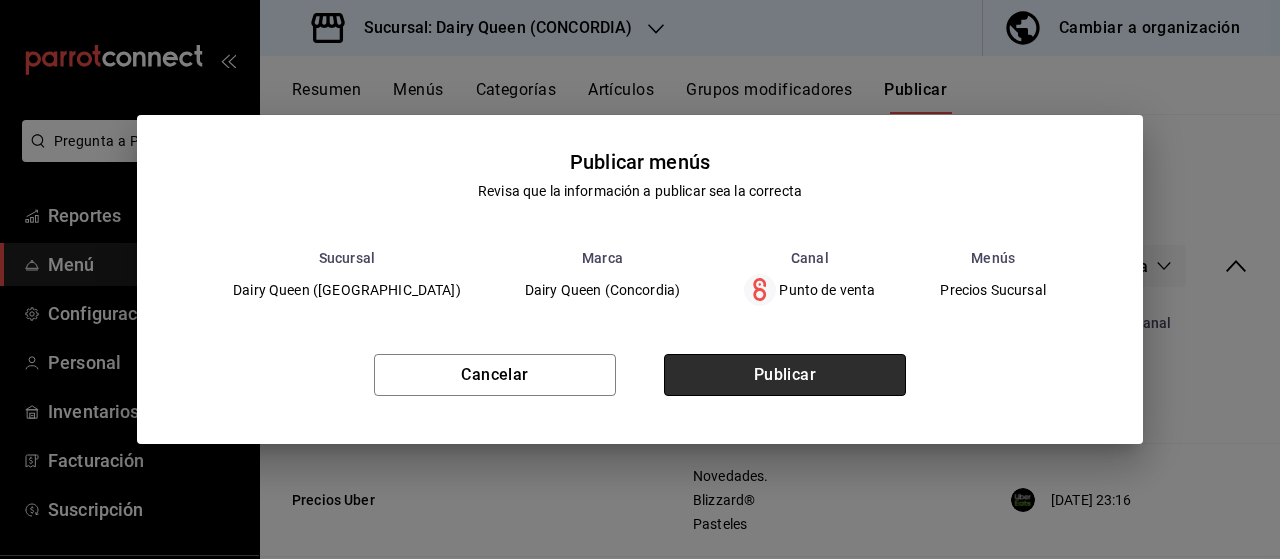 click on "Publicar" at bounding box center [785, 375] 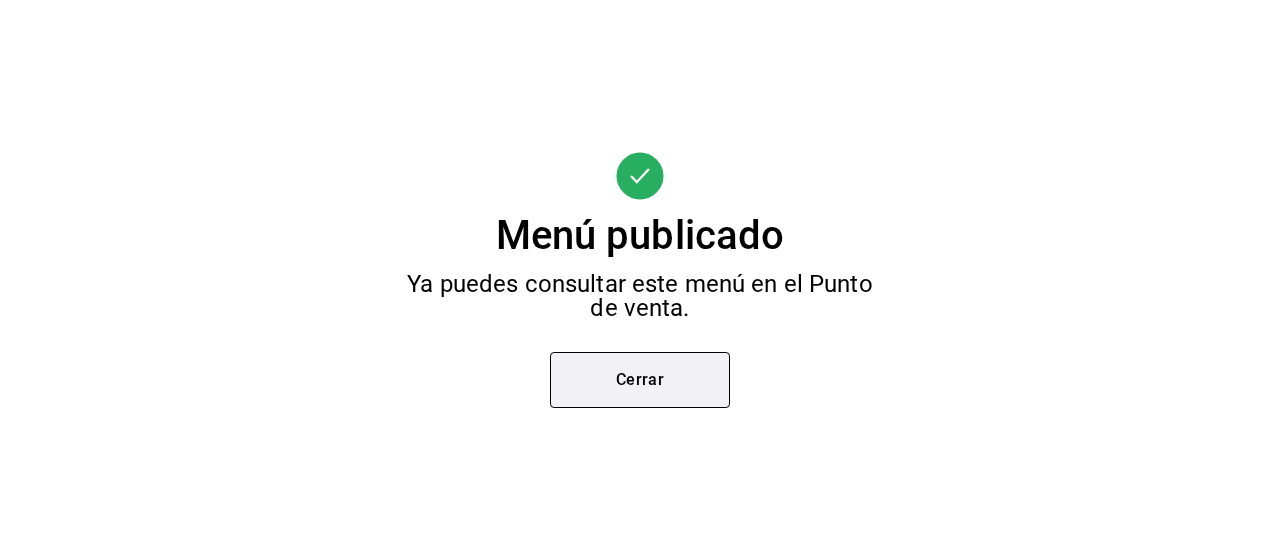 click on "Cerrar" at bounding box center [640, 380] 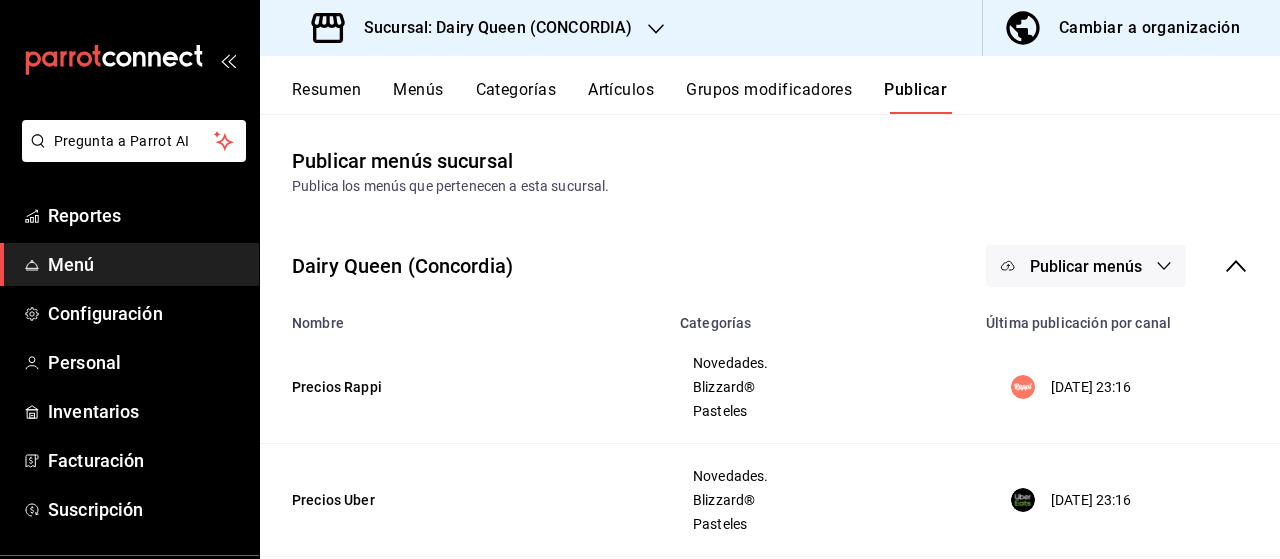 click on "[DATE] 23:16" at bounding box center [1127, 387] 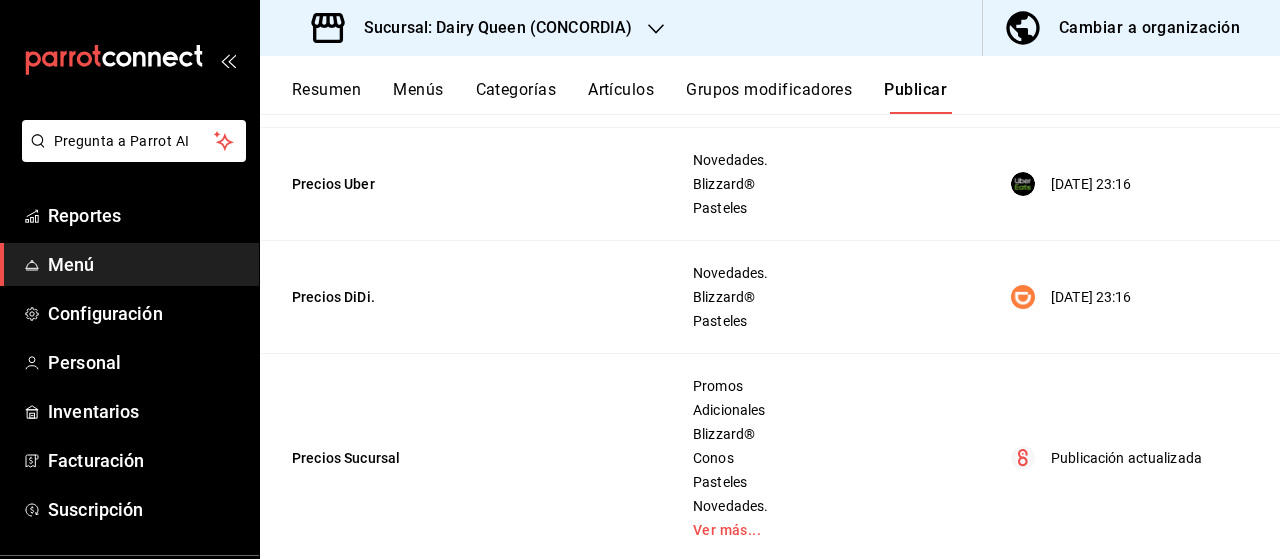 scroll, scrollTop: 0, scrollLeft: 0, axis: both 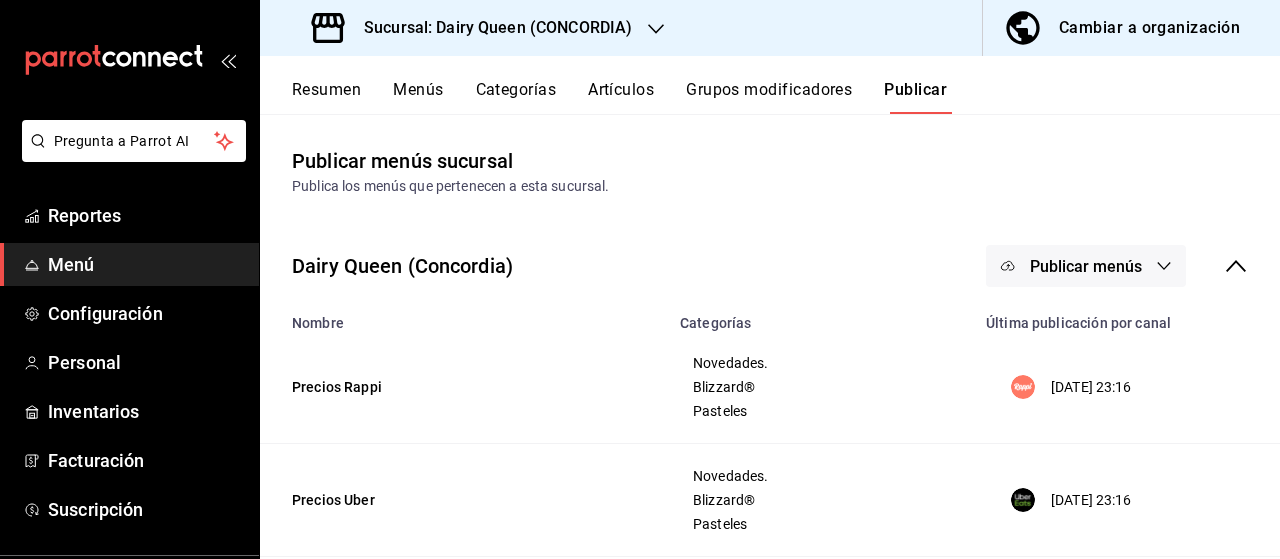 click on "Sucursal: Dairy Queen (CONCORDIA)" at bounding box center [490, 28] 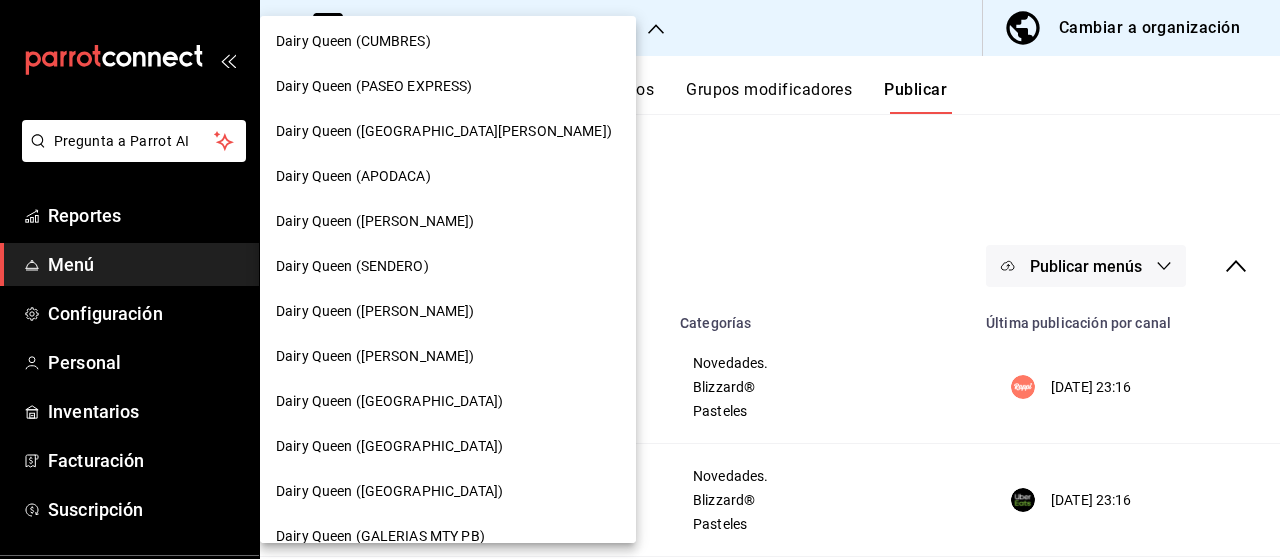 scroll, scrollTop: 884, scrollLeft: 0, axis: vertical 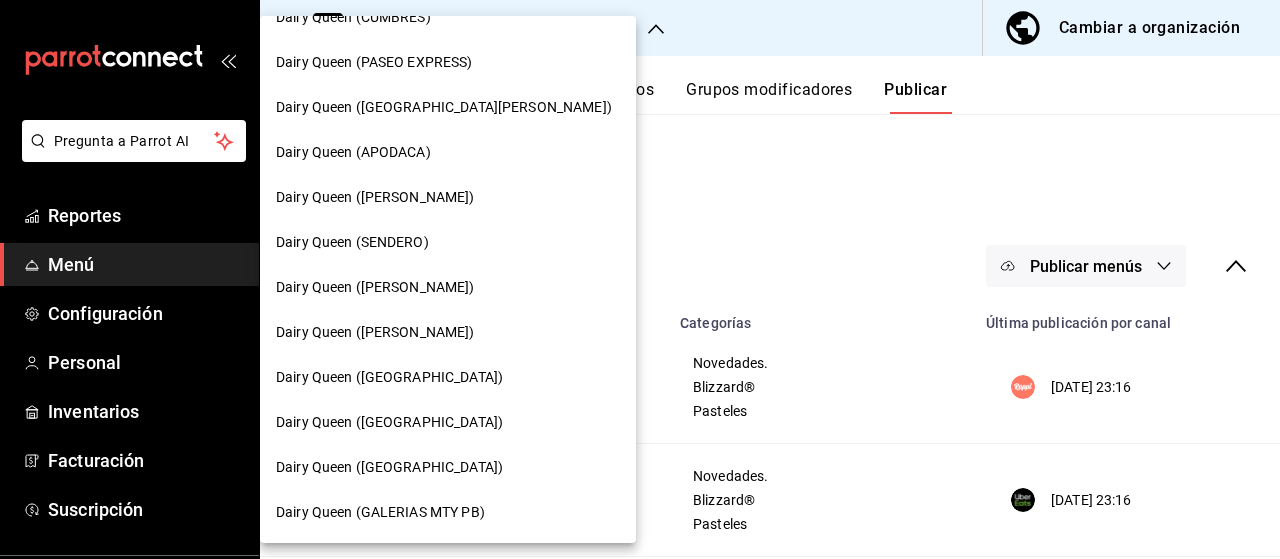 click on "Dairy Queen (GALERIAS MTY PB)" at bounding box center [448, 512] 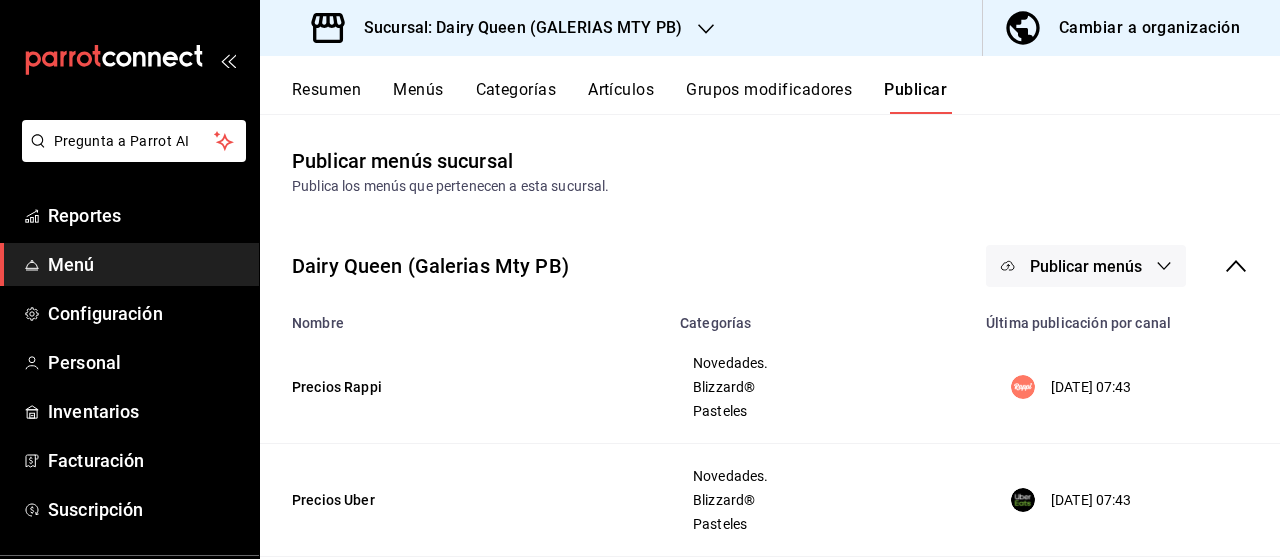 click on "Menús" at bounding box center [418, 97] 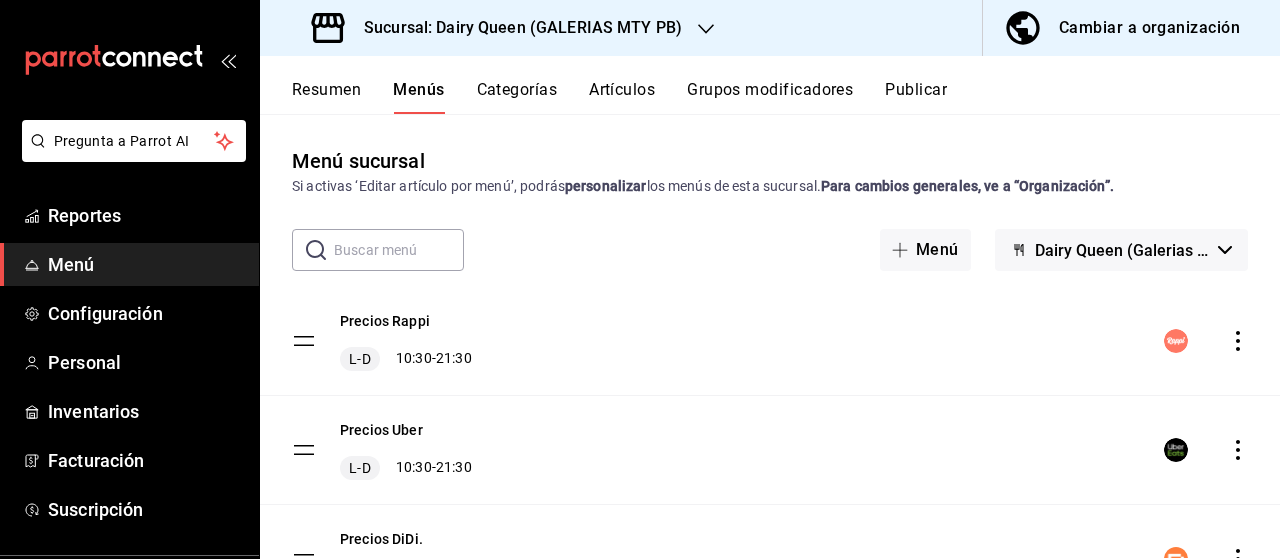 click on "Precios Rappi L-D 10:30  -  21:30" at bounding box center (770, 341) 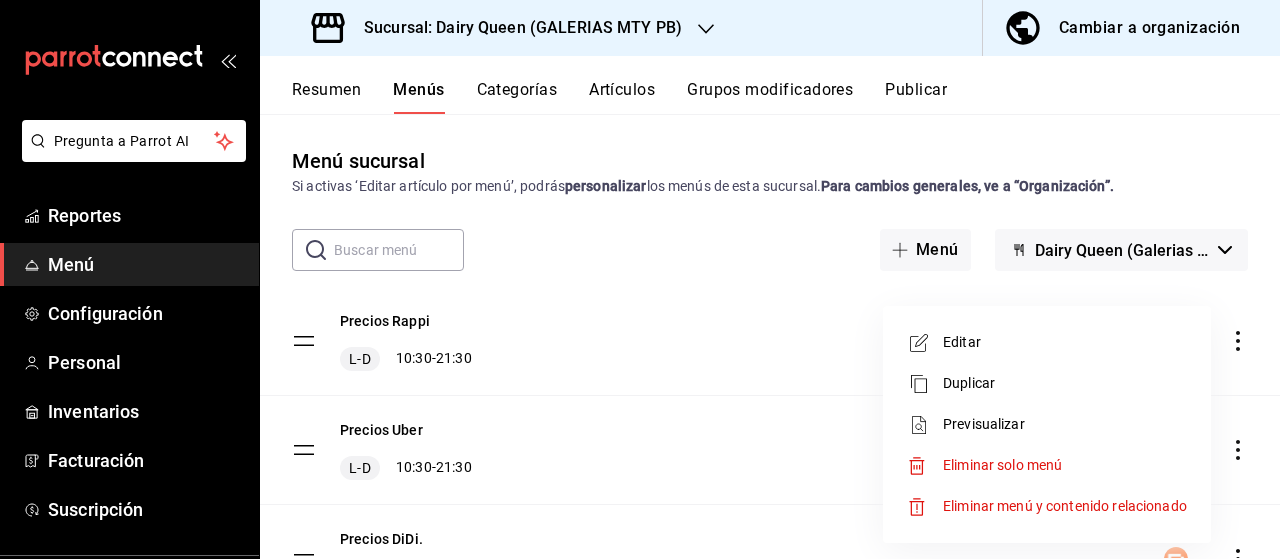 click on "Editar" at bounding box center [1065, 342] 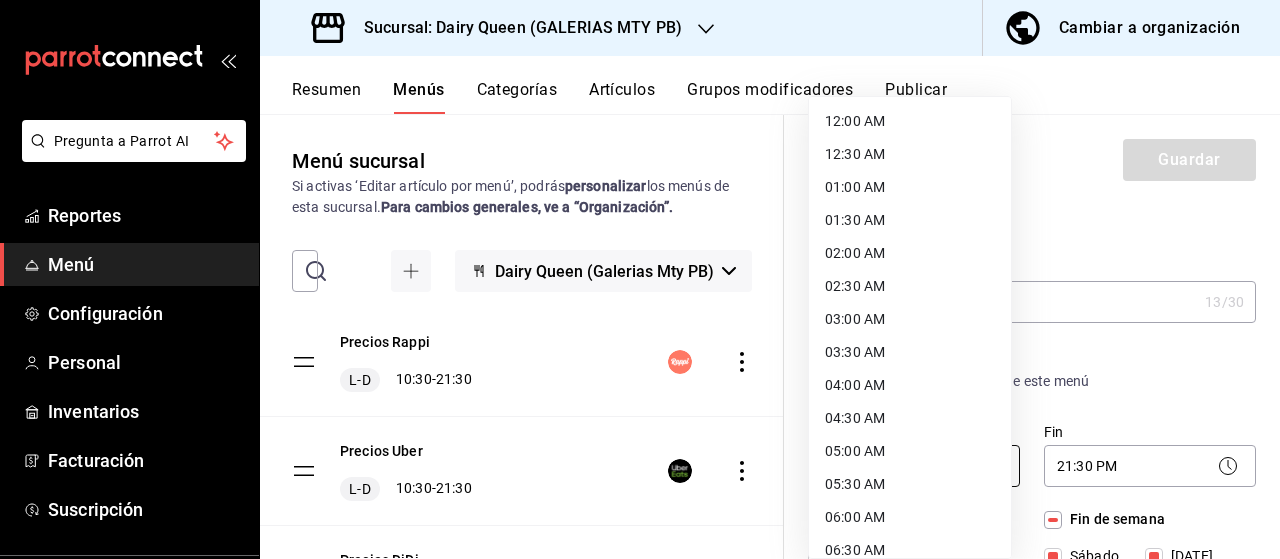 click on "Pregunta a Parrot AI Reportes   Menú   Configuración   Personal   Inventarios   Facturación   Suscripción   Ayuda Recomienda Parrot   [PERSON_NAME]   Sugerir nueva función   Sucursal: Dairy Queen (GALERIAS MTY PB) Cambiar a organización Resumen Menús Categorías Artículos Grupos modificadores Publicar Menú sucursal Si activas ‘Editar artículo por menú’, podrás  personalizar  los menús de esta sucursal.  Para cambios generales, ve a “Organización”. ​ ​ Dairy Queen (Galerias Mty PB) Precios Rappi L-D 10:30  -  21:30 Precios Uber L-D 10:30  -  21:30 Precios DiDi. L-D 10:30  -  21:30 Precios Sucursal L-D 00:00  -  23:59 Guardar Editar menú ¿Cómo se va a llamar? Precios Rappi 13 /30 ¿Cómo se va a llamar? Horarios Elige el horario y disponibilidad de este menú Inicio 10:30 AM 10:30 Fin 21:30 PM 21:30 Entre Semana [DATE] [DATE] [DATE] [DATE] [DATE] Fin de semana [DATE][PERSON_NAME][DATE] Agregar horario Categorías Selecciona una categoría existente Novedades. Blizzard® Pasteles Uber Eats" at bounding box center (640, 279) 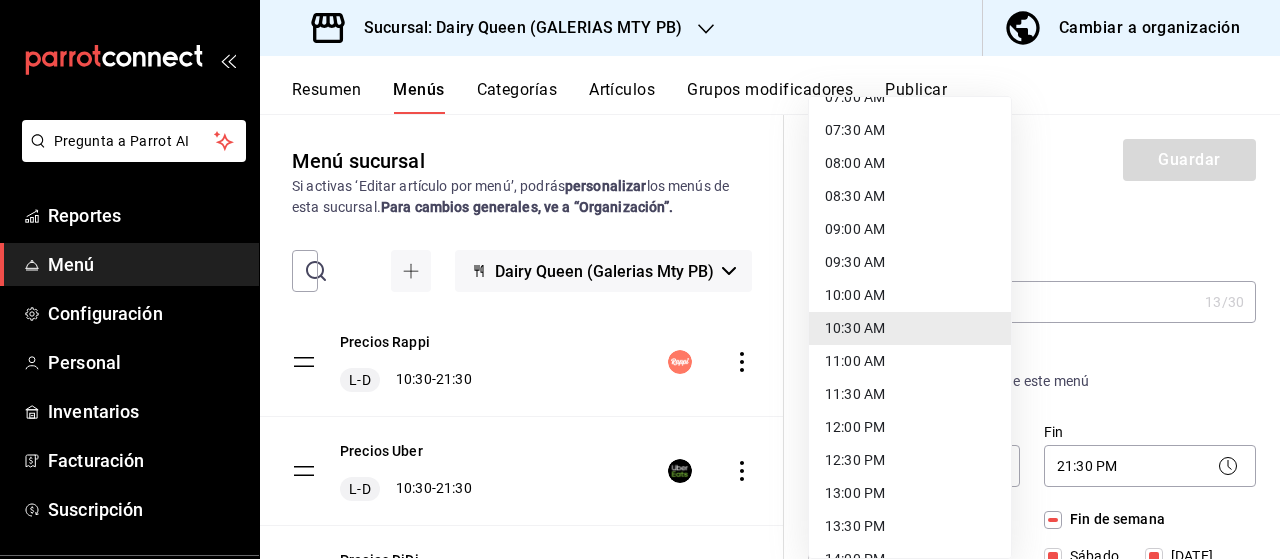 click on "11:30 AM" at bounding box center (910, 394) 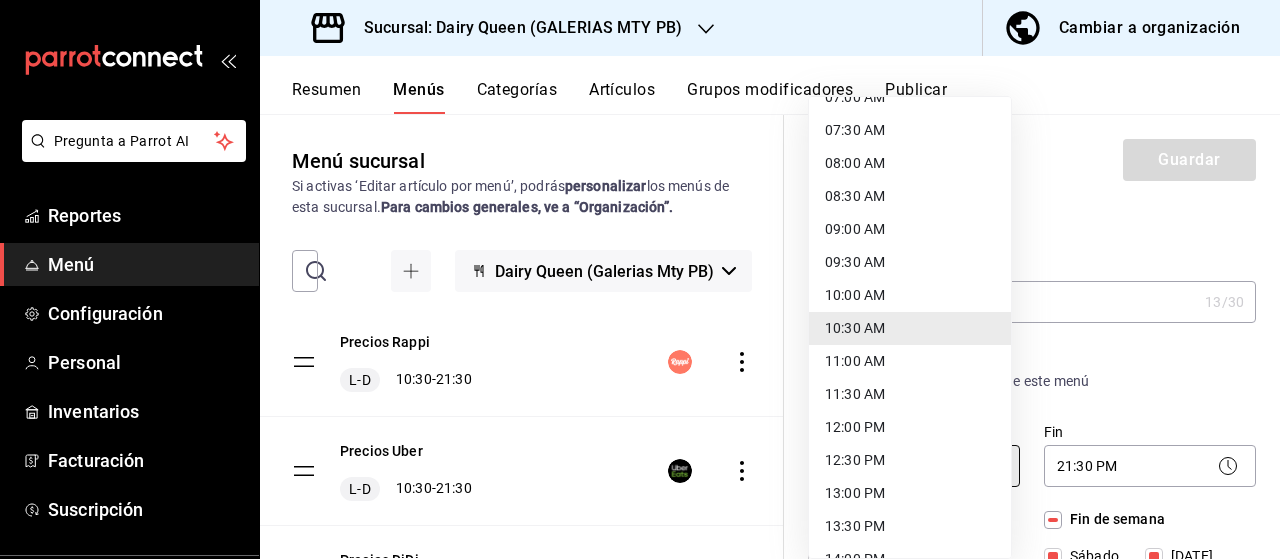 type on "11:30" 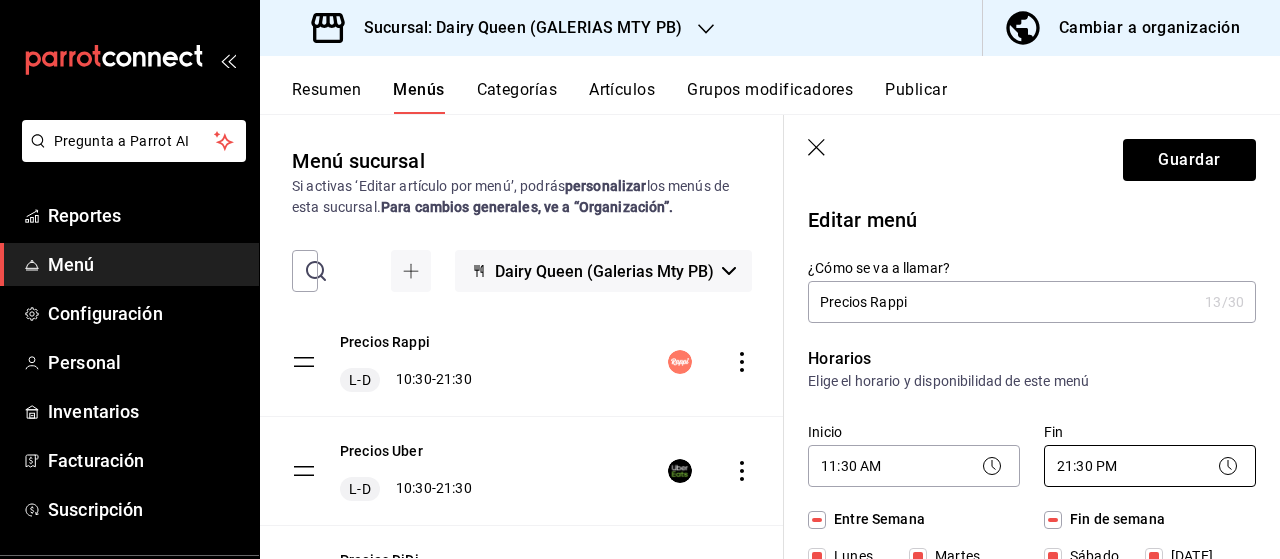 click on "Pregunta a Parrot AI Reportes   Menú   Configuración   Personal   Inventarios   Facturación   Suscripción   Ayuda Recomienda Parrot   [PERSON_NAME]   Sugerir nueva función   Sucursal: Dairy Queen (GALERIAS MTY PB) Cambiar a organización Resumen Menús Categorías Artículos Grupos modificadores Publicar Menú sucursal Si activas ‘Editar artículo por menú’, podrás  personalizar  los menús de esta sucursal.  Para cambios generales, ve a “Organización”. ​ ​ Dairy Queen (Galerias Mty PB) Precios Rappi L-D 10:30  -  21:30 Precios Uber L-D 10:30  -  21:30 Precios DiDi. L-D 10:30  -  21:30 Precios Sucursal L-D 00:00  -  23:59 Guardar Editar menú ¿Cómo se va a llamar? Precios Rappi 13 /30 ¿Cómo se va a llamar? Horarios Elige el horario y disponibilidad de este menú Inicio 11:30 AM 11:30 Fin 21:30 PM 21:30 Entre Semana [DATE] [DATE] [DATE] [DATE] [DATE] Fin de semana [DATE][PERSON_NAME][DATE] Agregar horario Categorías Selecciona una categoría existente Novedades. Blizzard® Pasteles Uber Eats" at bounding box center (640, 279) 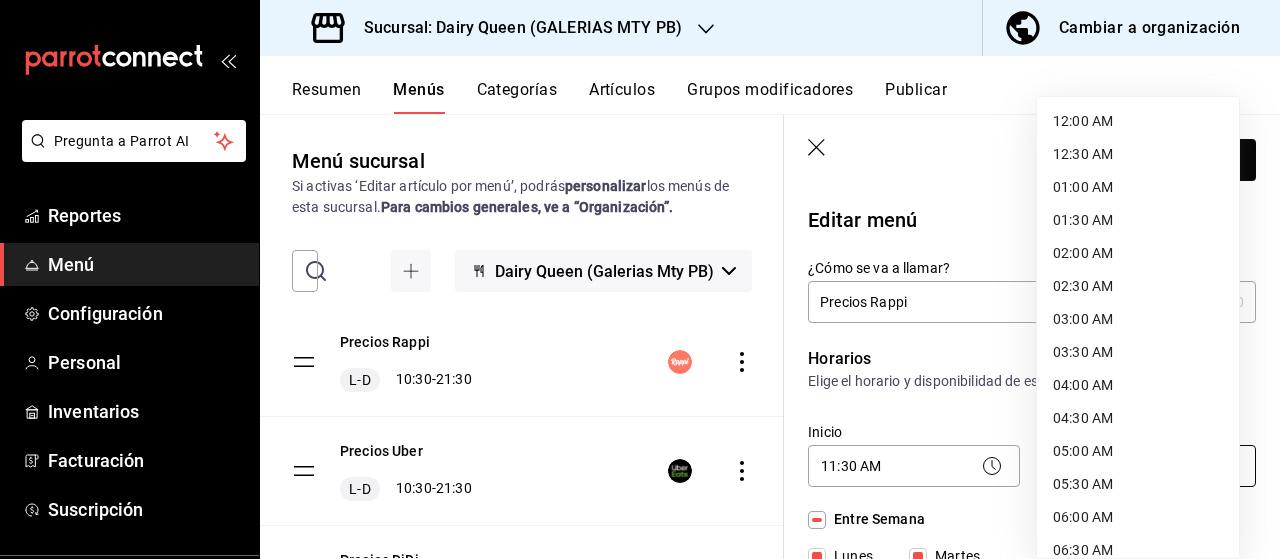 scroll, scrollTop: 1171, scrollLeft: 0, axis: vertical 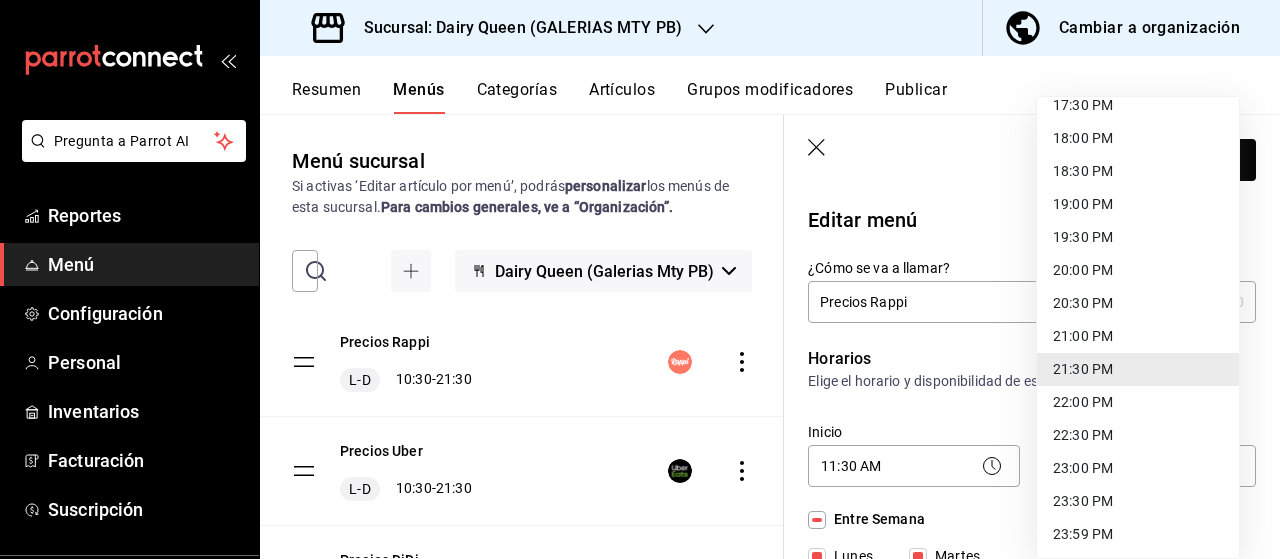 click on "20:30 PM" at bounding box center (1138, 303) 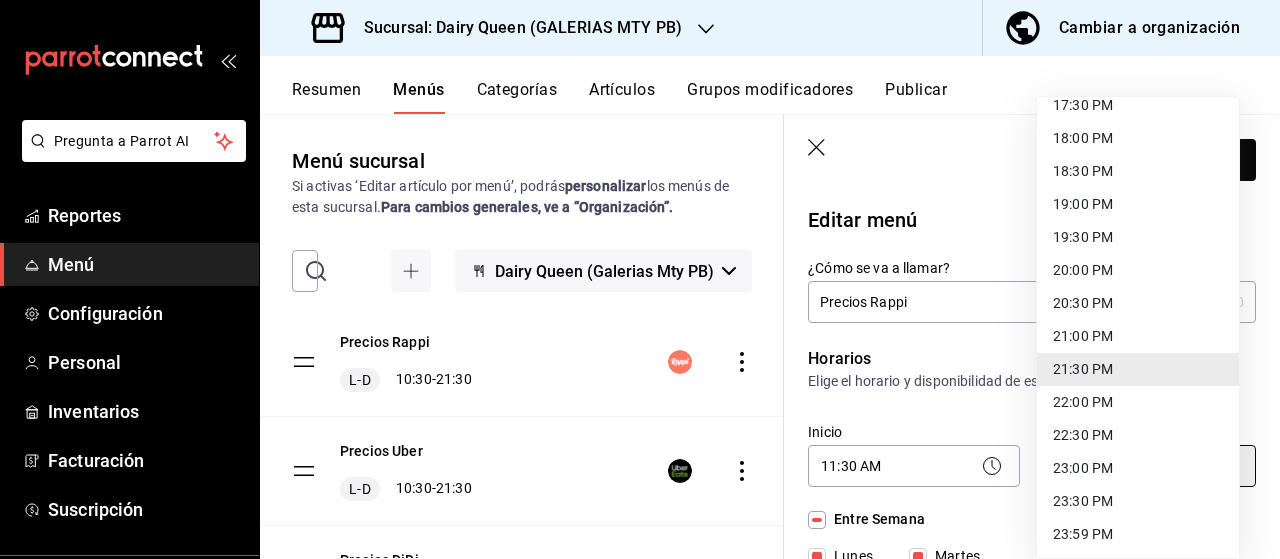 type on "20:30" 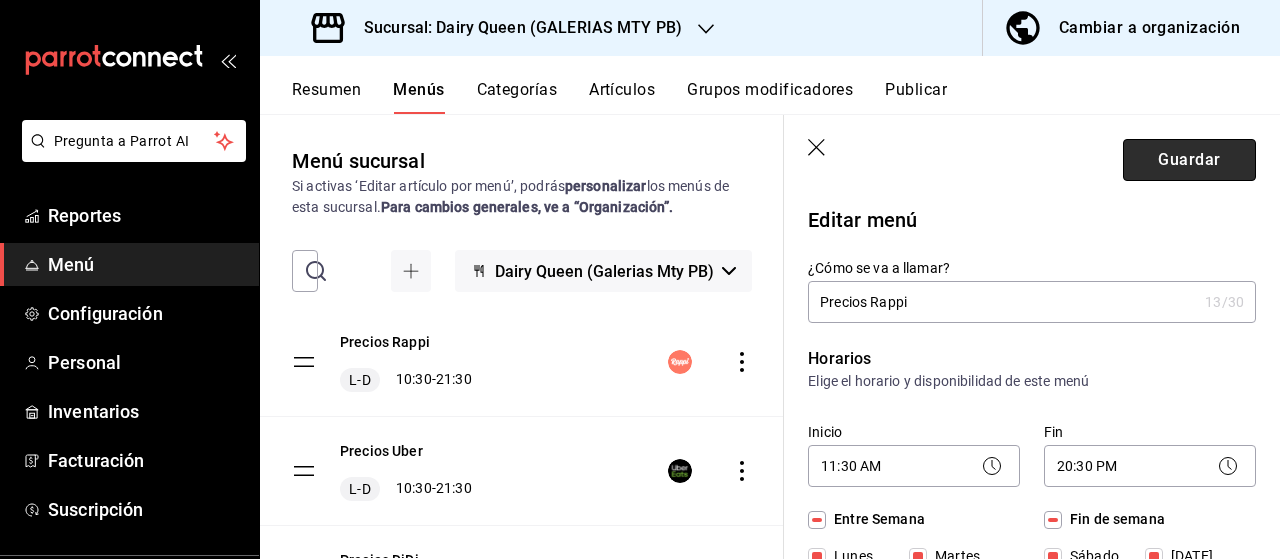 click on "Guardar" at bounding box center [1189, 160] 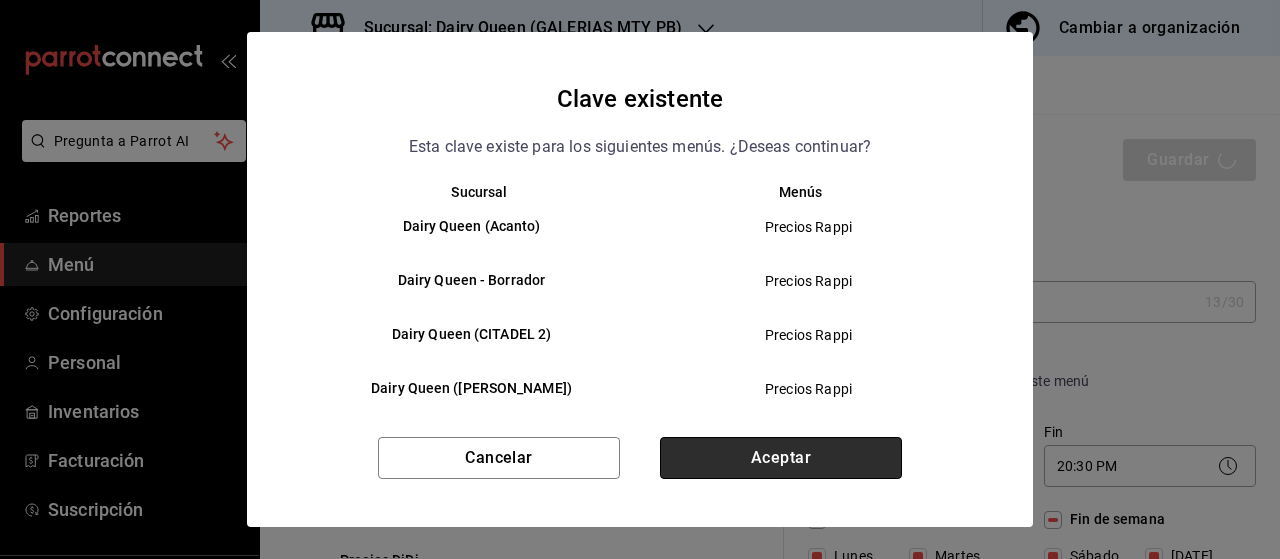 click on "Aceptar" at bounding box center [781, 458] 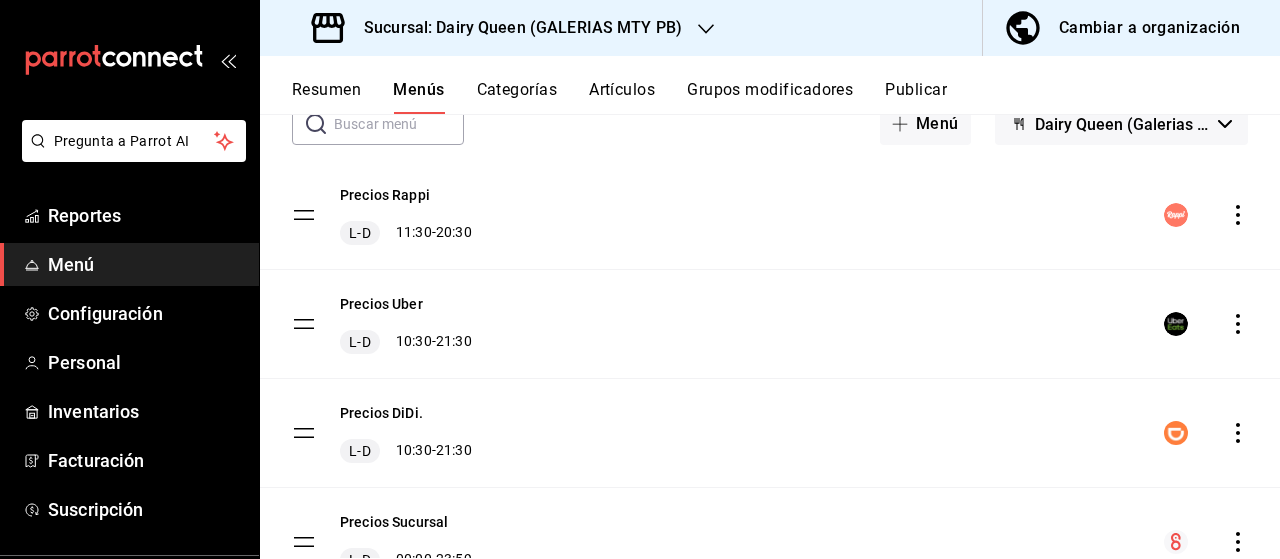 scroll, scrollTop: 132, scrollLeft: 0, axis: vertical 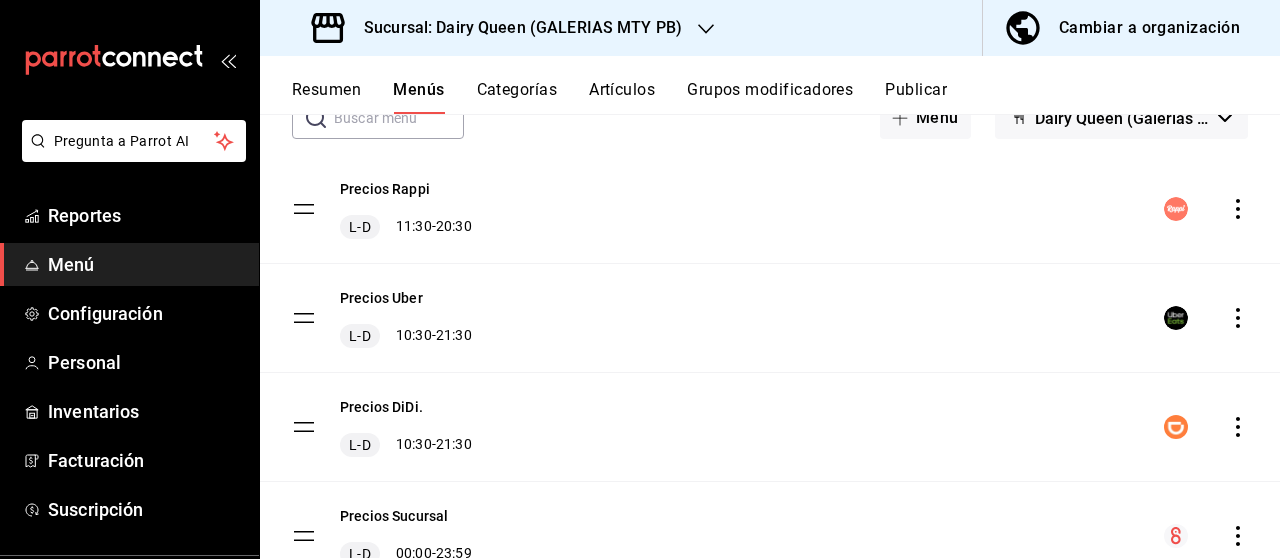 click 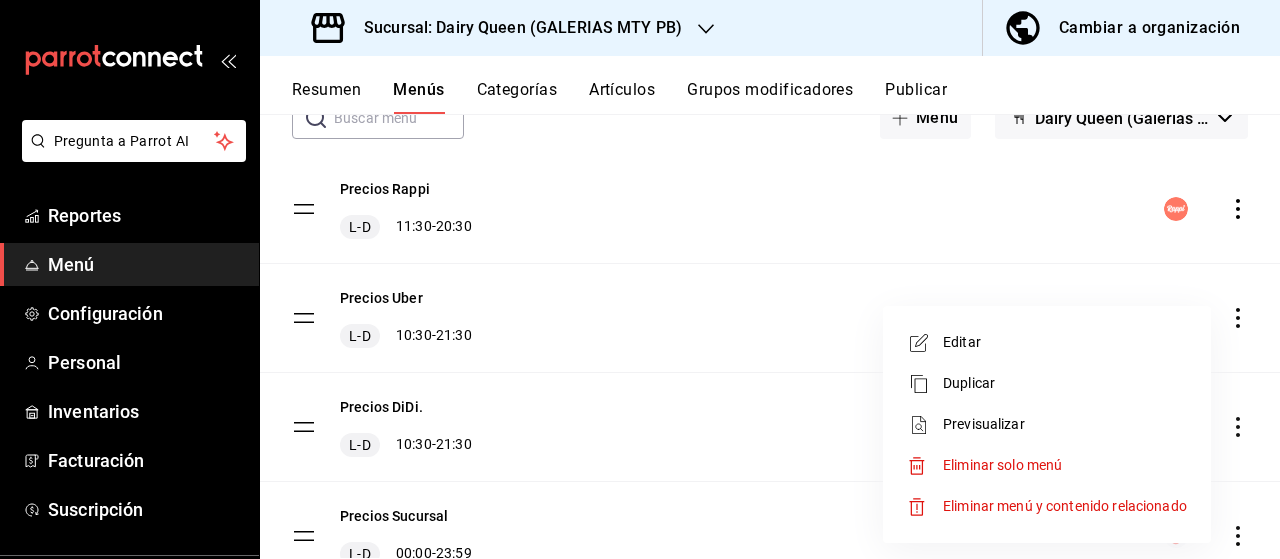 click on "Editar" at bounding box center [1047, 342] 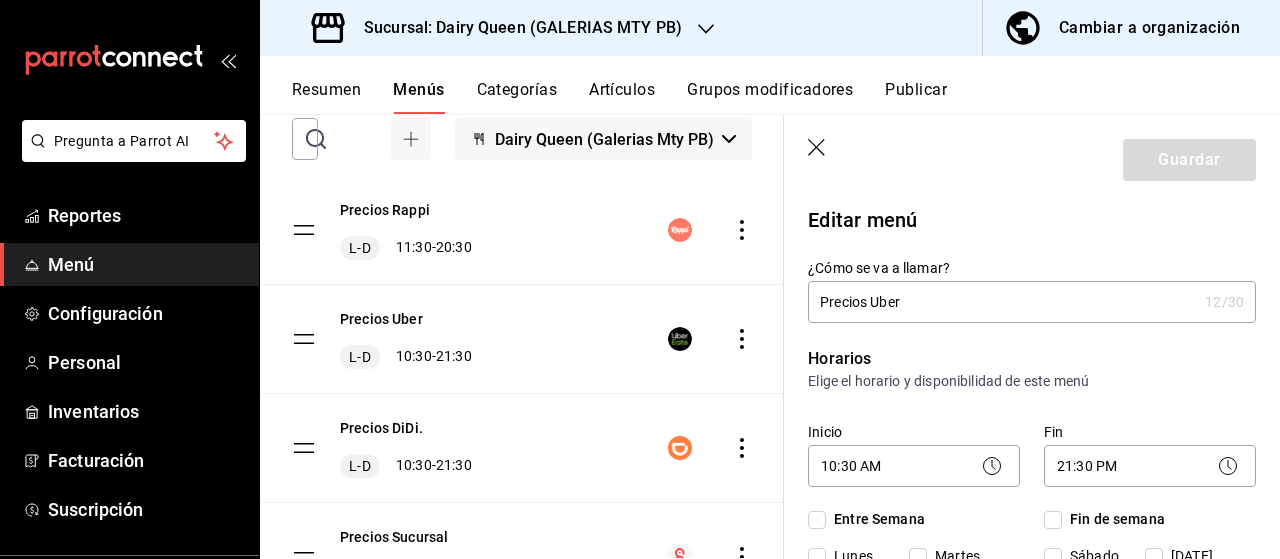 checkbox on "true" 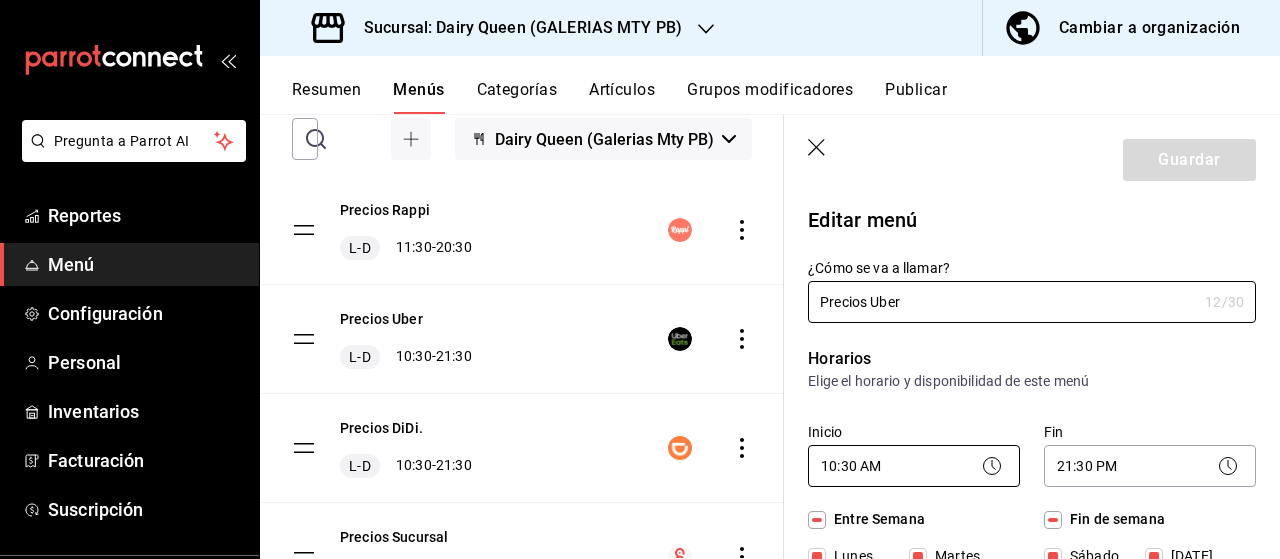 click on "Pregunta a Parrot AI Reportes   Menú   Configuración   Personal   Inventarios   Facturación   Suscripción   Ayuda Recomienda Parrot   [PERSON_NAME]   Sugerir nueva función   Sucursal: Dairy Queen (GALERIAS MTY PB) Cambiar a organización Resumen Menús Categorías Artículos Grupos modificadores Publicar Menú sucursal Si activas ‘Editar artículo por menú’, podrás  personalizar  los menús de esta sucursal.  Para cambios generales, ve a “Organización”. ​ ​ Dairy Queen (Galerias Mty PB) Precios Rappi L-D 11:30  -  20:30 Precios Uber L-D 10:30  -  21:30 Precios DiDi. L-D 10:30  -  21:30 Precios Sucursal L-D 00:00  -  23:59 Guardar Editar menú ¿Cómo se va a llamar? Precios Uber 12 /30 ¿Cómo se va a llamar? Horarios Elige el horario y disponibilidad de este menú Inicio 10:30 AM 10:30 Fin 21:30 PM 21:30 Entre Semana [DATE] [DATE] [DATE] [DATE] [DATE] Fin de semana [DATE][PERSON_NAME][DATE] Agregar horario Categorías Selecciona una categoría existente Novedades. Blizzard® Pasteles Uber Eats /" at bounding box center (640, 279) 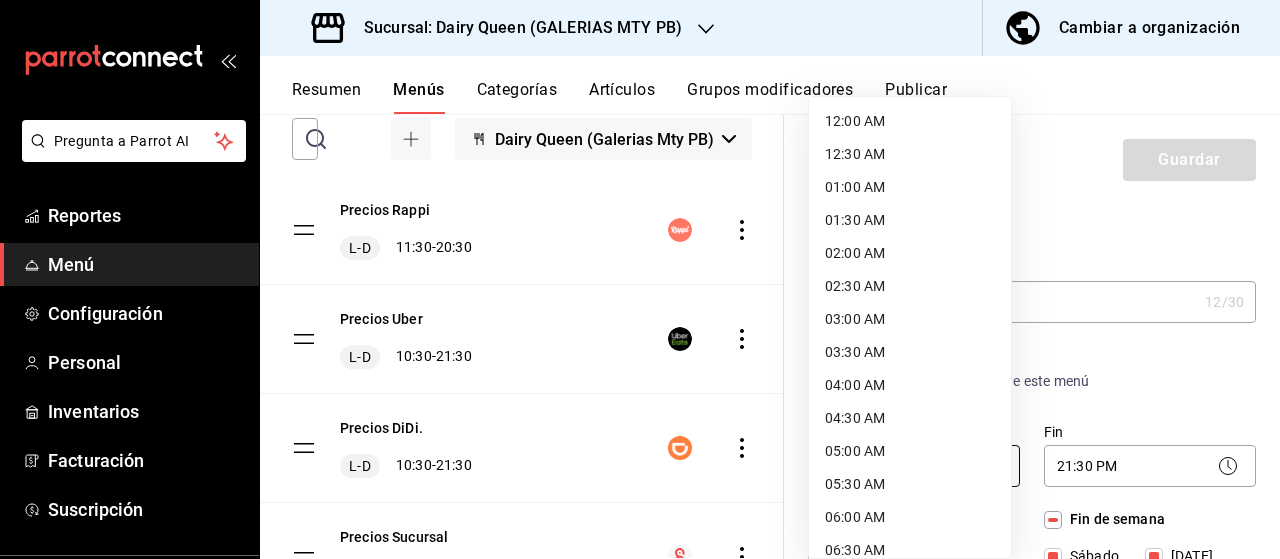 scroll, scrollTop: 486, scrollLeft: 0, axis: vertical 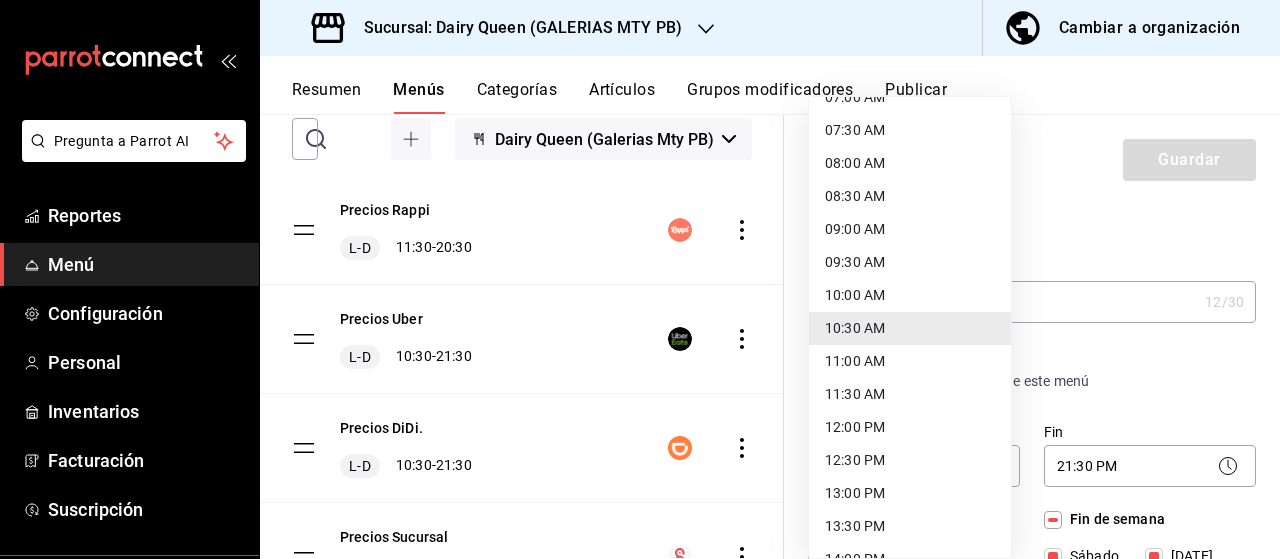 click on "11:30 AM" at bounding box center [910, 394] 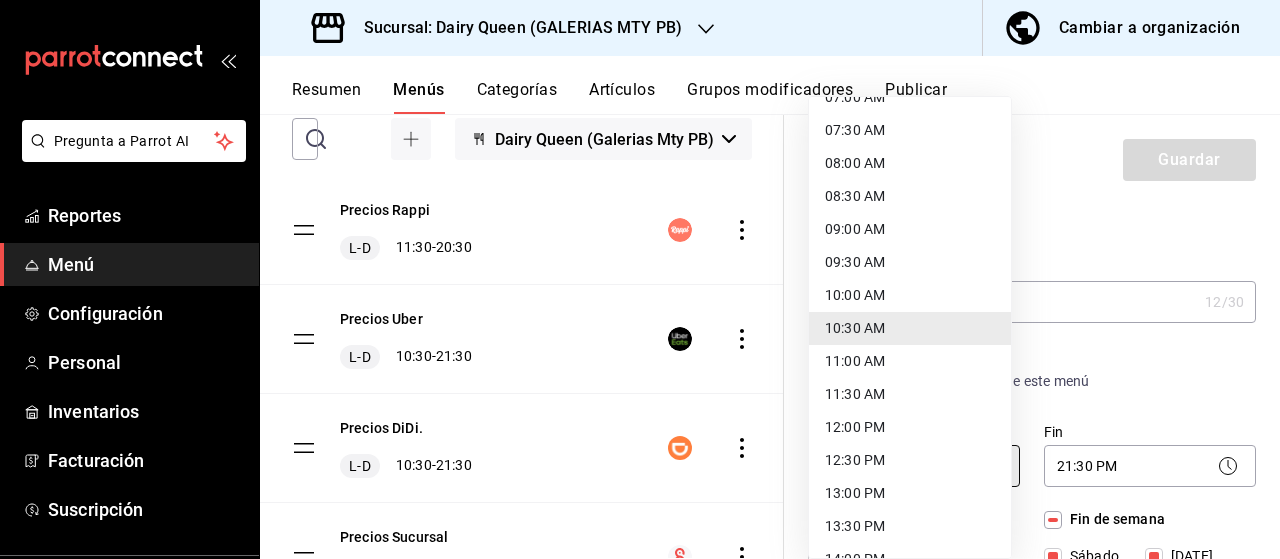 type on "11:30" 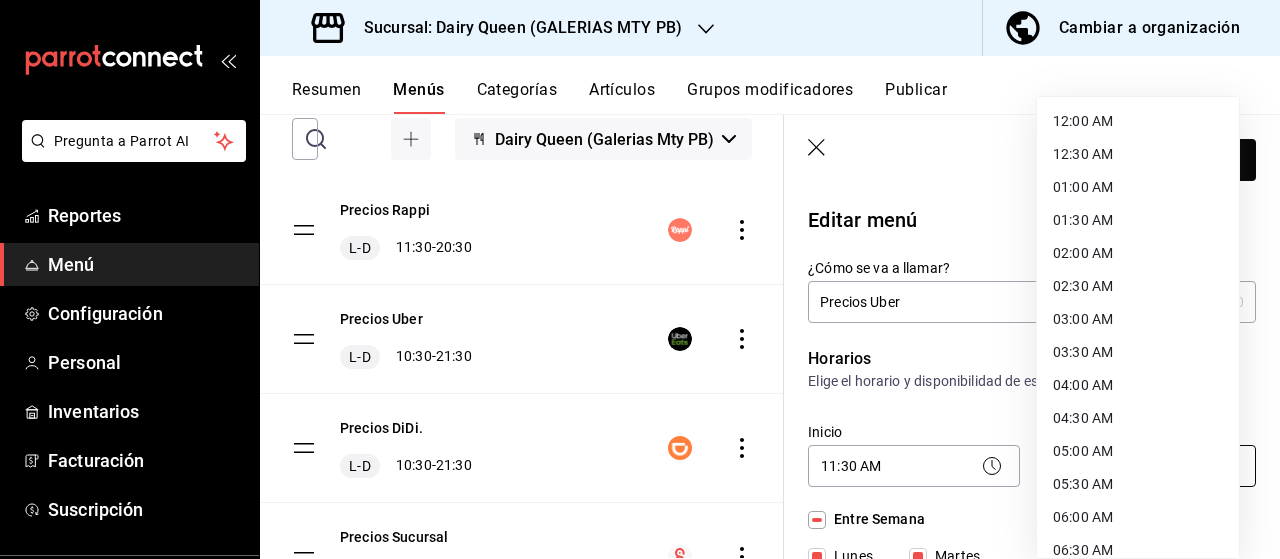 click on "Pregunta a Parrot AI Reportes   Menú   Configuración   Personal   Inventarios   Facturación   Suscripción   Ayuda Recomienda Parrot   [PERSON_NAME]   Sugerir nueva función   Sucursal: Dairy Queen (GALERIAS MTY PB) Cambiar a organización Resumen Menús Categorías Artículos Grupos modificadores Publicar Menú sucursal Si activas ‘Editar artículo por menú’, podrás  personalizar  los menús de esta sucursal.  Para cambios generales, ve a “Organización”. ​ ​ Dairy Queen (Galerias Mty PB) Precios Rappi L-D 11:30  -  20:30 Precios Uber L-D 10:30  -  21:30 Precios DiDi. L-D 10:30  -  21:30 Precios Sucursal L-D 00:00  -  23:59 Guardar Editar menú ¿Cómo se va a llamar? Precios Uber 12 /30 ¿Cómo se va a llamar? Horarios Elige el horario y disponibilidad de este menú Inicio 11:30 AM 11:30 Fin 21:30 PM 21:30 Entre Semana [DATE] [DATE] [DATE] [DATE] [DATE] Fin de semana [DATE][PERSON_NAME][DATE] Agregar horario Categorías Selecciona una categoría existente Novedades. Blizzard® Pasteles Uber Eats /" at bounding box center (640, 279) 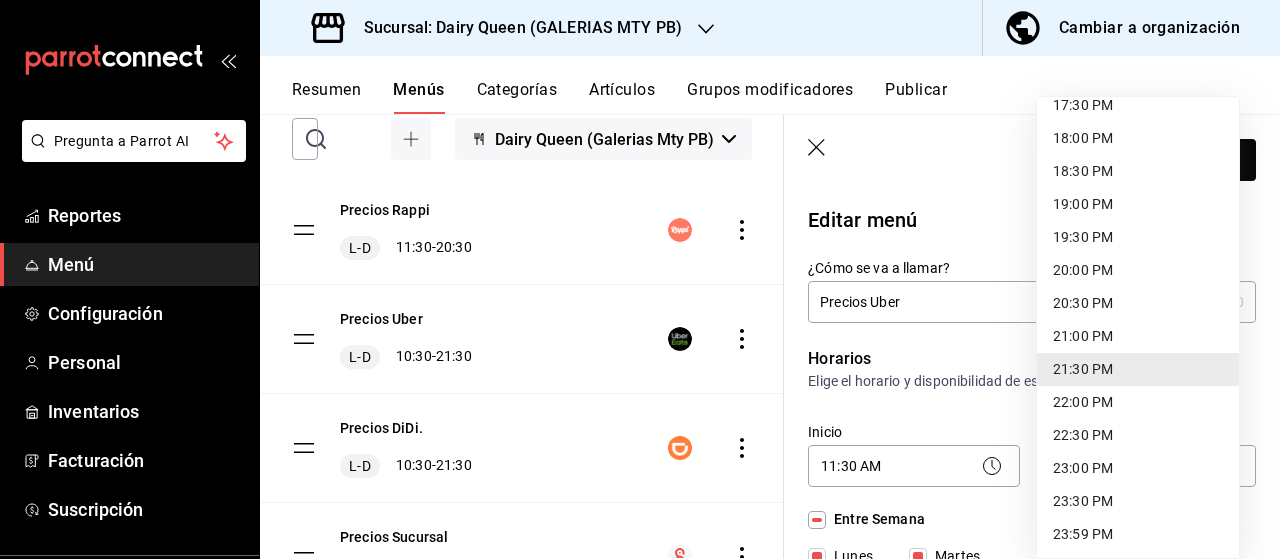 click on "20:30 PM" at bounding box center (1138, 303) 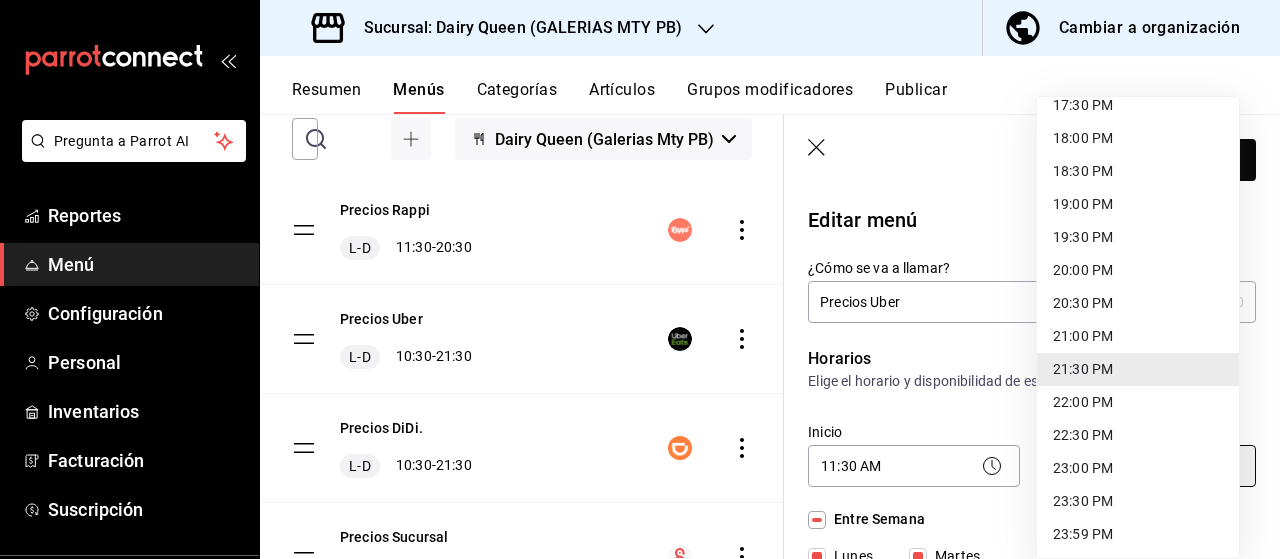 type on "20:30" 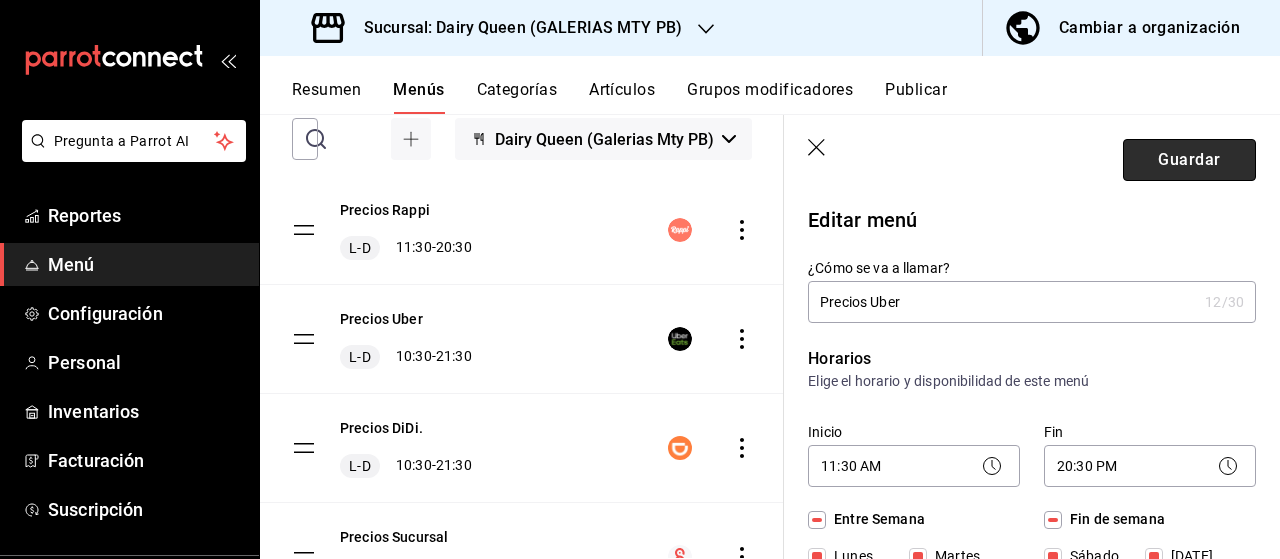 click on "Guardar" at bounding box center (1189, 160) 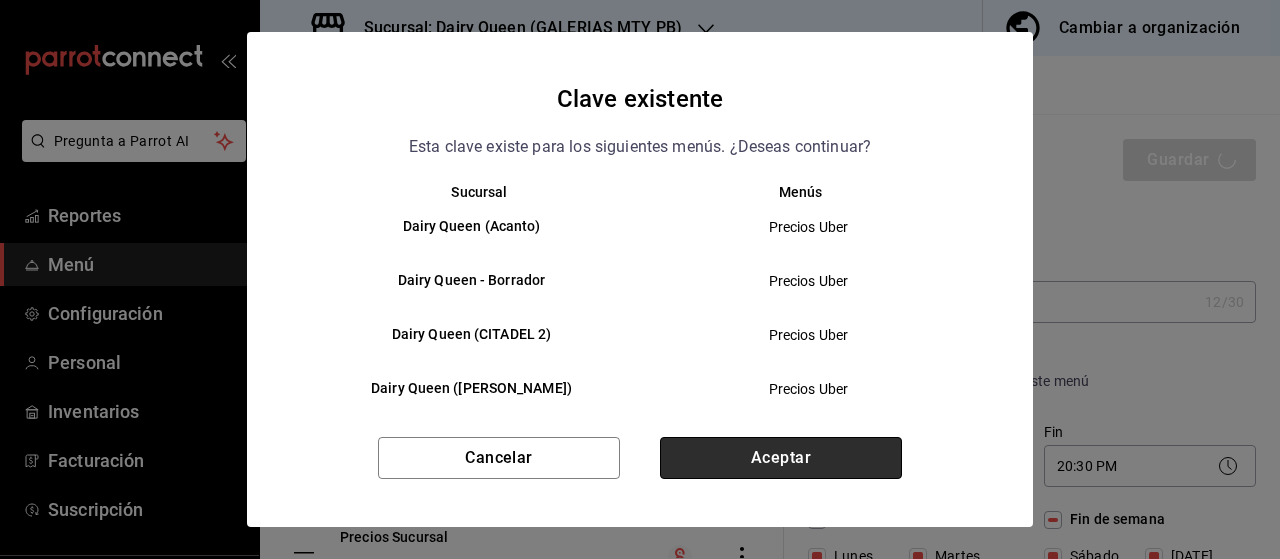 drag, startPoint x: 842, startPoint y: 465, endPoint x: 816, endPoint y: 472, distance: 26.925823 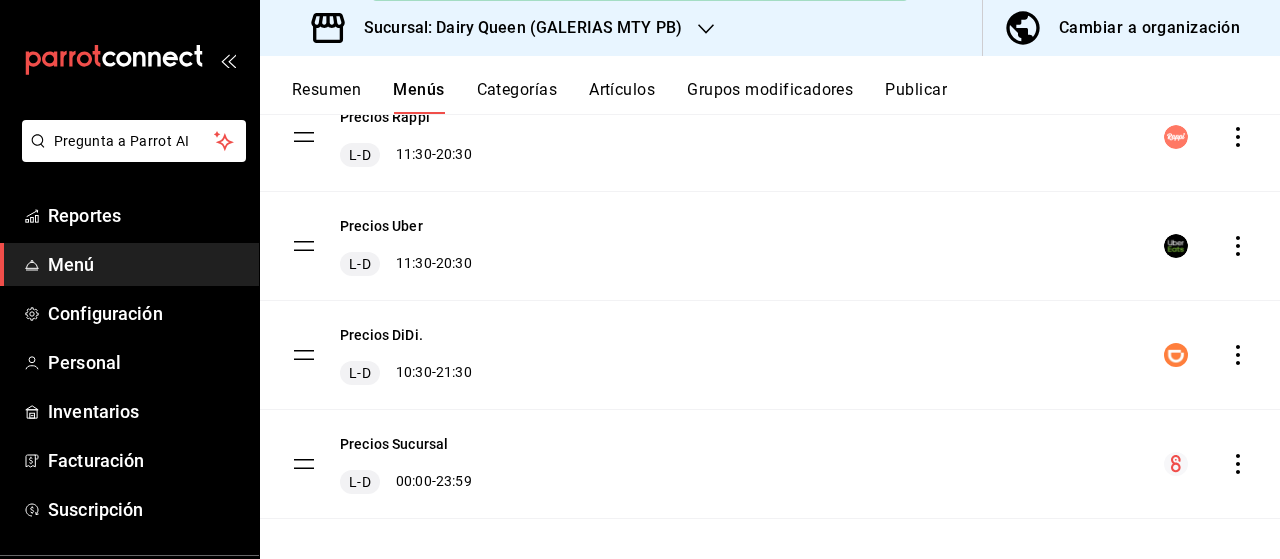 scroll, scrollTop: 219, scrollLeft: 0, axis: vertical 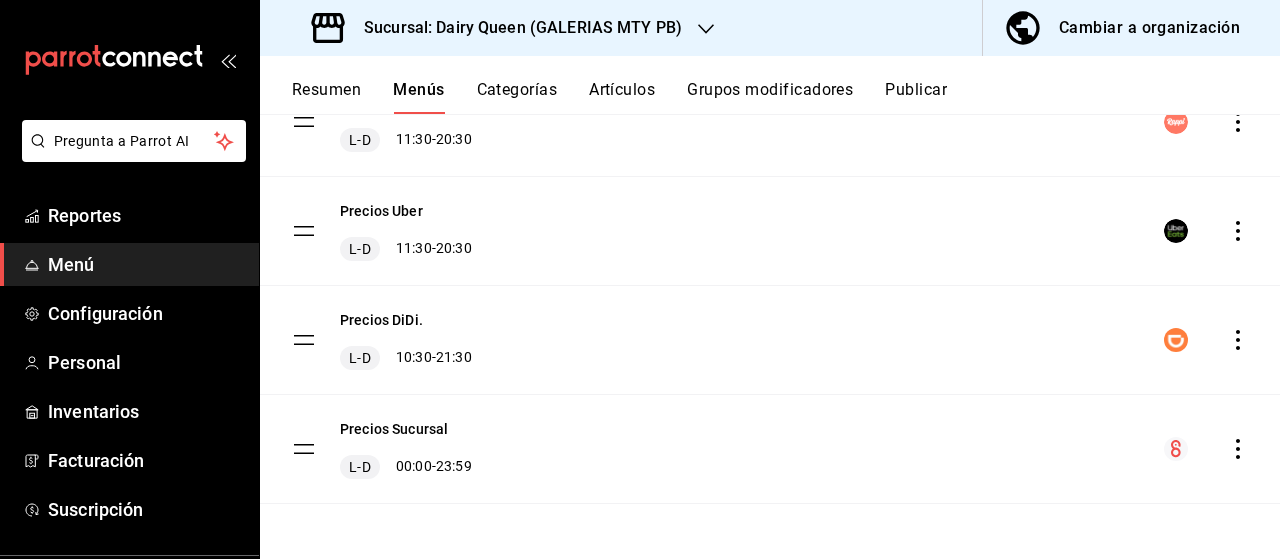 click on "Precios DiDi. L-D 10:30  -  21:30" at bounding box center (770, 340) 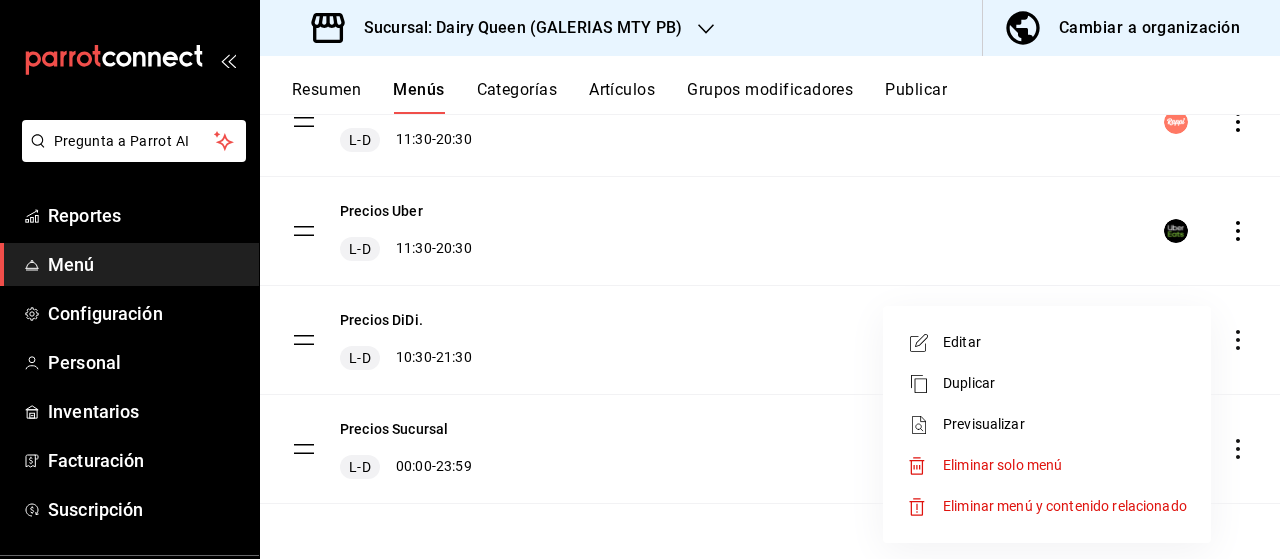click on "Editar" at bounding box center [1065, 342] 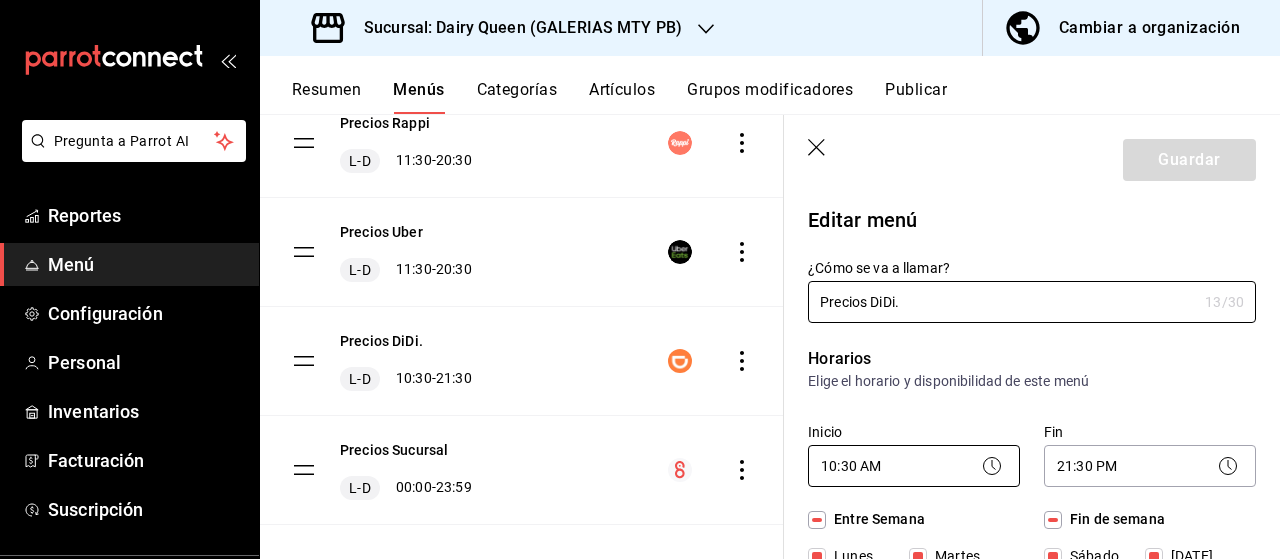 click on "Pregunta a Parrot AI Reportes   Menú   Configuración   Personal   Inventarios   Facturación   Suscripción   Ayuda Recomienda Parrot   [PERSON_NAME]   Sugerir nueva función   Sucursal: Dairy Queen (GALERIAS MTY PB) Cambiar a organización Resumen Menús Categorías Artículos Grupos modificadores Publicar Menú sucursal Si activas ‘Editar artículo por menú’, podrás  personalizar  los menús de esta sucursal.  Para cambios generales, ve a “Organización”. ​ ​ Dairy Queen (Galerias Mty PB) Precios Rappi L-D 11:30  -  20:30 Precios Uber L-D 11:30  -  20:30 Precios DiDi. L-D 10:30  -  21:30 Precios Sucursal L-D 00:00  -  23:59 Guardar Editar menú ¿Cómo se va a llamar? Precios DiDi. 13 /30 ¿Cómo se va a llamar? Horarios Elige el horario y disponibilidad de este menú Inicio 10:30 AM 10:30 Fin 21:30 PM 21:30 Entre Semana [DATE] [DATE] [DATE] [DATE] [DATE] Fin de semana [DATE][PERSON_NAME][DATE] Agregar horario Categorías Selecciona una categoría existente Novedades. Blizzard® Pasteles Uber Eats" at bounding box center [640, 279] 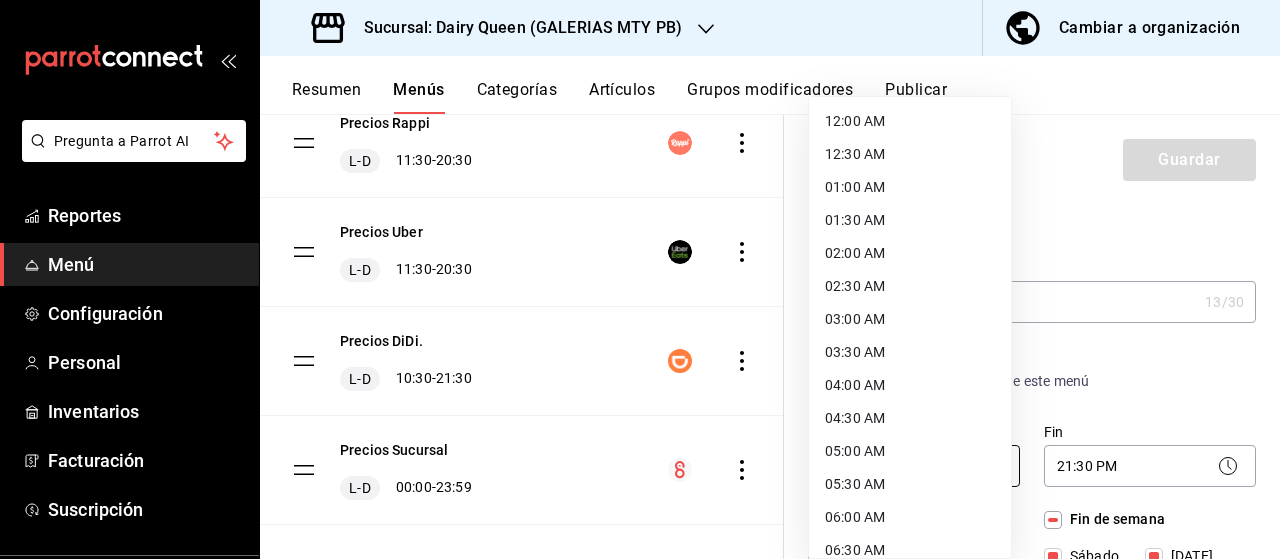 scroll, scrollTop: 486, scrollLeft: 0, axis: vertical 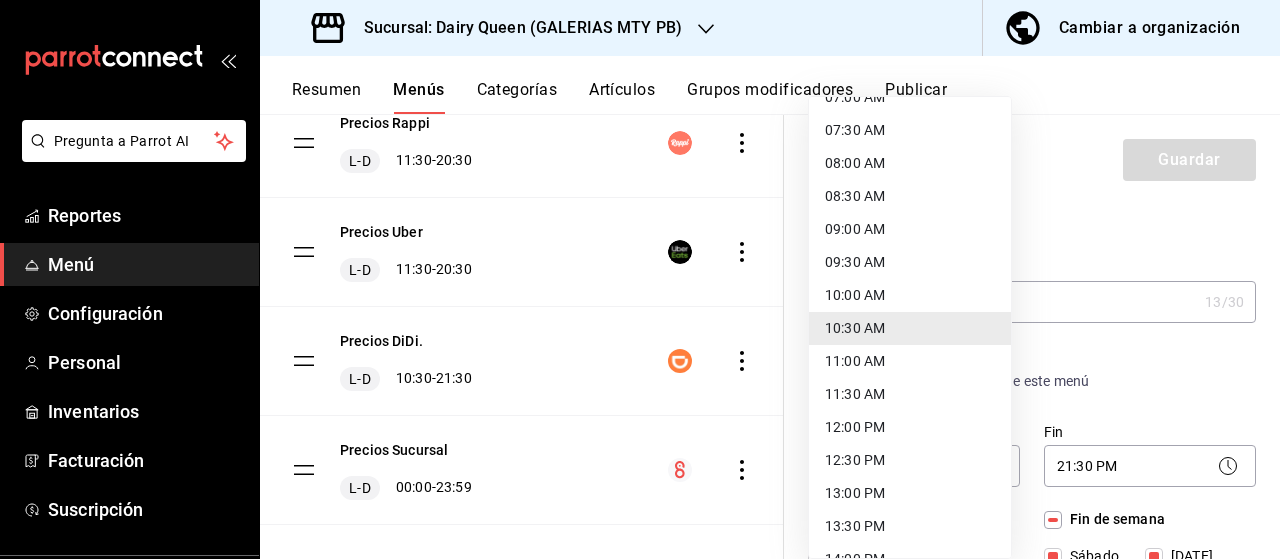 click on "11:30 AM" at bounding box center (910, 394) 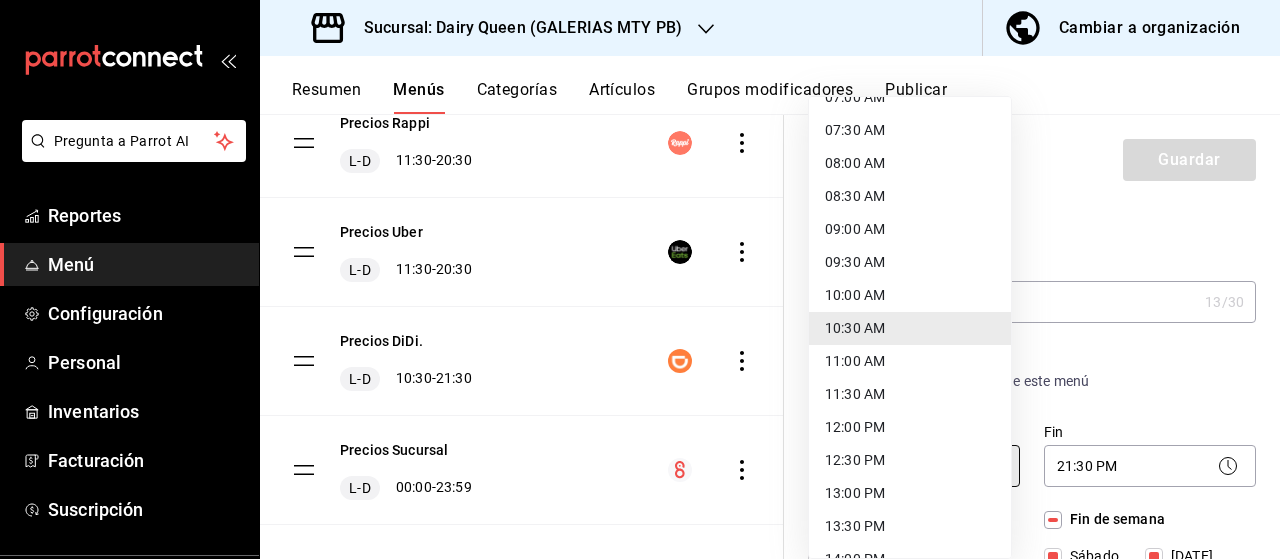 type on "11:30" 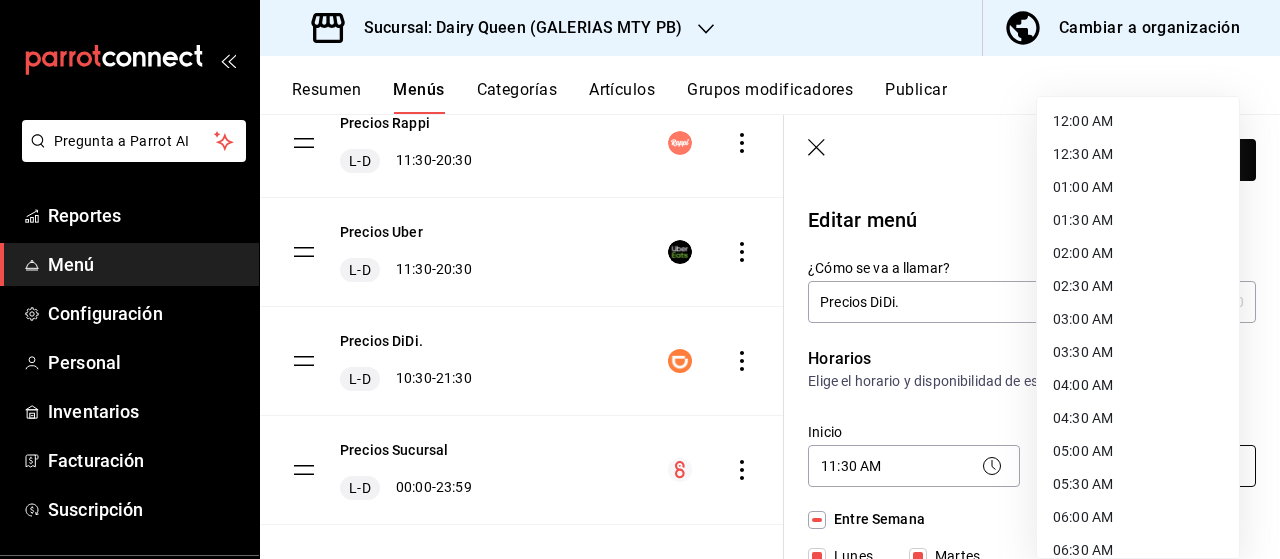 click on "Pregunta a Parrot AI Reportes   Menú   Configuración   Personal   Inventarios   Facturación   Suscripción   Ayuda Recomienda Parrot   [PERSON_NAME]   Sugerir nueva función   Sucursal: Dairy Queen (GALERIAS MTY PB) Cambiar a organización Resumen Menús Categorías Artículos Grupos modificadores Publicar Menú sucursal Si activas ‘Editar artículo por menú’, podrás  personalizar  los menús de esta sucursal.  Para cambios generales, ve a “Organización”. ​ ​ Dairy Queen (Galerias Mty PB) Precios Rappi L-D 11:30  -  20:30 Precios Uber L-D 11:30  -  20:30 Precios DiDi. L-D 10:30  -  21:30 Precios Sucursal L-D 00:00  -  23:59 Guardar Editar menú ¿Cómo se va a llamar? Precios DiDi. 13 /30 ¿Cómo se va a llamar? Horarios Elige el horario y disponibilidad de este menú Inicio 11:30 AM 11:30 Fin 21:30 PM 21:30 Entre Semana [DATE] [DATE] [DATE] [DATE] [DATE] Fin de semana [DATE][PERSON_NAME][DATE] Agregar horario Categorías Selecciona una categoría existente Novedades. Blizzard® Pasteles Uber Eats" at bounding box center [640, 279] 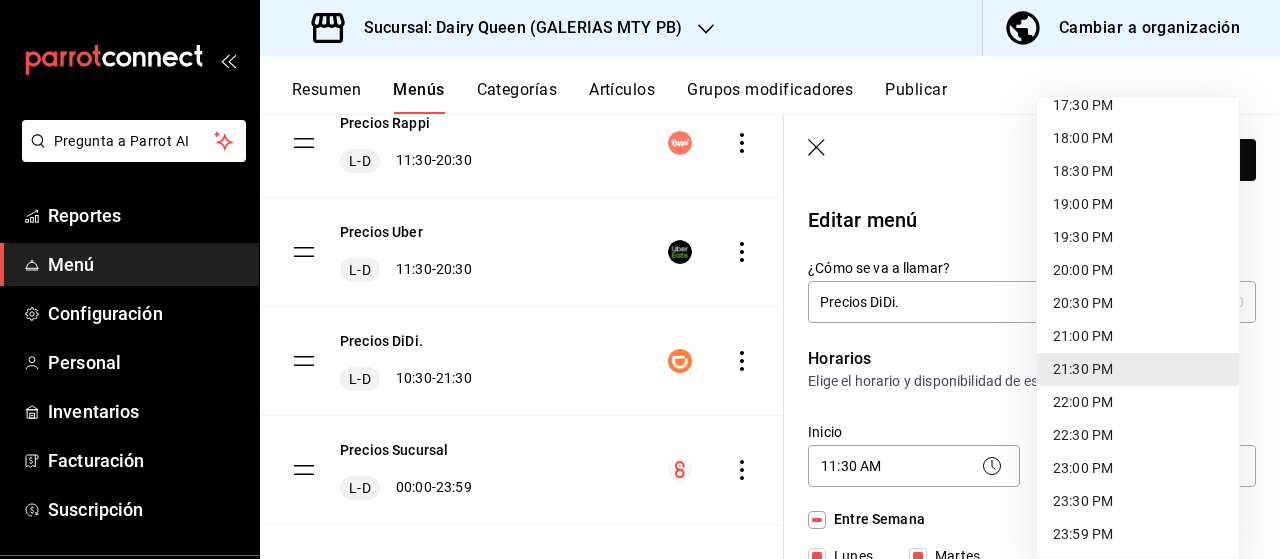 click on "20:30 PM" at bounding box center (1138, 303) 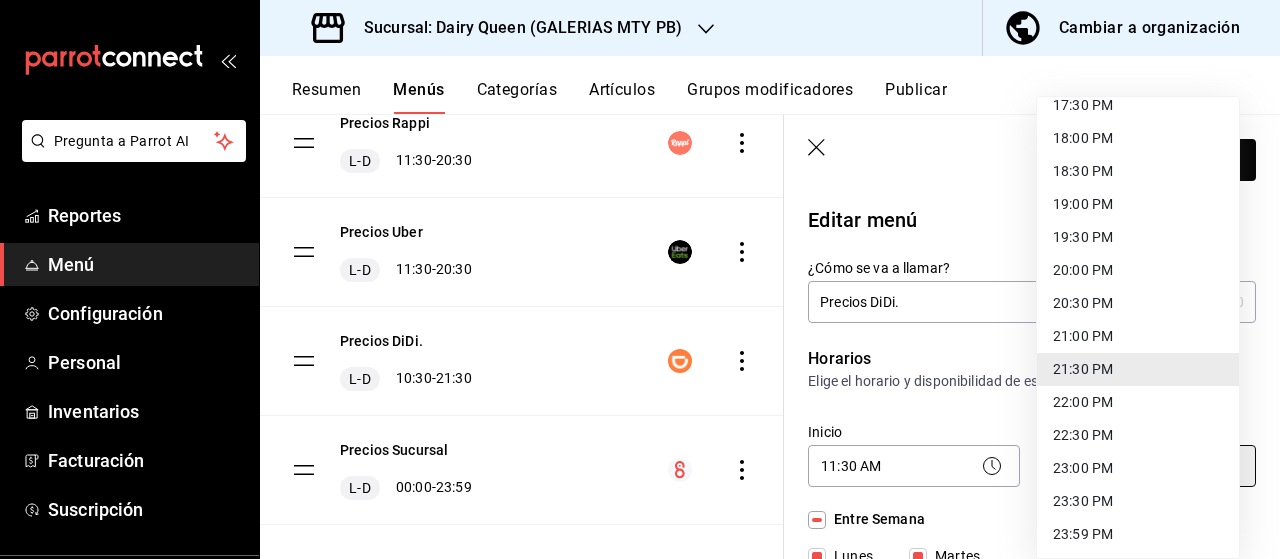 type on "20:30" 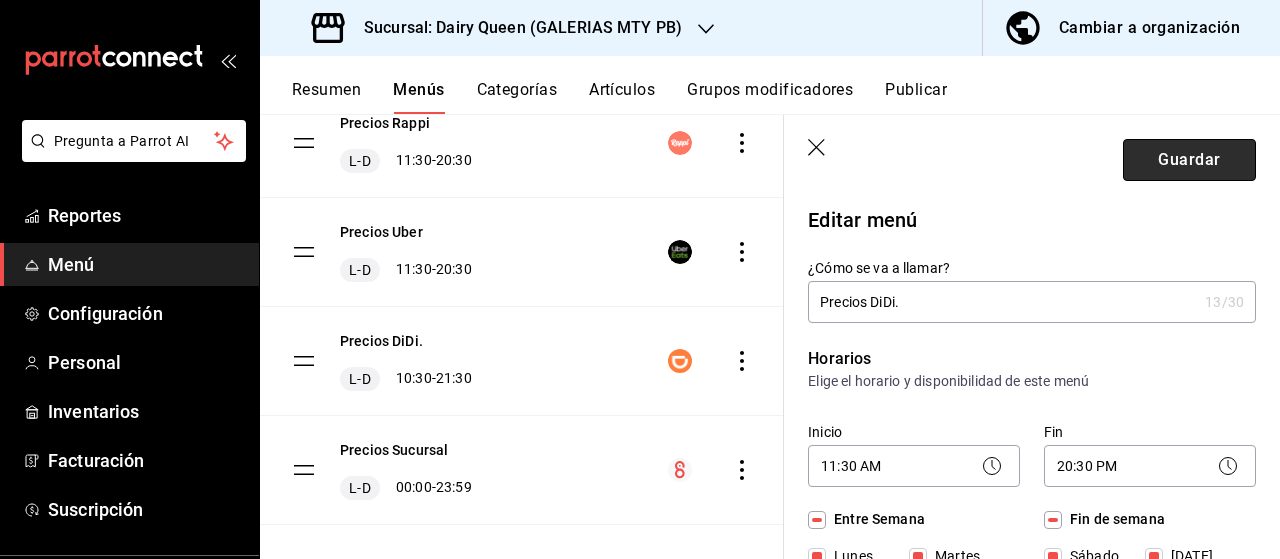 click on "Guardar" at bounding box center (1189, 160) 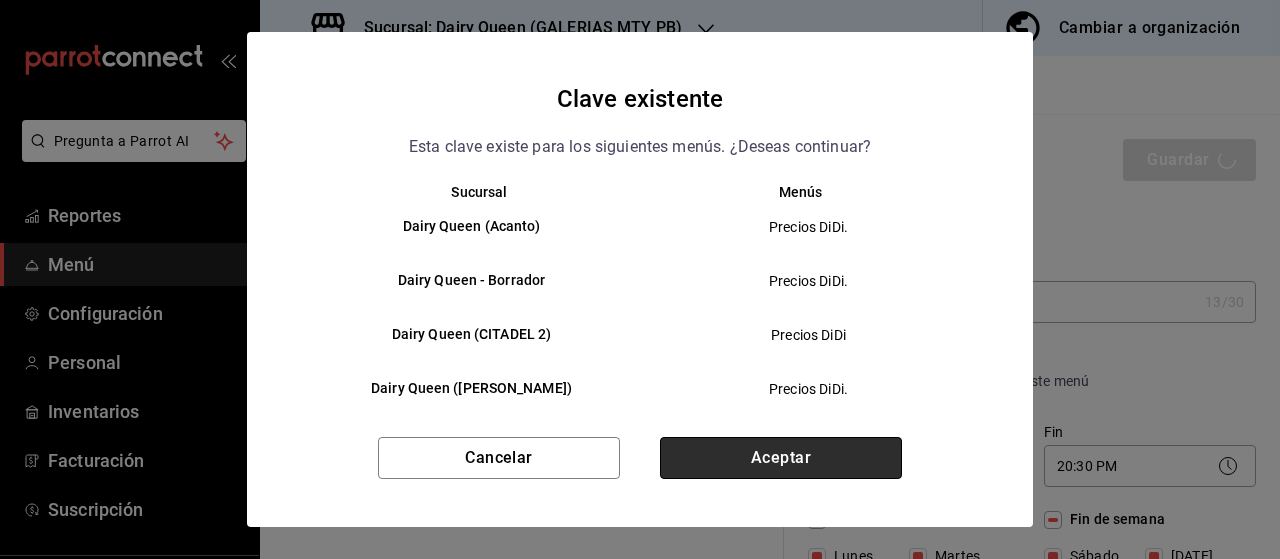 click on "Aceptar" at bounding box center [781, 458] 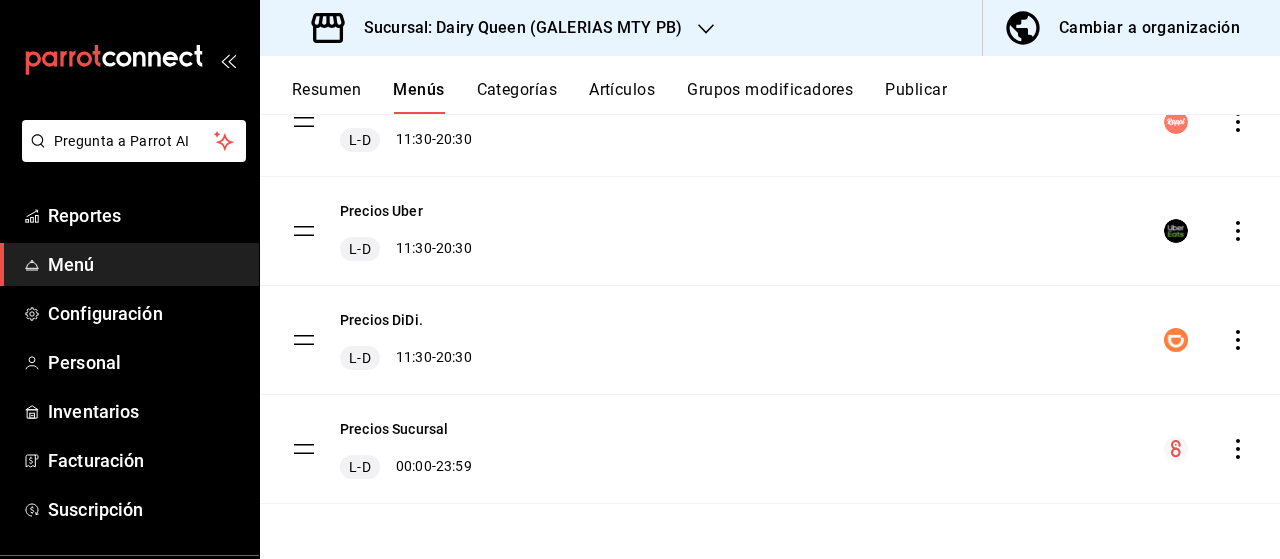 click on "Publicar" at bounding box center [916, 97] 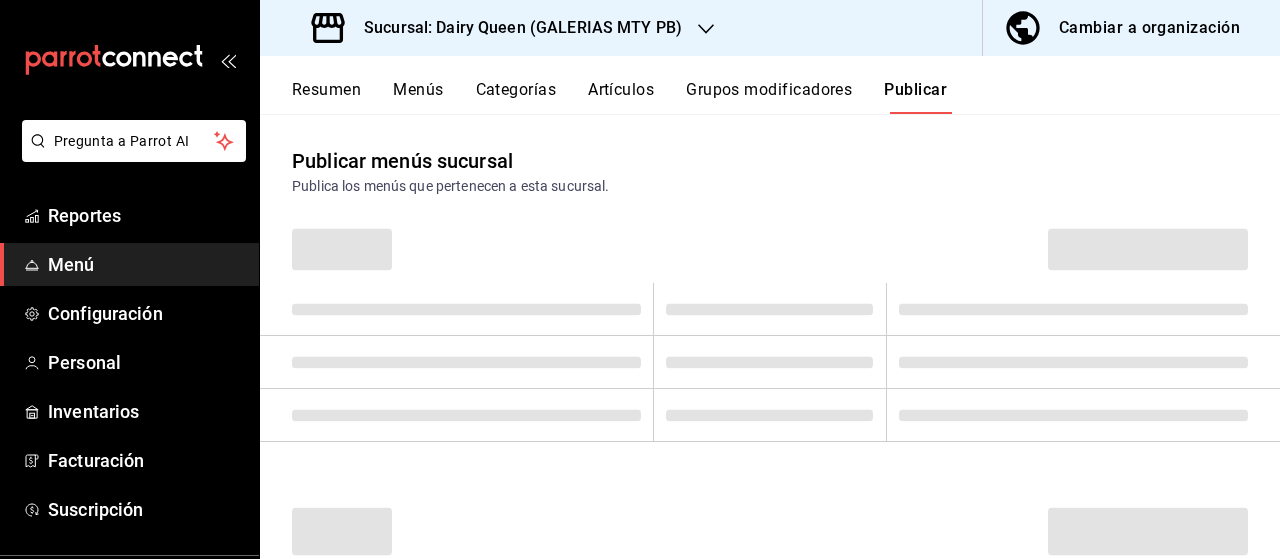click on "Publicar" at bounding box center (915, 97) 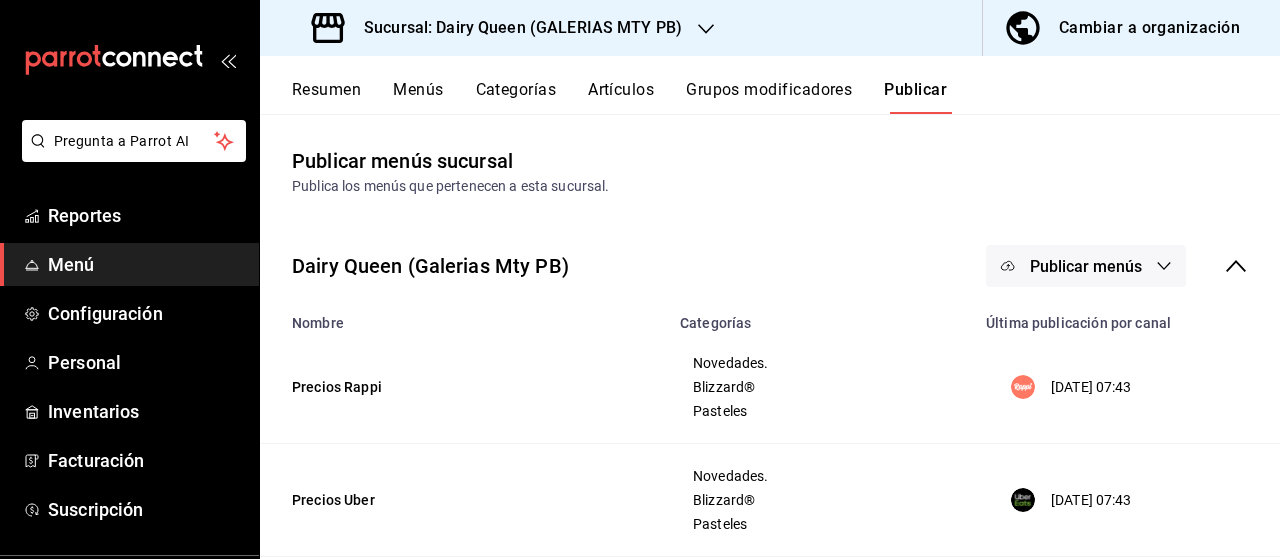 click on "Publicar menús" at bounding box center (1086, 266) 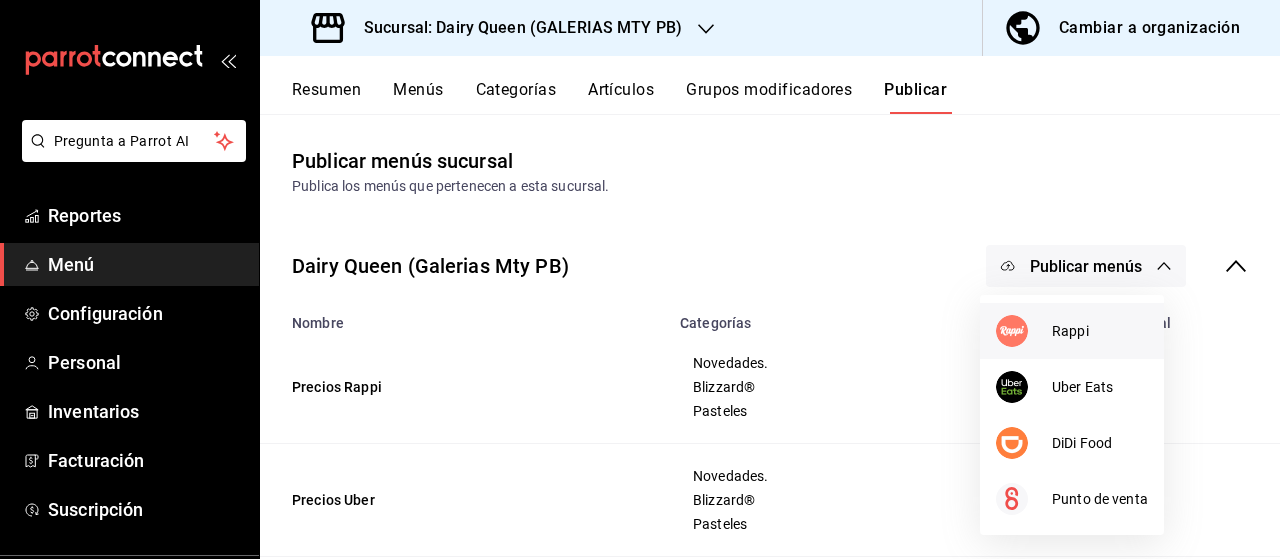 click at bounding box center (1024, 331) 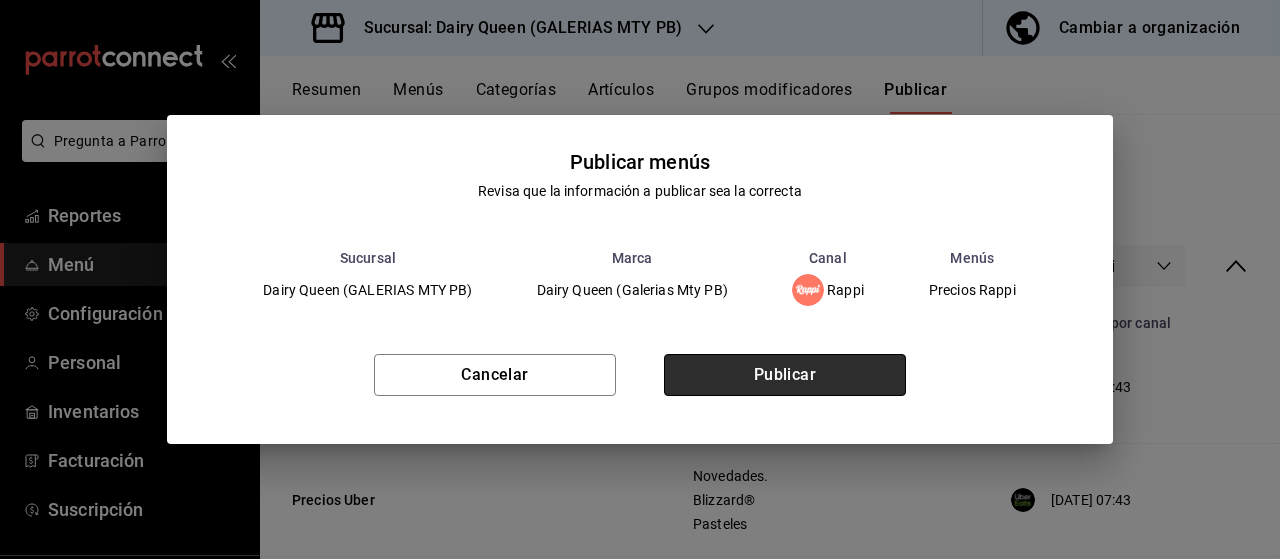click on "Publicar" at bounding box center (785, 375) 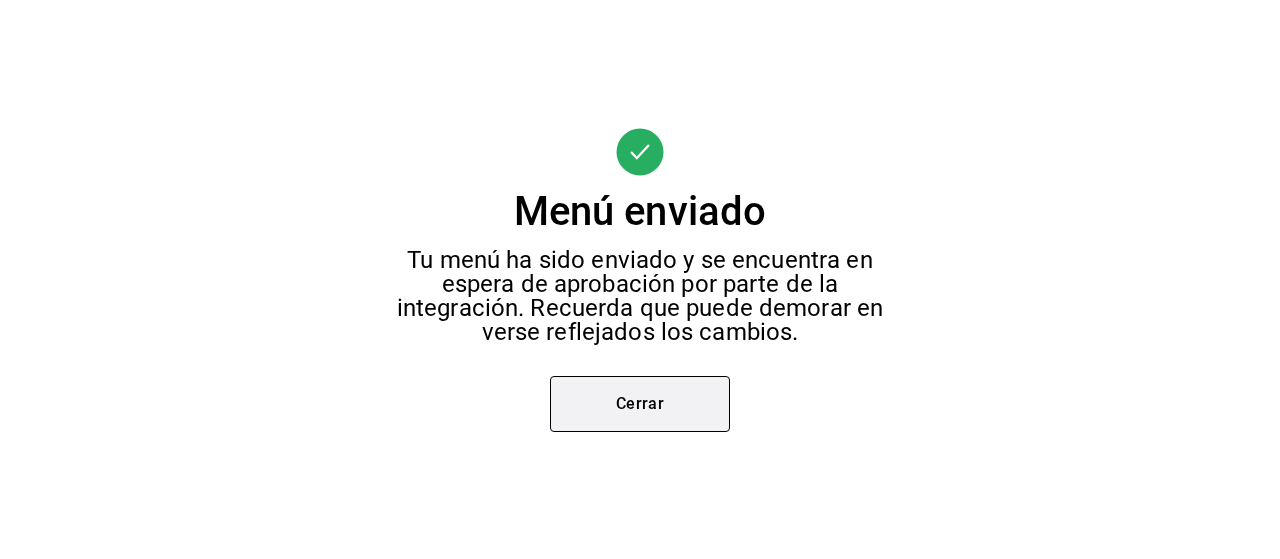 click on "Cerrar" at bounding box center [640, 404] 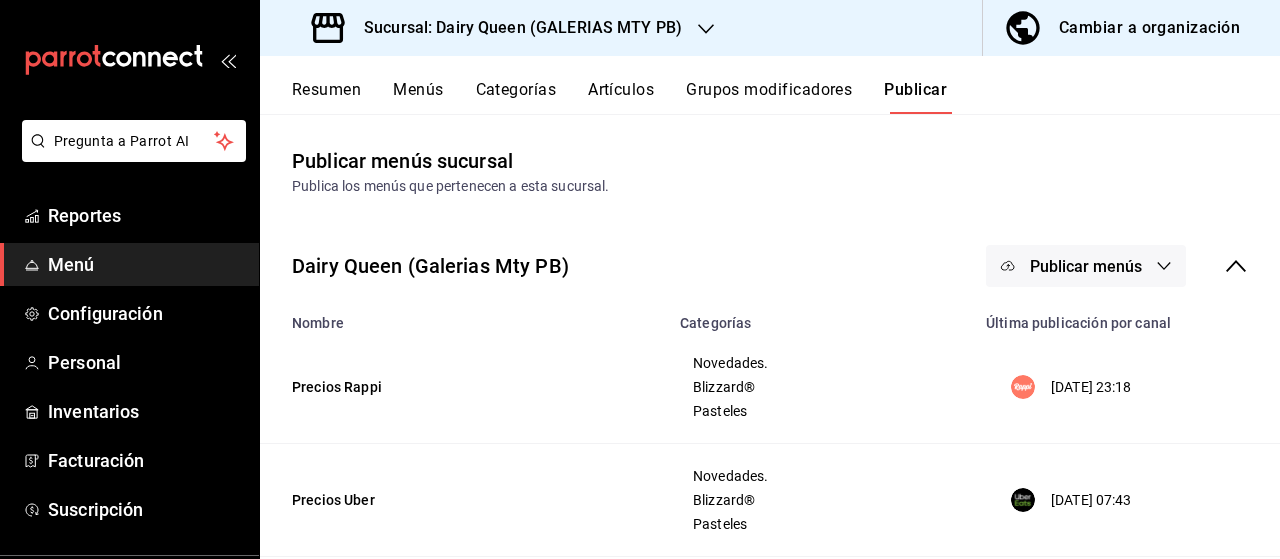 click on "Publicar menús" at bounding box center (1086, 266) 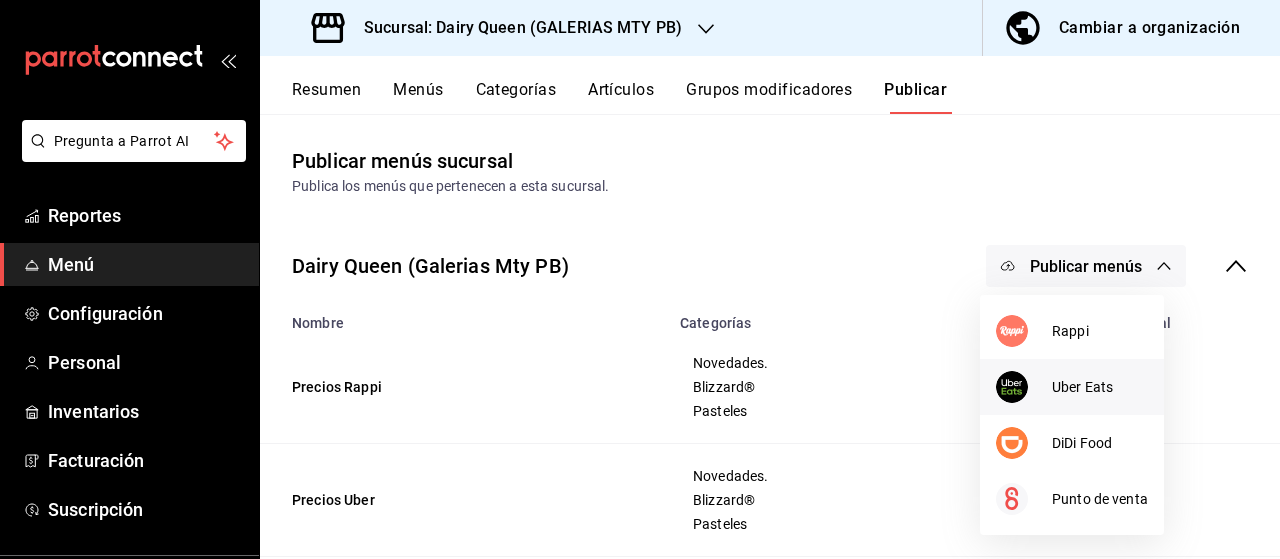 click at bounding box center (1024, 387) 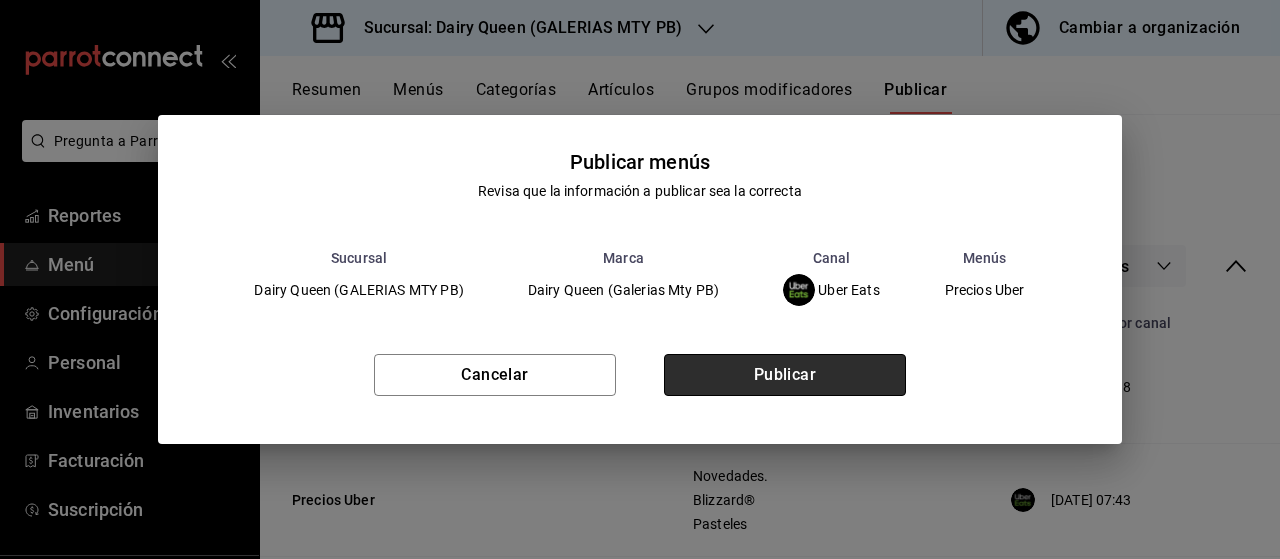 click on "Publicar" at bounding box center [785, 375] 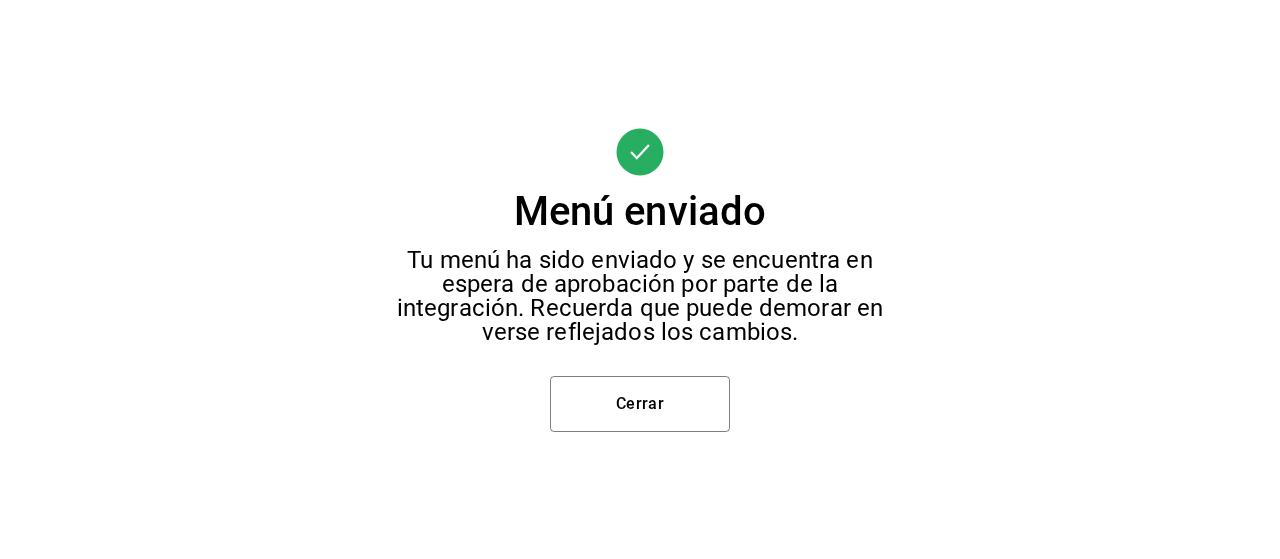 click on "Menú enviado Tu menú ha sido enviado y se encuentra en espera de aprobación por parte de la integración. Recuerda que puede demorar en verse reflejados los cambios. Cerrar" at bounding box center (640, 279) 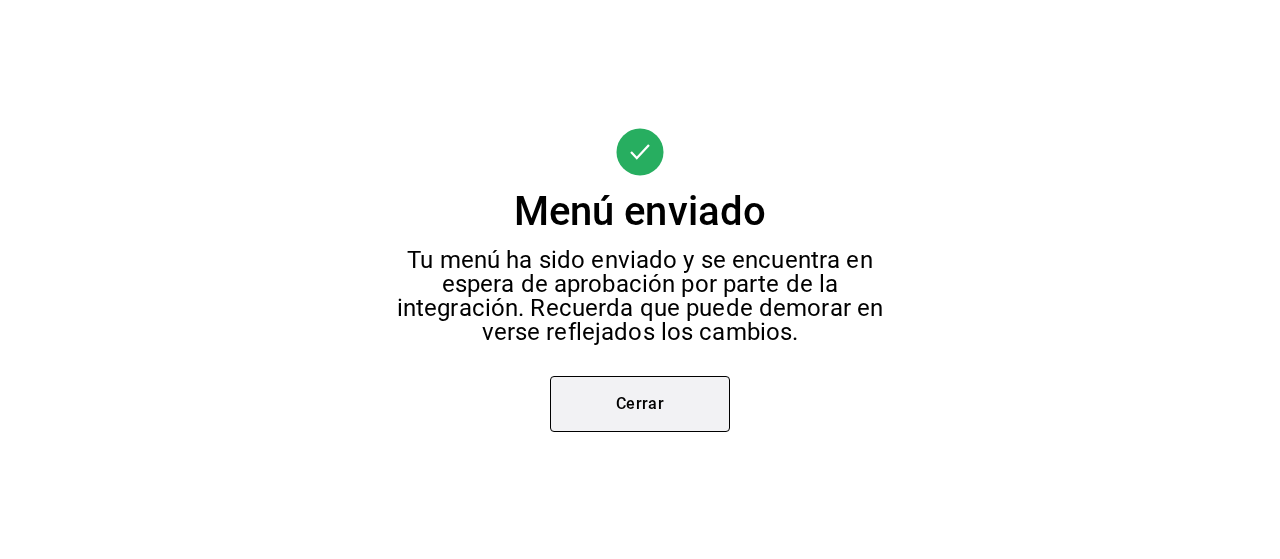 click on "Cerrar" at bounding box center (640, 404) 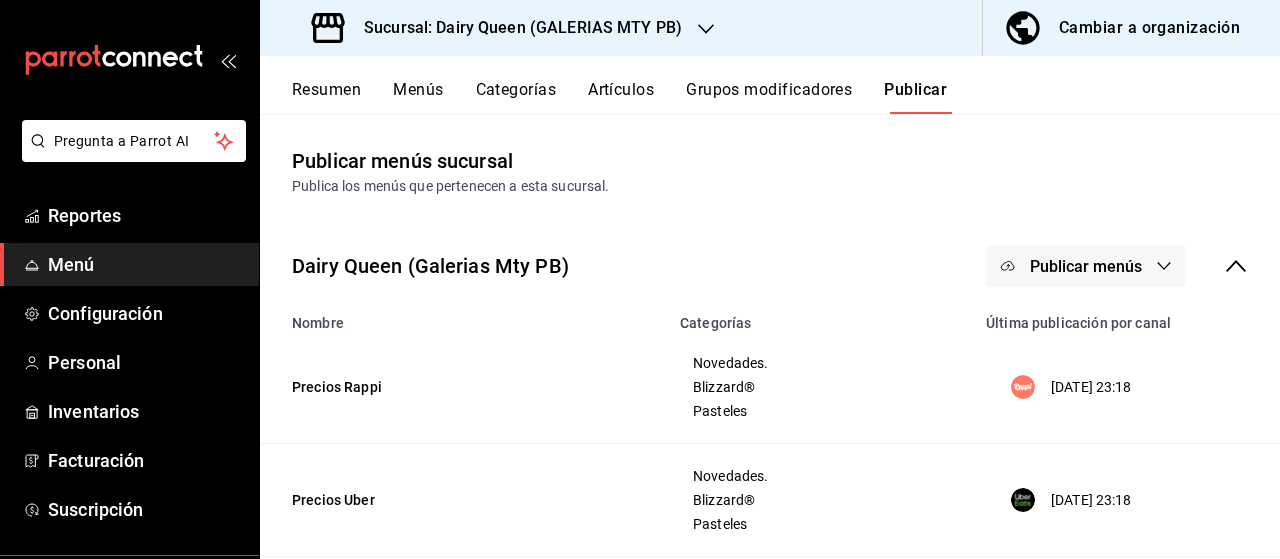 click 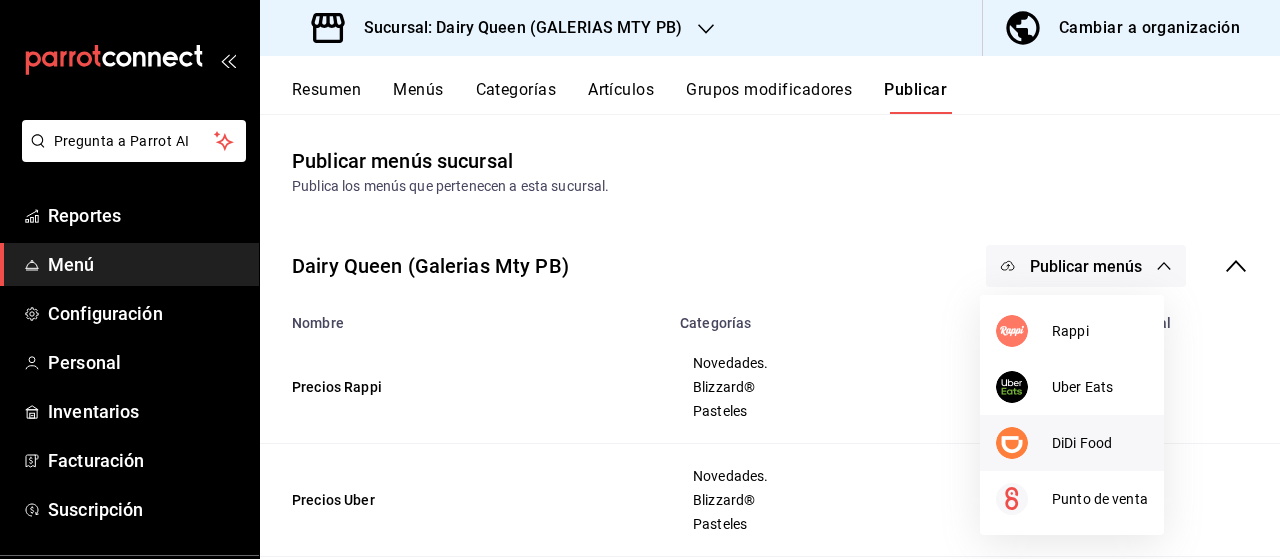 click on "DiDi Food" at bounding box center (1100, 443) 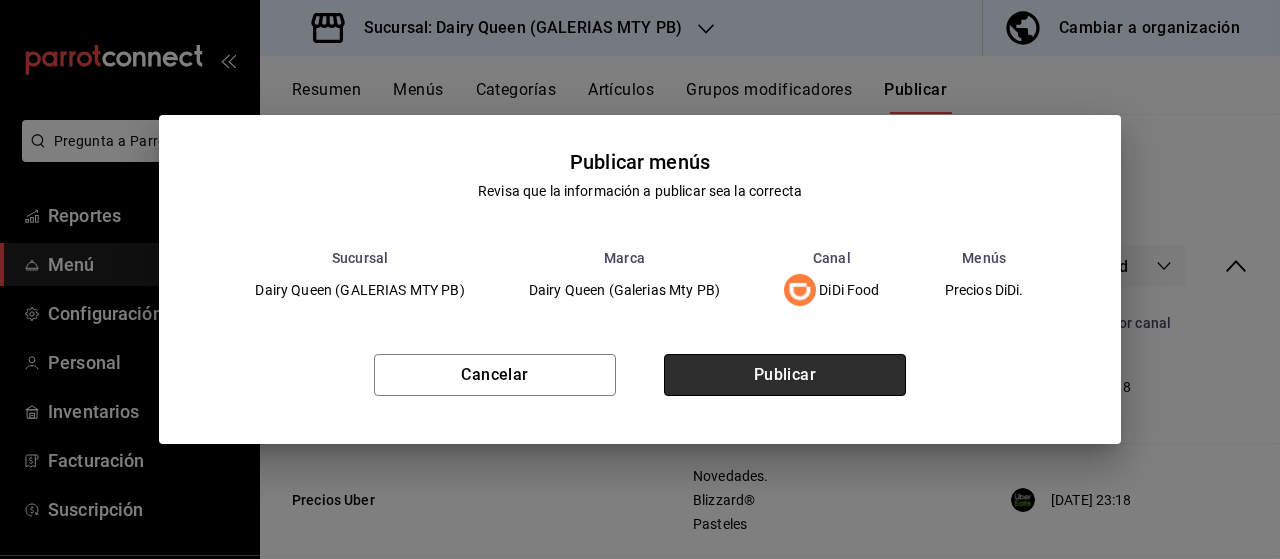 click on "Publicar" at bounding box center [785, 375] 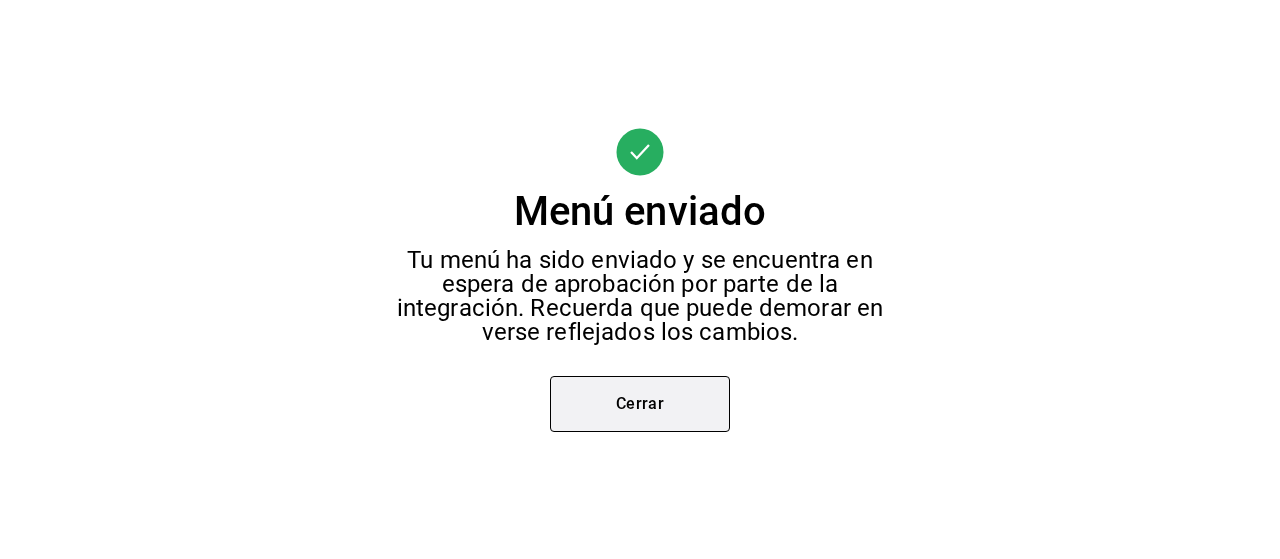 click on "Cerrar" at bounding box center [640, 404] 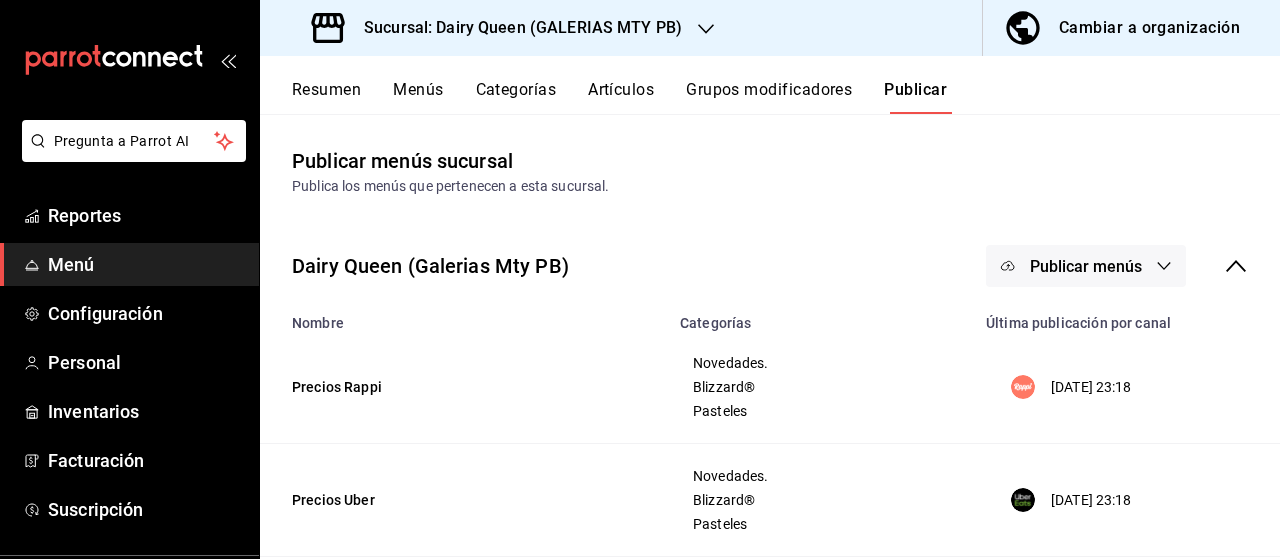 click on "Publicar menús" at bounding box center (1086, 266) 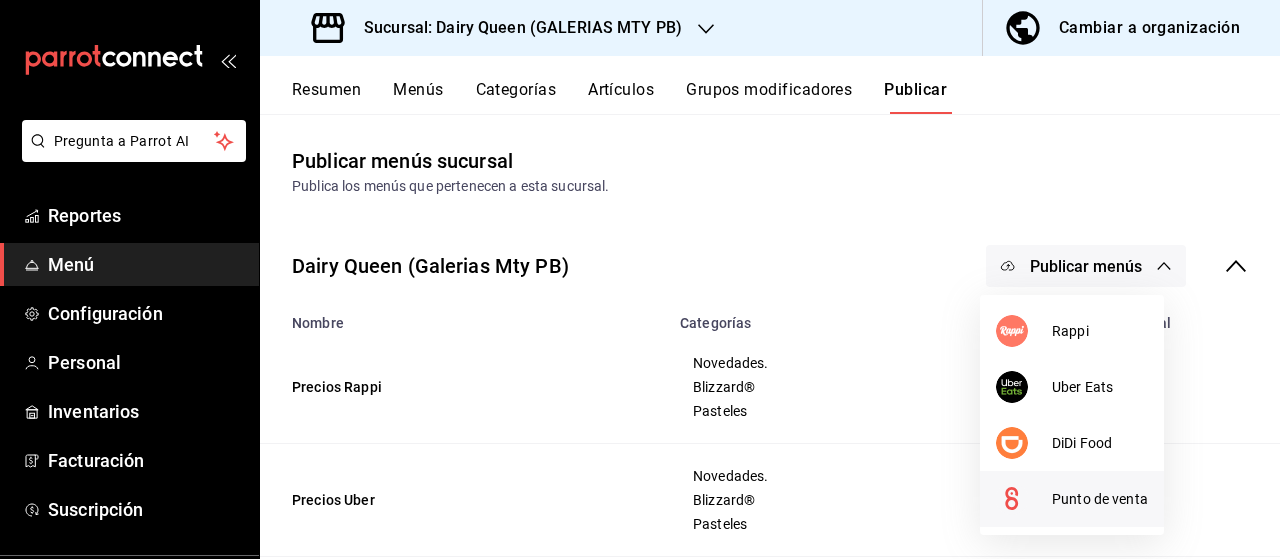 click on "Punto de venta" at bounding box center (1072, 499) 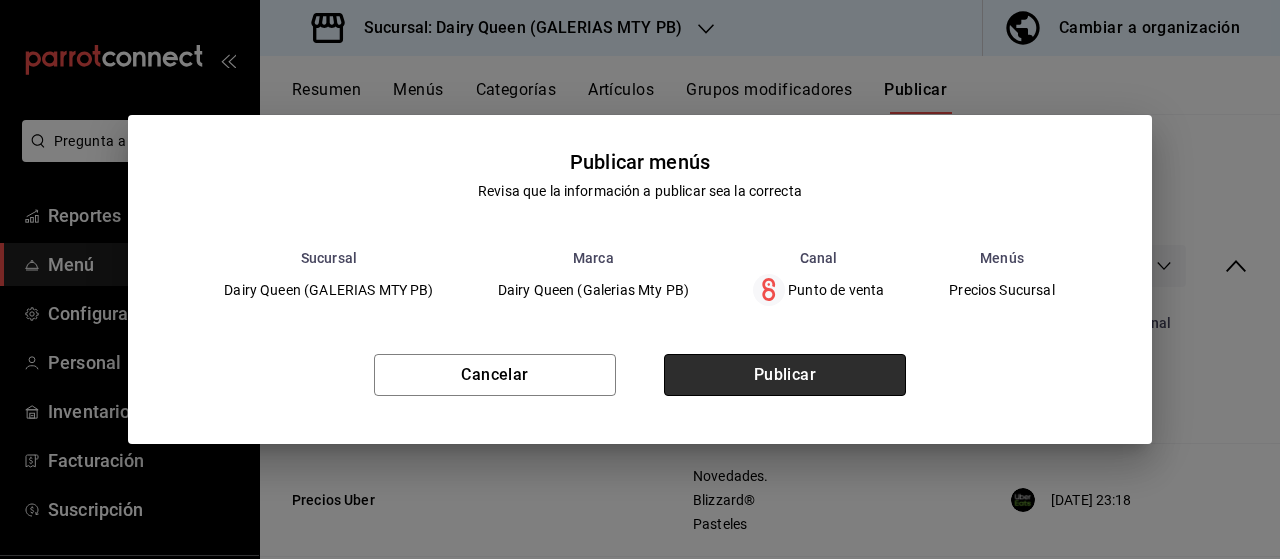 click on "Publicar" at bounding box center (785, 375) 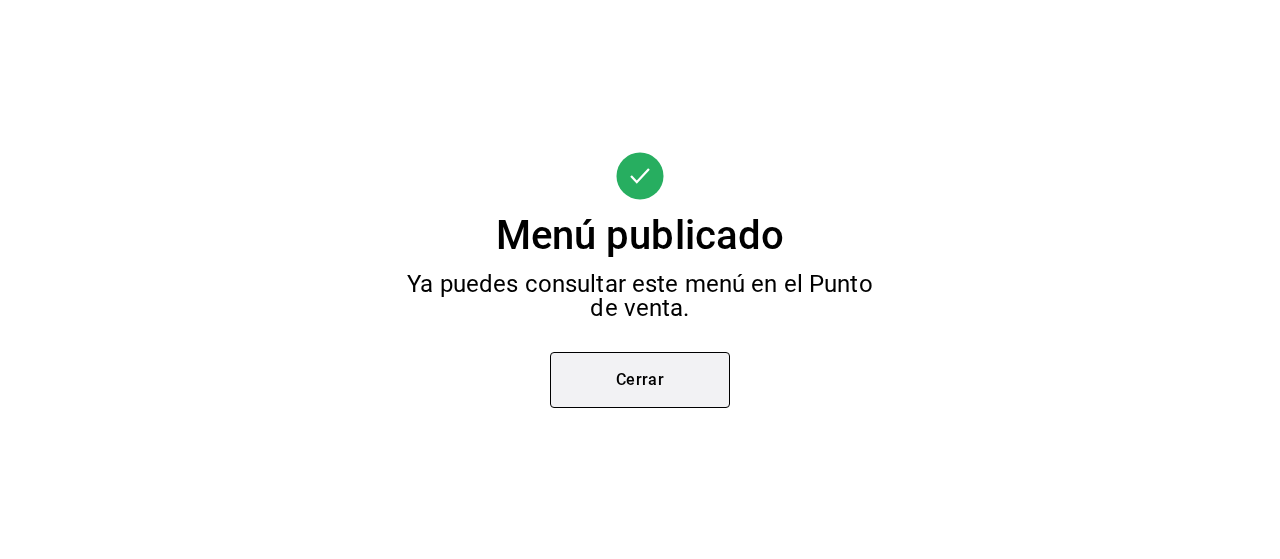 click on "Cerrar" at bounding box center (640, 380) 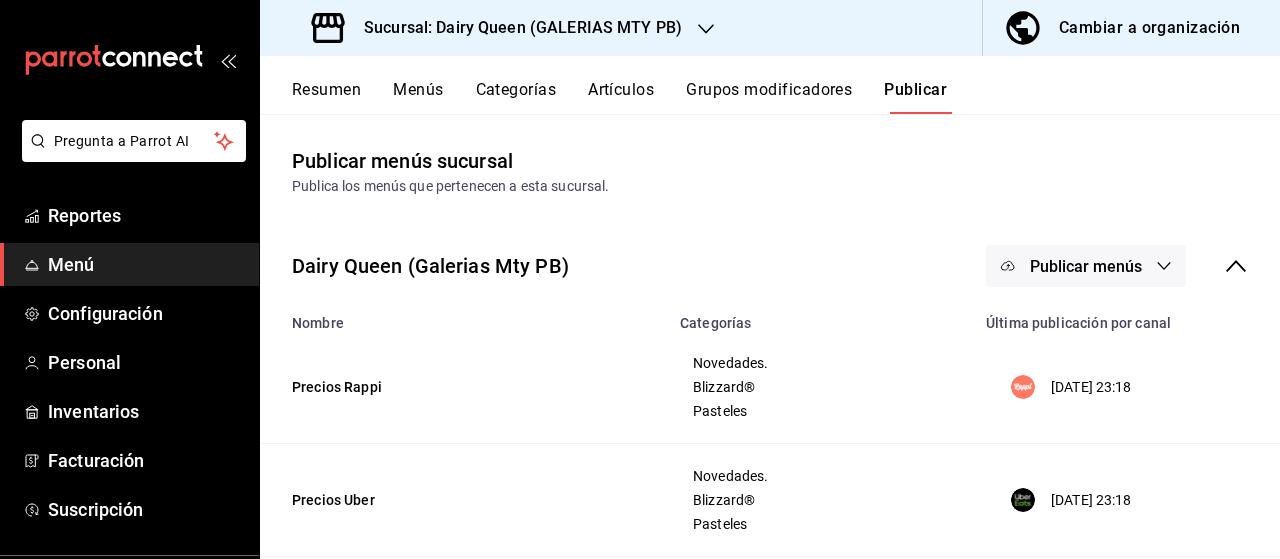 click on "Sucursal: Dairy Queen (GALERIAS MTY PB)" at bounding box center [515, 28] 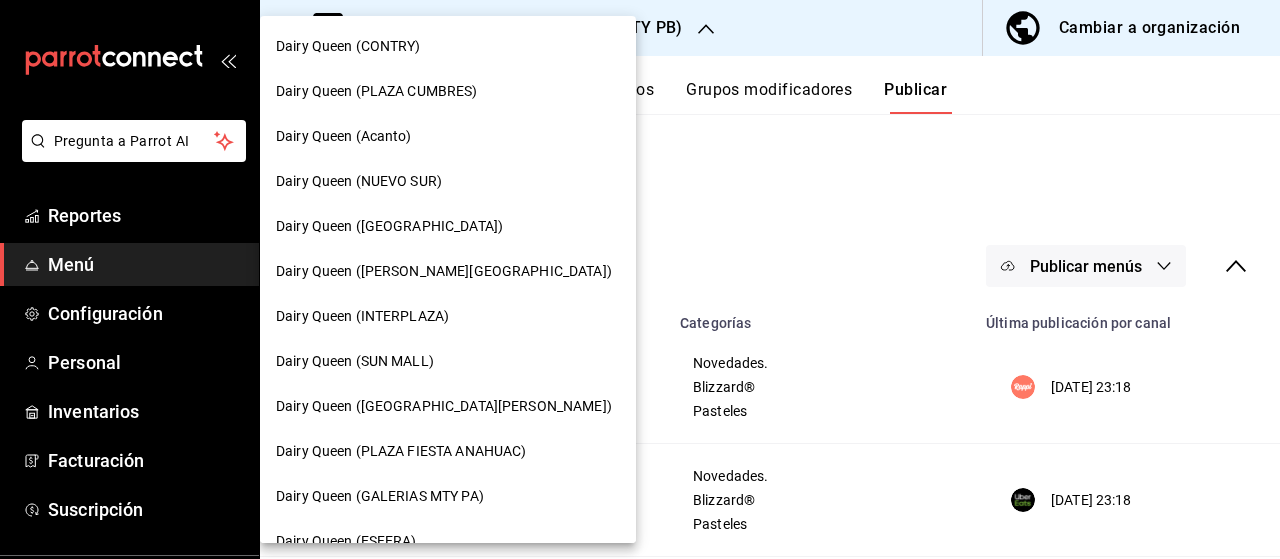 click on "Dairy Queen (Acanto)" at bounding box center (448, 136) 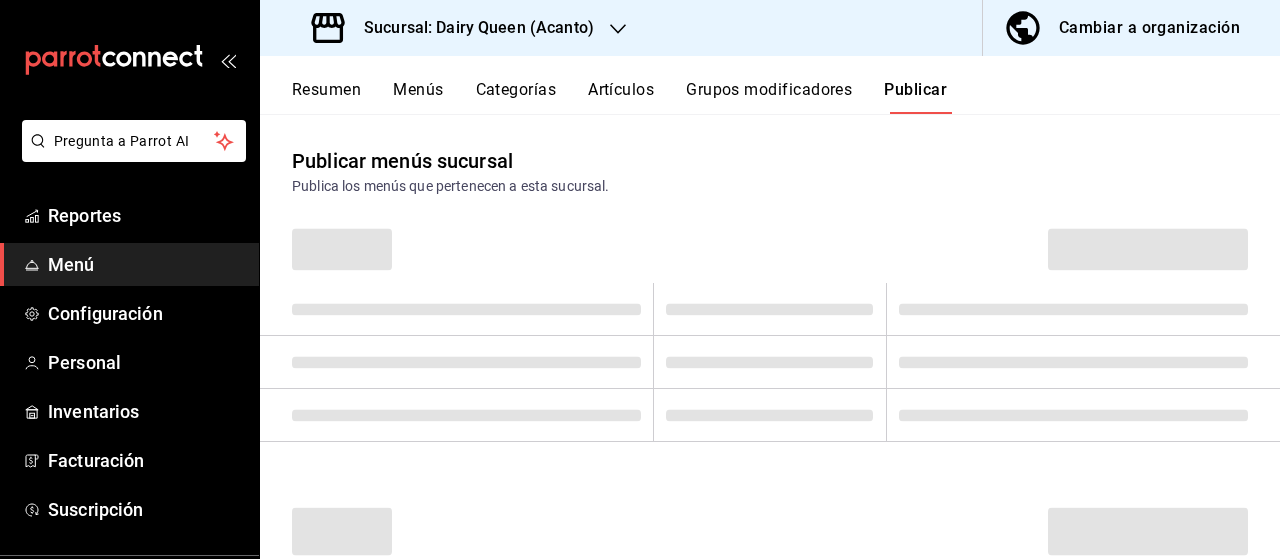 click on "Publicar" at bounding box center [915, 97] 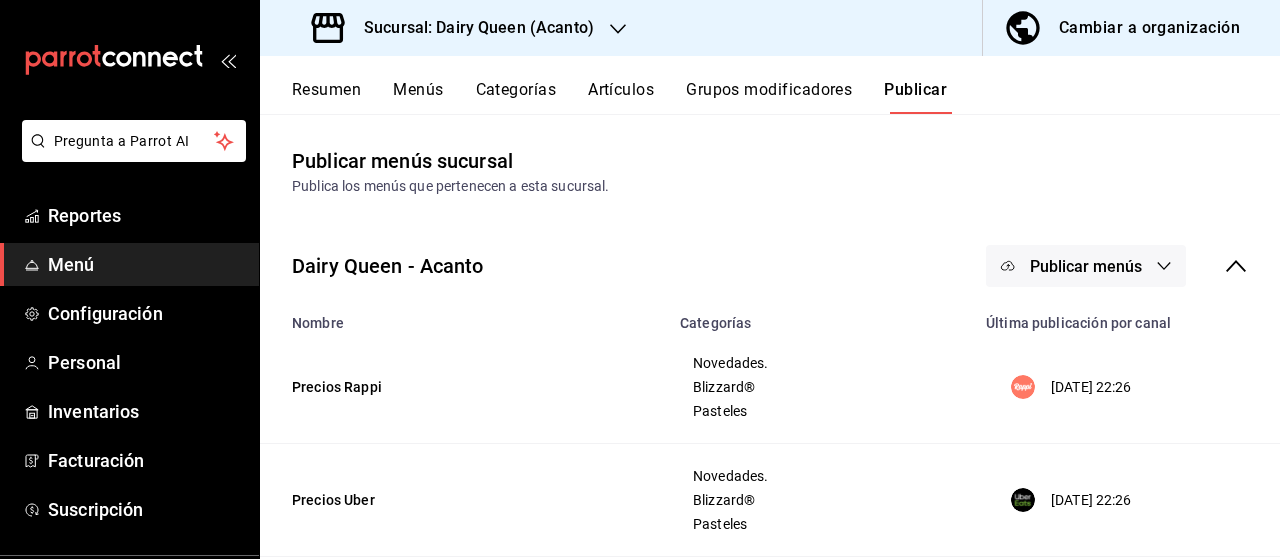 drag, startPoint x: 1088, startPoint y: 263, endPoint x: 1138, endPoint y: 274, distance: 51.1957 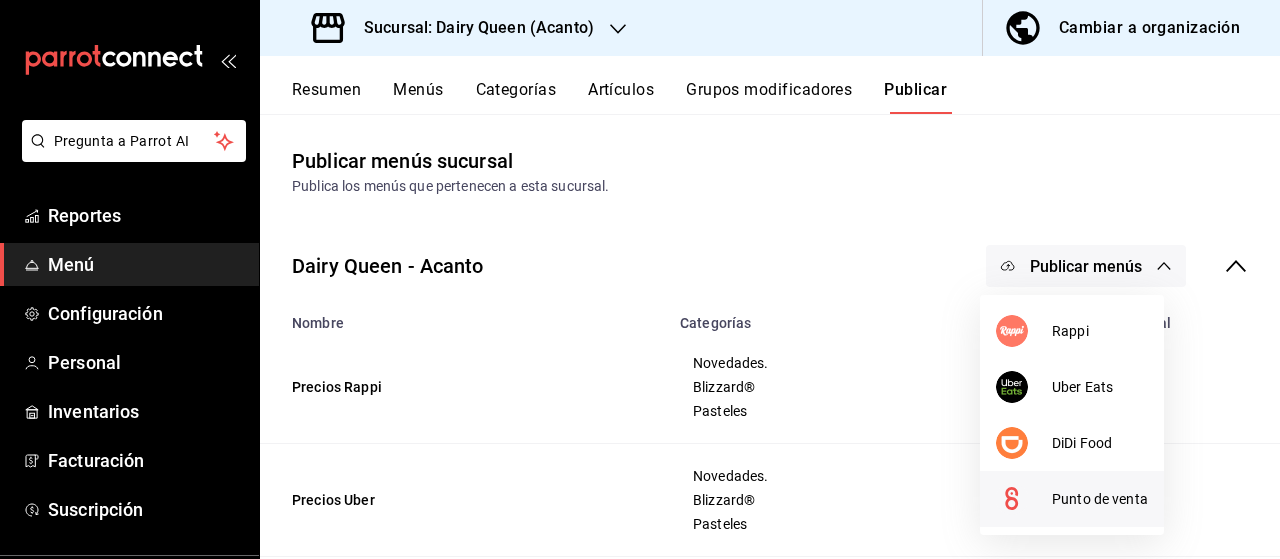 click on "Punto de venta" at bounding box center [1100, 499] 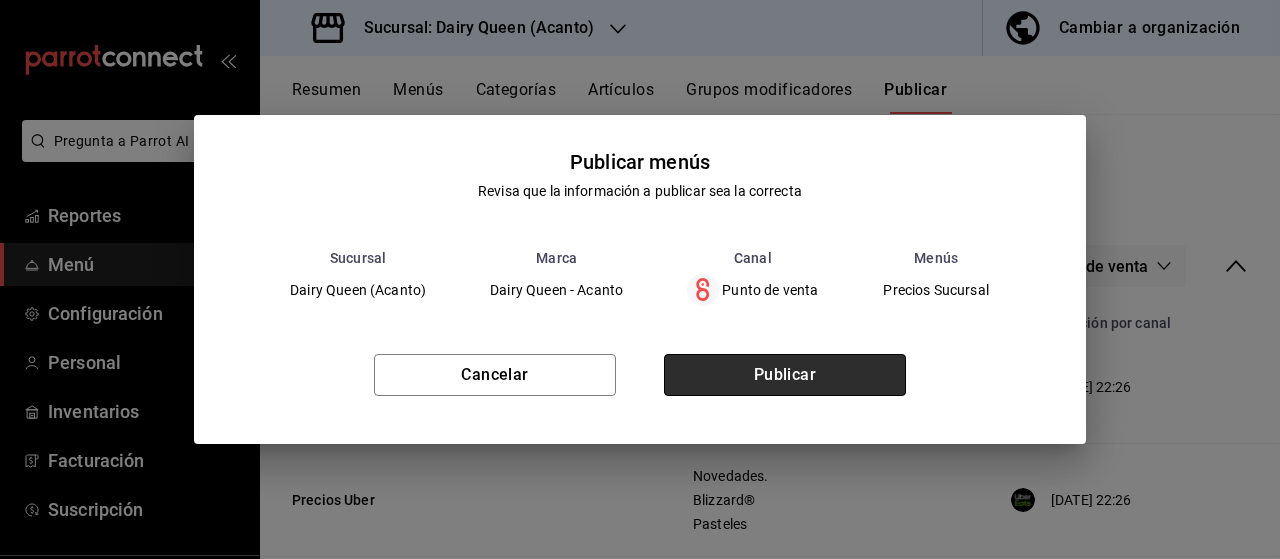 click on "Publicar" at bounding box center (785, 375) 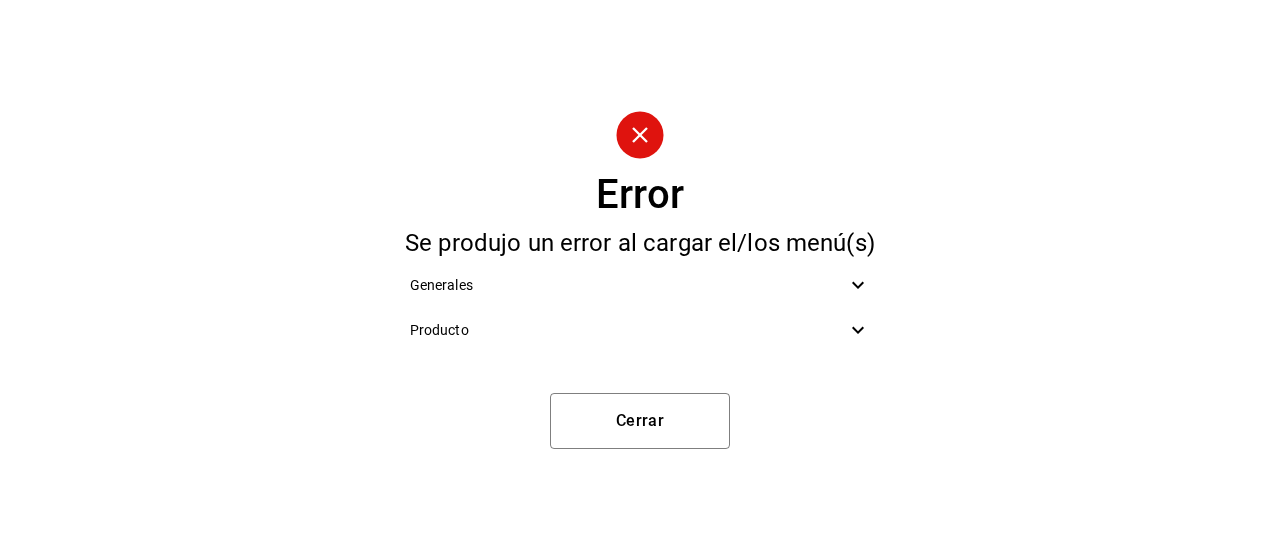 click on "Generales" at bounding box center (640, 285) 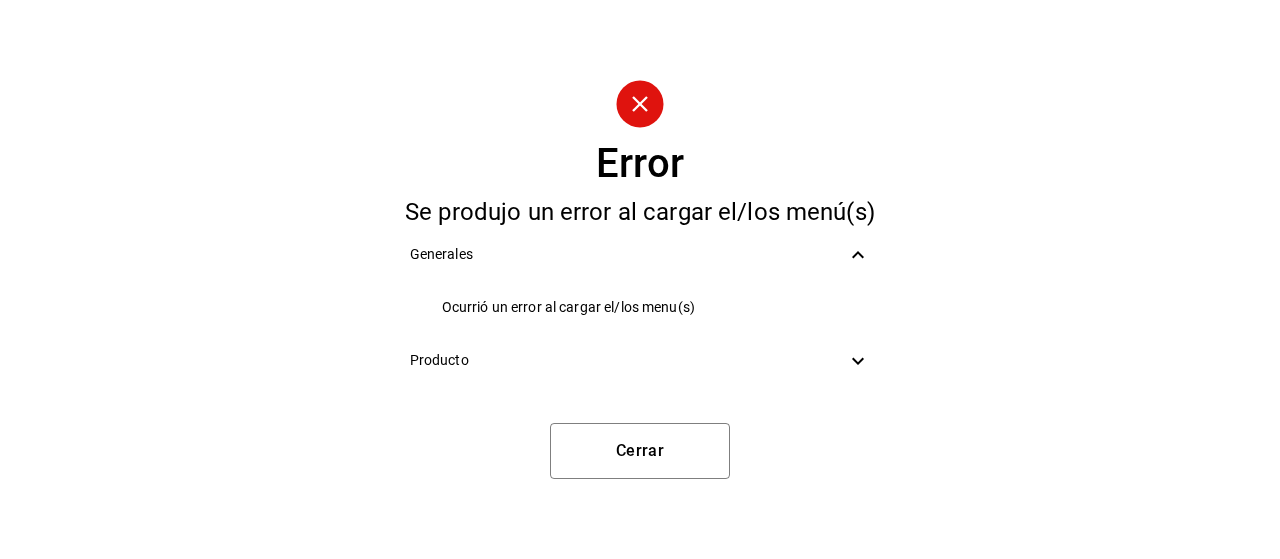 click on "Ocurrió un error al cargar el/los menu(s)" at bounding box center [656, 307] 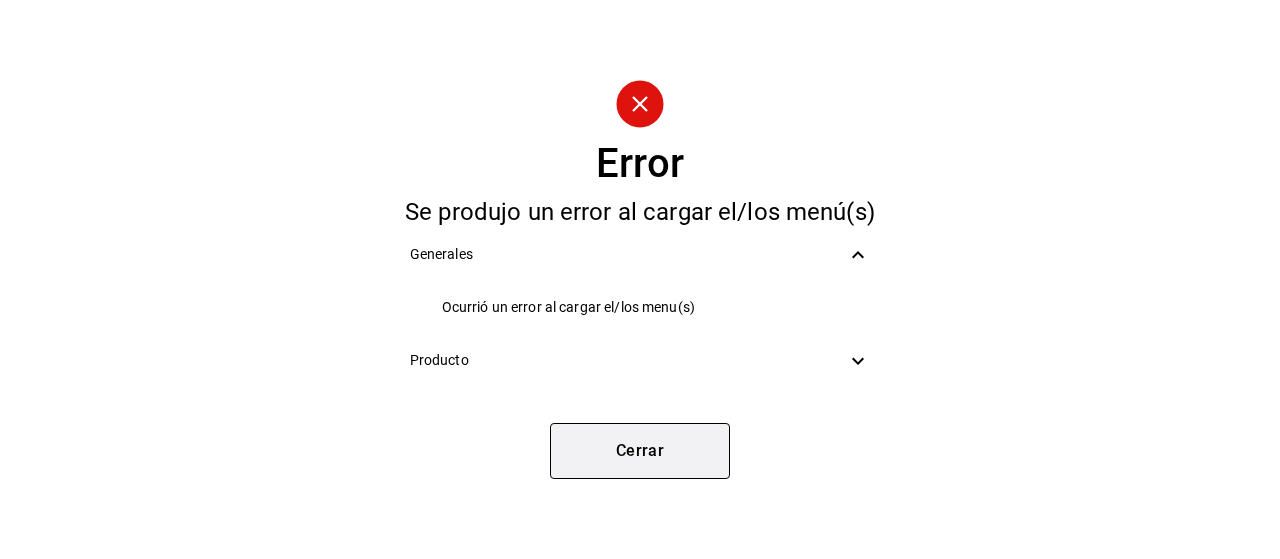 click on "Cerrar" at bounding box center [640, 451] 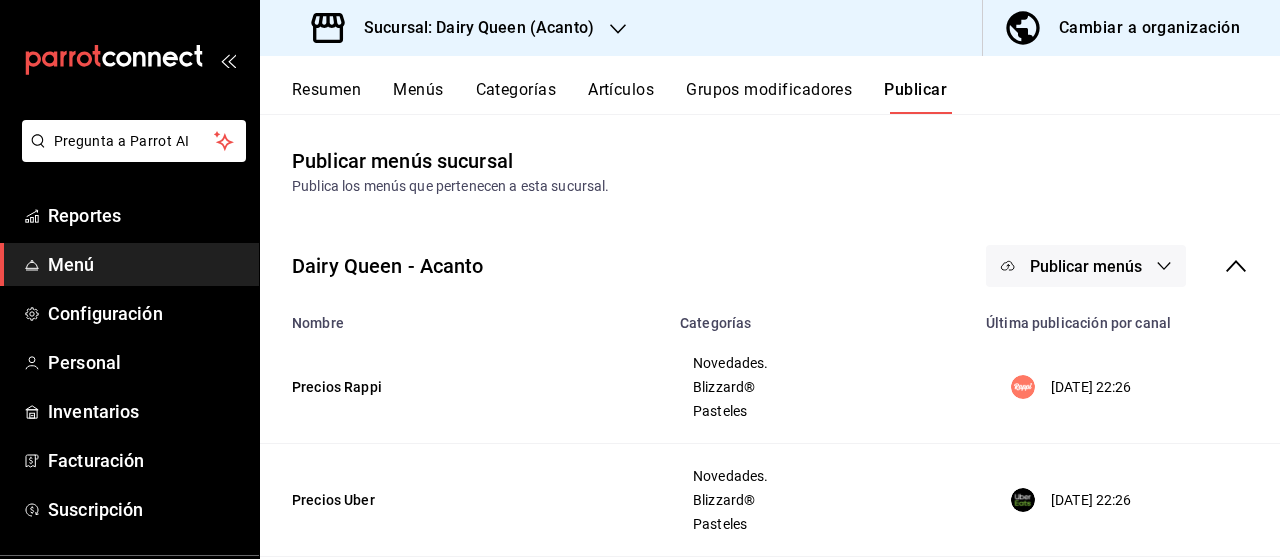 click on "Artículos" at bounding box center (621, 97) 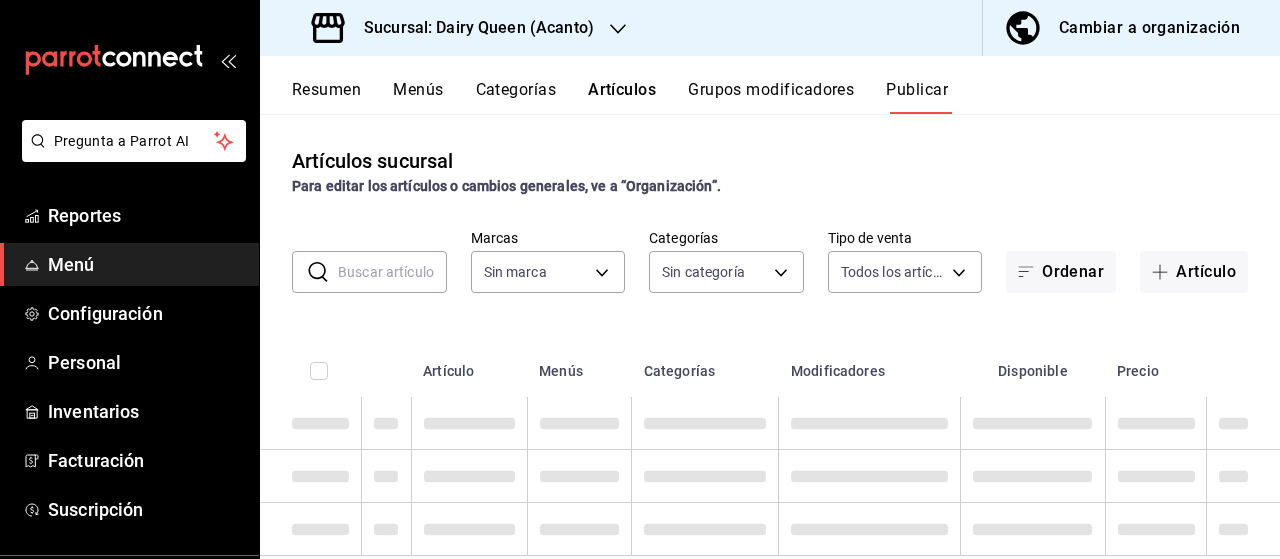 type on "394f1dfe-00b9-45ac-b2f6-460051e74c8d" 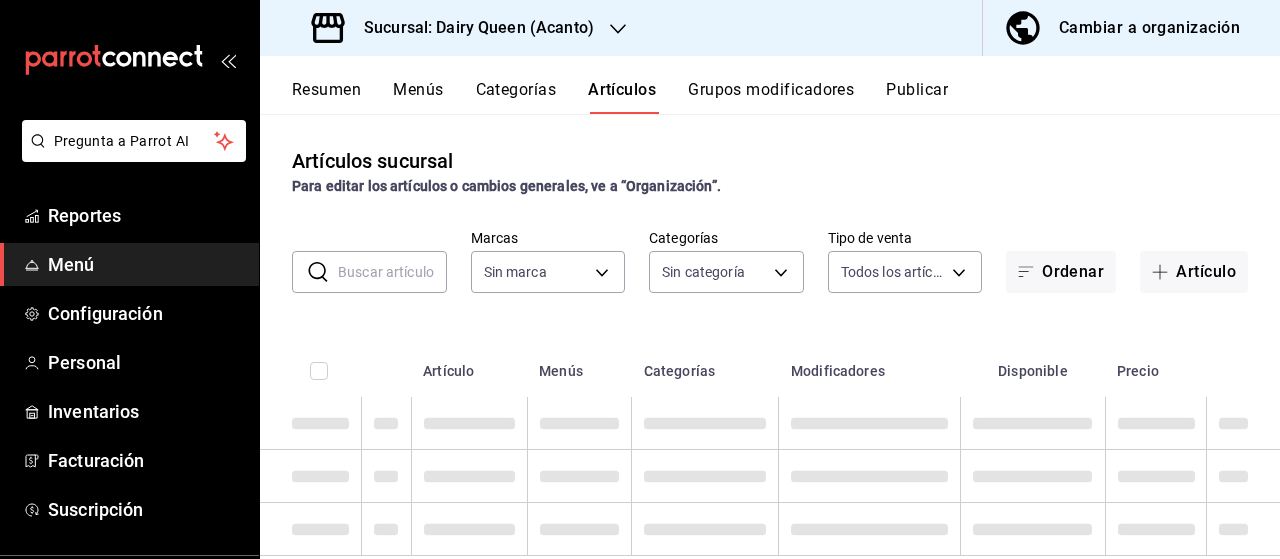type on "394f1dfe-00b9-45ac-b2f6-460051e74c8d" 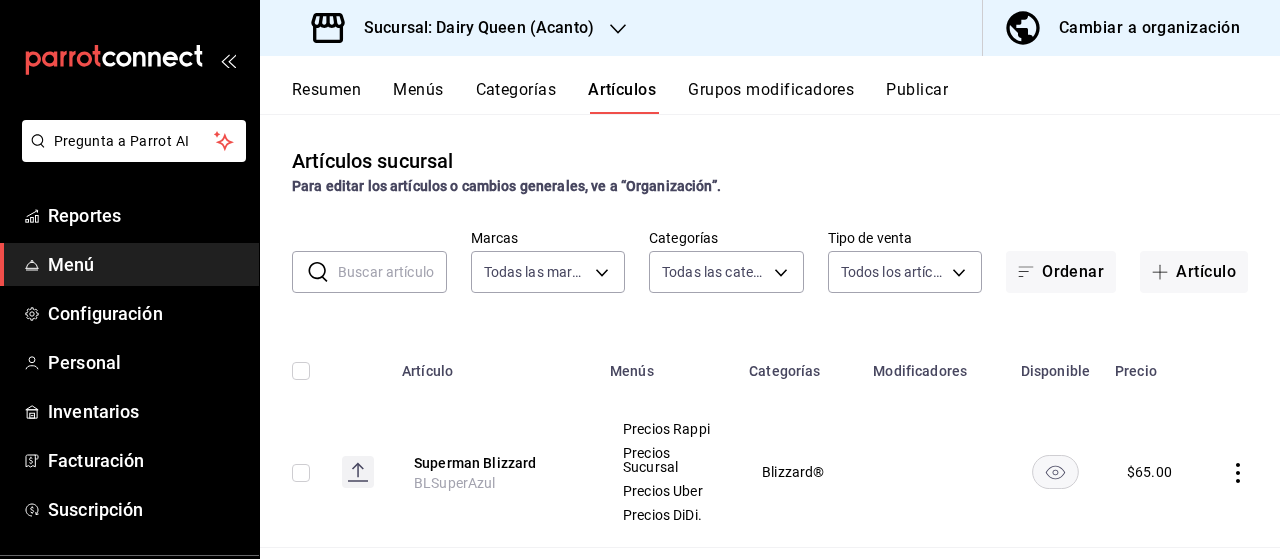 type on "a6c6a65d-dd0a-4964-aa51-5be1111ea28e,79ce3871-1e22-4e8f-afea-5f381cc8cc9a,02d2333a-0236-472a-9d0a-5f872a09cc22,ff928b98-9963-4bac-80c8-5515a386d3f0,302ffb66-83e5-420e-99e2-2a306f33fcc6,20defcef-67ad-403d-940a-4f9f4a20a233,87b43aba-7c6c-4f58-85f4-d5076ca8fc07,5bfd890b-a670-45e8-ac0e-e8c66896eeb4,7e4696fb-d995-4d16-aa07-15eb76884b72,6a702636-58c0-4f81-99f3-51637644881e,f1cce575-56c8-4b4f-92c4-f3d547a195c5,4d2b5347-e866-4f8f-b092-cbc23a20dff3,eb08cc5a-7128-48d9-9849-bd6b658c8bc8,84eba50c-0e3f-4f76-980c-a58285c2304b" 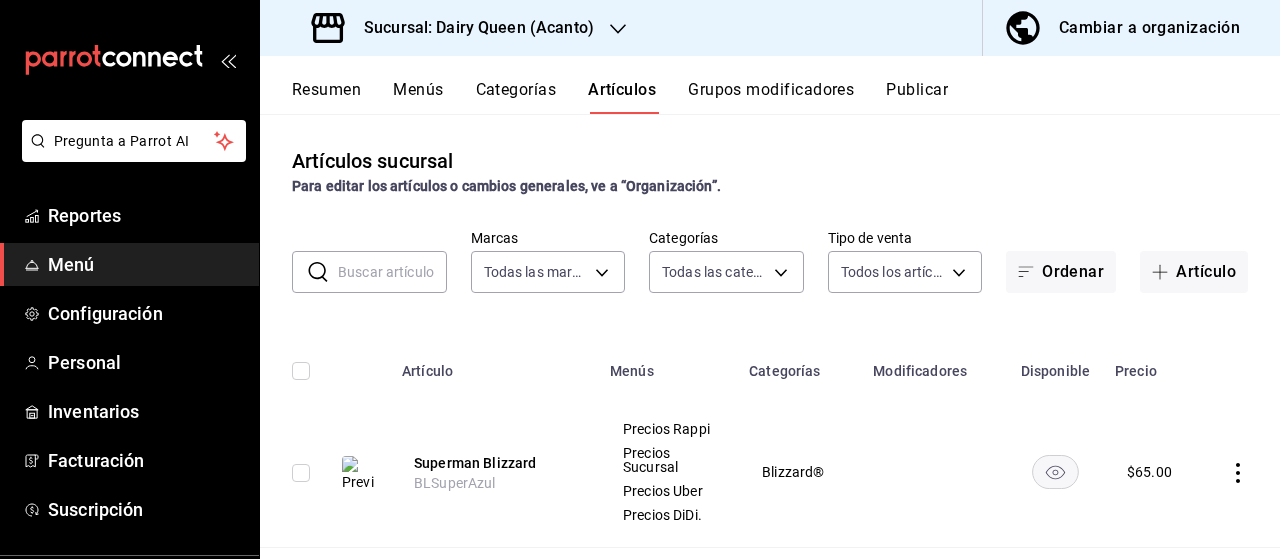 click on "Disponible" at bounding box center [1055, 365] 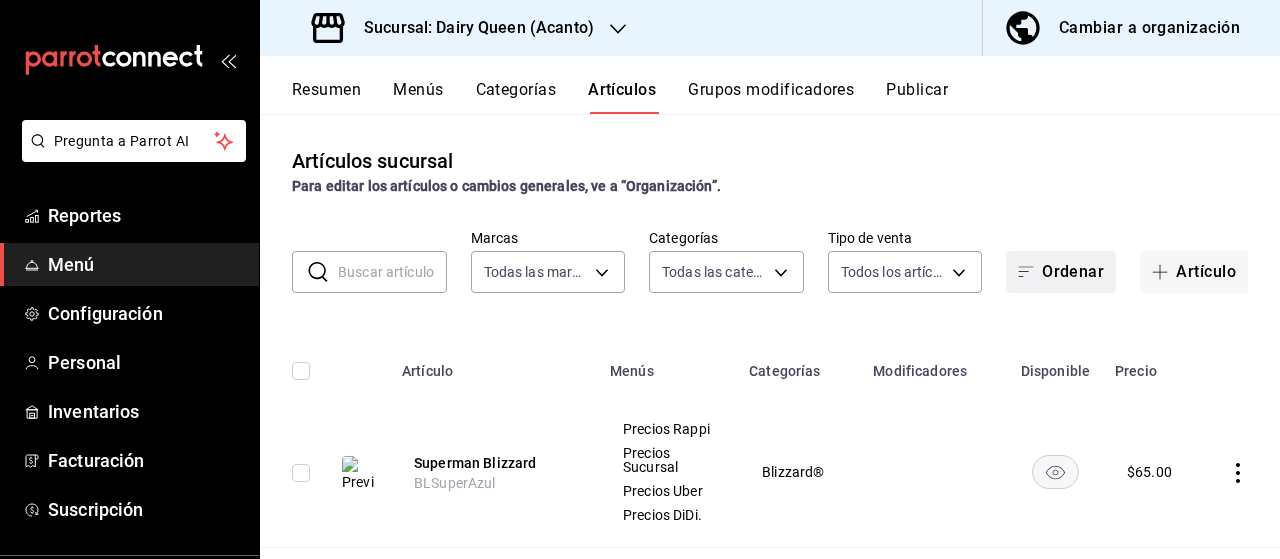 click on "Ordenar" at bounding box center [1061, 272] 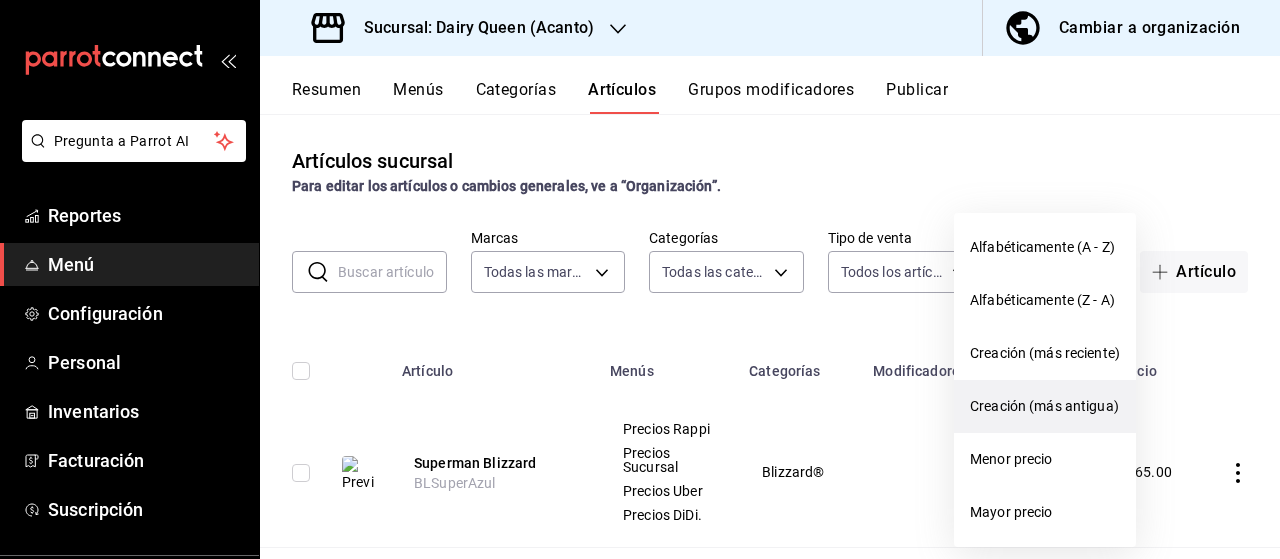 click on "Creación (más antigua)" at bounding box center [1045, 406] 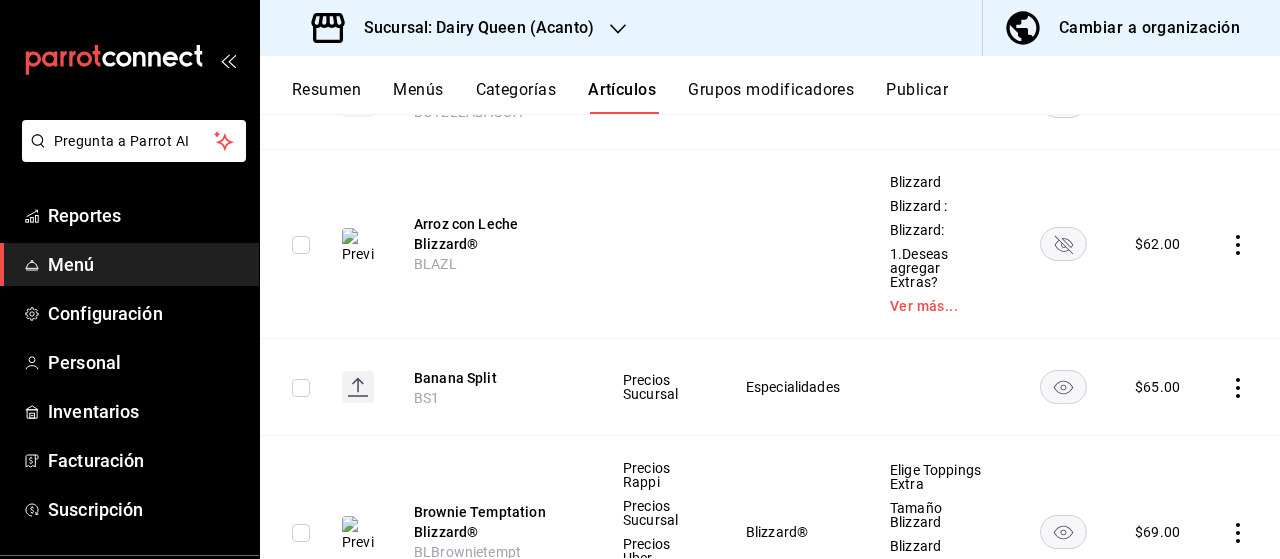 scroll, scrollTop: 349, scrollLeft: 0, axis: vertical 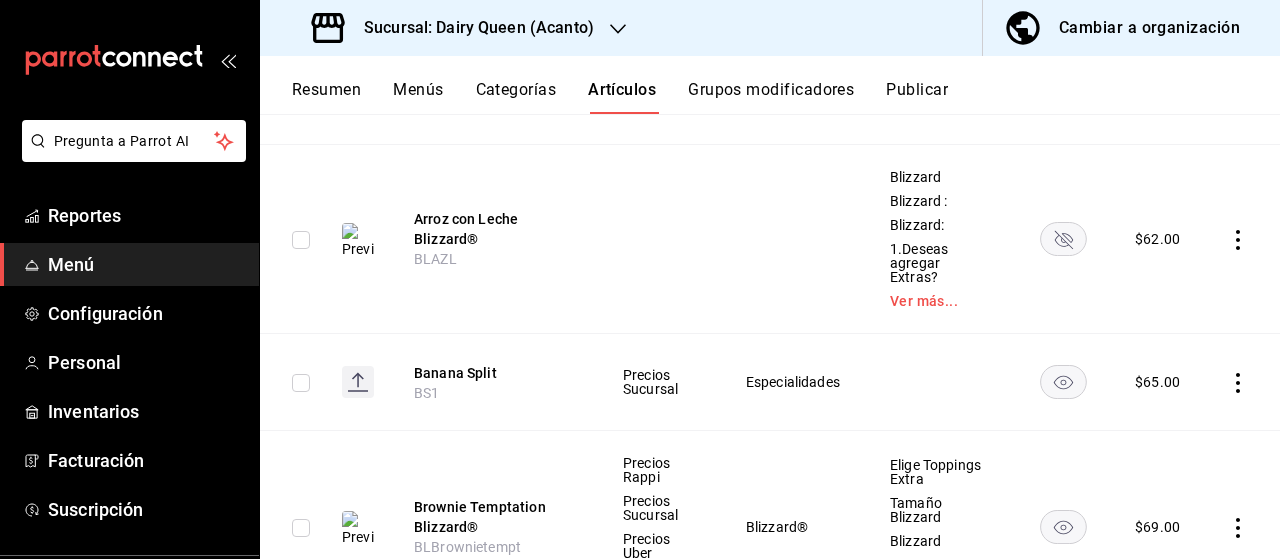 click 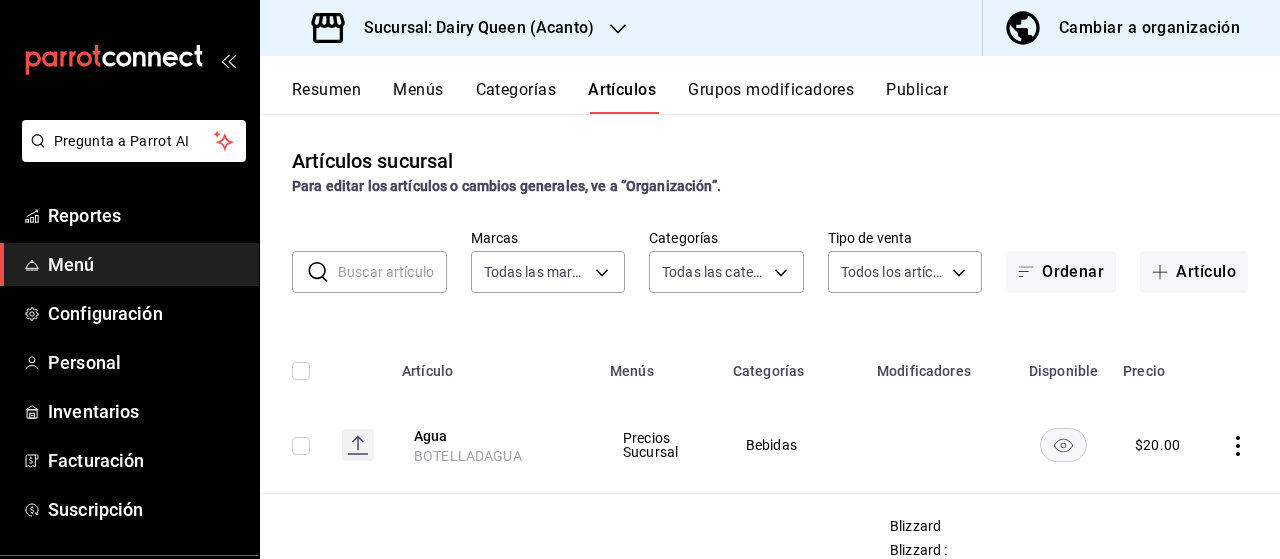 scroll, scrollTop: 0, scrollLeft: 0, axis: both 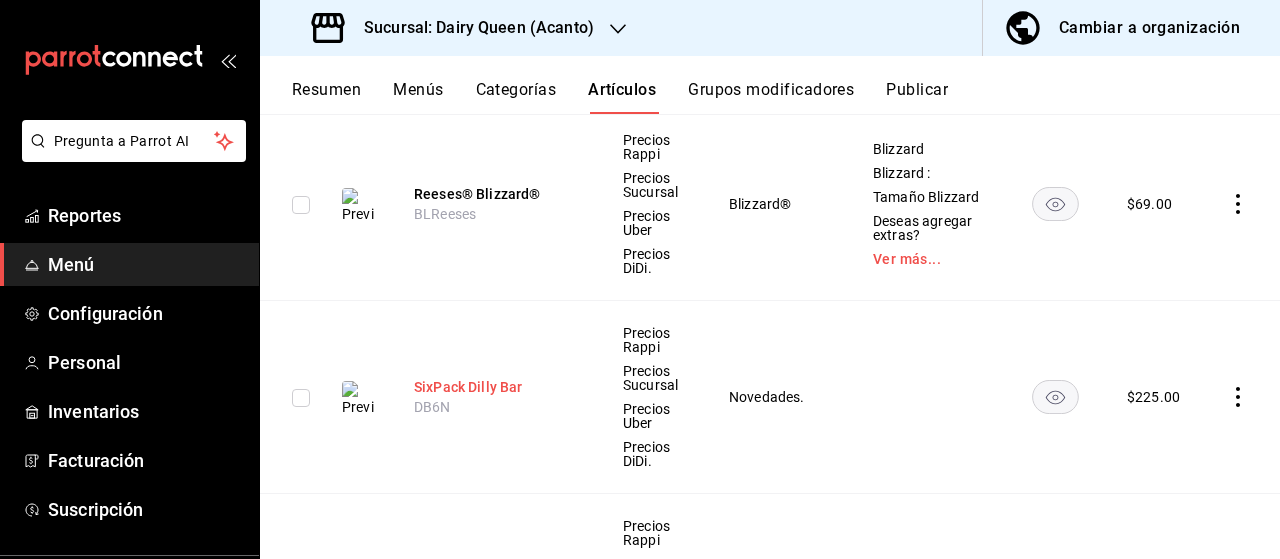 click on "SixPack Dilly Bar" at bounding box center [494, 387] 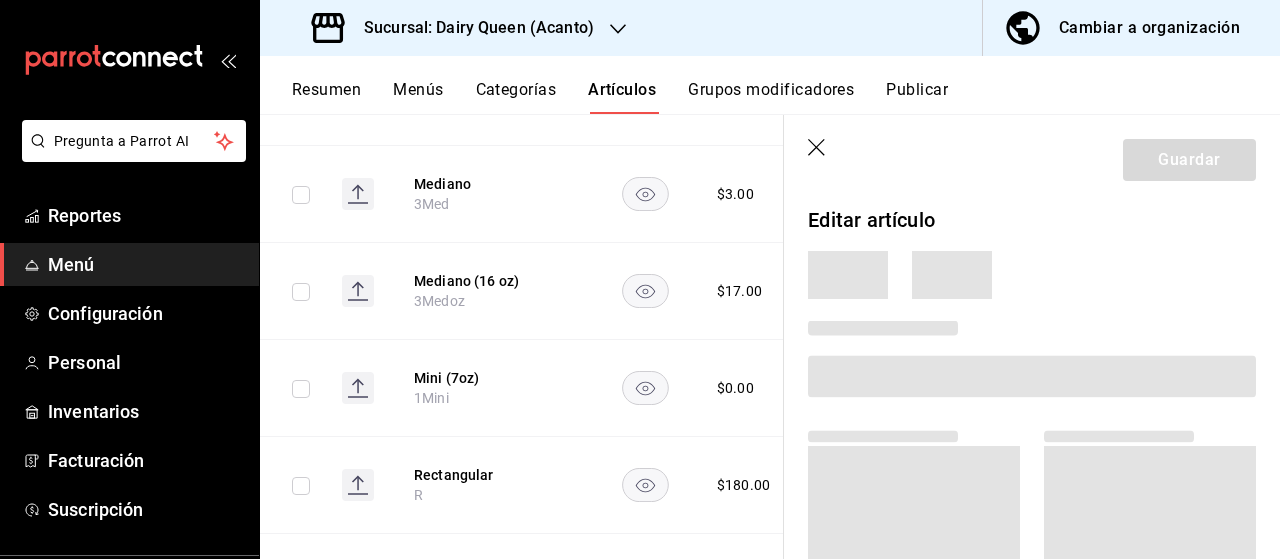 scroll, scrollTop: 10419, scrollLeft: 0, axis: vertical 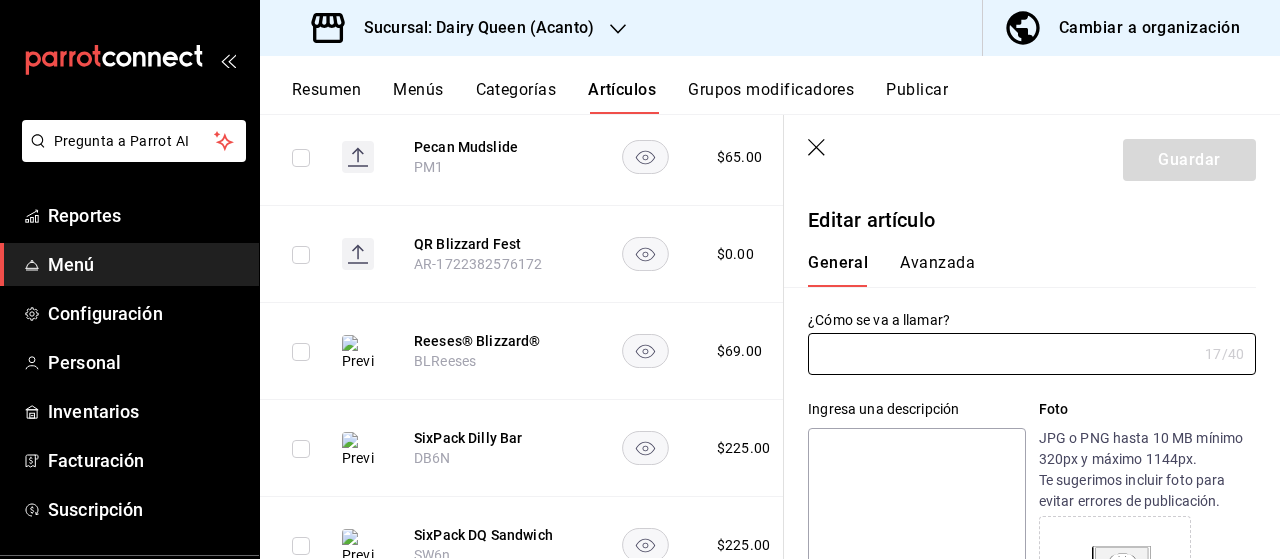 type on "SixPack Dilly Bar" 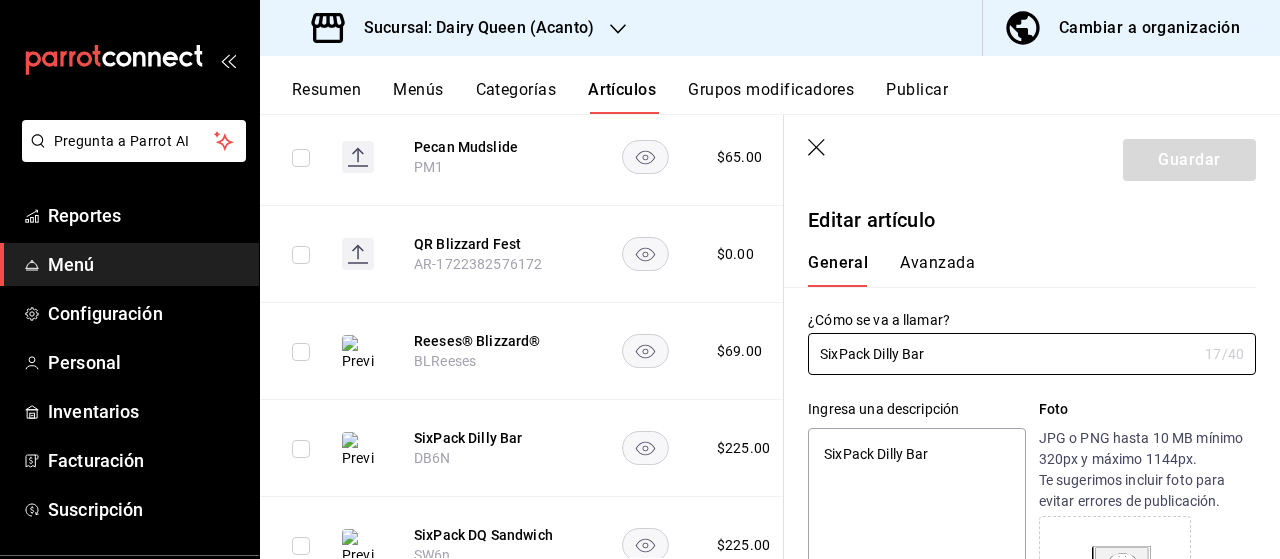 type on "x" 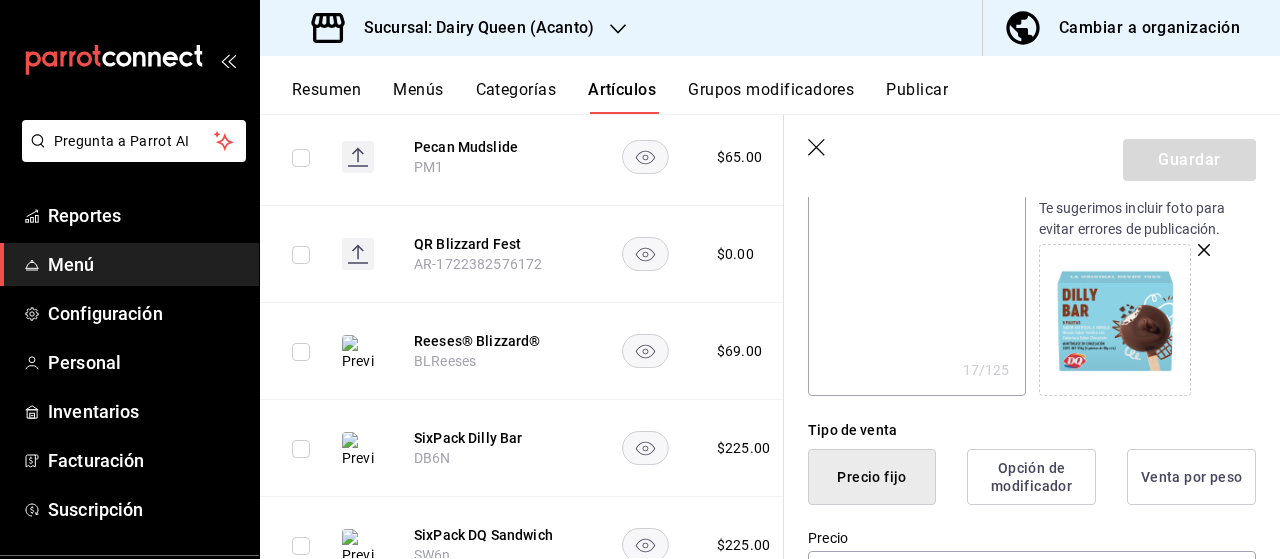 scroll, scrollTop: 0, scrollLeft: 0, axis: both 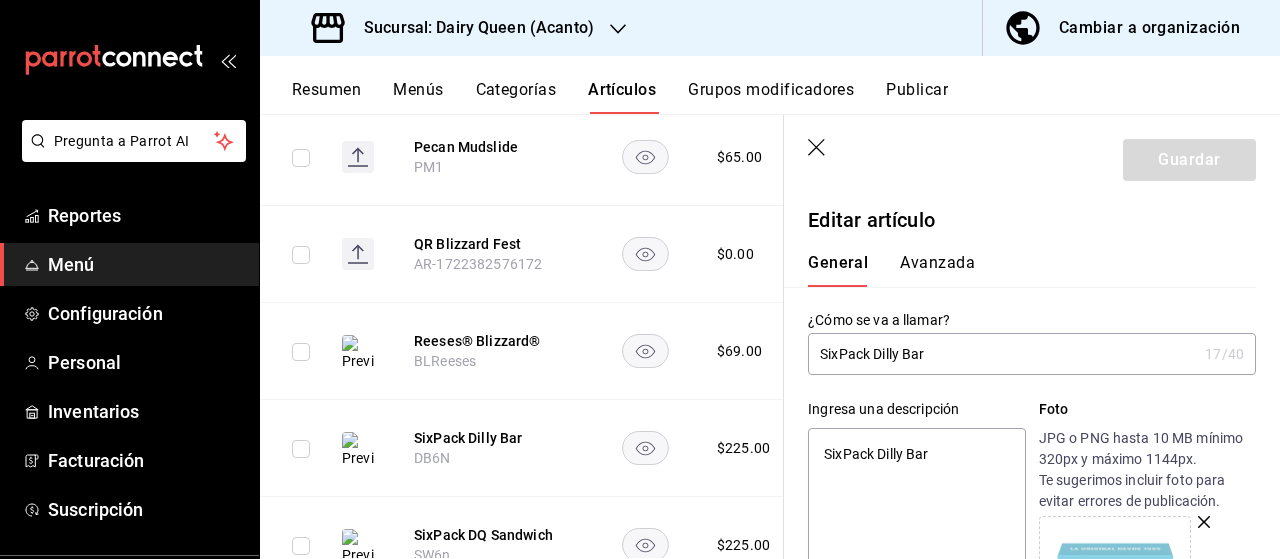 click on "Avanzada" at bounding box center (937, 270) 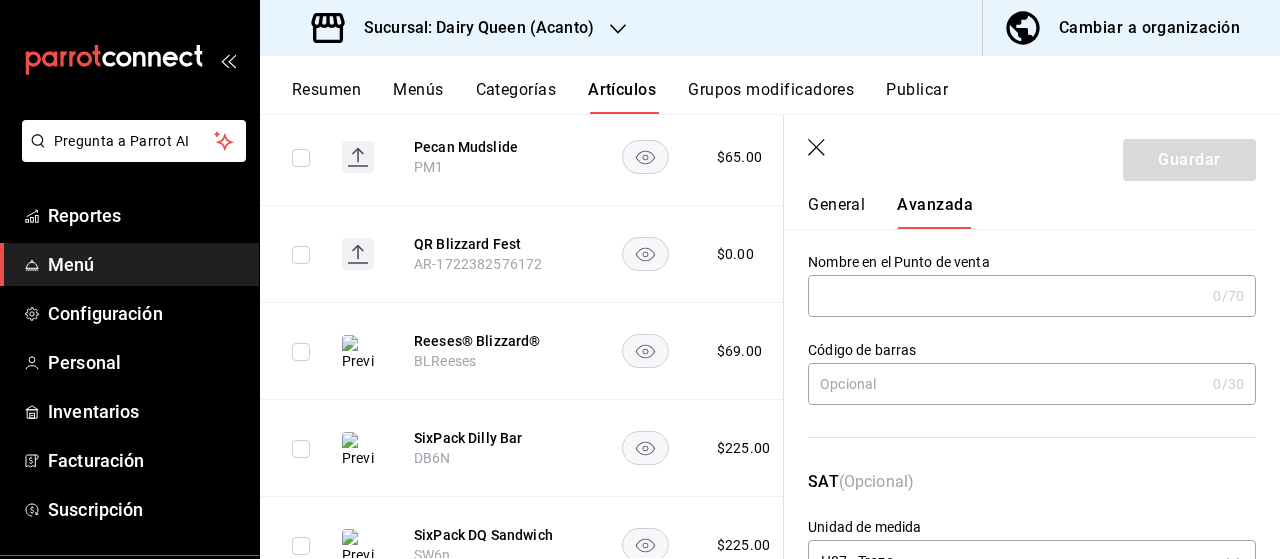 scroll, scrollTop: 34, scrollLeft: 0, axis: vertical 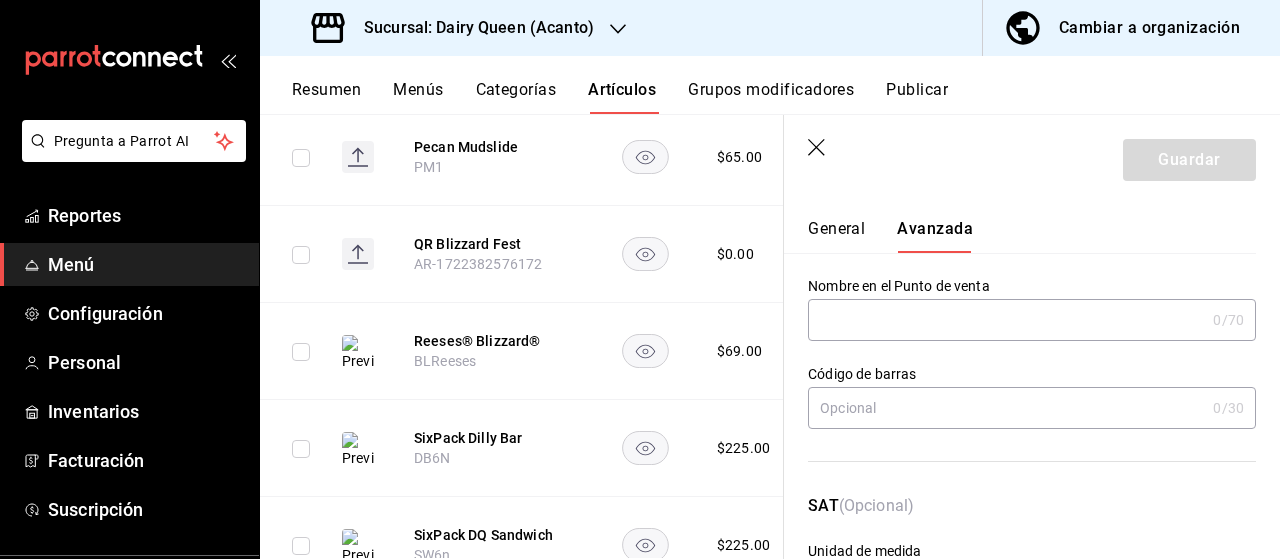 click 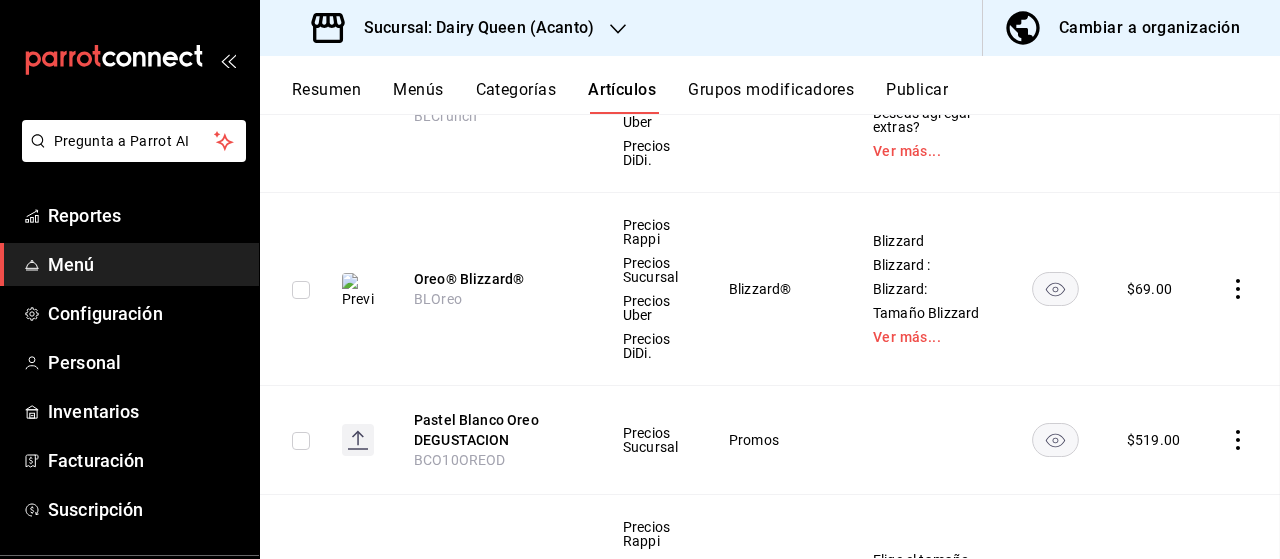 scroll, scrollTop: 13306, scrollLeft: 0, axis: vertical 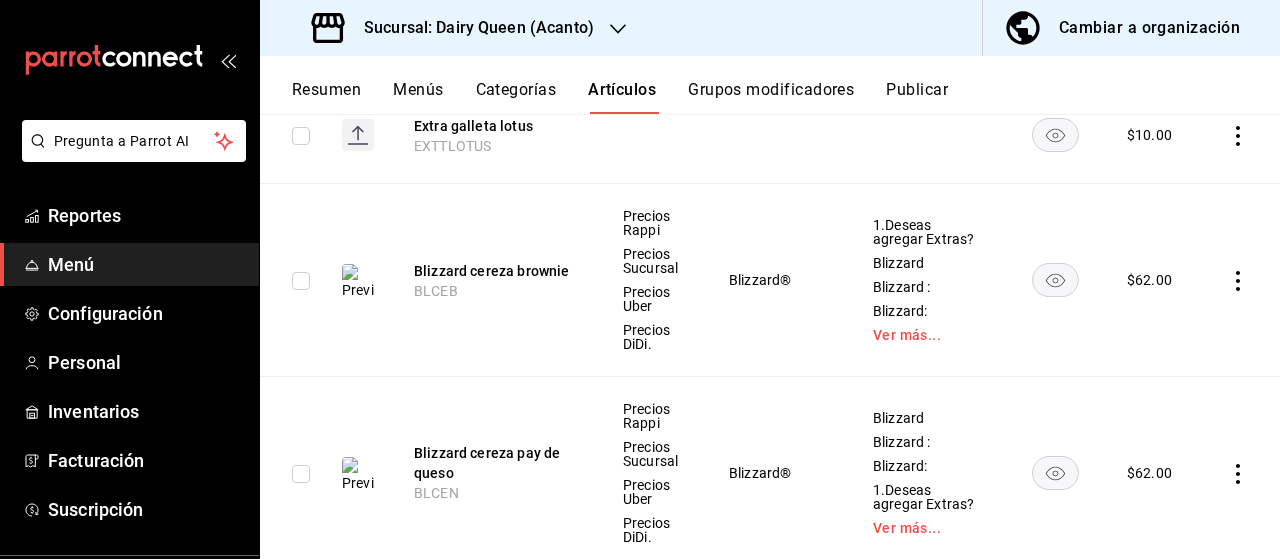 click on "Publicar" at bounding box center (917, 97) 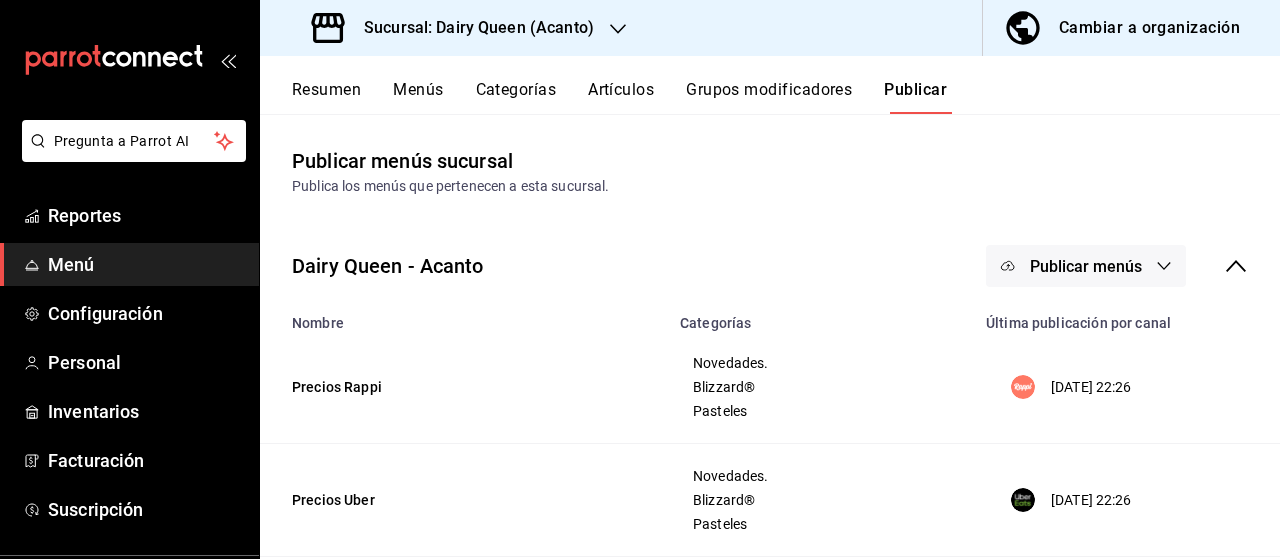 click on "Publicar menús" at bounding box center (1086, 266) 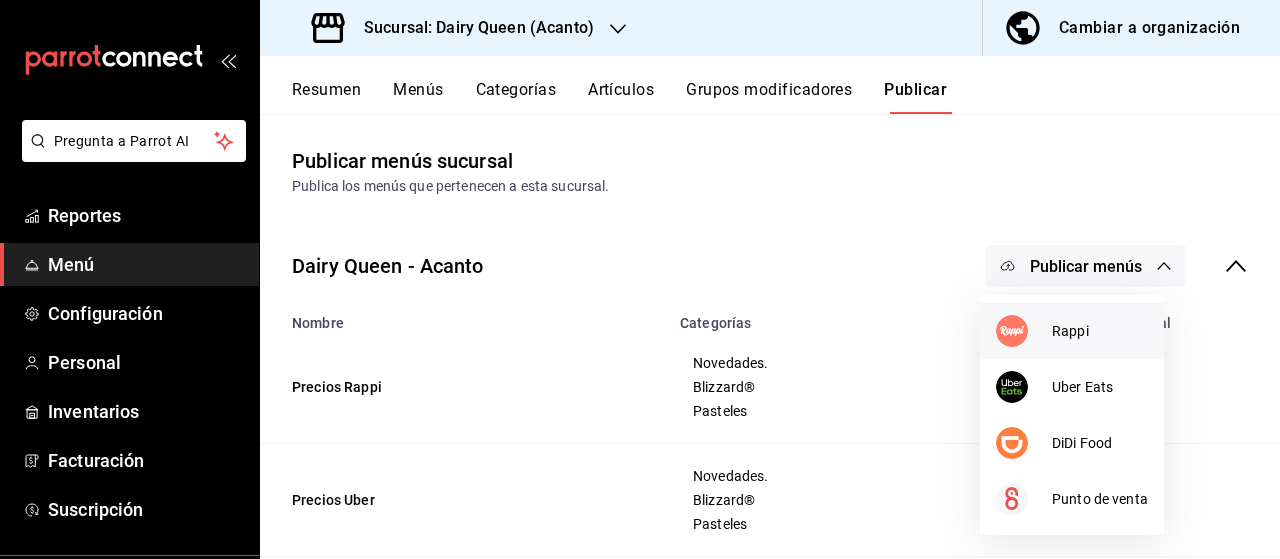 click on "Rappi" at bounding box center [1100, 331] 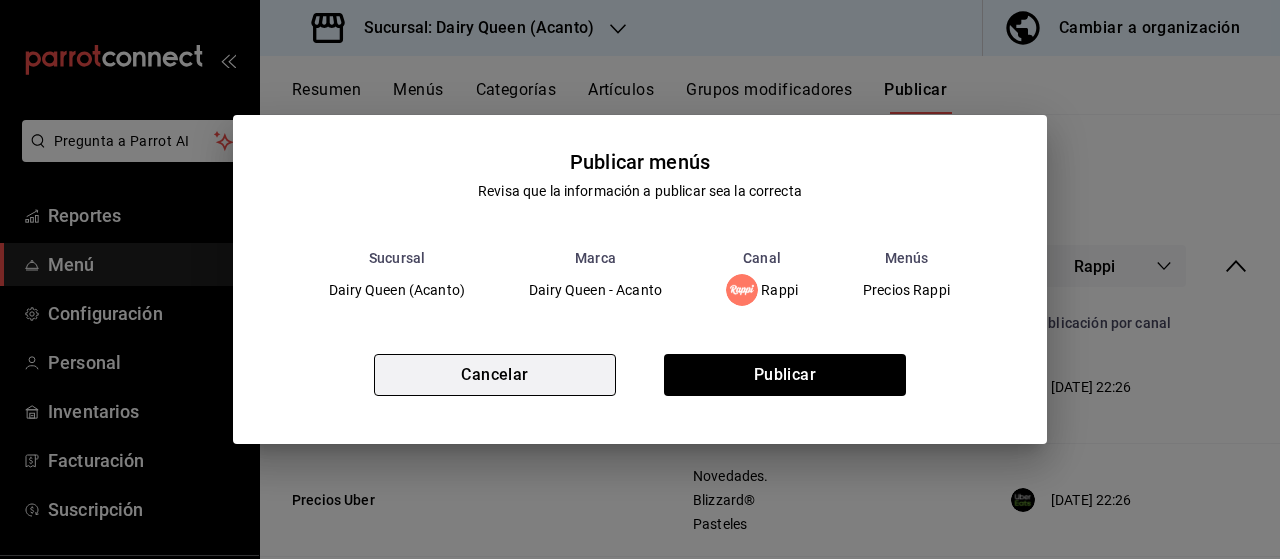 click on "Cancelar" at bounding box center (495, 375) 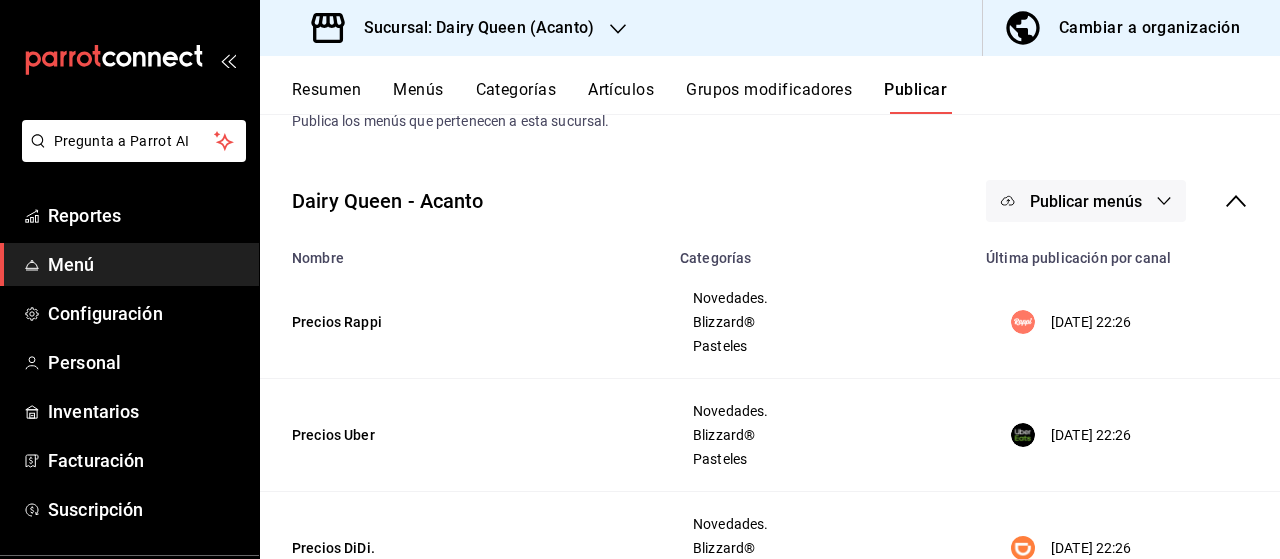 scroll, scrollTop: 64, scrollLeft: 0, axis: vertical 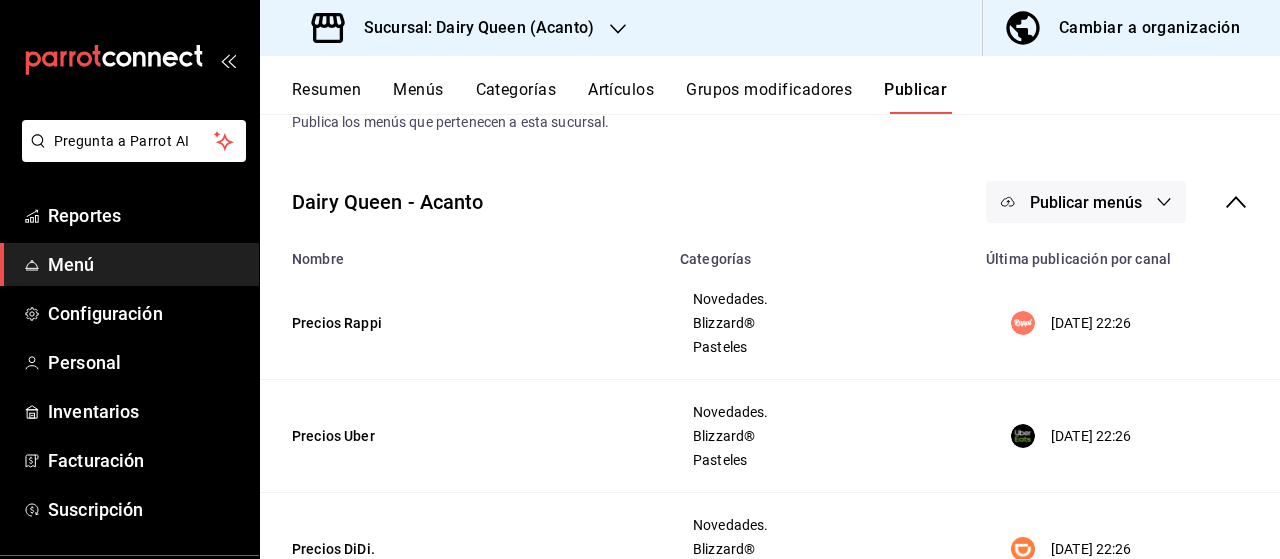click on "Publicar menús" at bounding box center (1086, 202) 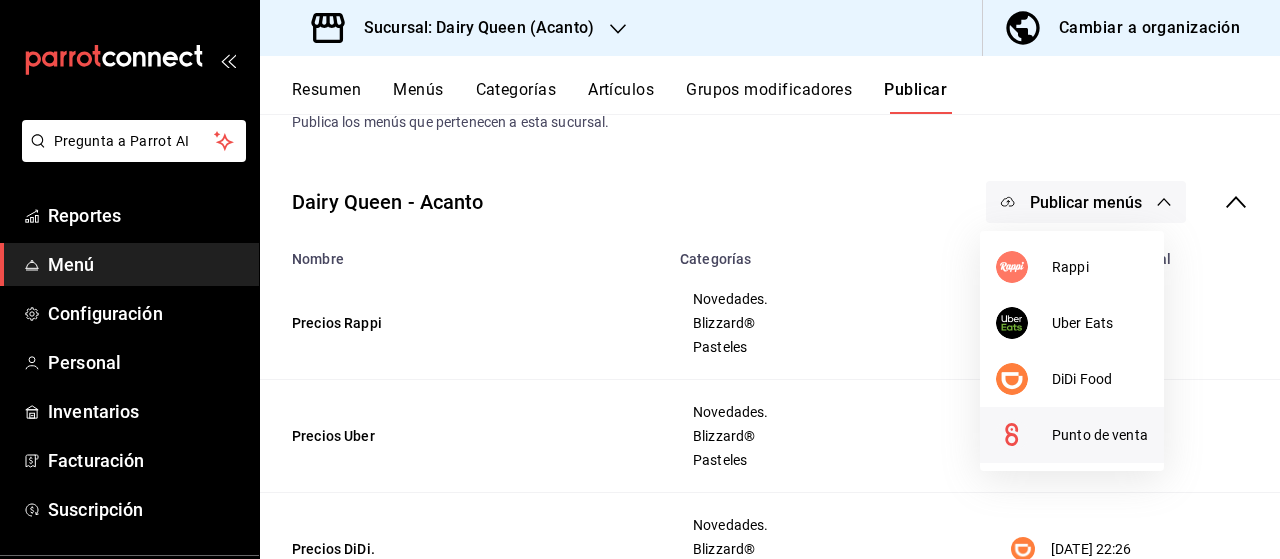 click at bounding box center [1024, 435] 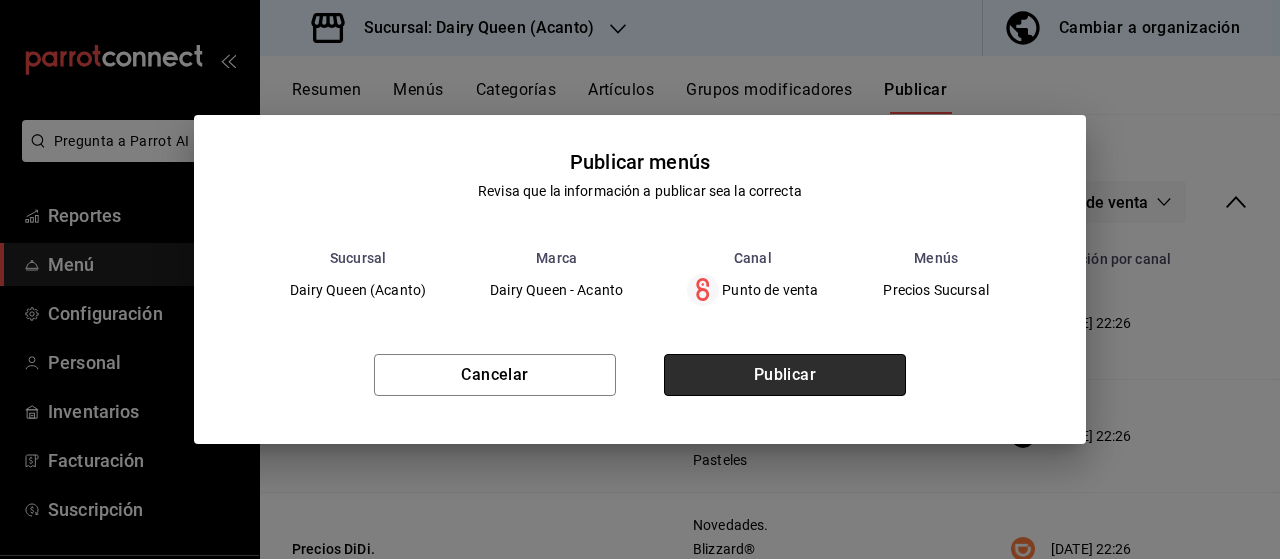 click on "Publicar" at bounding box center [785, 375] 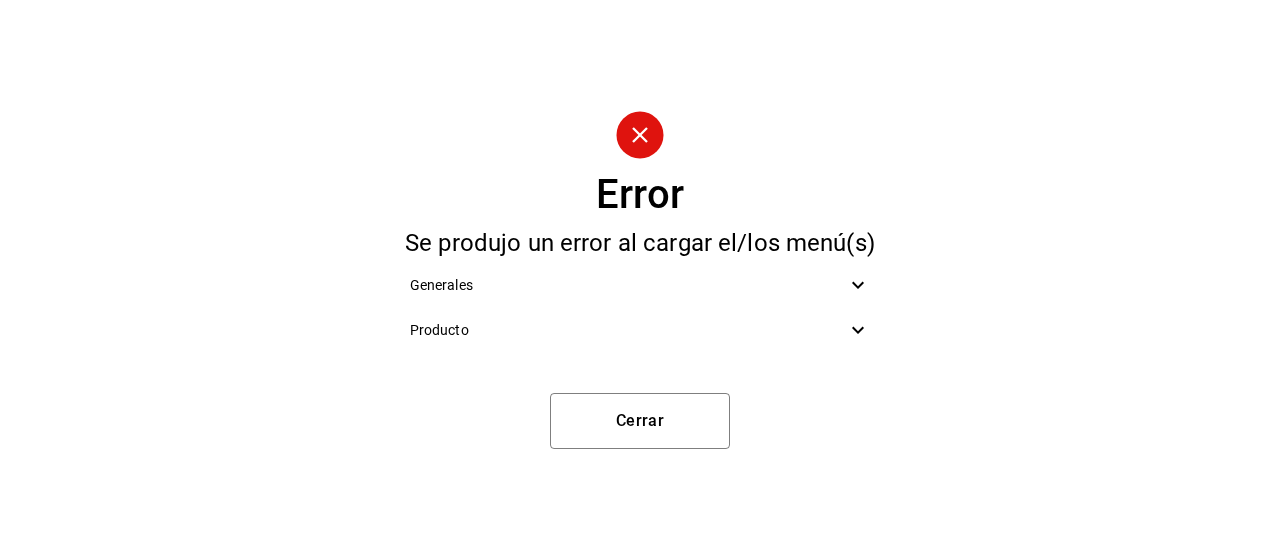 click on "Generales Producto" at bounding box center [640, 308] 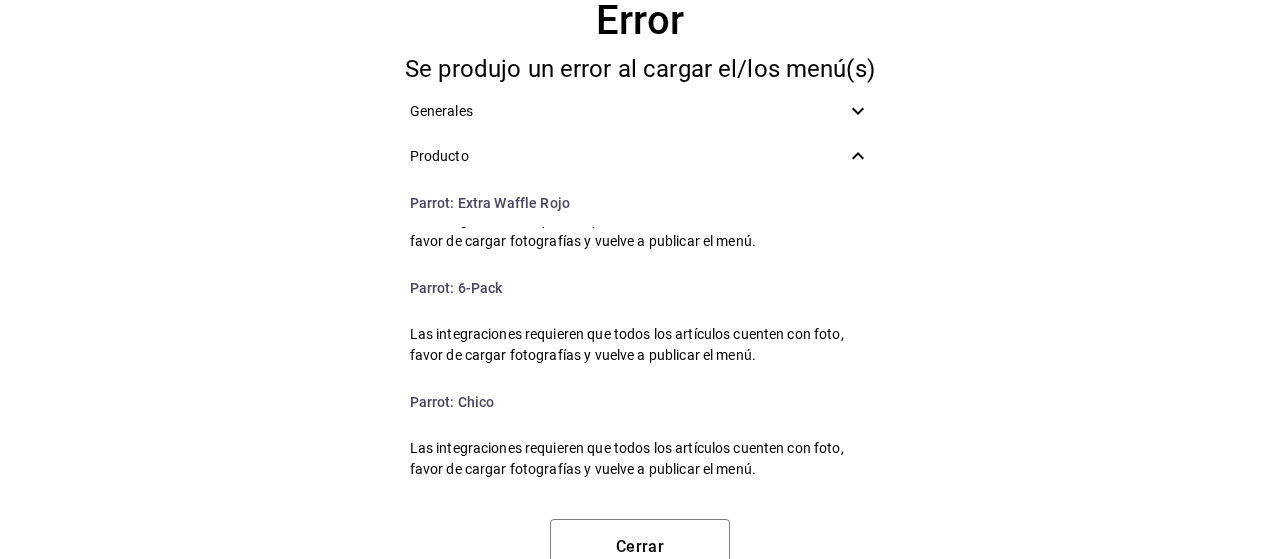scroll, scrollTop: 8372, scrollLeft: 0, axis: vertical 